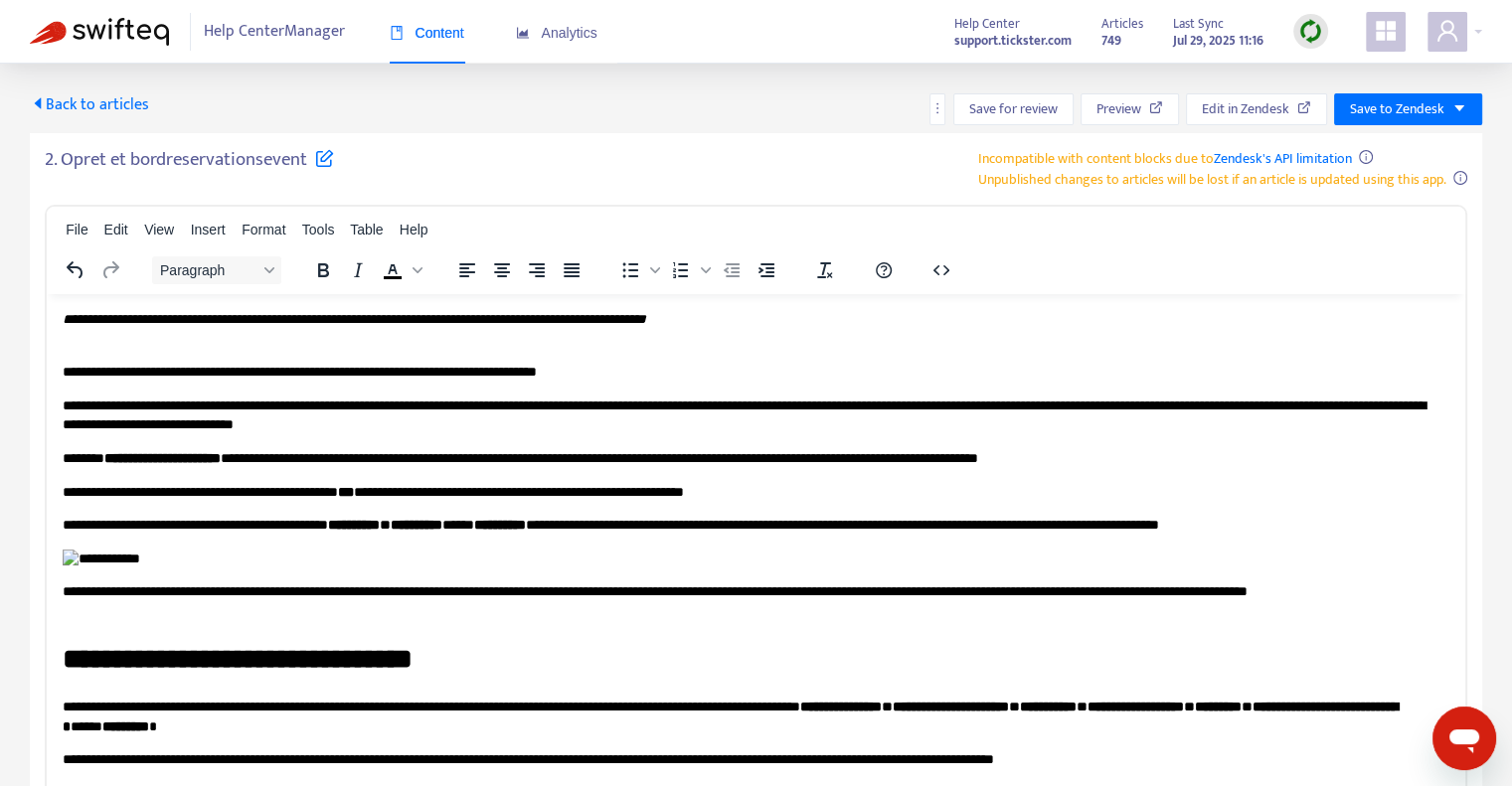 scroll, scrollTop: 1192, scrollLeft: 0, axis: vertical 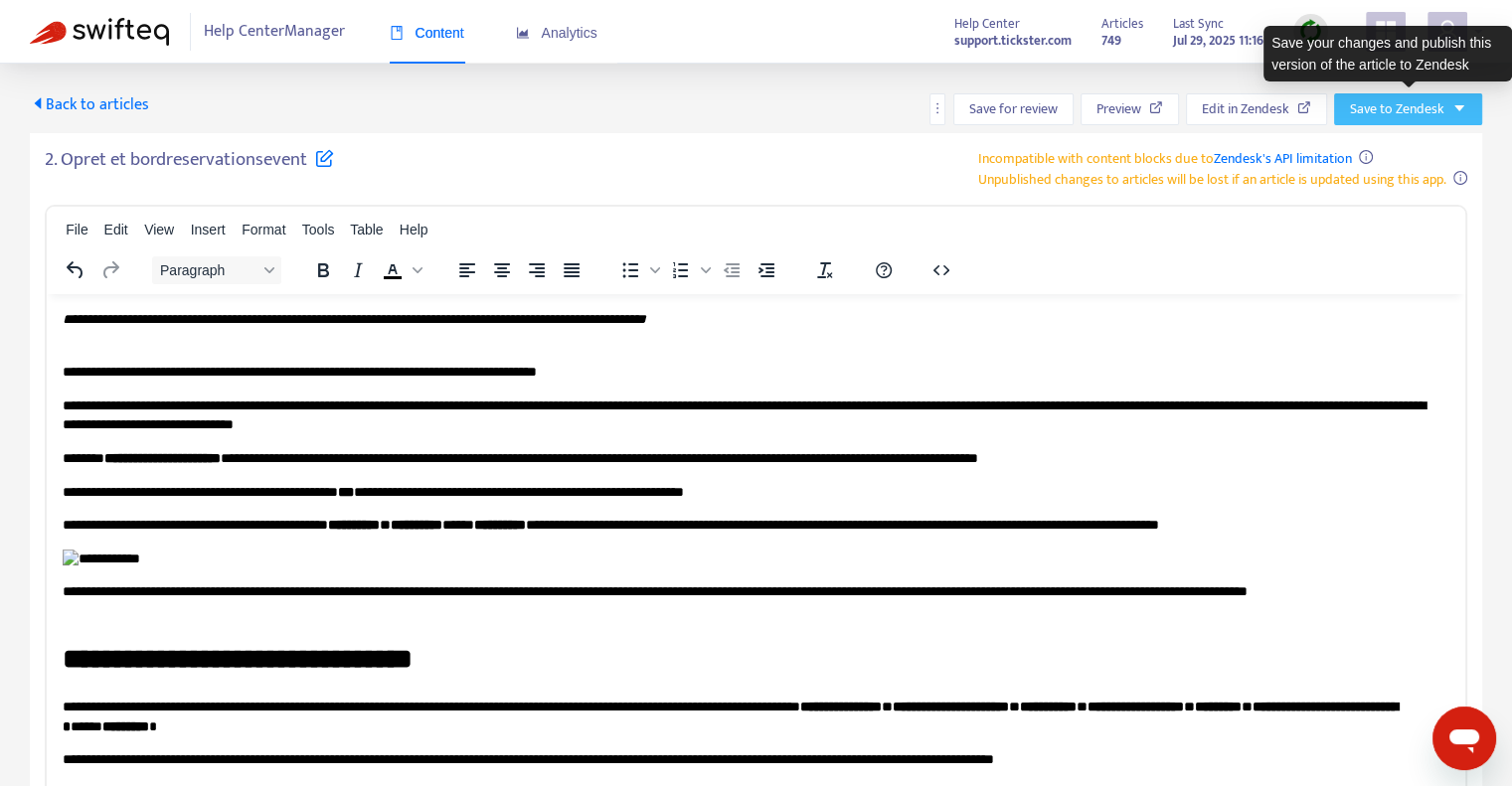 click on "Save to Zendesk" 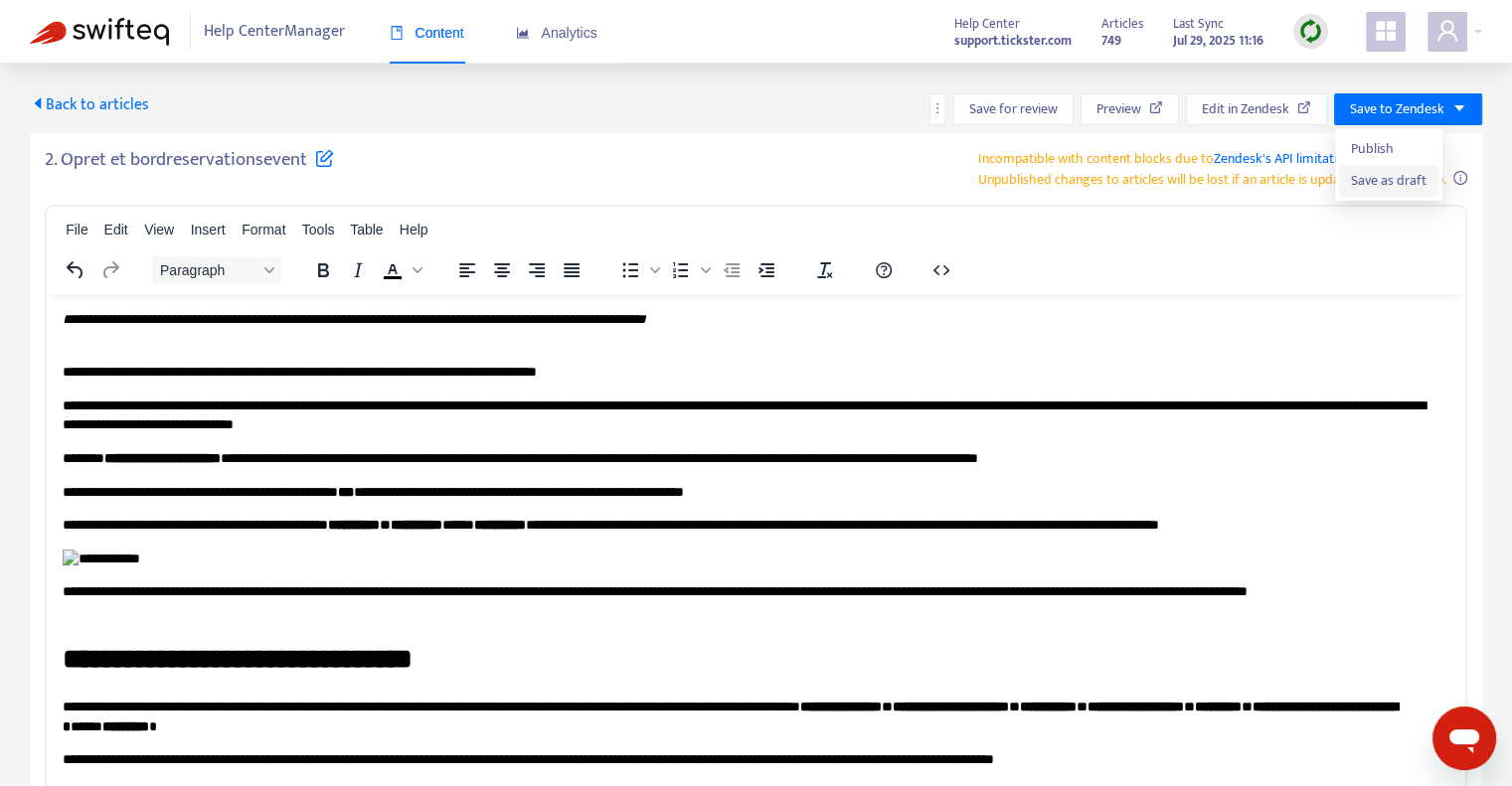 click on "Save as draft" at bounding box center (1389, 181) 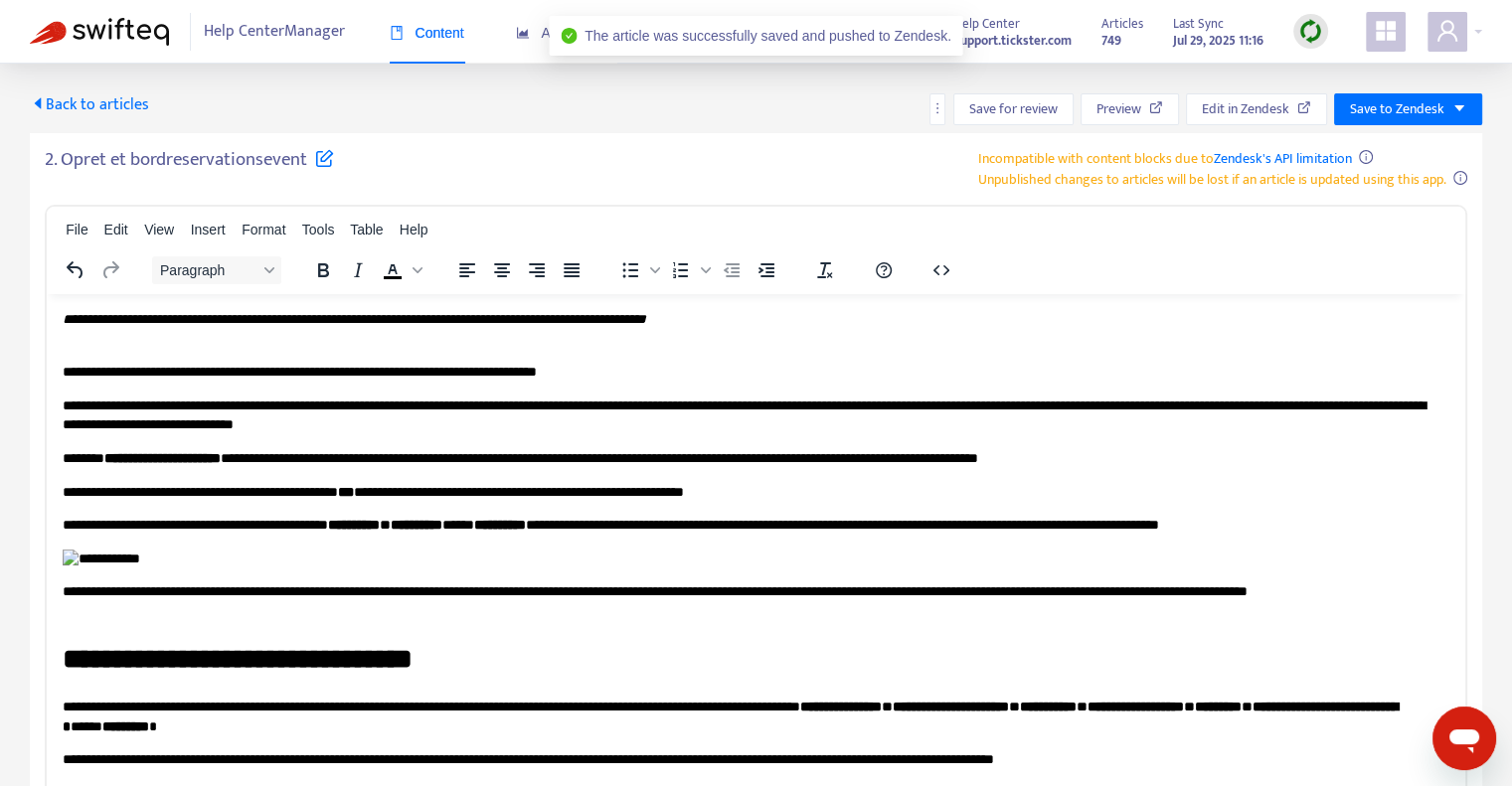 click on "Back to articles" at bounding box center [89, 104] 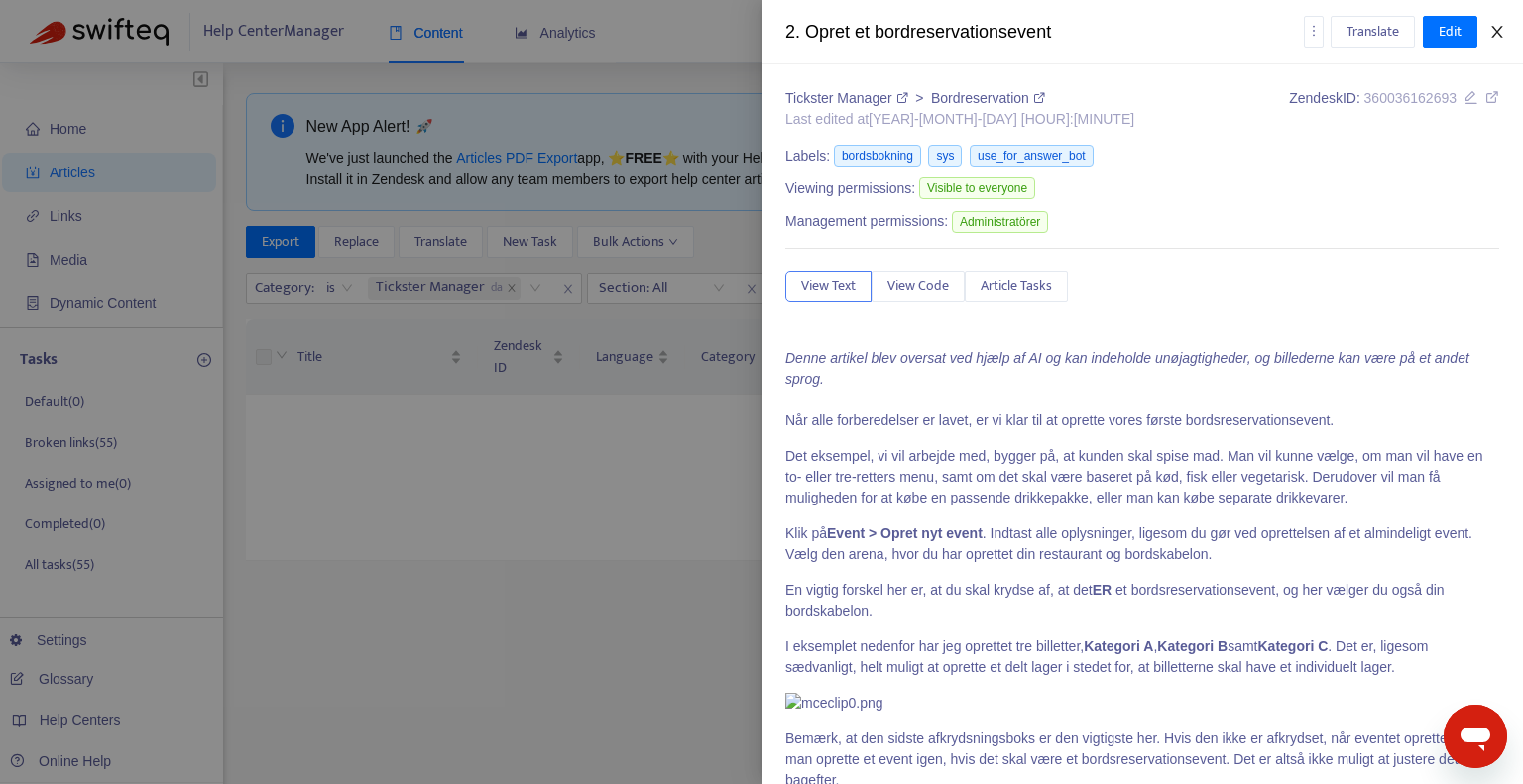 click 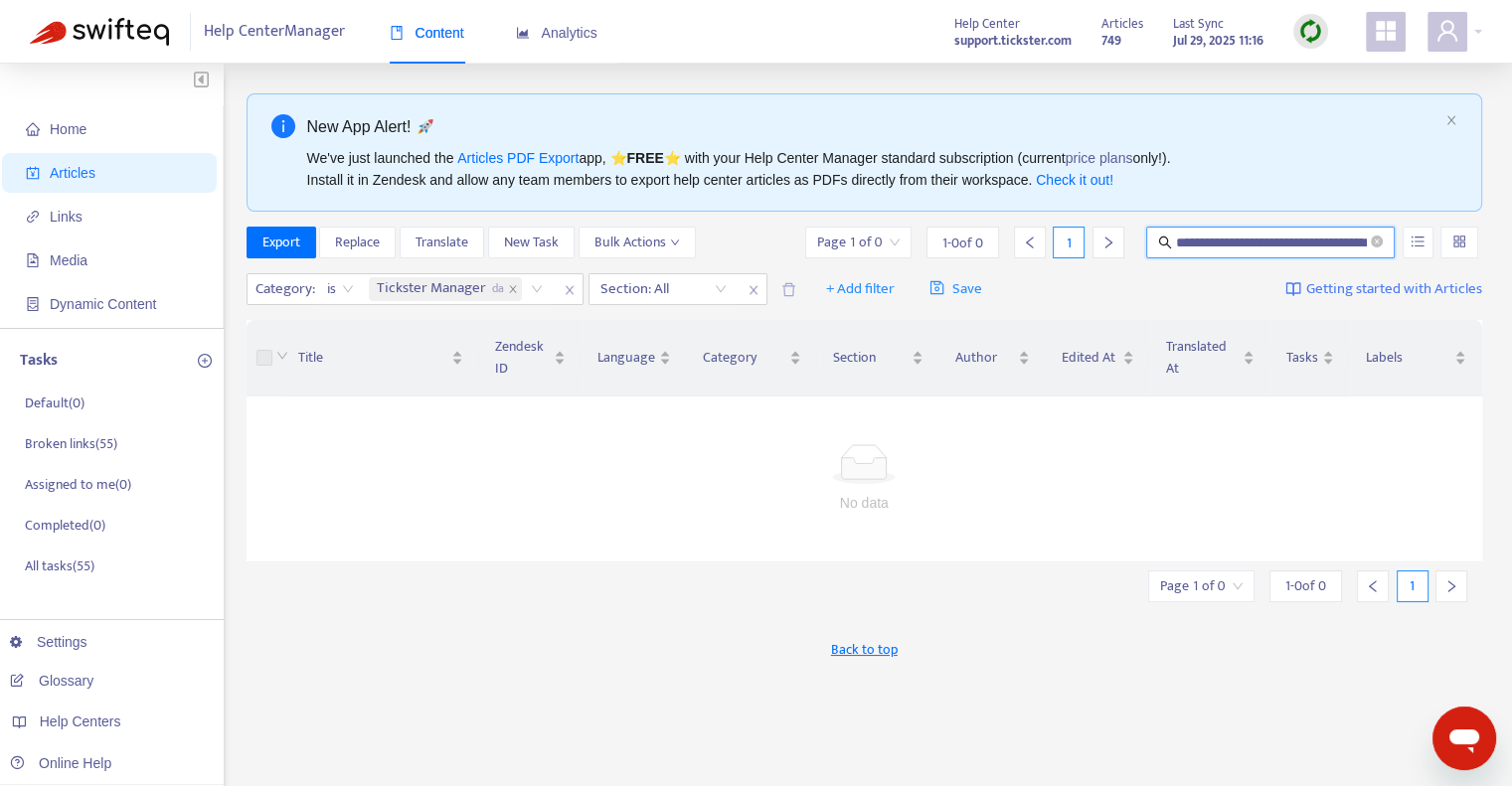 click on "**********" at bounding box center [1271, 242] 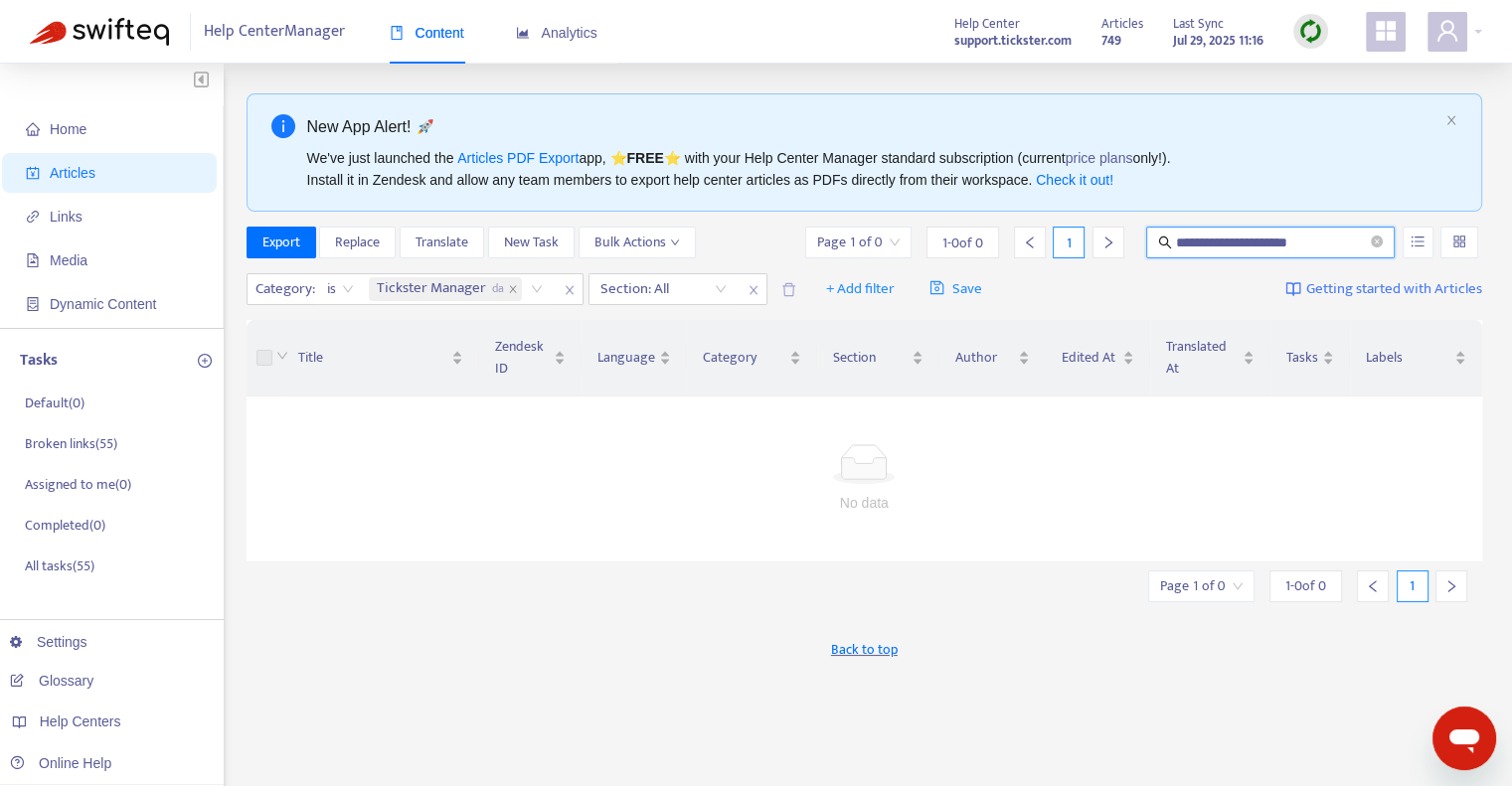 type on "**********" 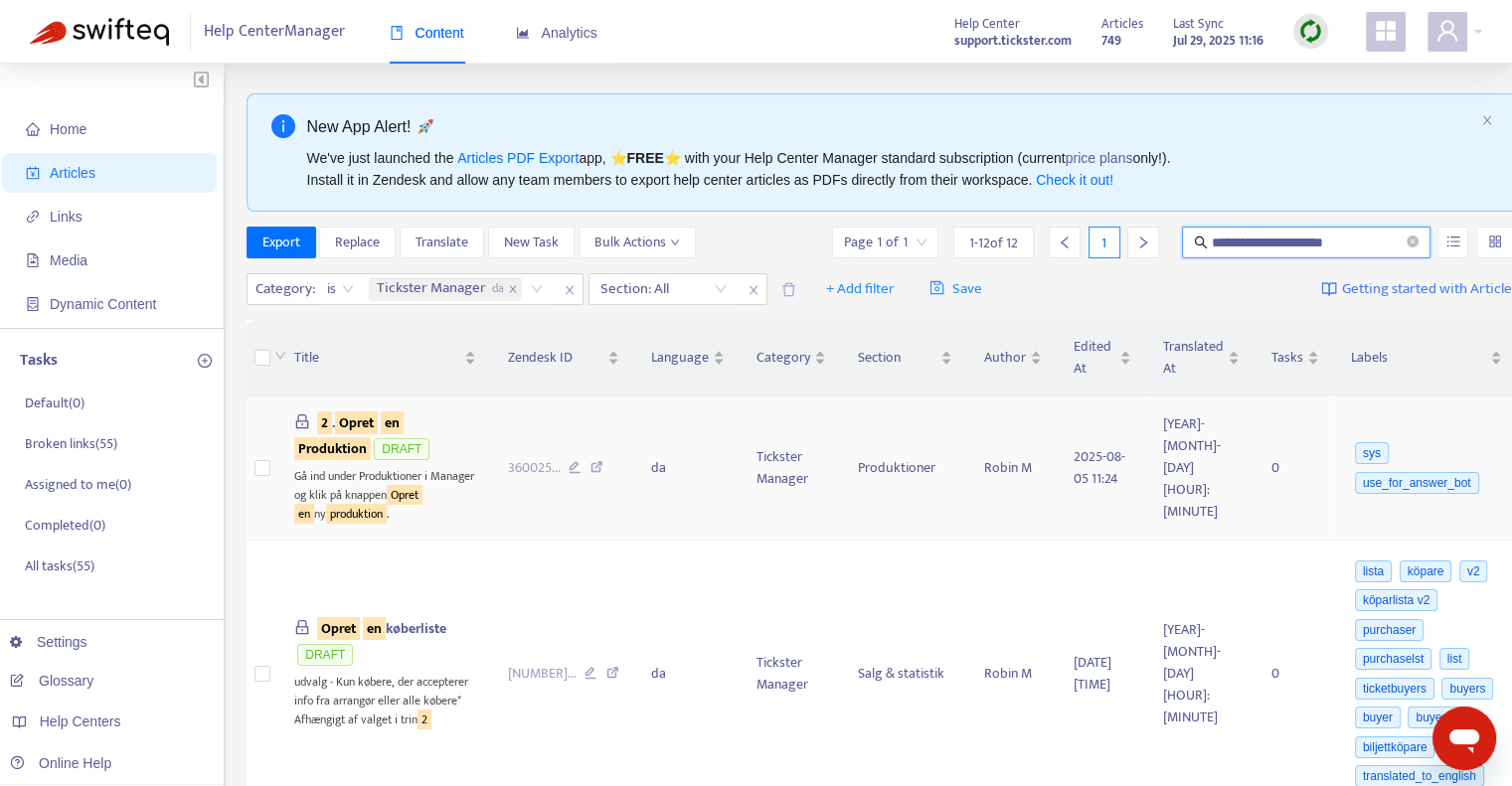click on "Produktion" at bounding box center [332, 448] 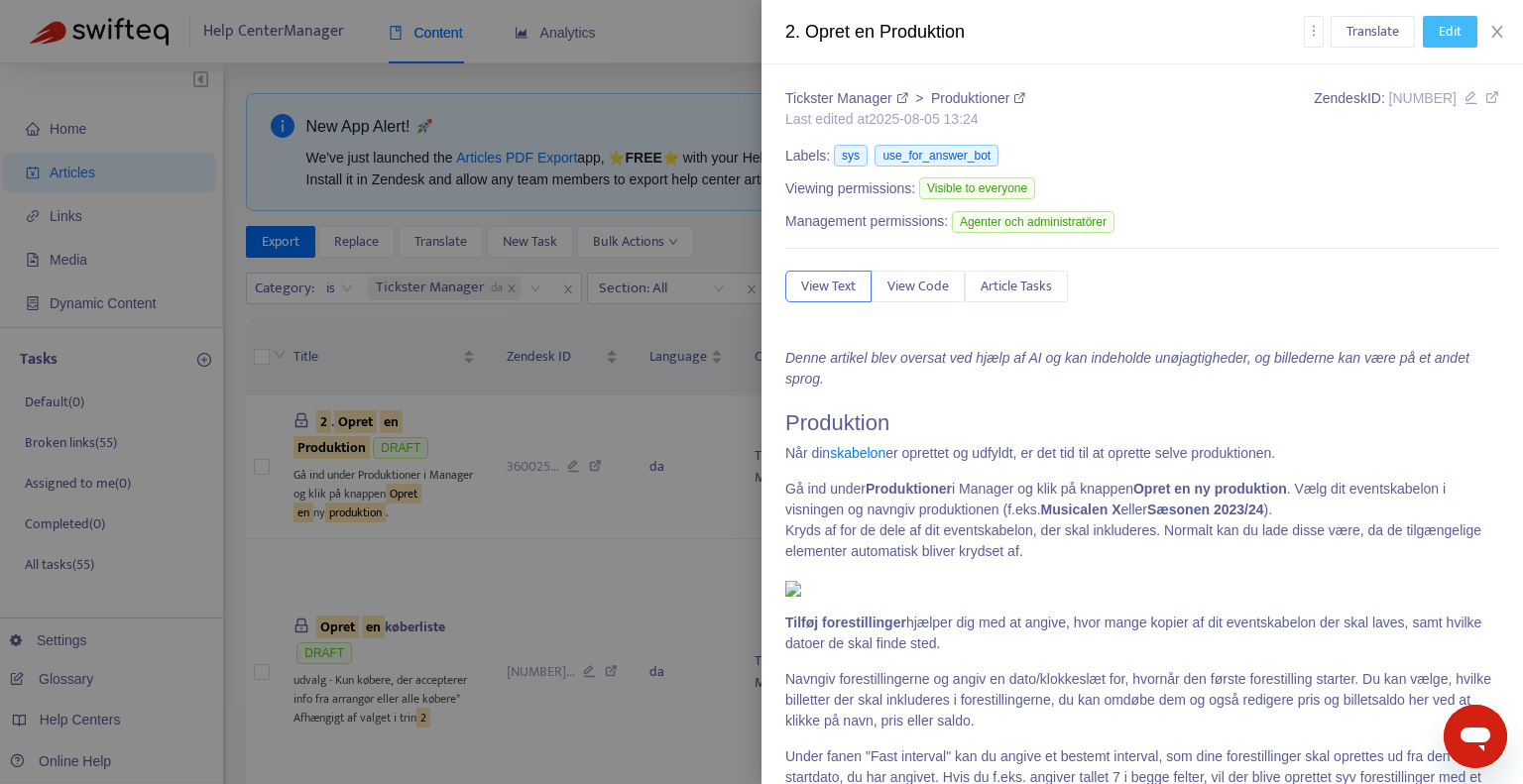 click on "Edit" at bounding box center [1450, 32] 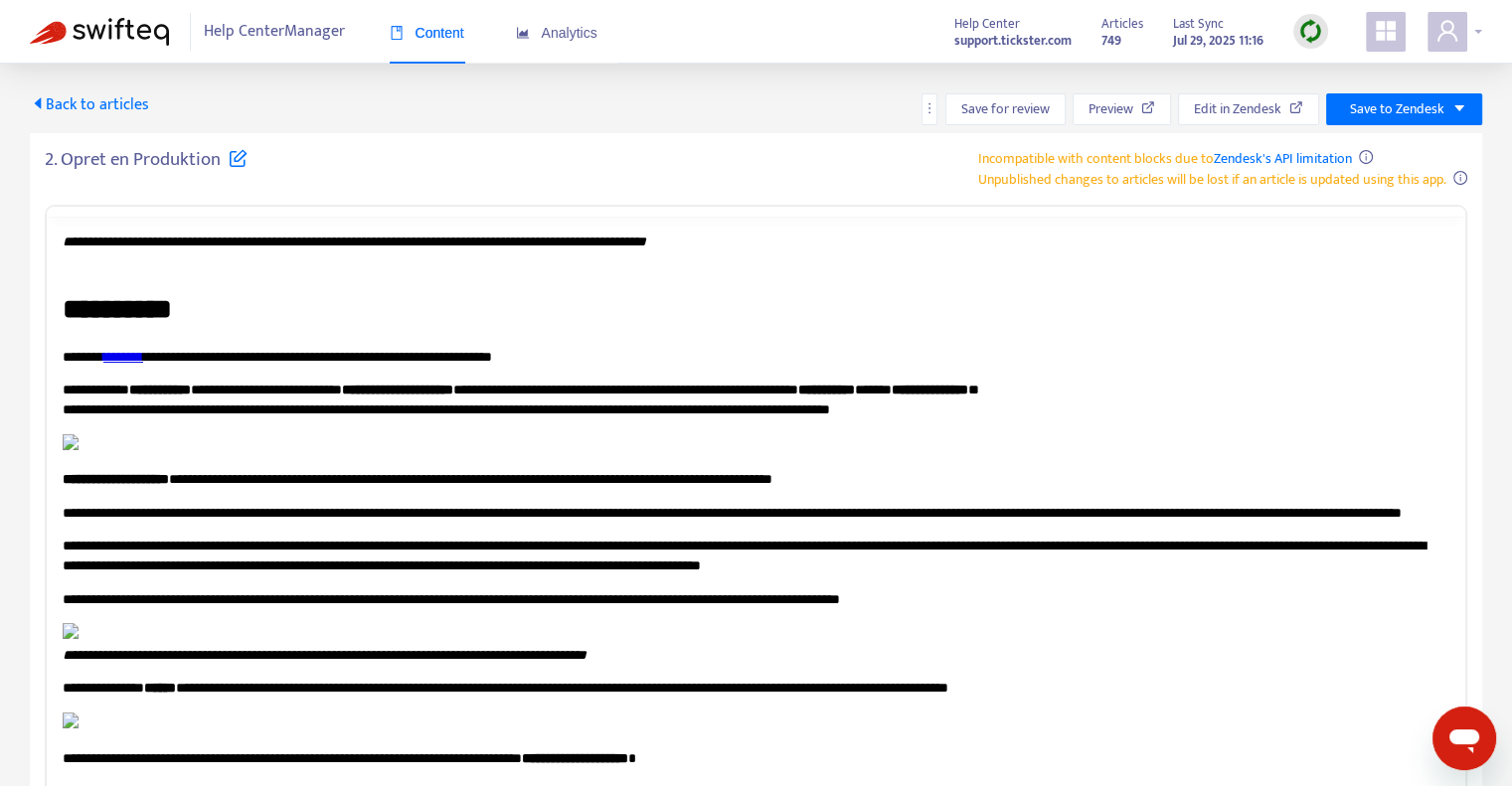 scroll, scrollTop: 0, scrollLeft: 0, axis: both 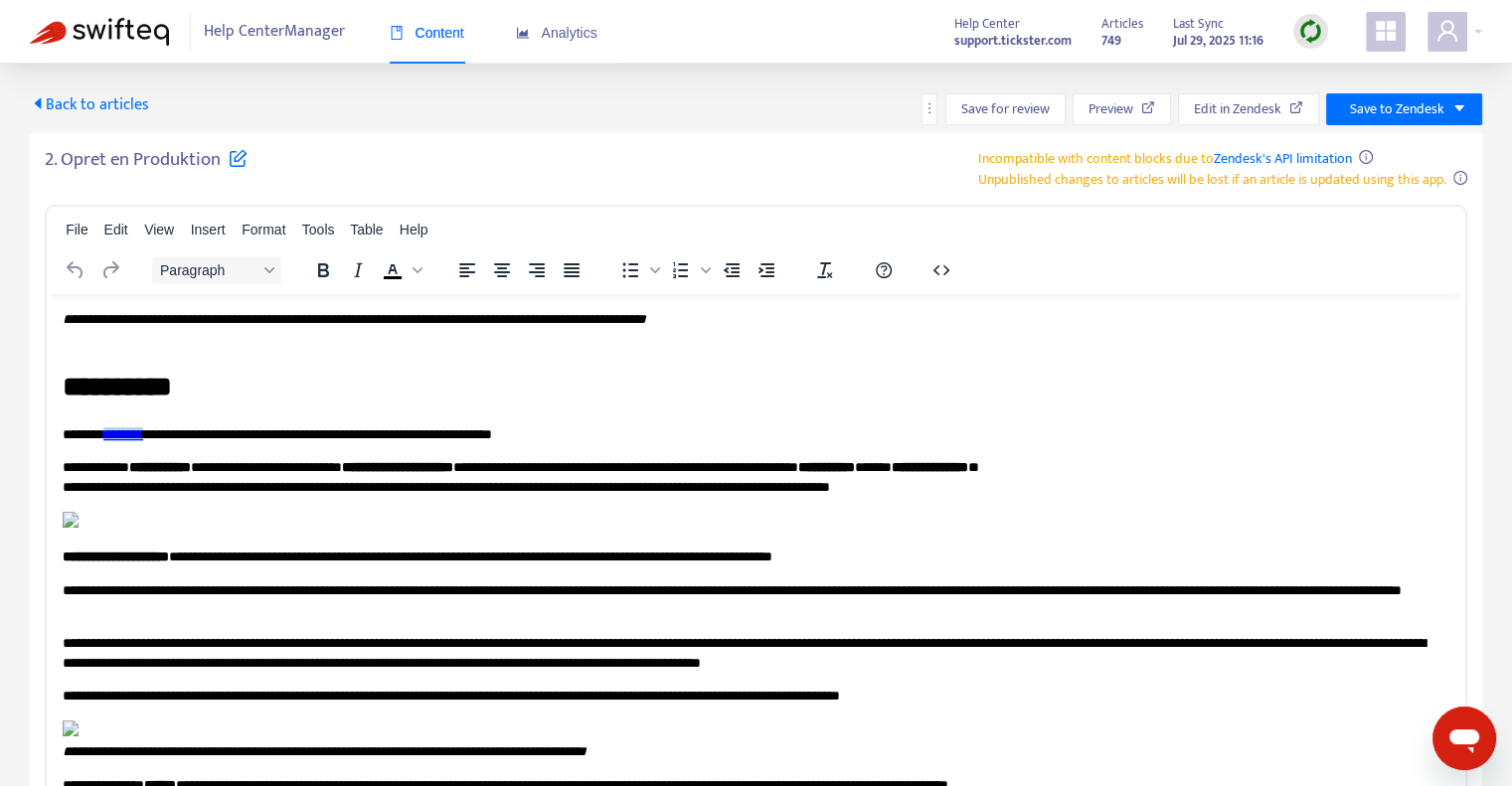 click on "********" at bounding box center (123, 433) 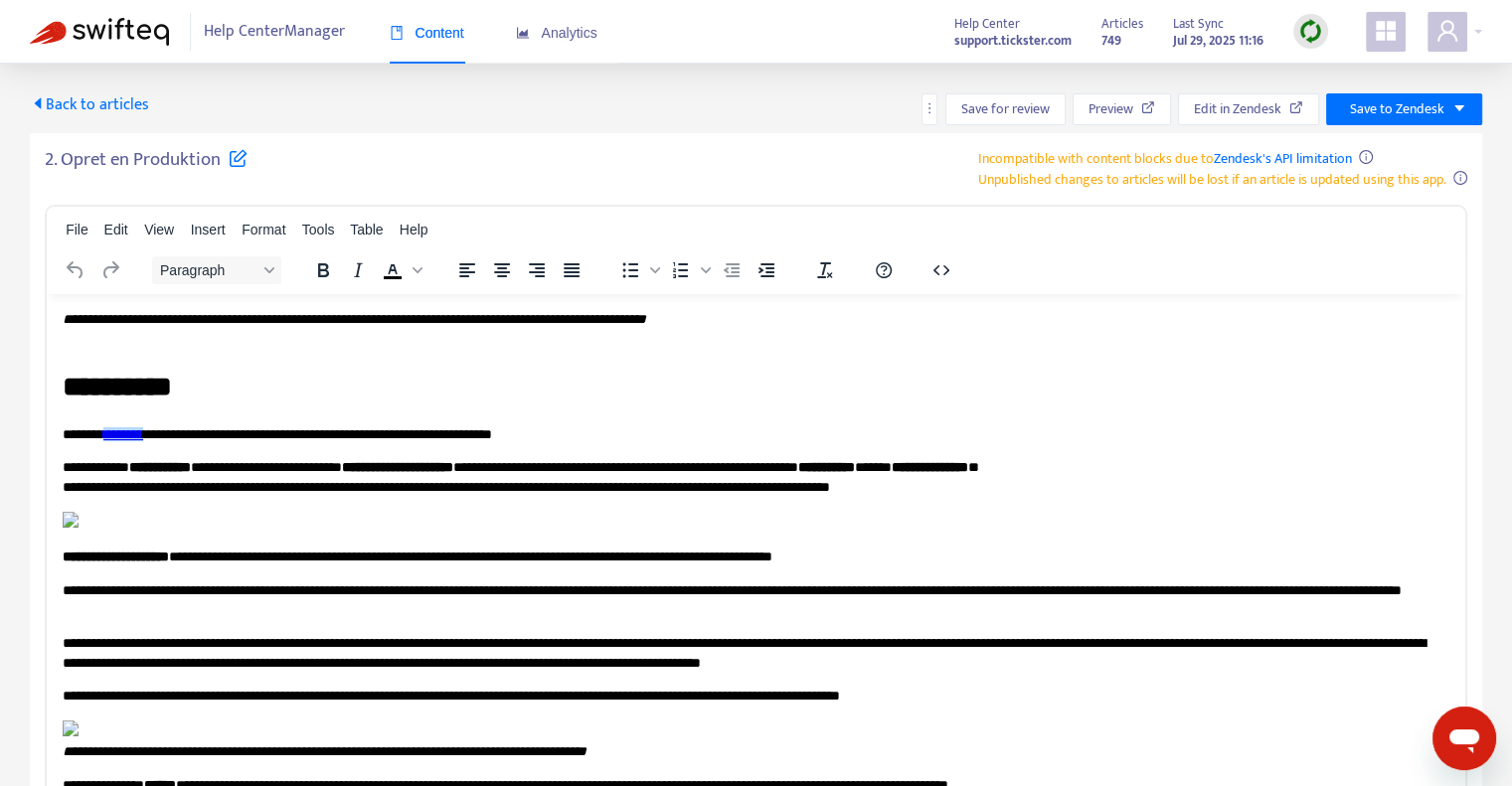 click on "********" at bounding box center [123, 433] 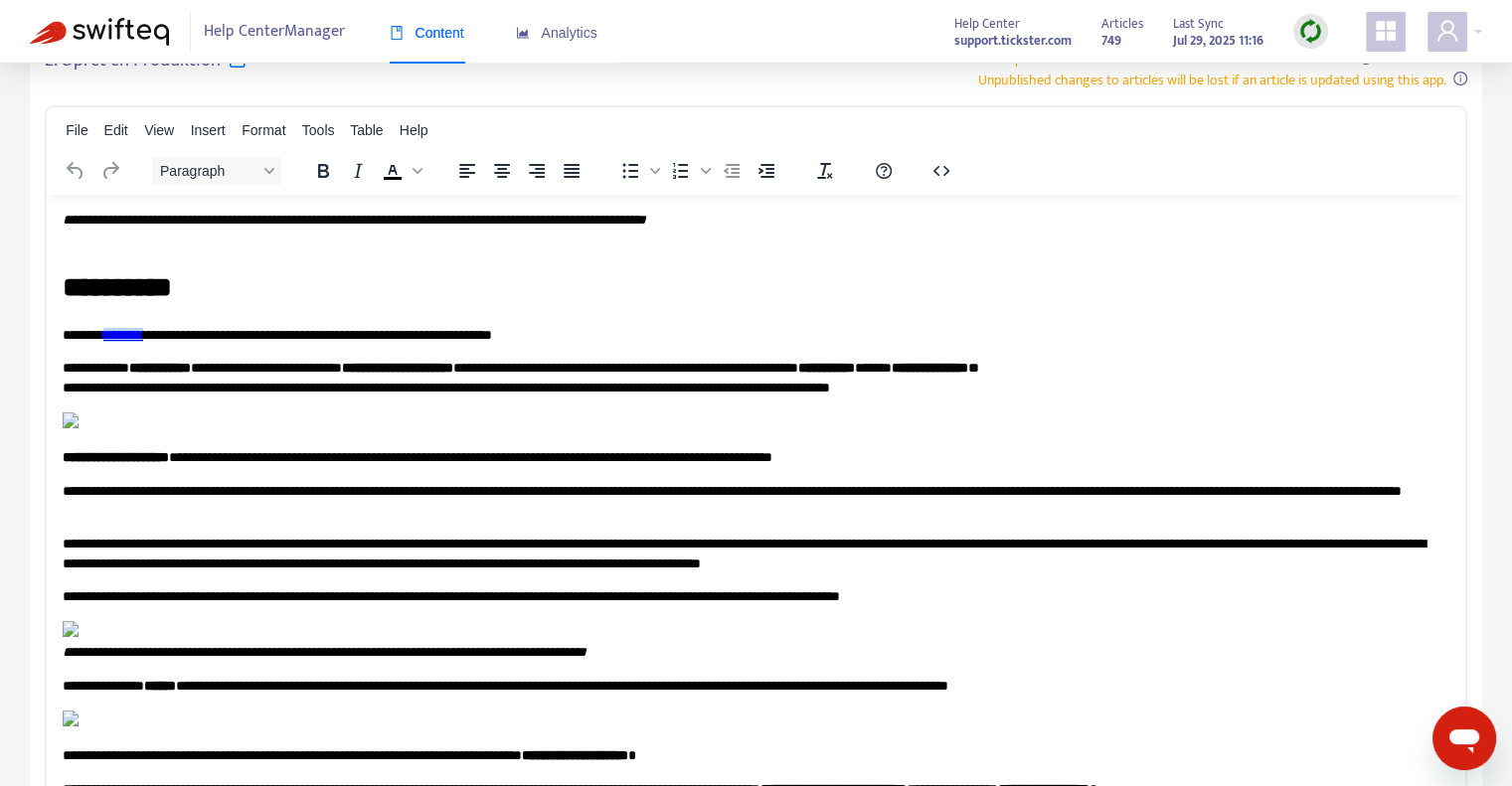scroll, scrollTop: 99, scrollLeft: 0, axis: vertical 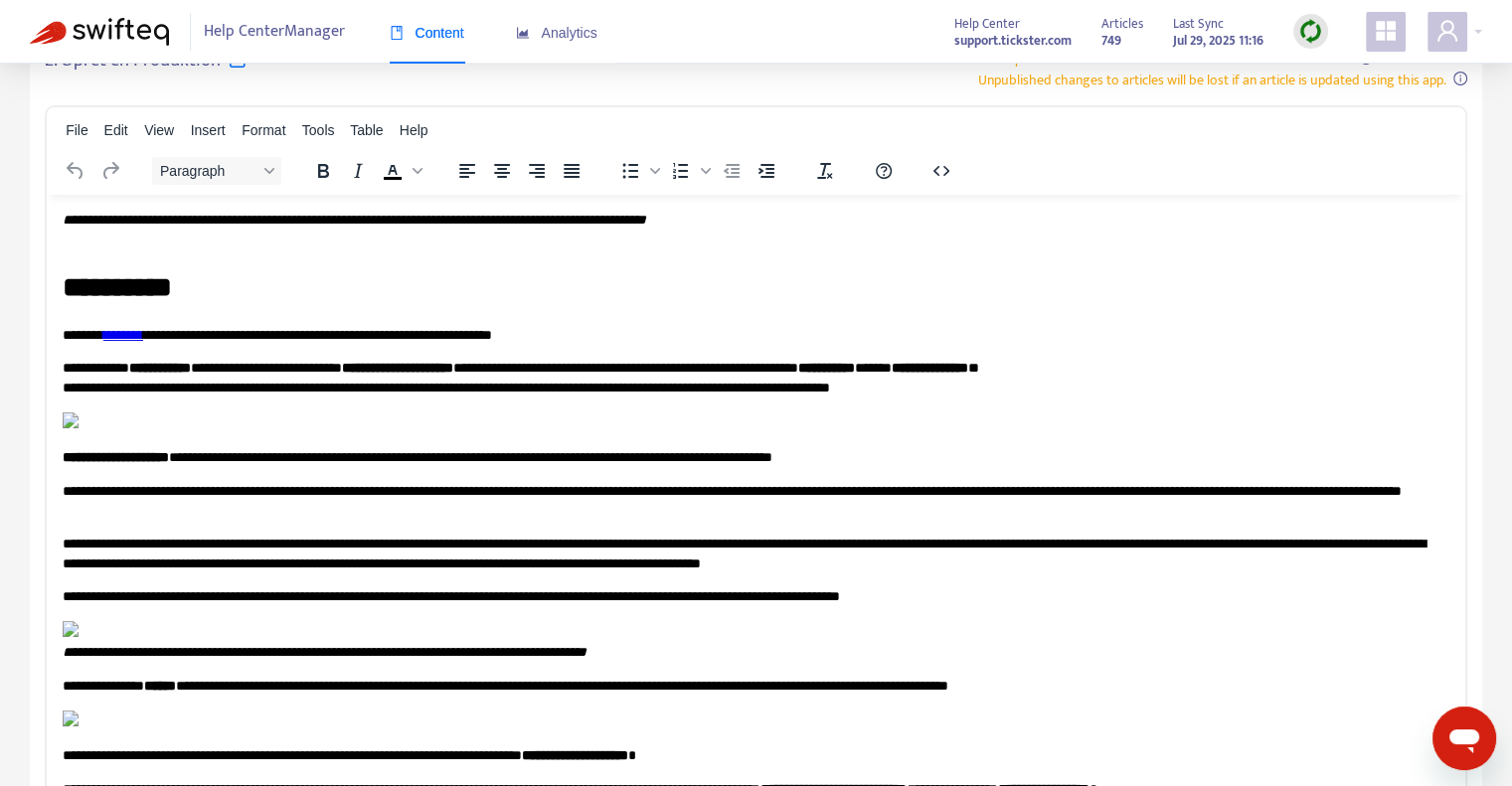 click on "**********" at bounding box center [749, 377] 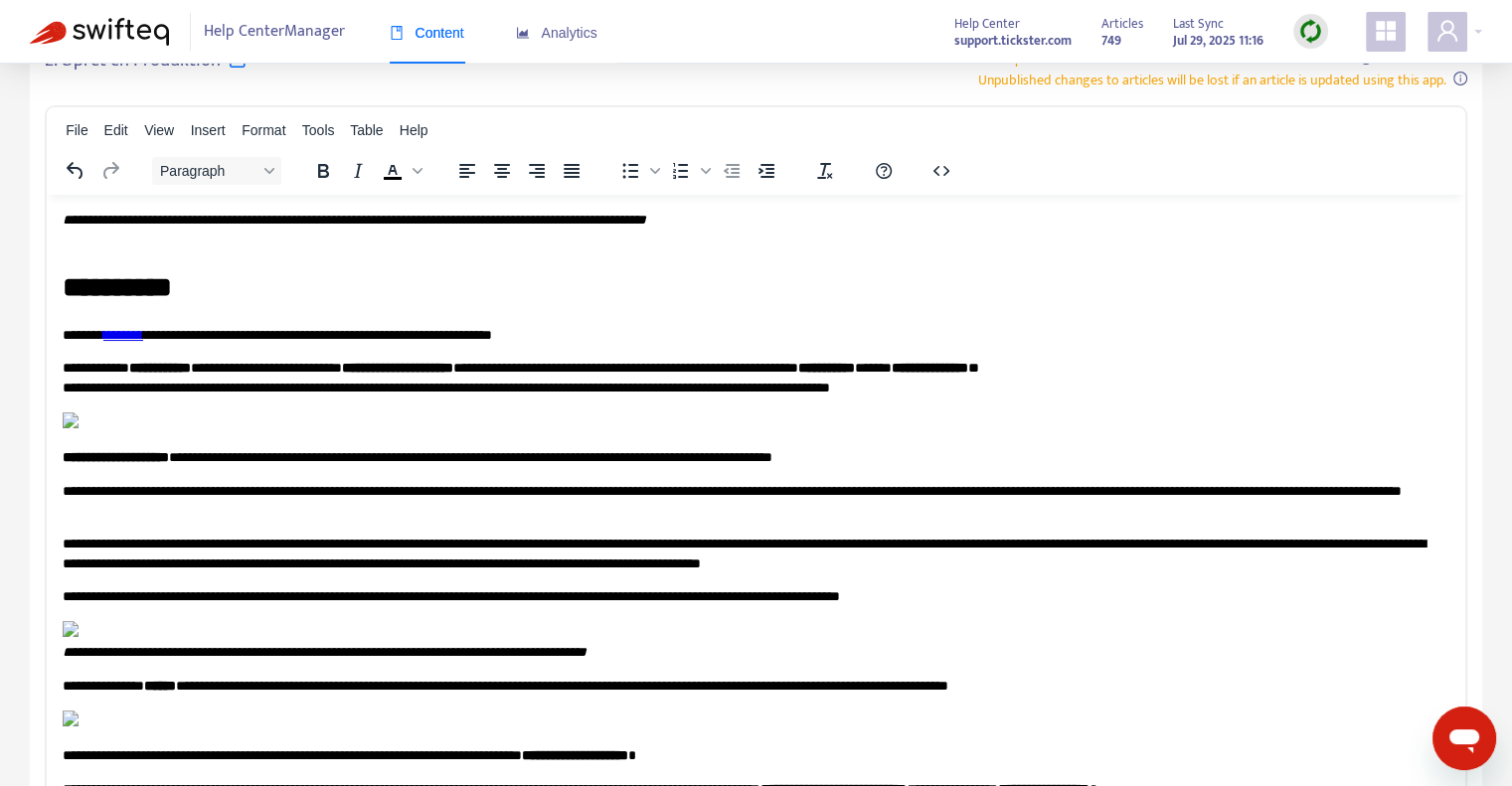 click on "**********" at bounding box center (929, 367) 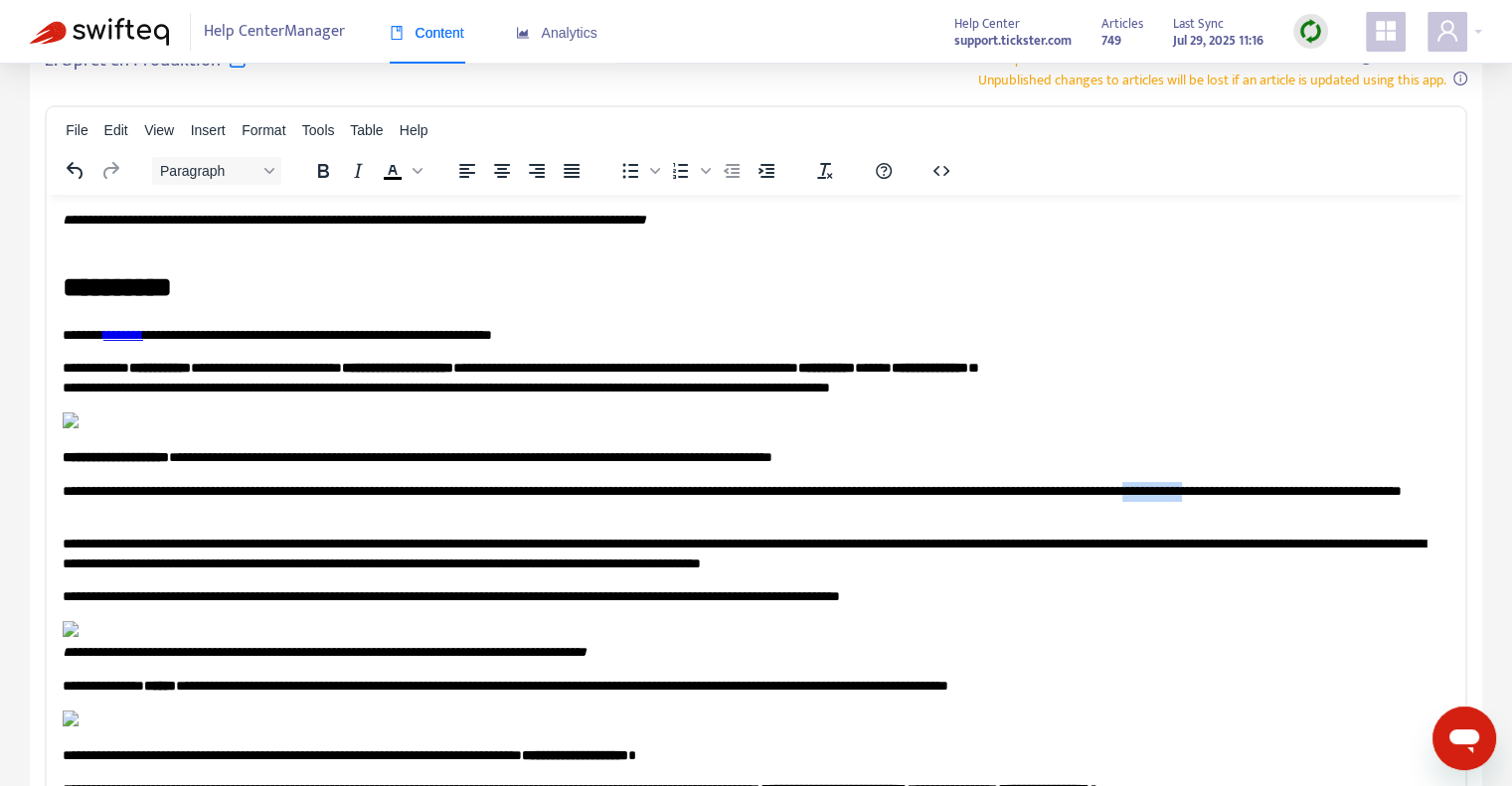 click on "**********" at bounding box center [749, 500] 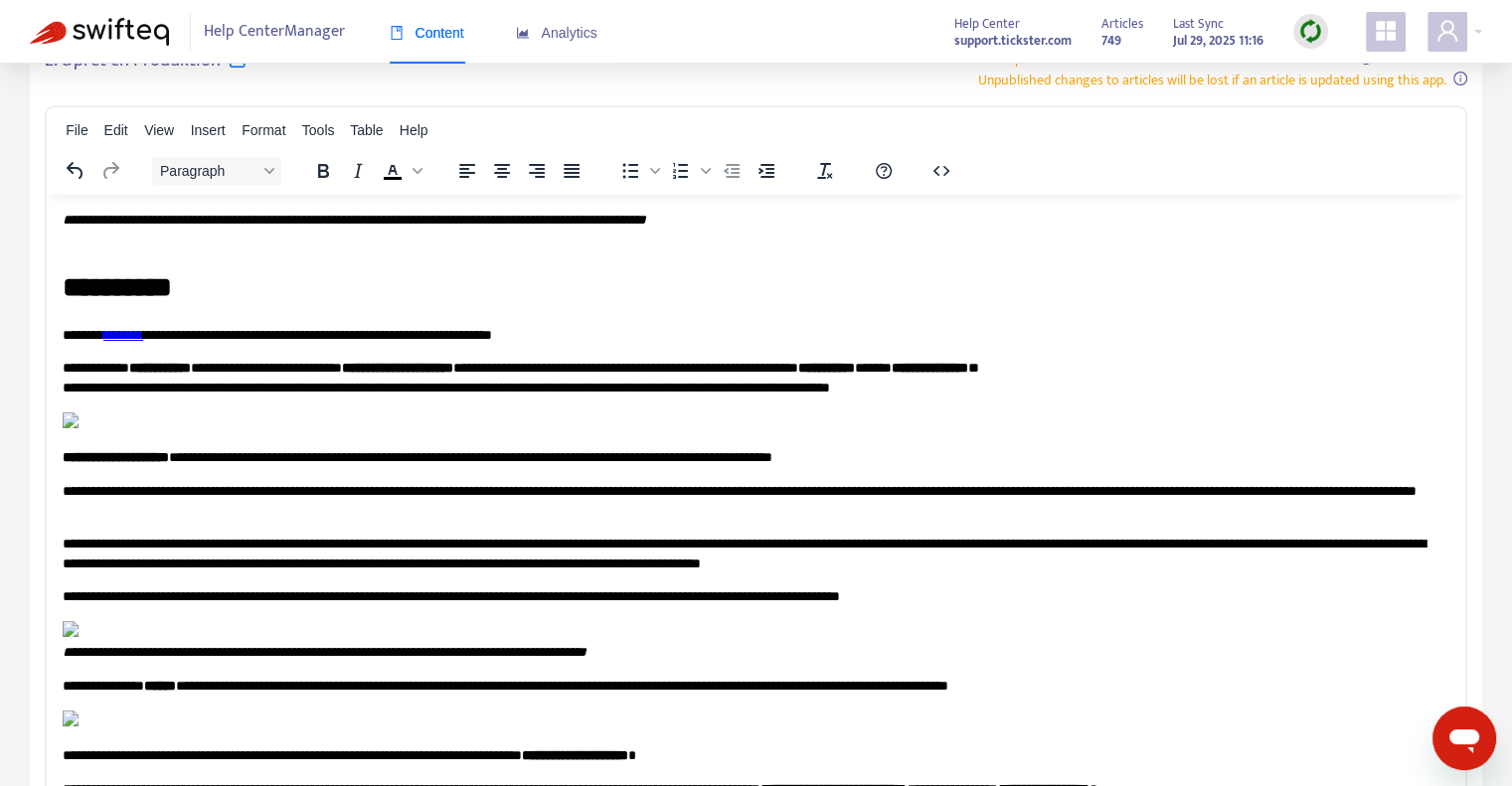 click on "**********" at bounding box center [749, 500] 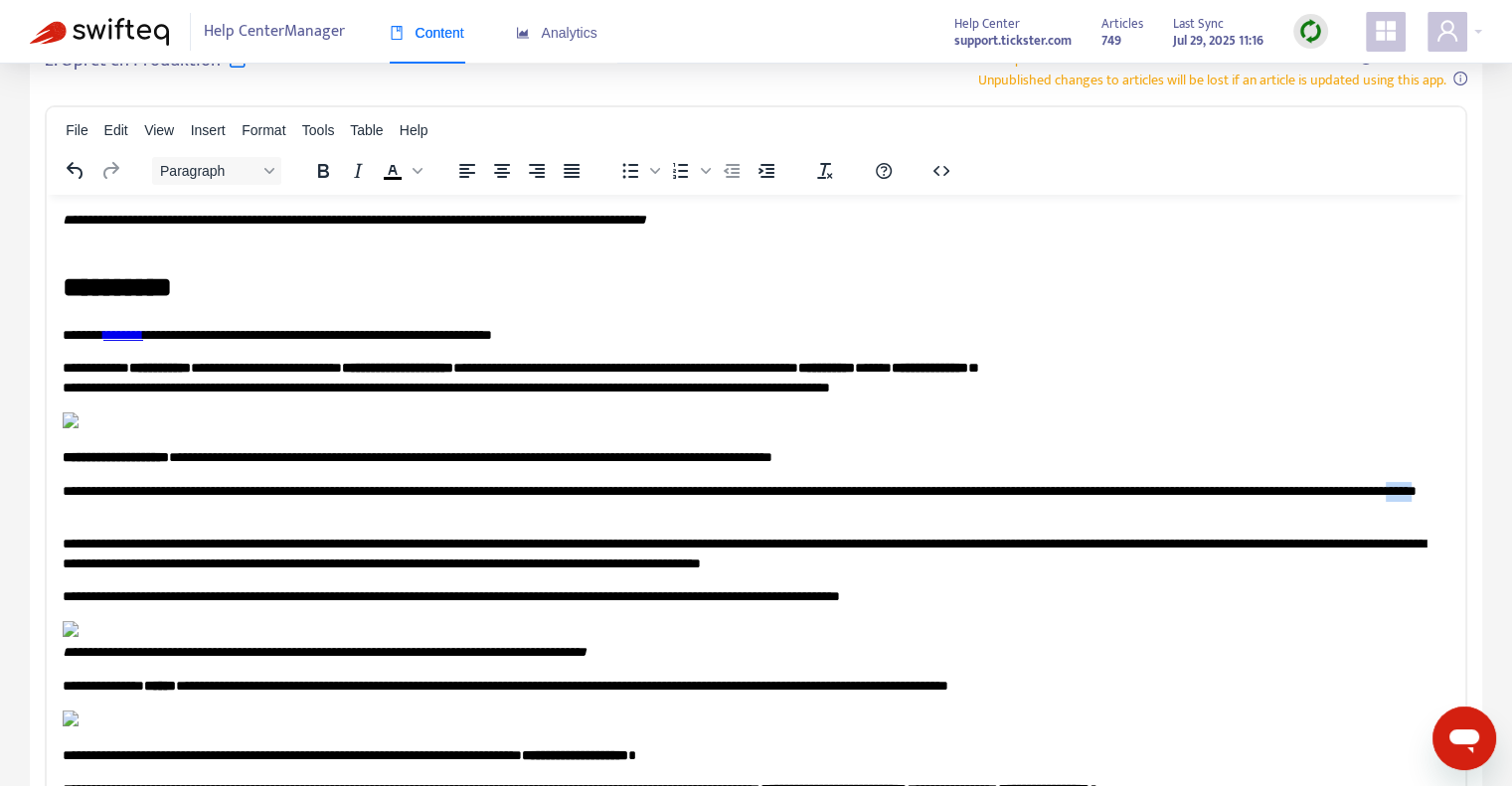click on "**********" at bounding box center (749, 500) 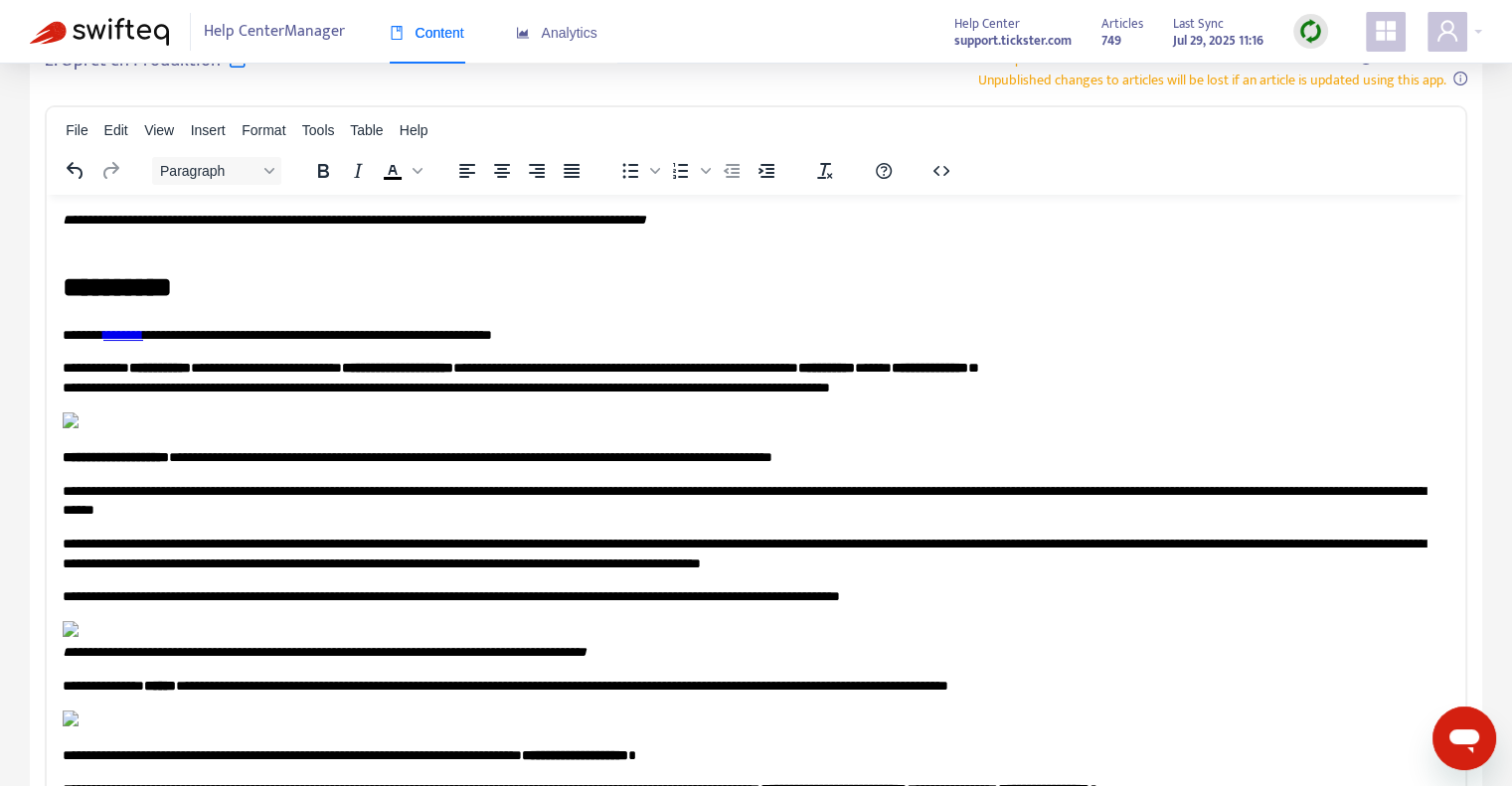 click on "**********" at bounding box center (749, 500) 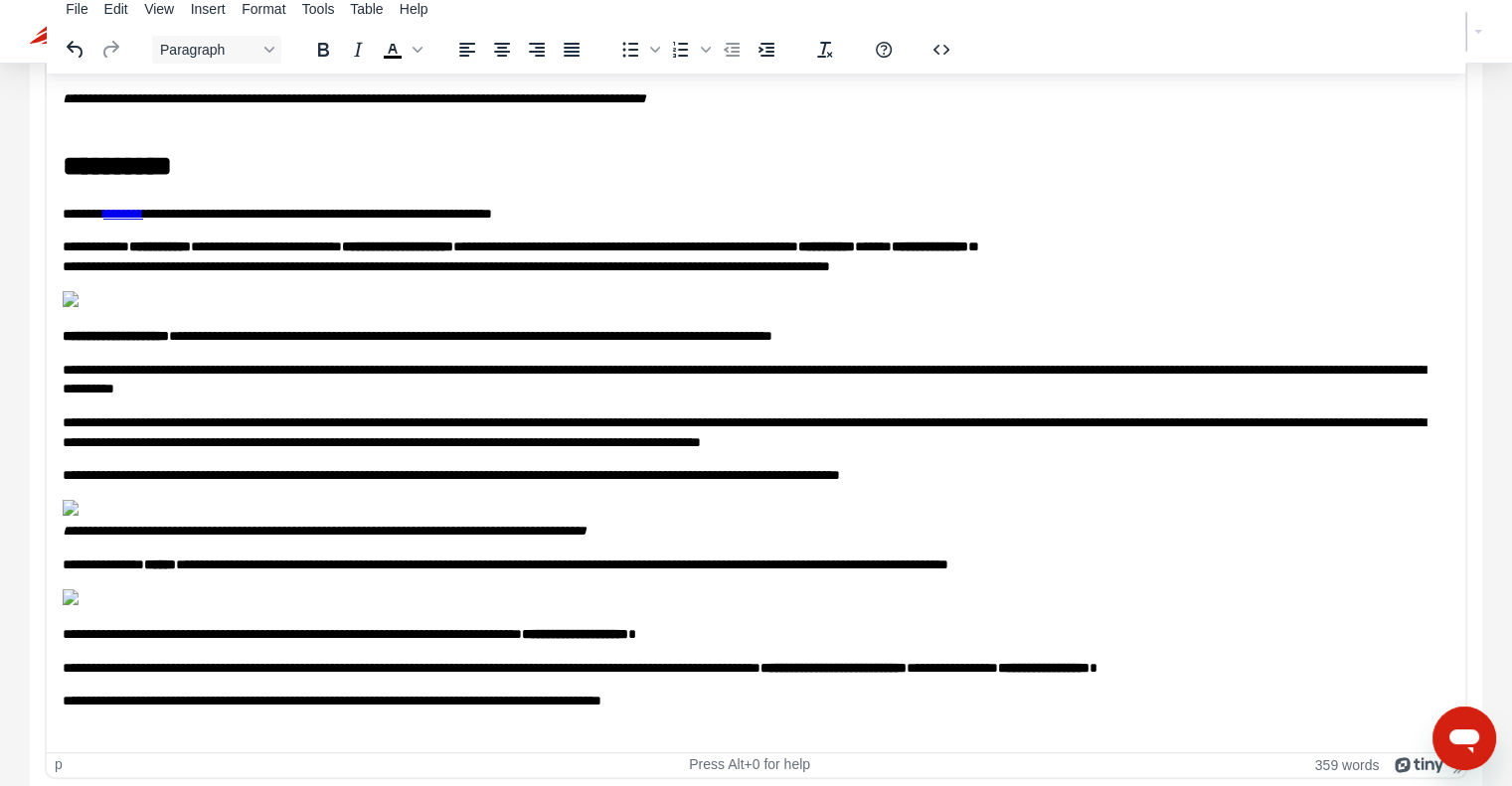scroll, scrollTop: 228, scrollLeft: 0, axis: vertical 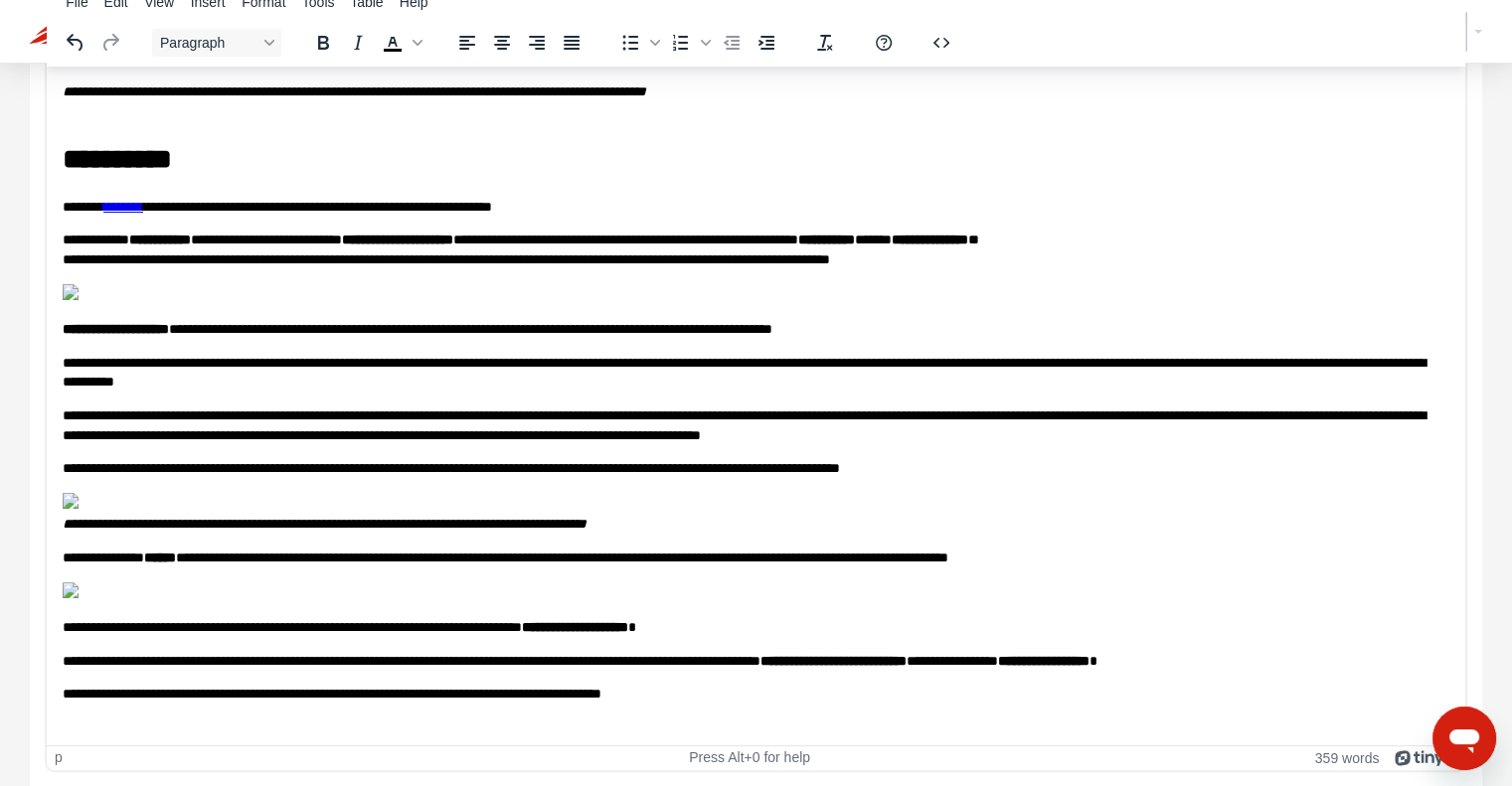 click on "**********" at bounding box center [749, 627] 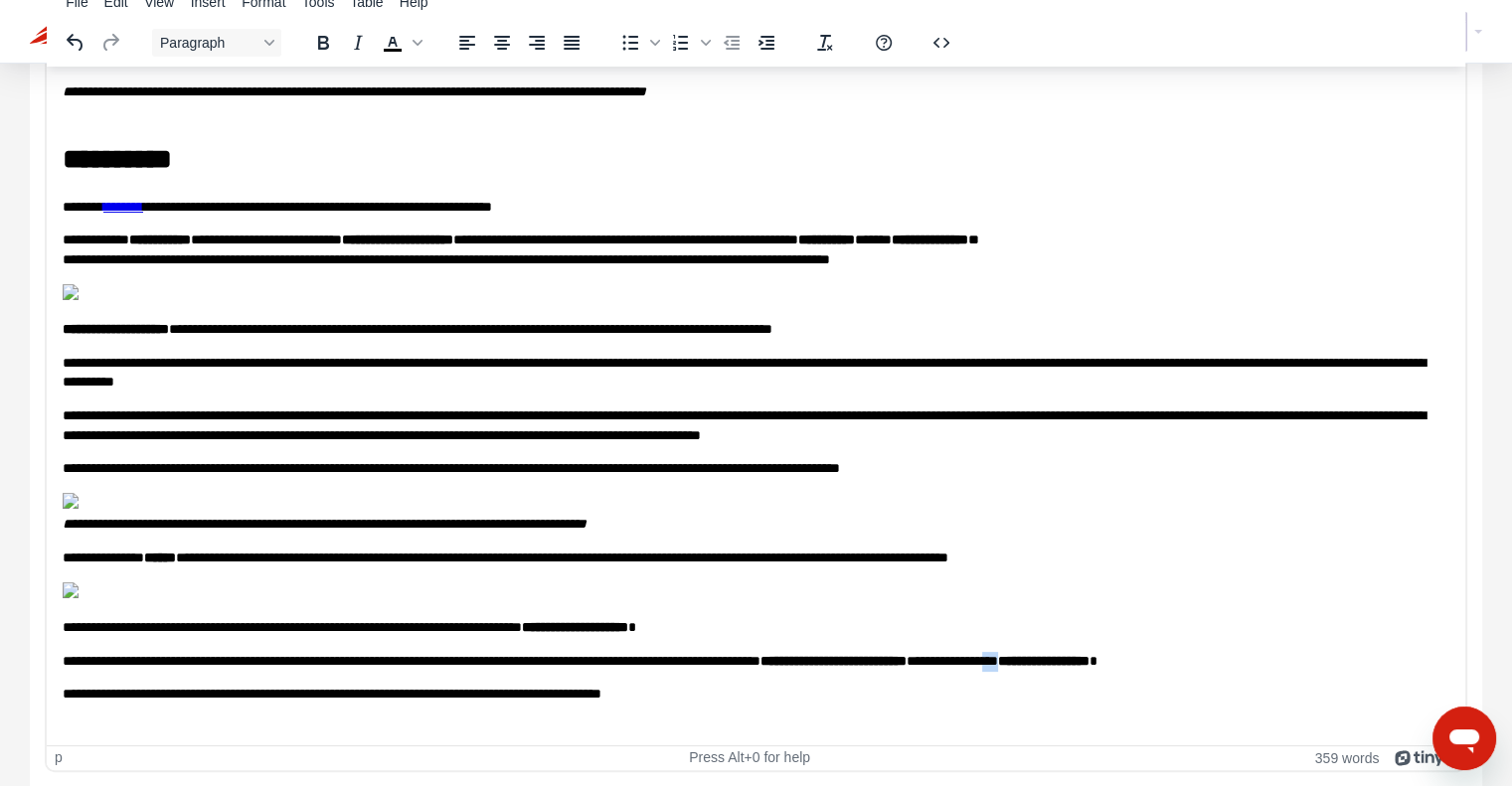 click on "**********" at bounding box center [749, 661] 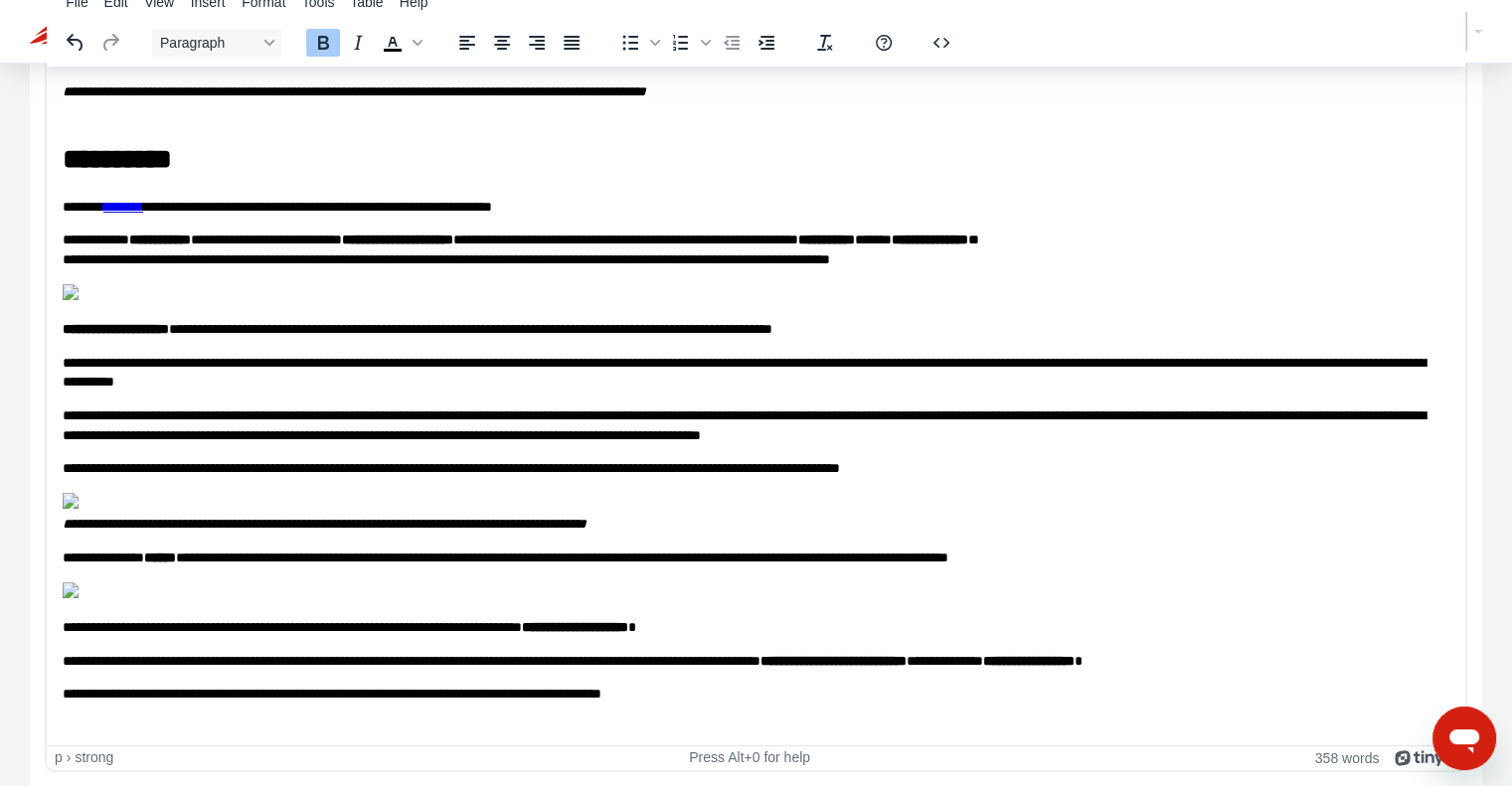 click on "**********" at bounding box center [1029, 660] 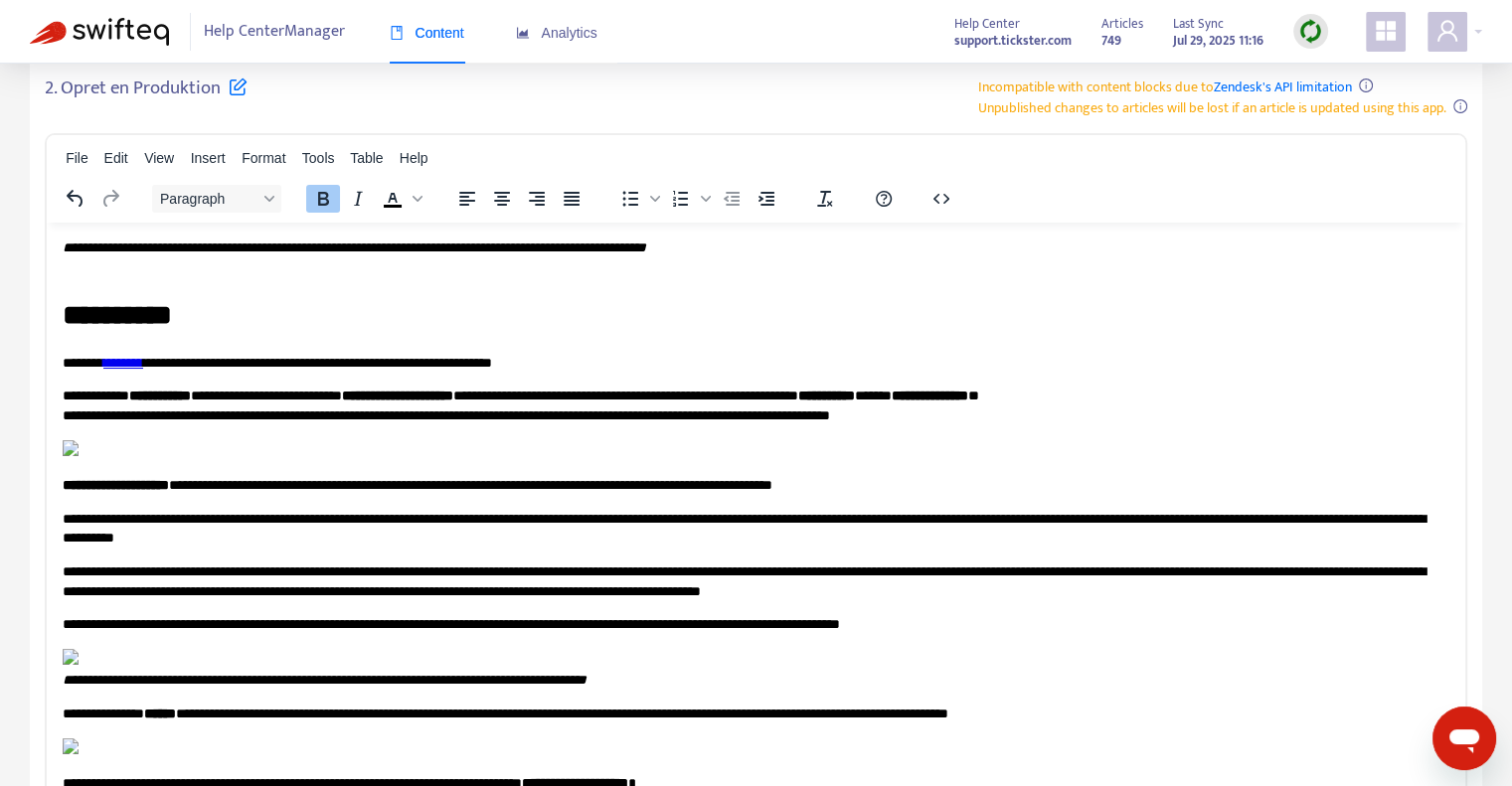 scroll, scrollTop: 0, scrollLeft: 0, axis: both 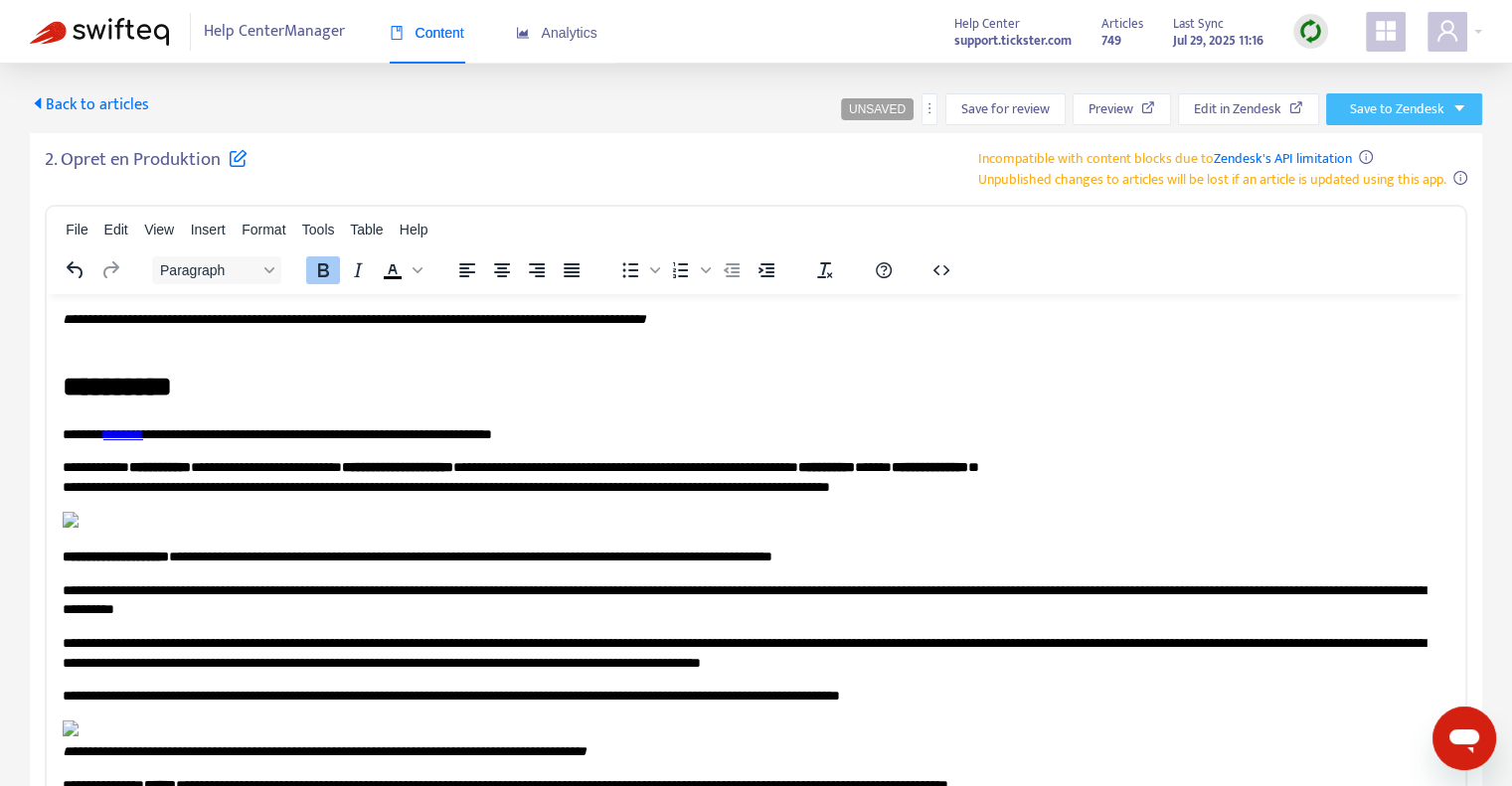 click on "Save to Zendesk" at bounding box center (1404, 109) 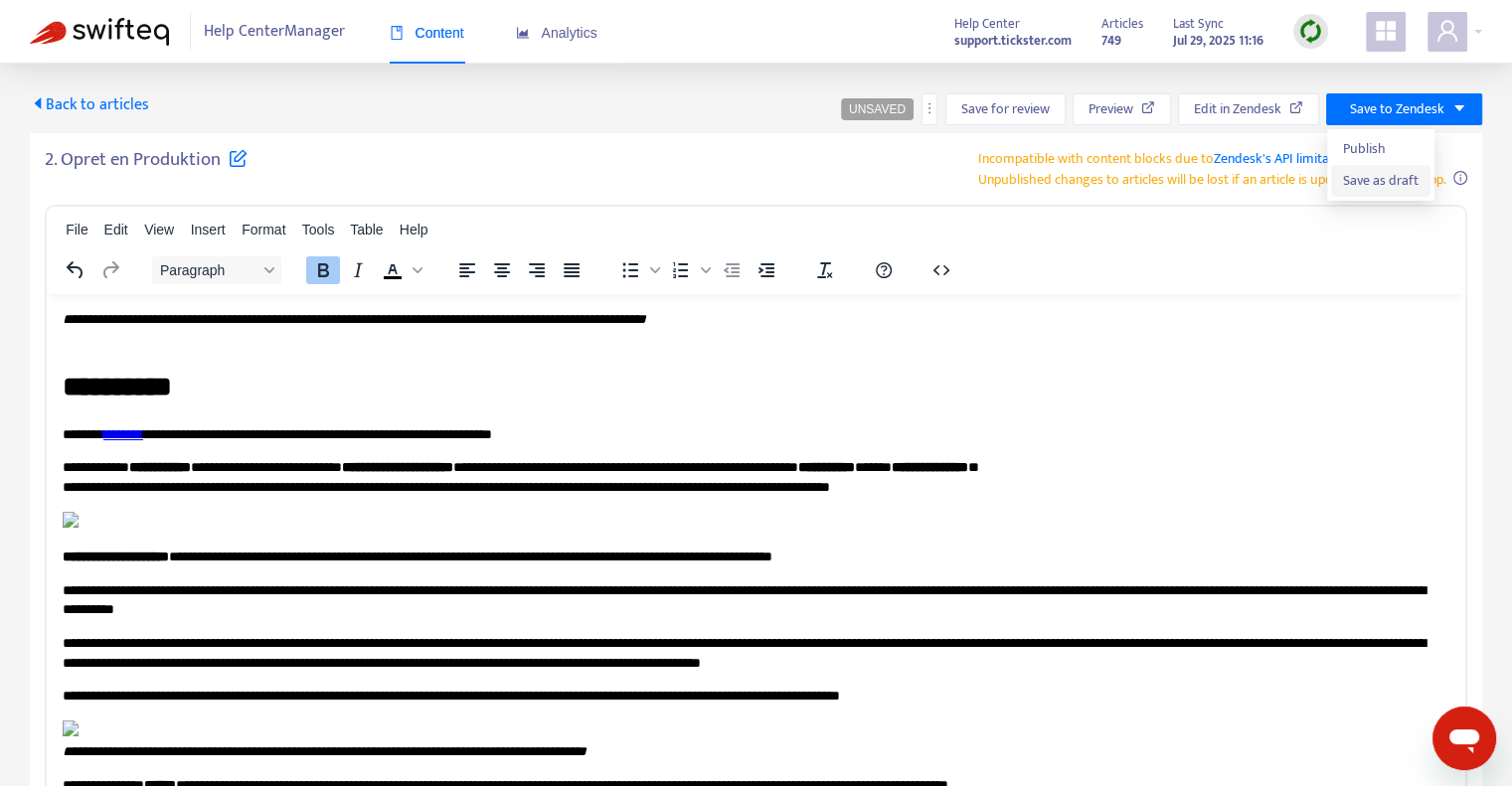 click on "Save as draft" at bounding box center [1381, 181] 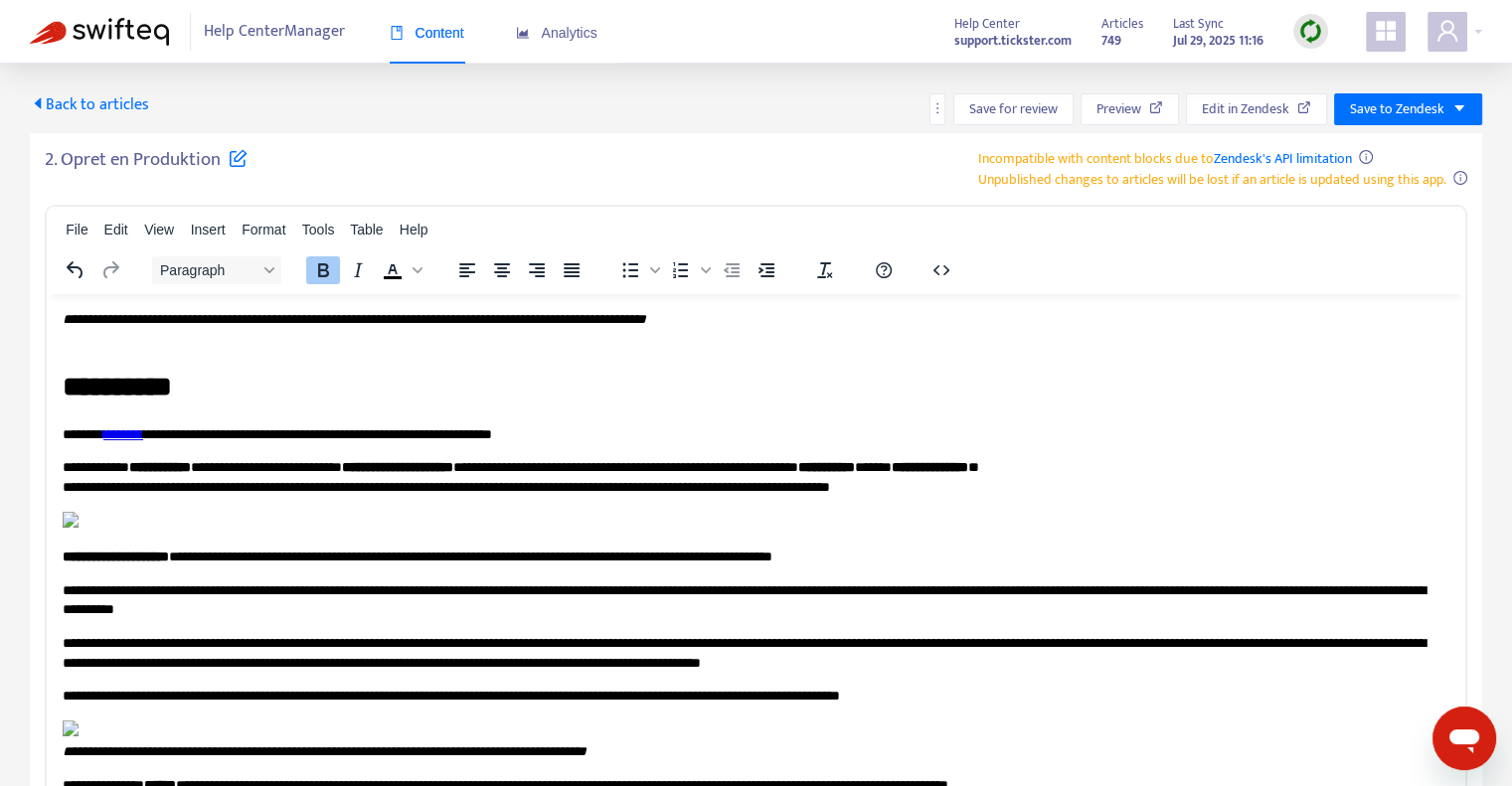 click on "Back to articles" at bounding box center (89, 104) 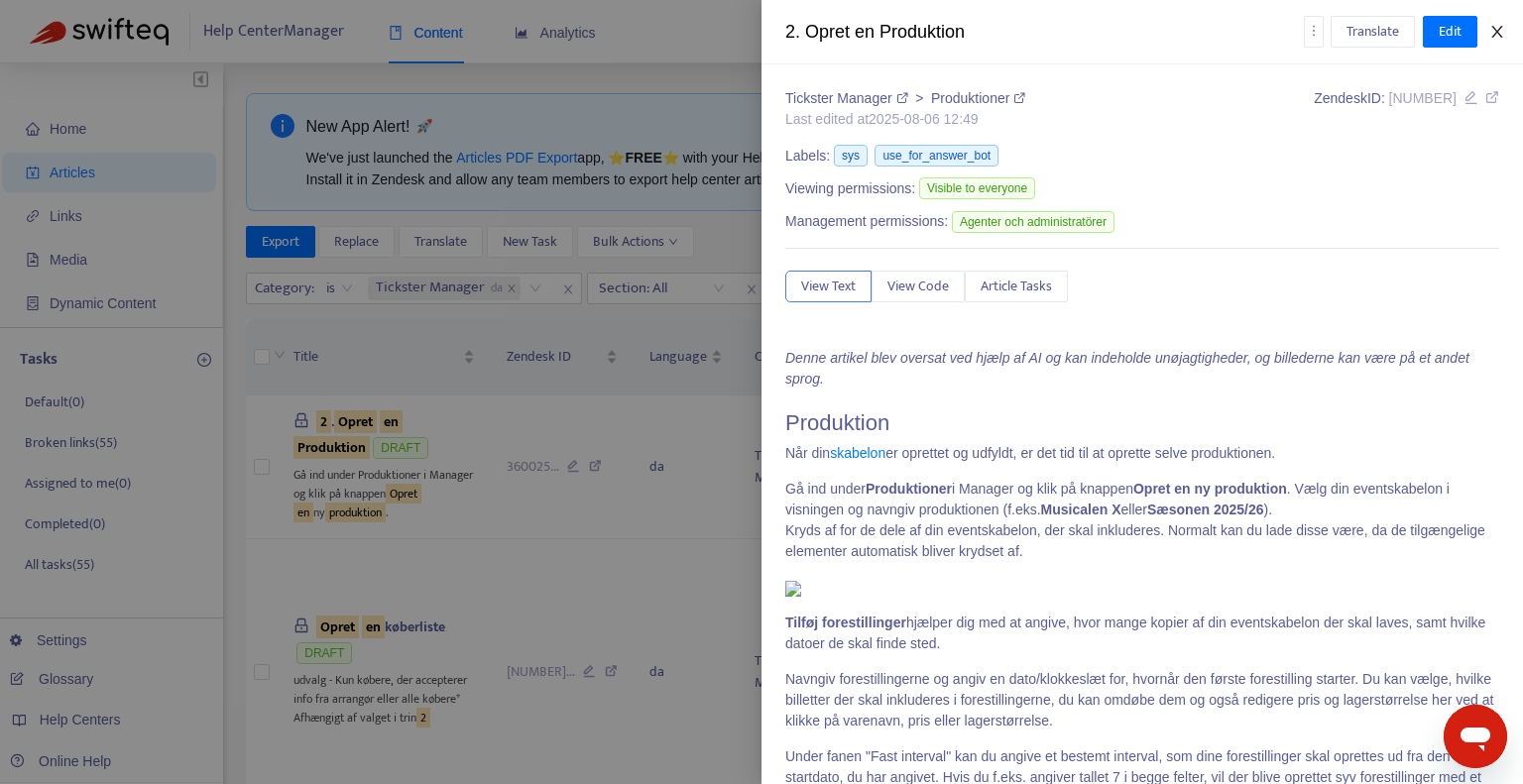 click 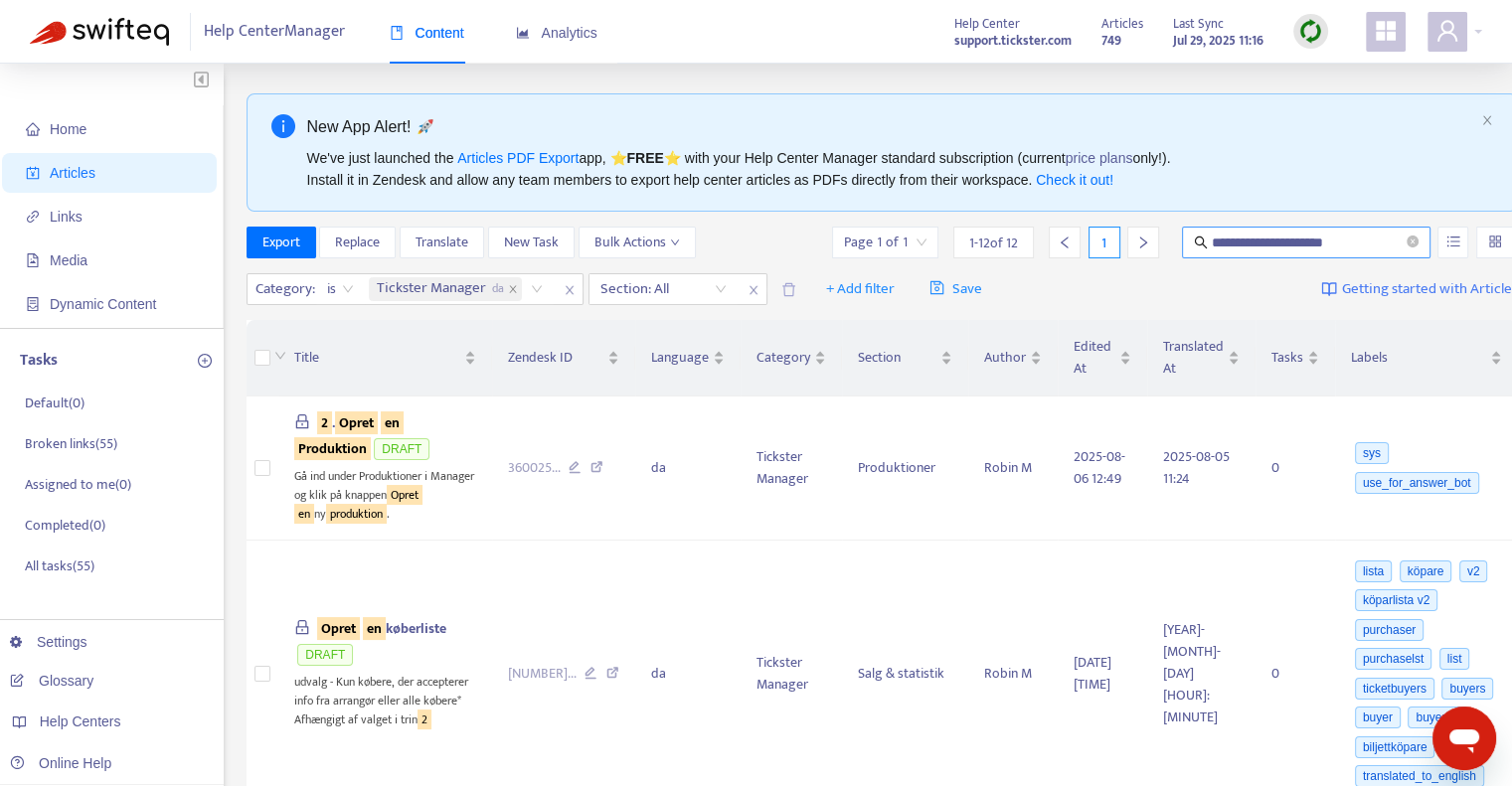 click on "**********" at bounding box center [1307, 242] 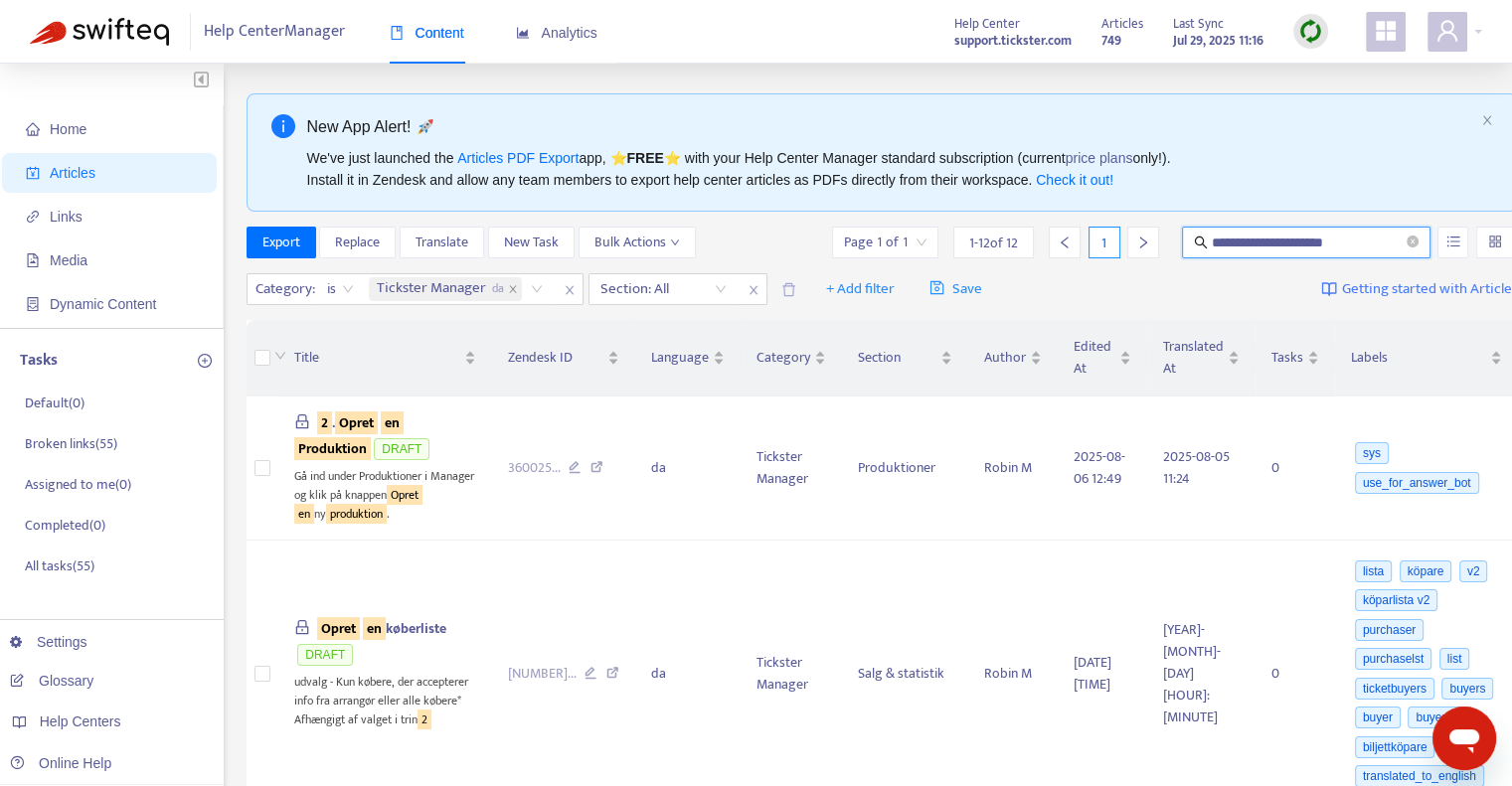 paste on "**********" 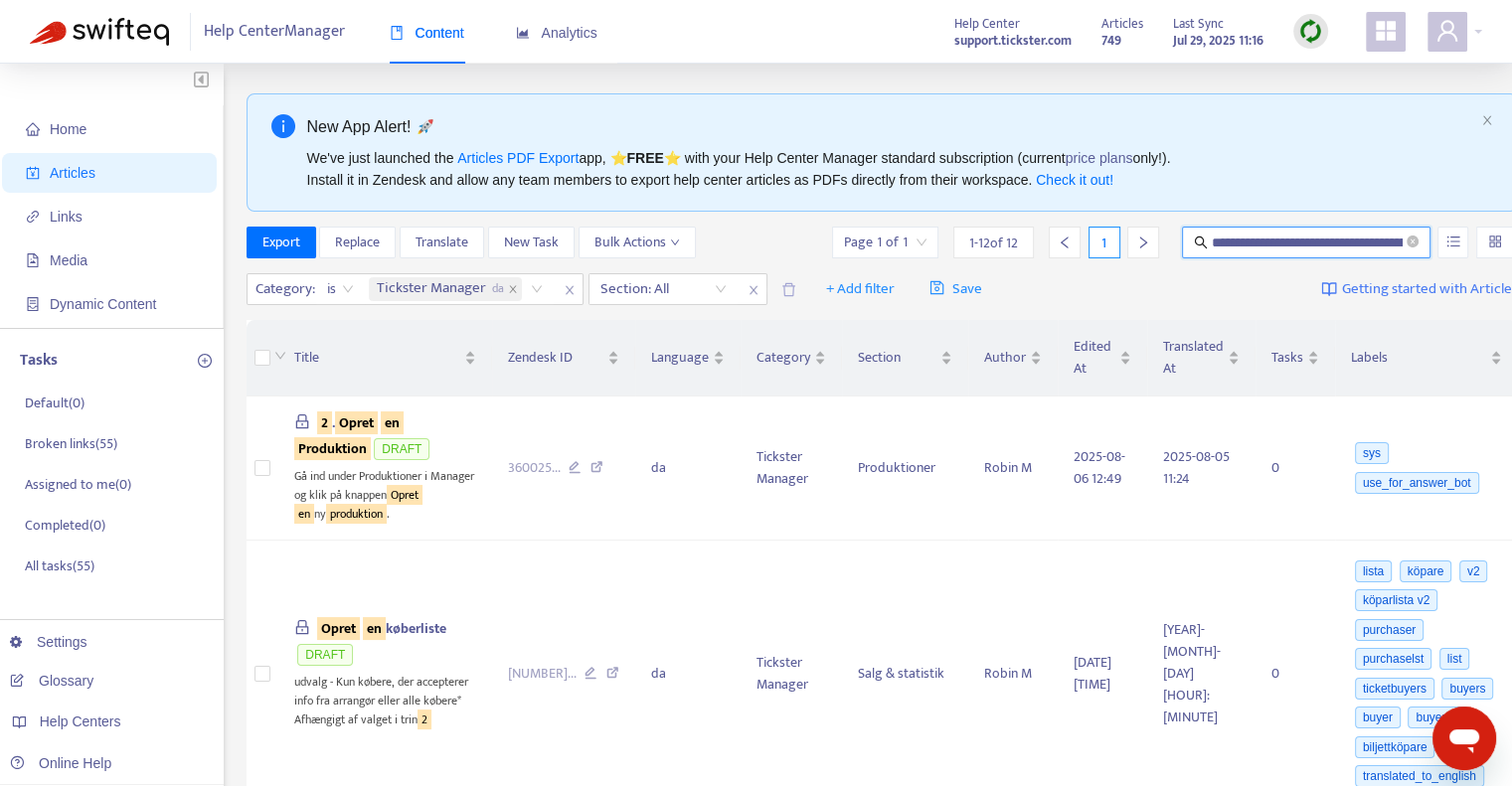 scroll, scrollTop: 0, scrollLeft: 169, axis: horizontal 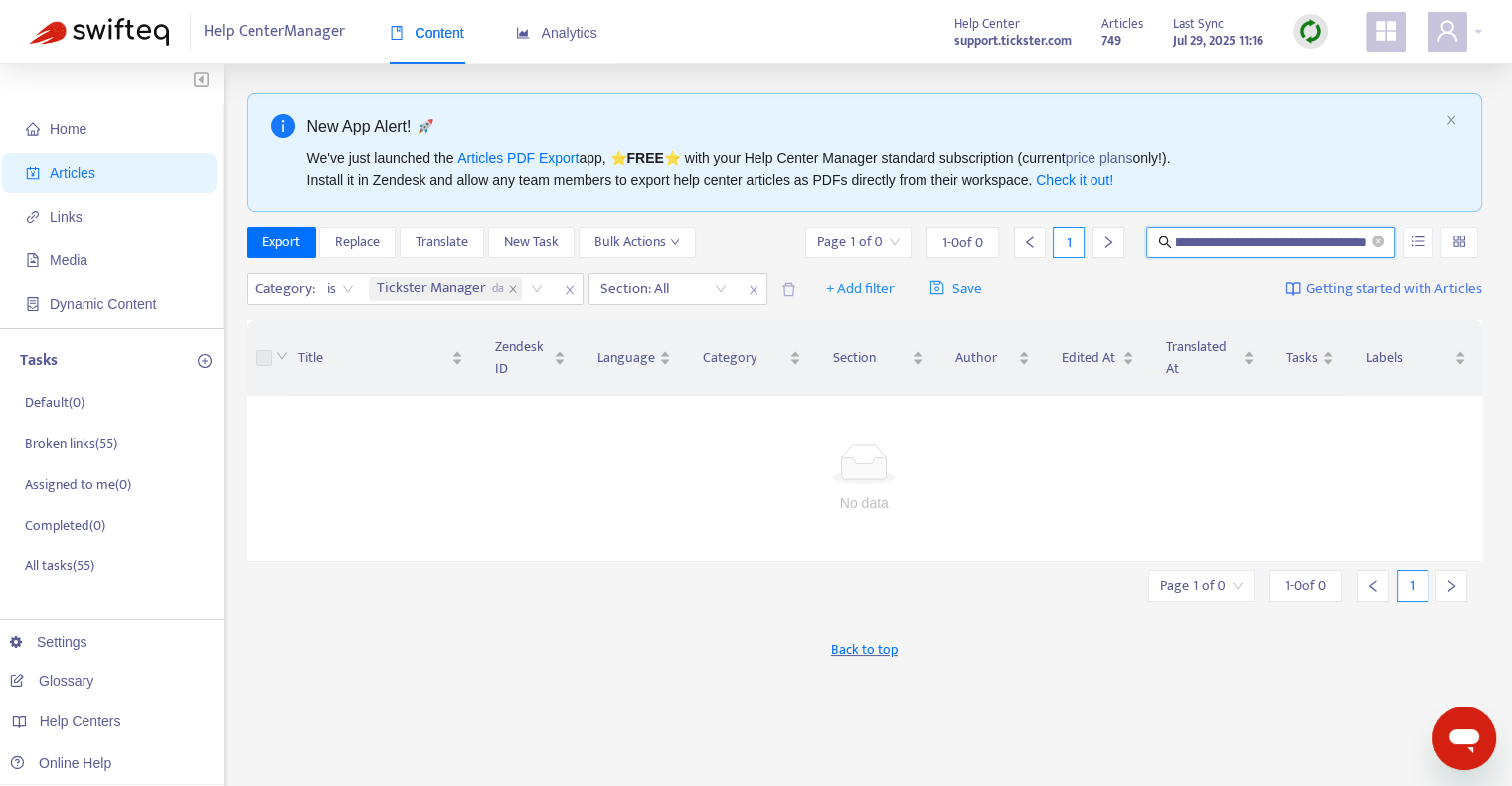 click on "**********" at bounding box center [1271, 242] 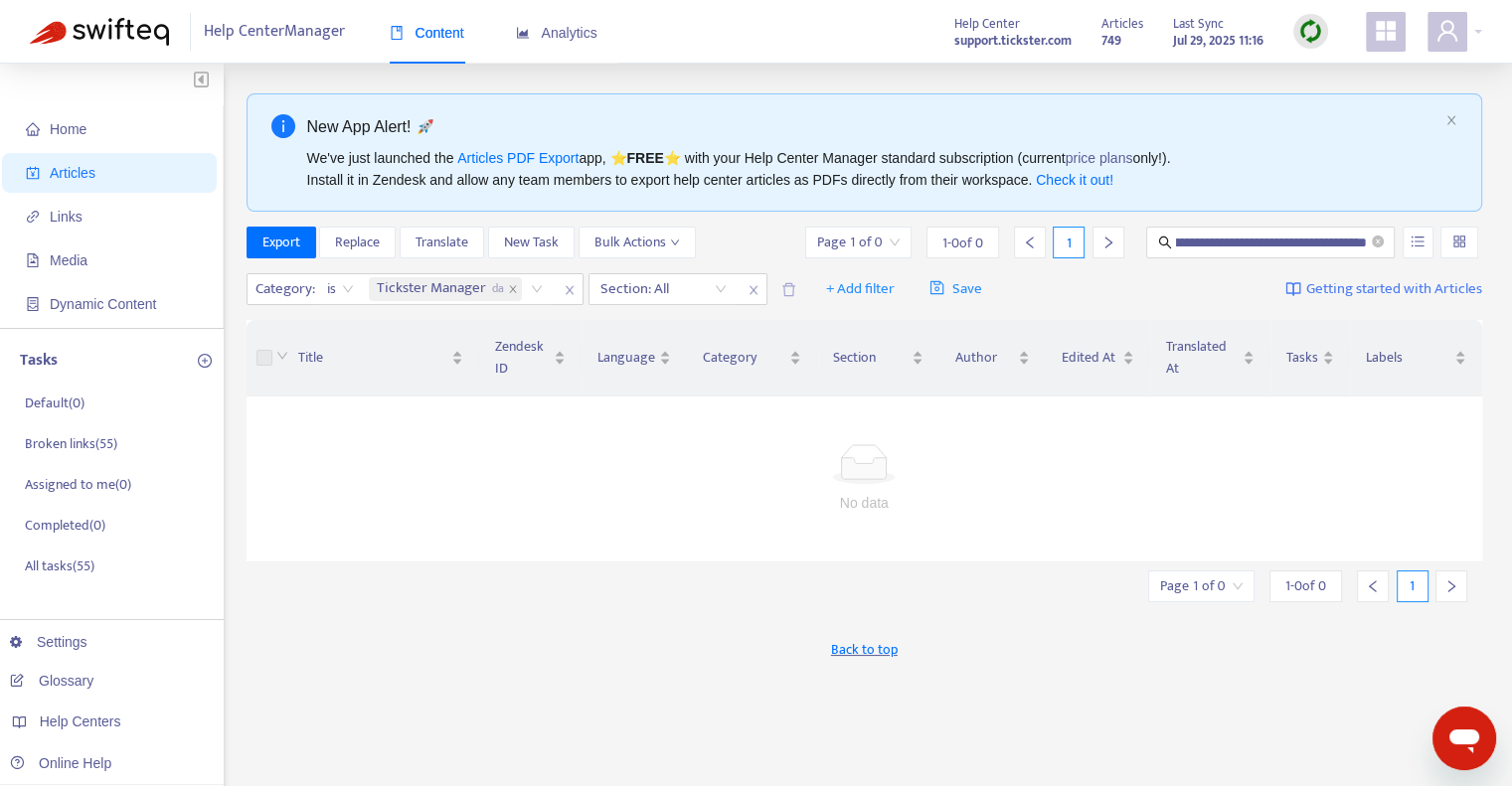 scroll, scrollTop: 0, scrollLeft: 0, axis: both 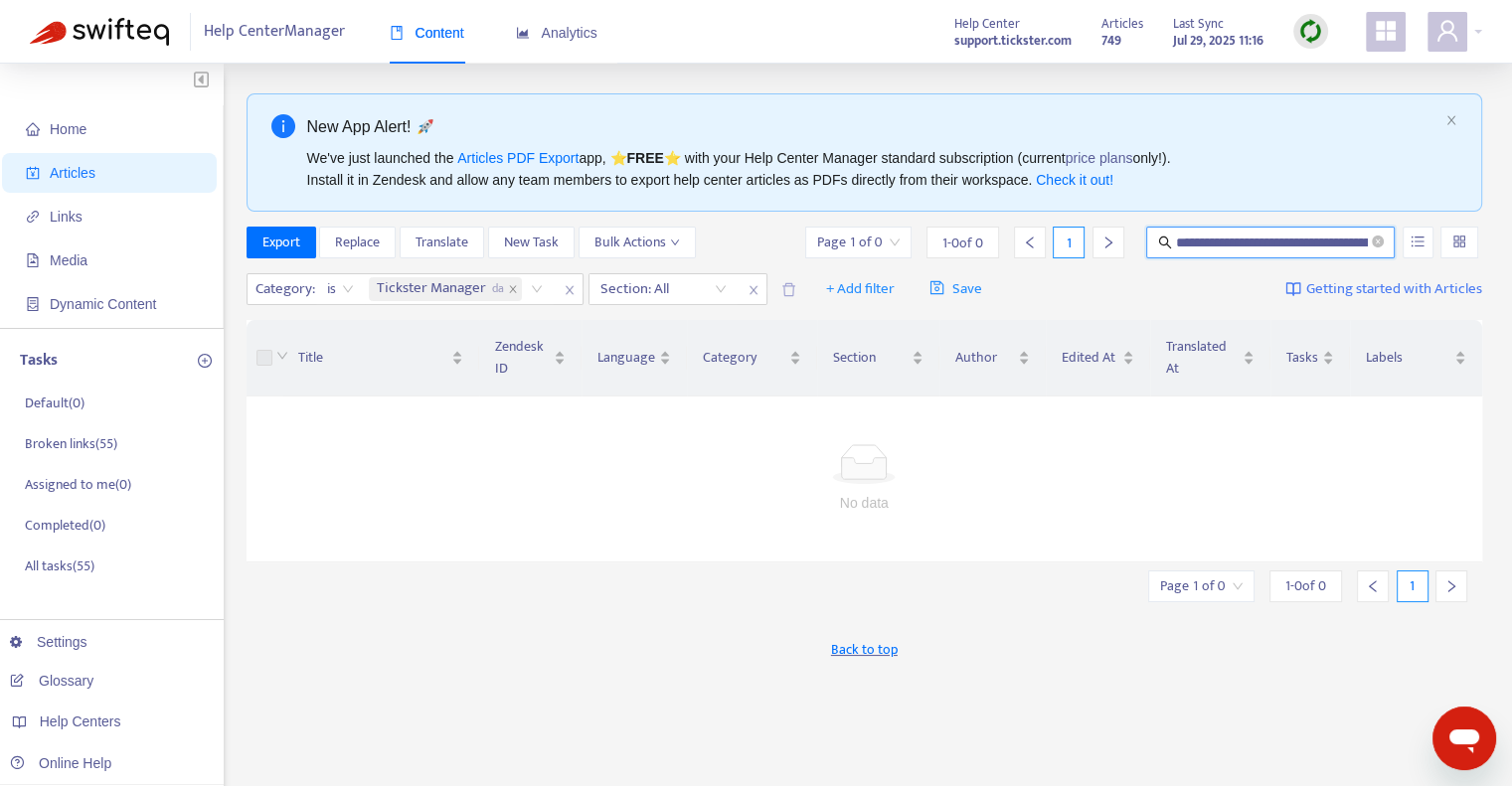 drag, startPoint x: 1316, startPoint y: 241, endPoint x: 1137, endPoint y: 234, distance: 179.13682 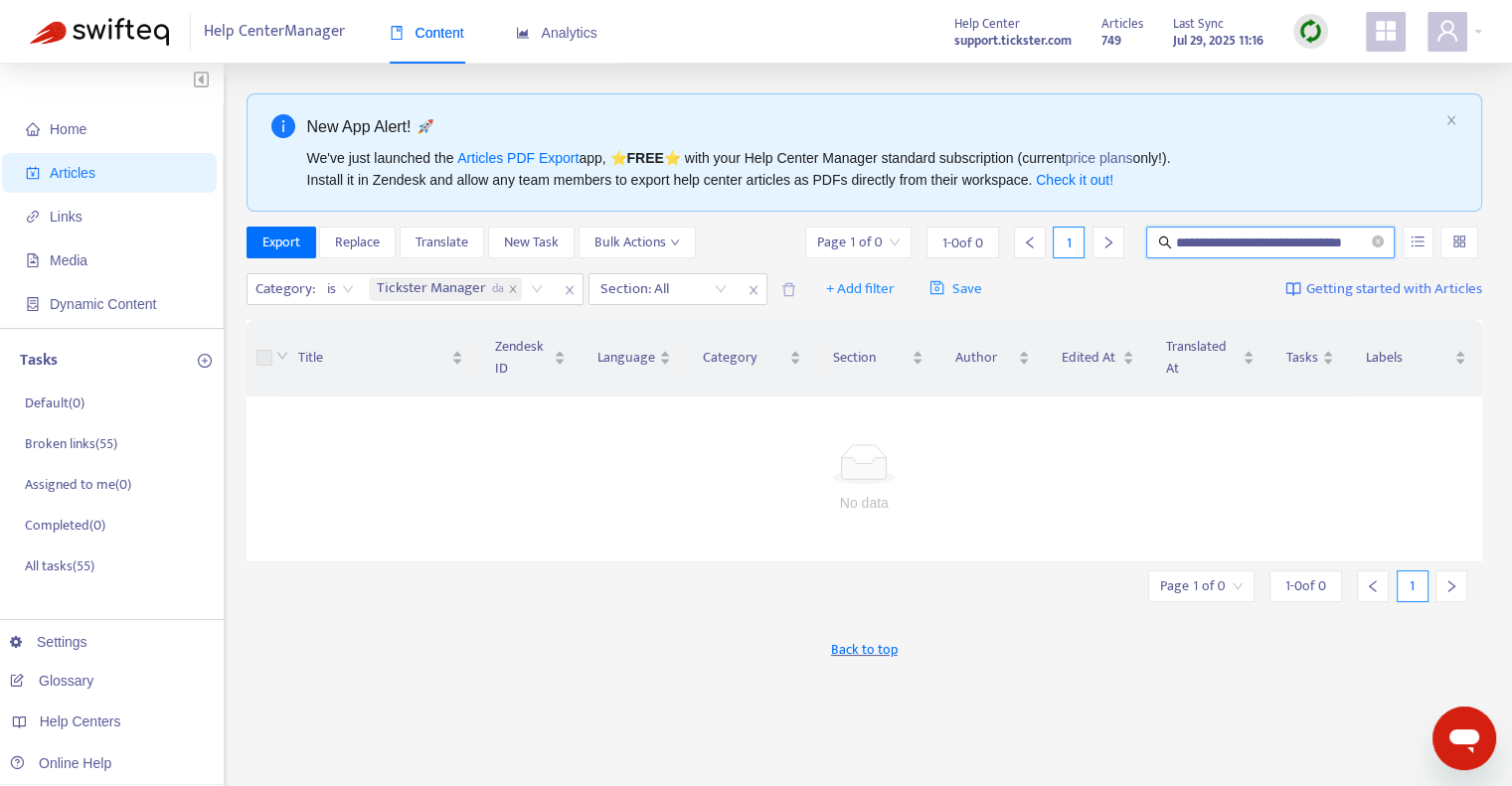 click on "**********" at bounding box center (1271, 242) 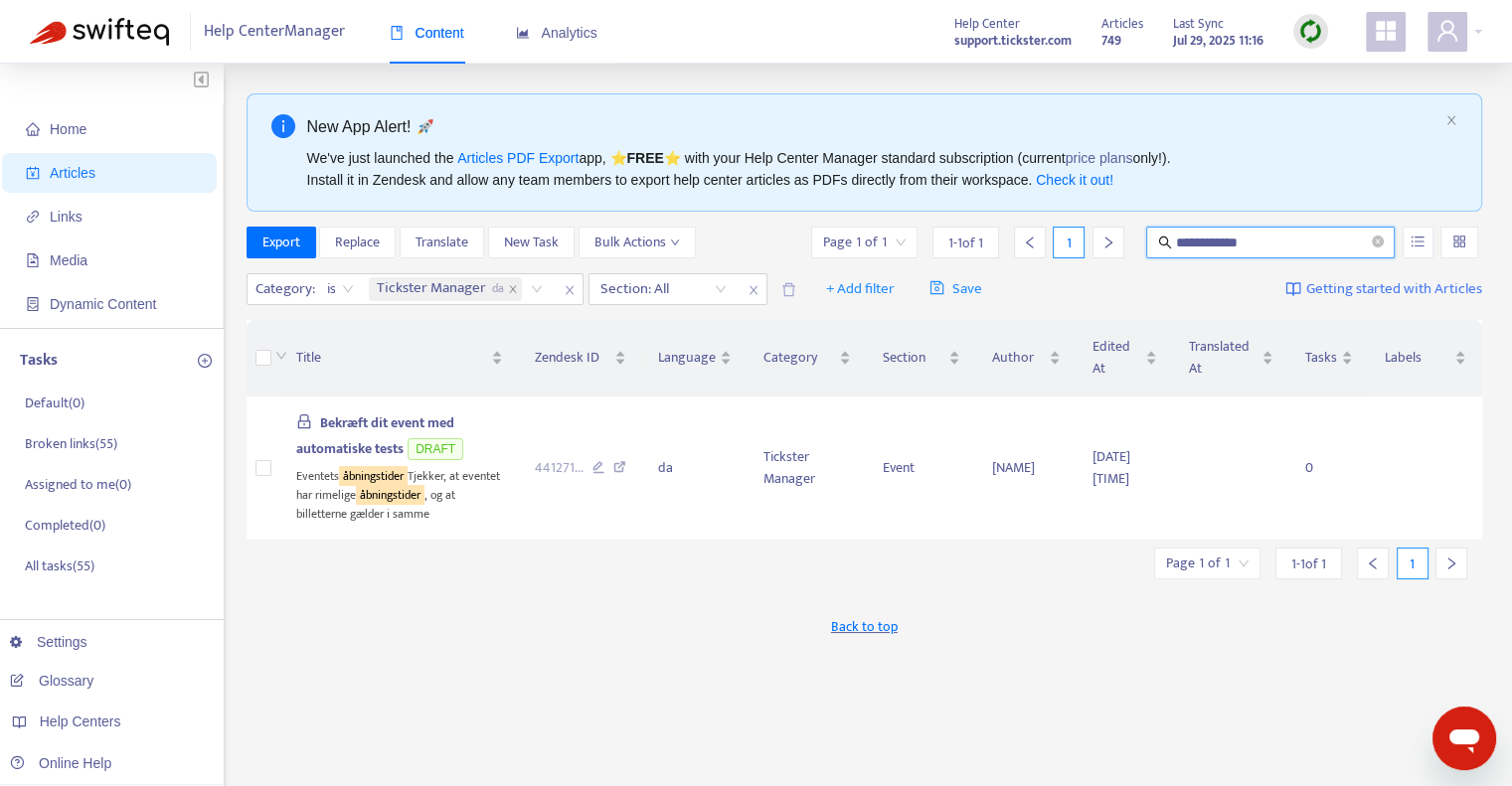 click on "**********" at bounding box center [1271, 242] 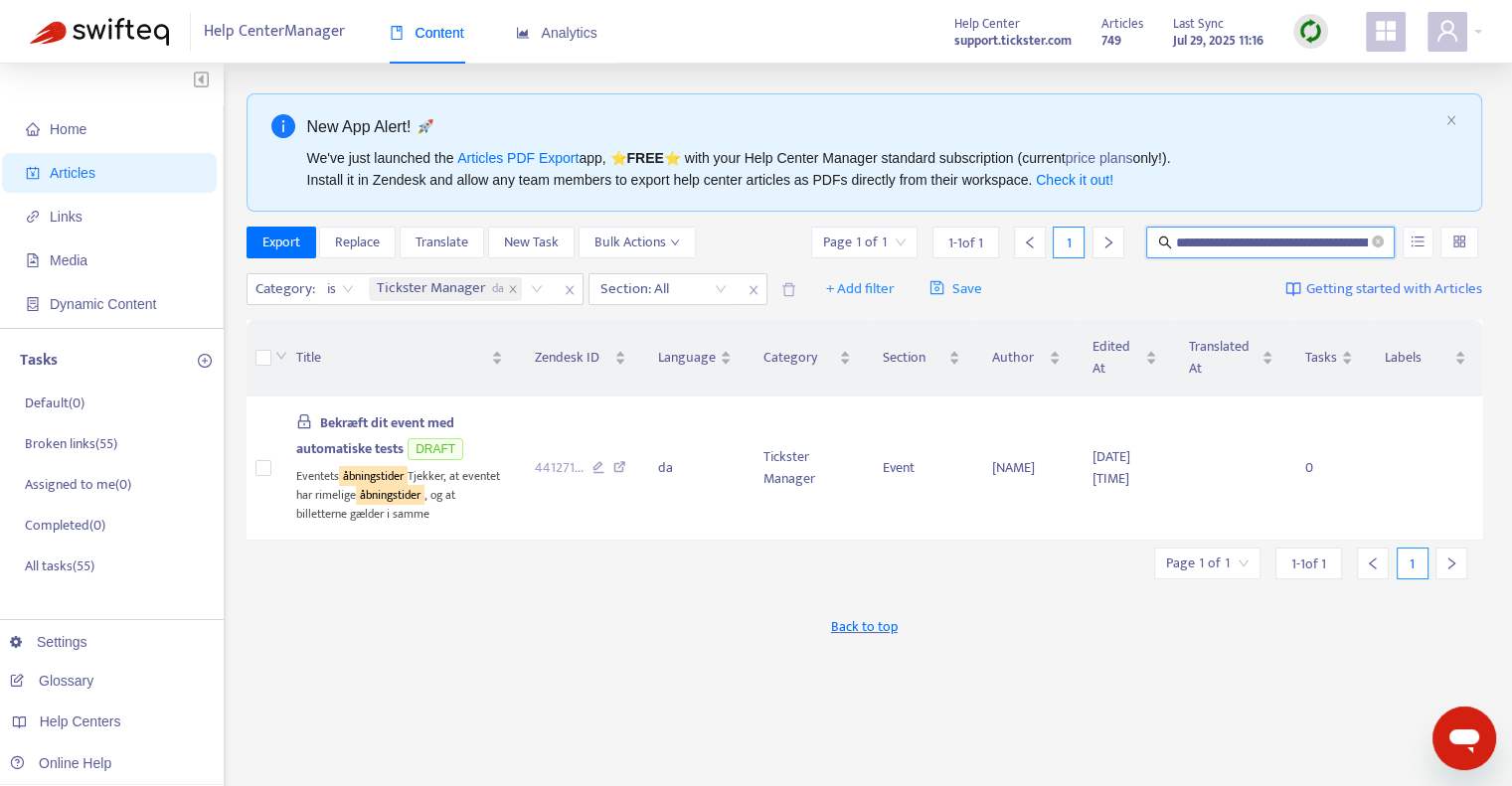 scroll, scrollTop: 0, scrollLeft: 80, axis: horizontal 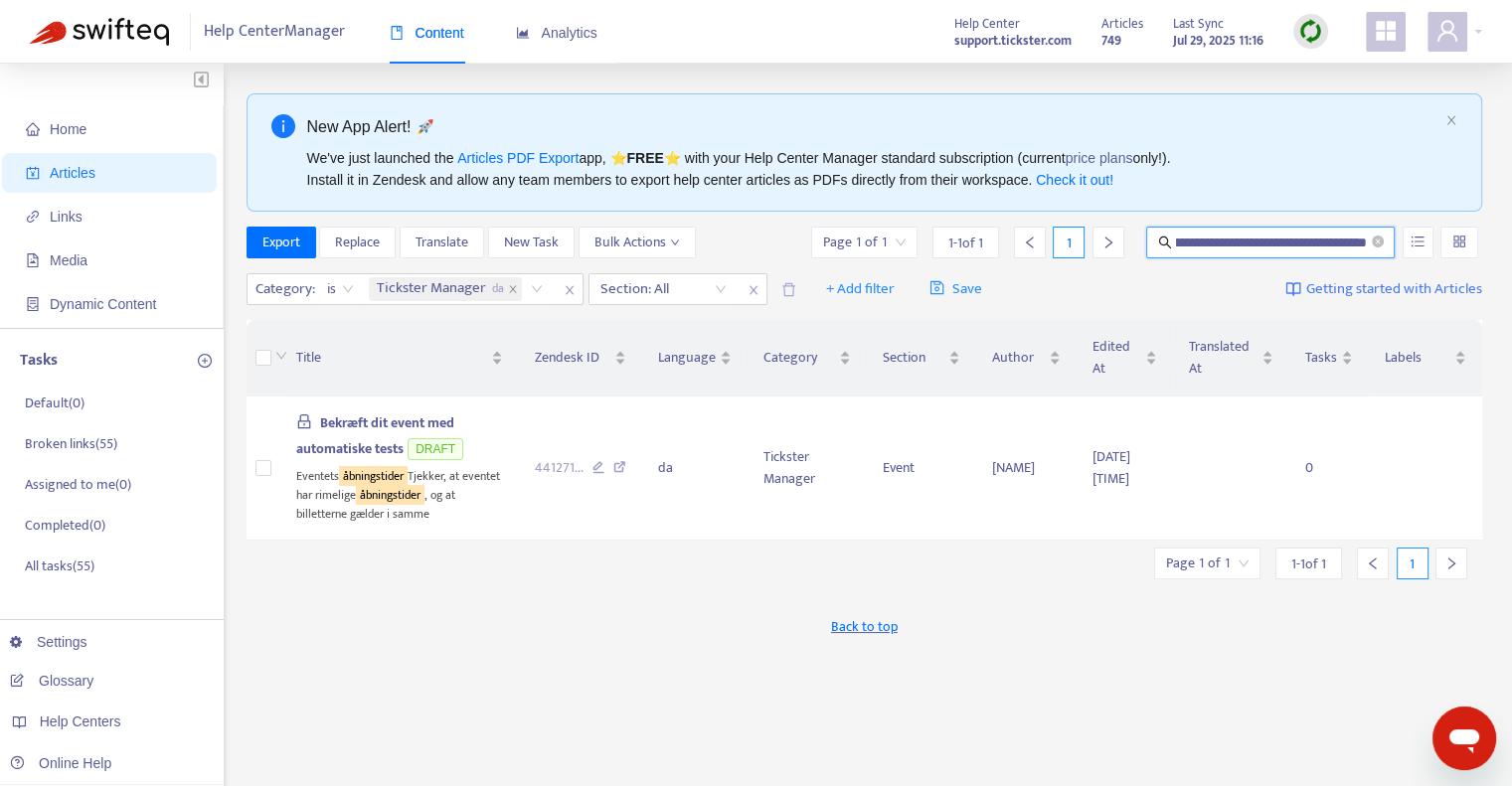 type on "**********" 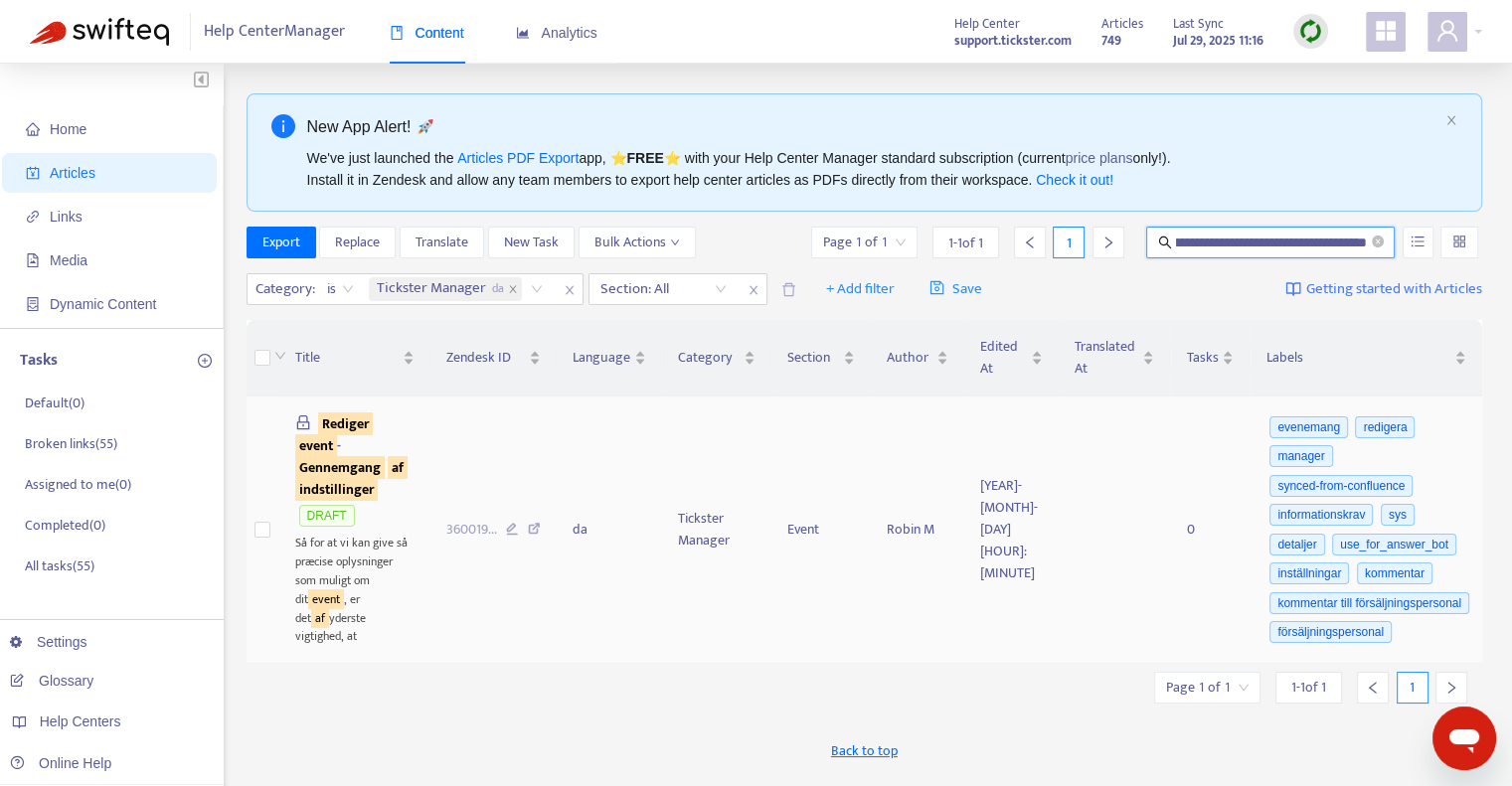 click on "Gennemgang" at bounding box center (340, 467) 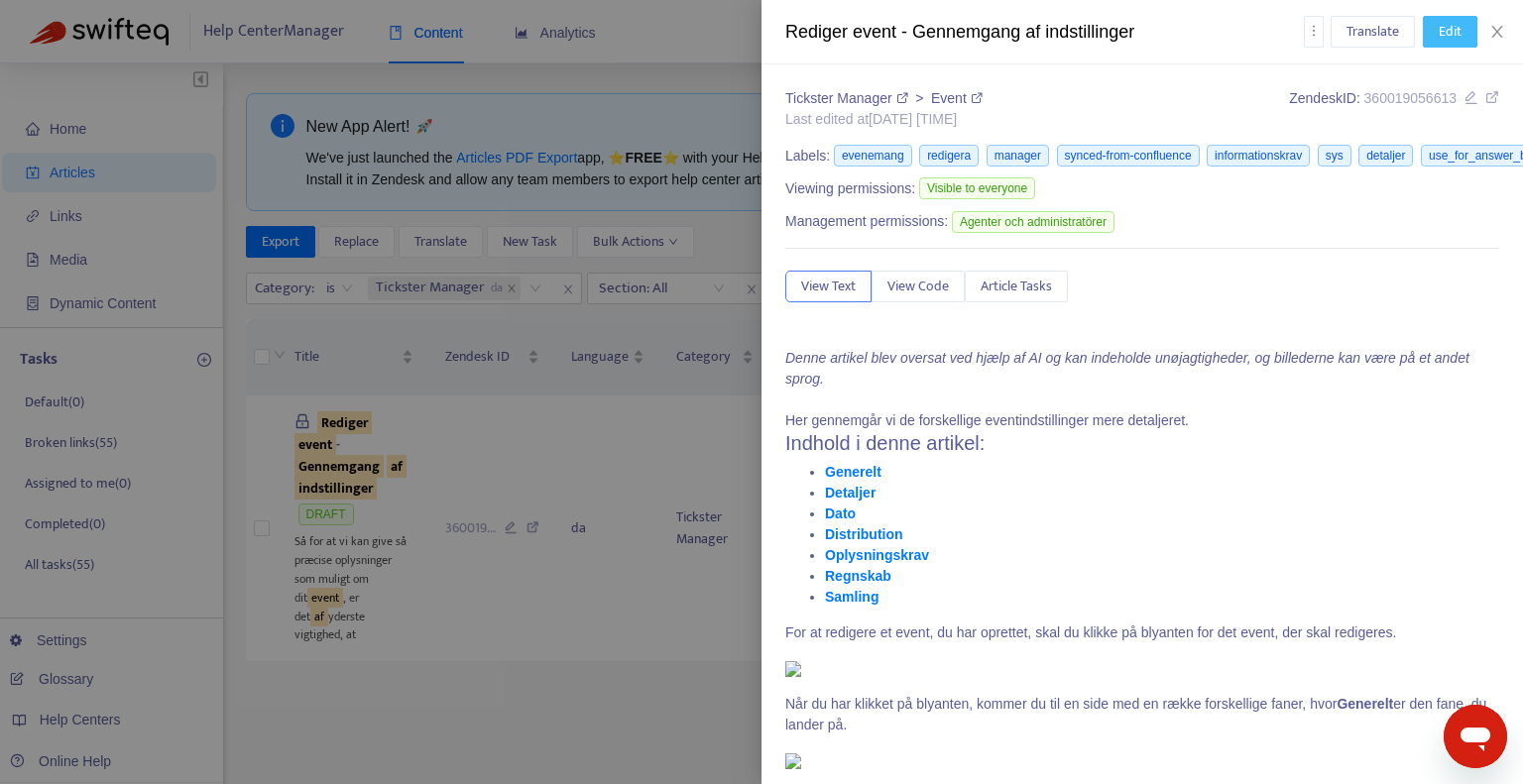 click on "Edit" at bounding box center [1450, 32] 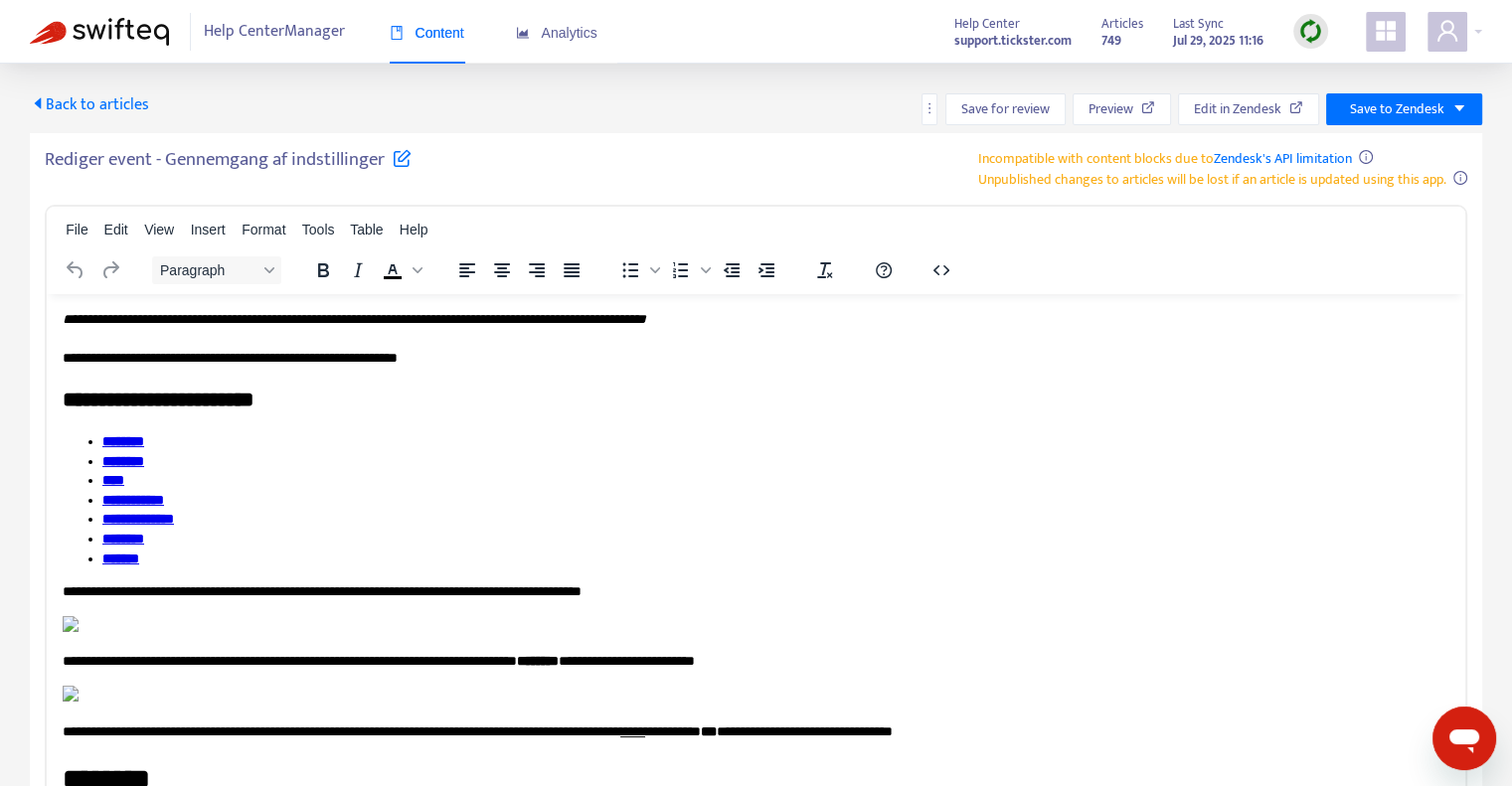 scroll, scrollTop: 0, scrollLeft: 0, axis: both 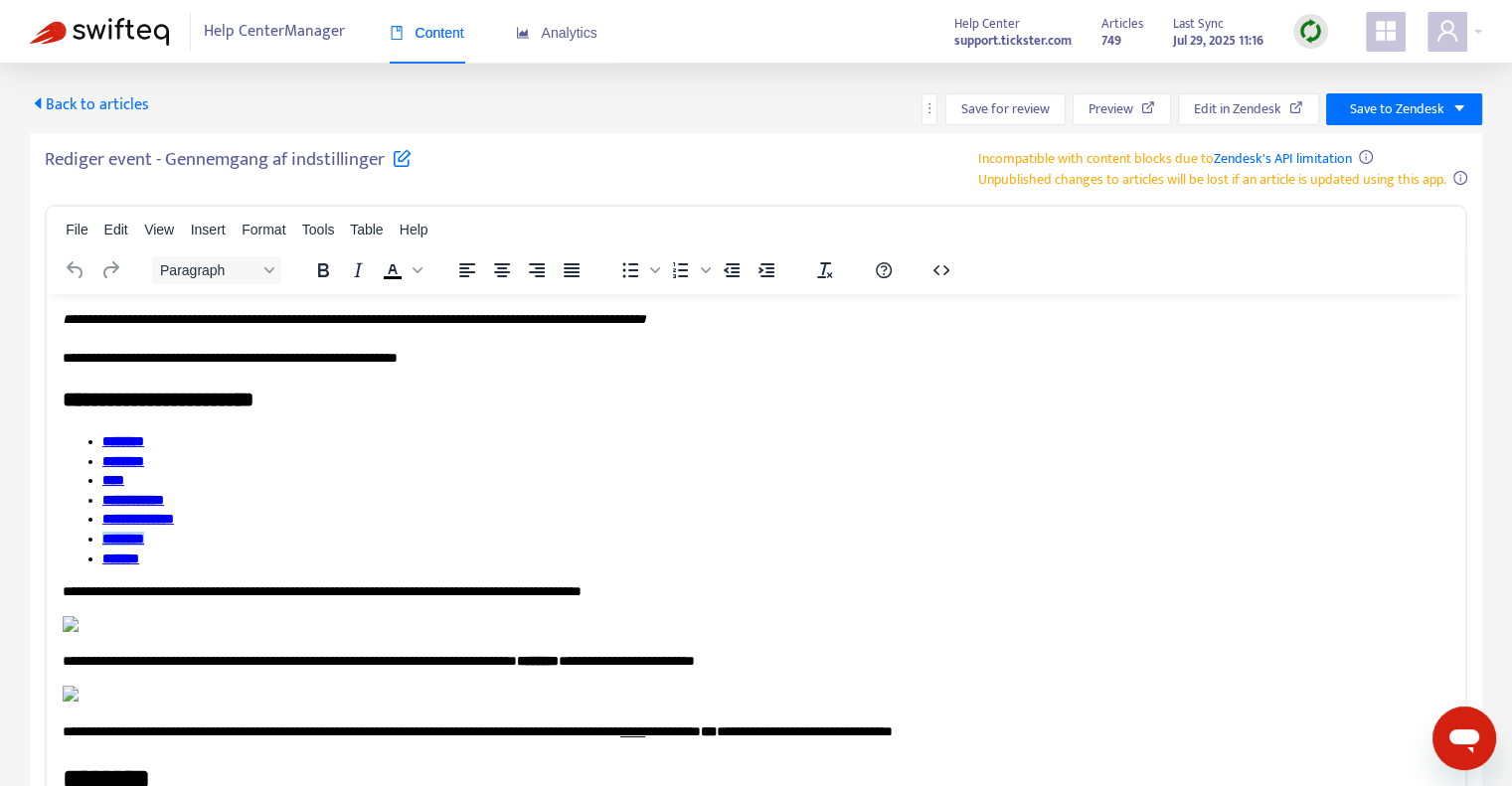 click on "********" at bounding box center [775, 539] 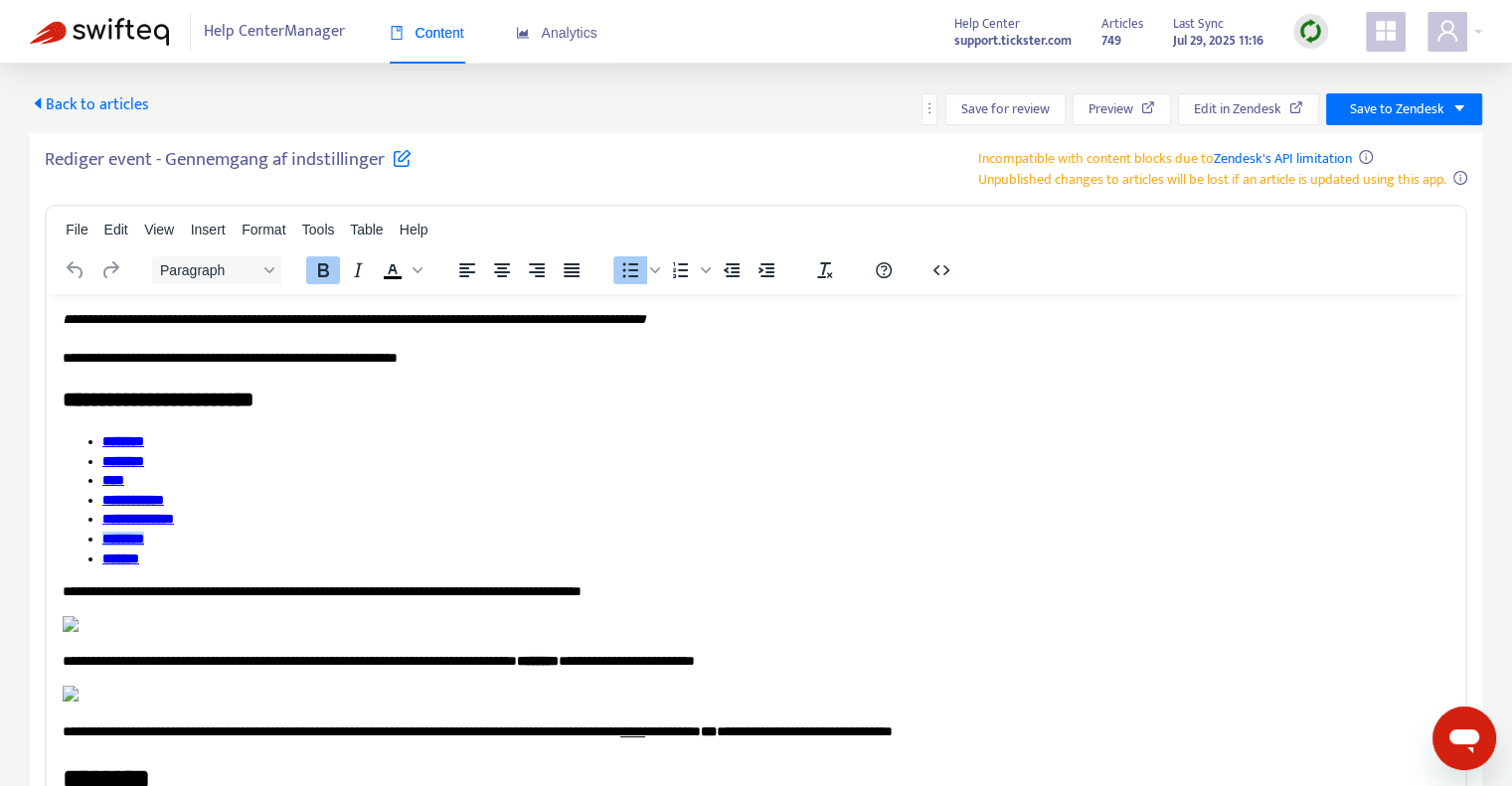click on "**********" at bounding box center (775, 519) 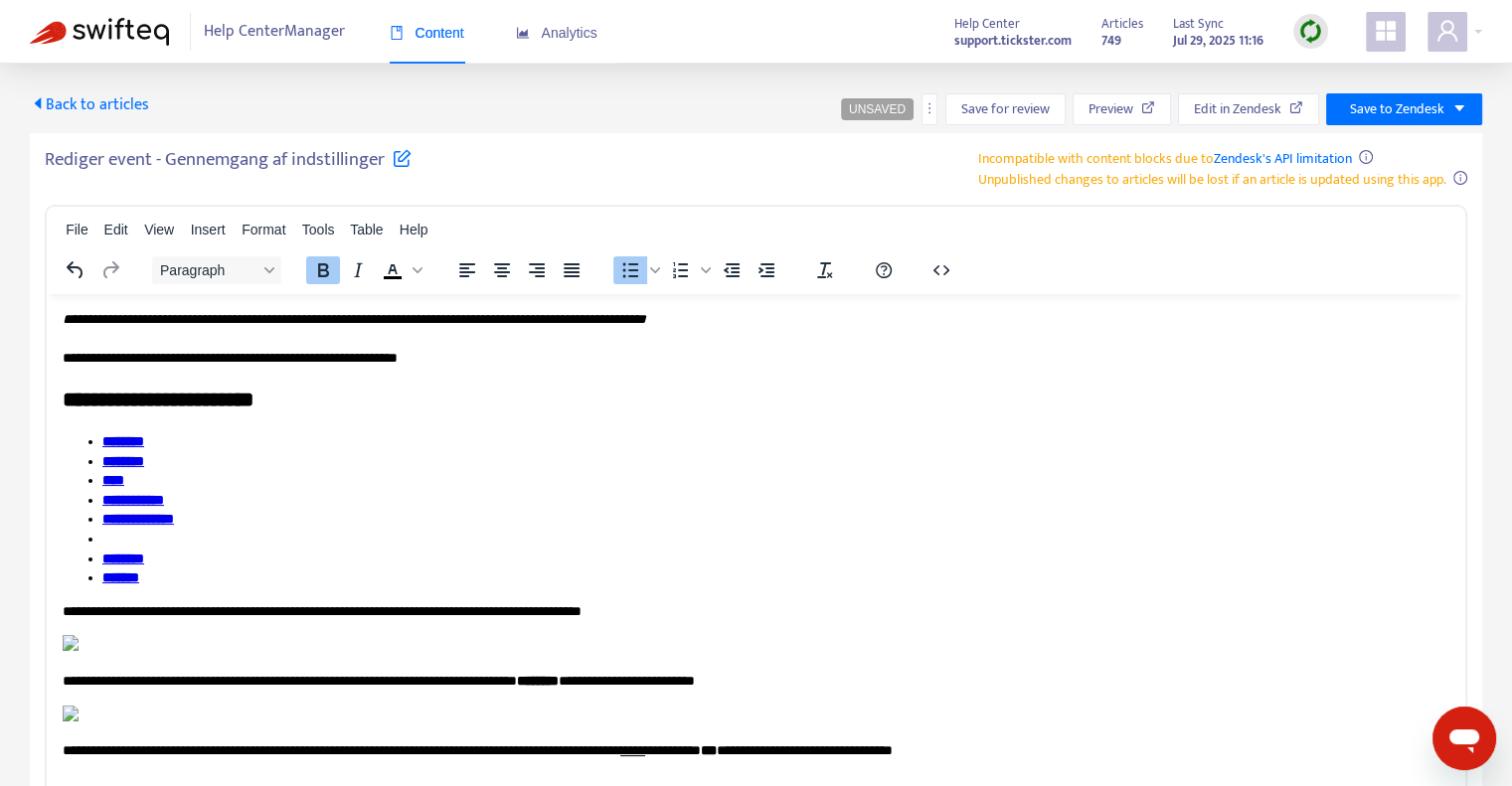 type 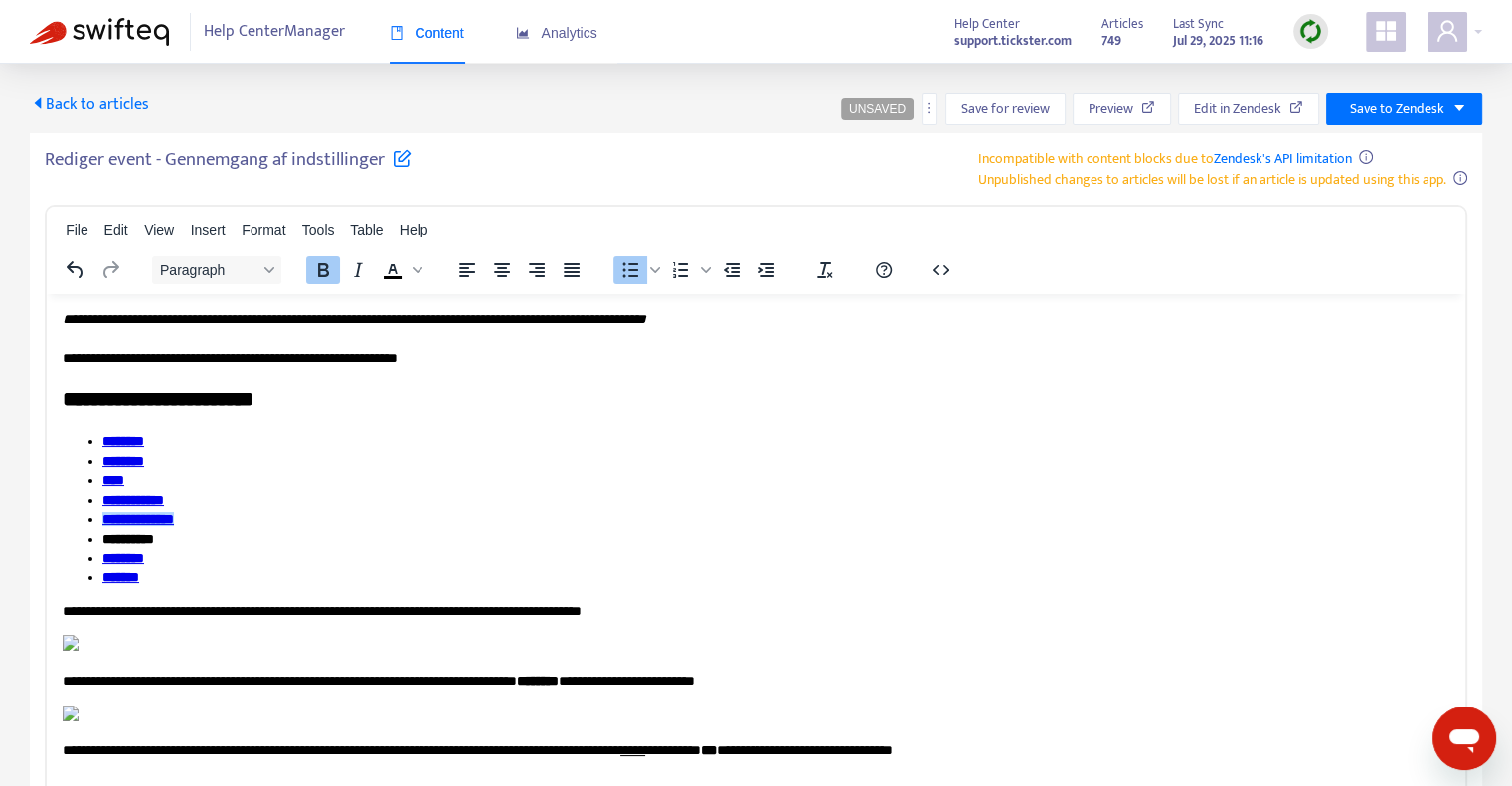 click on "**********" at bounding box center (138, 518) 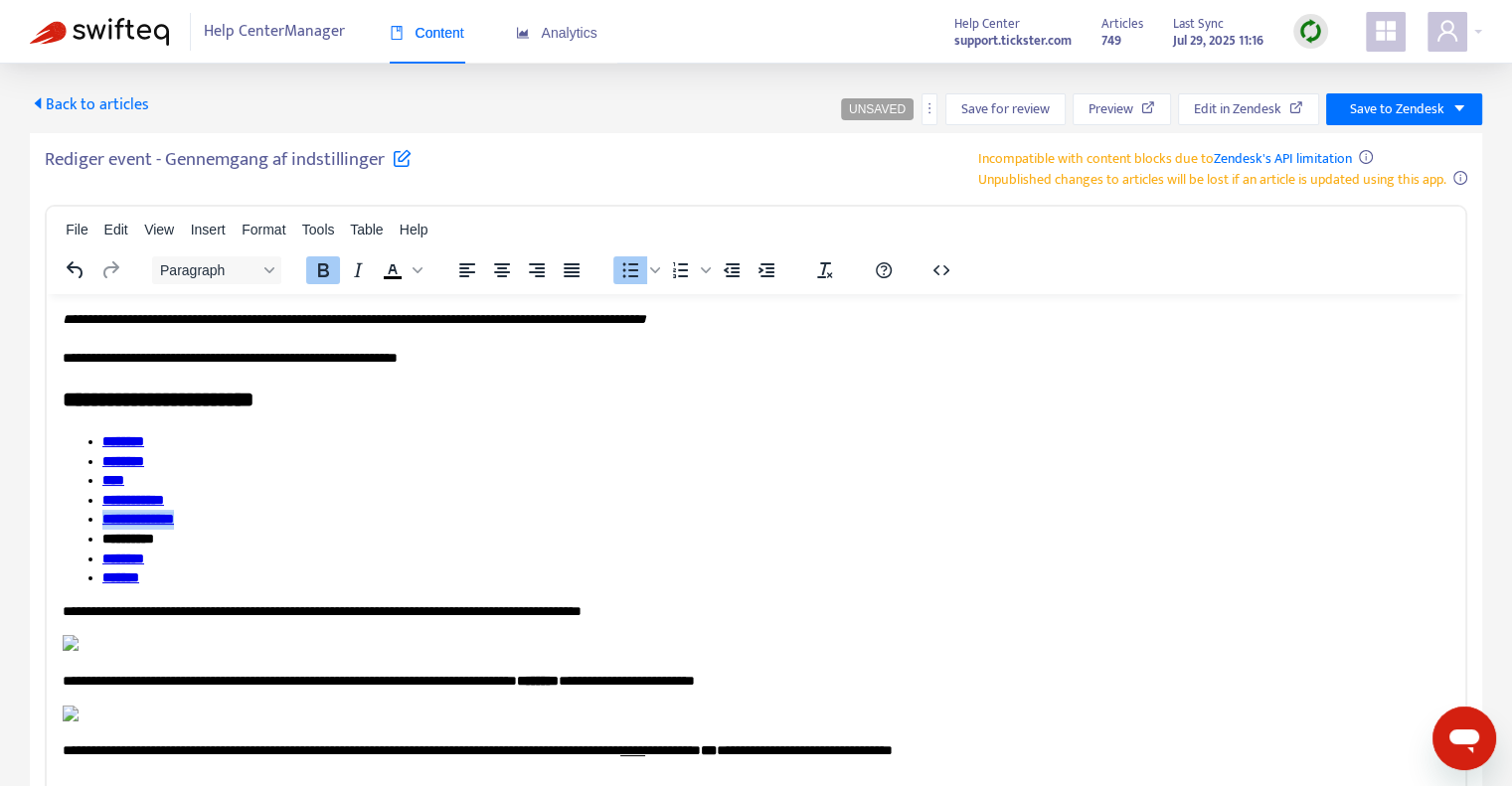 click on "**********" at bounding box center (138, 518) 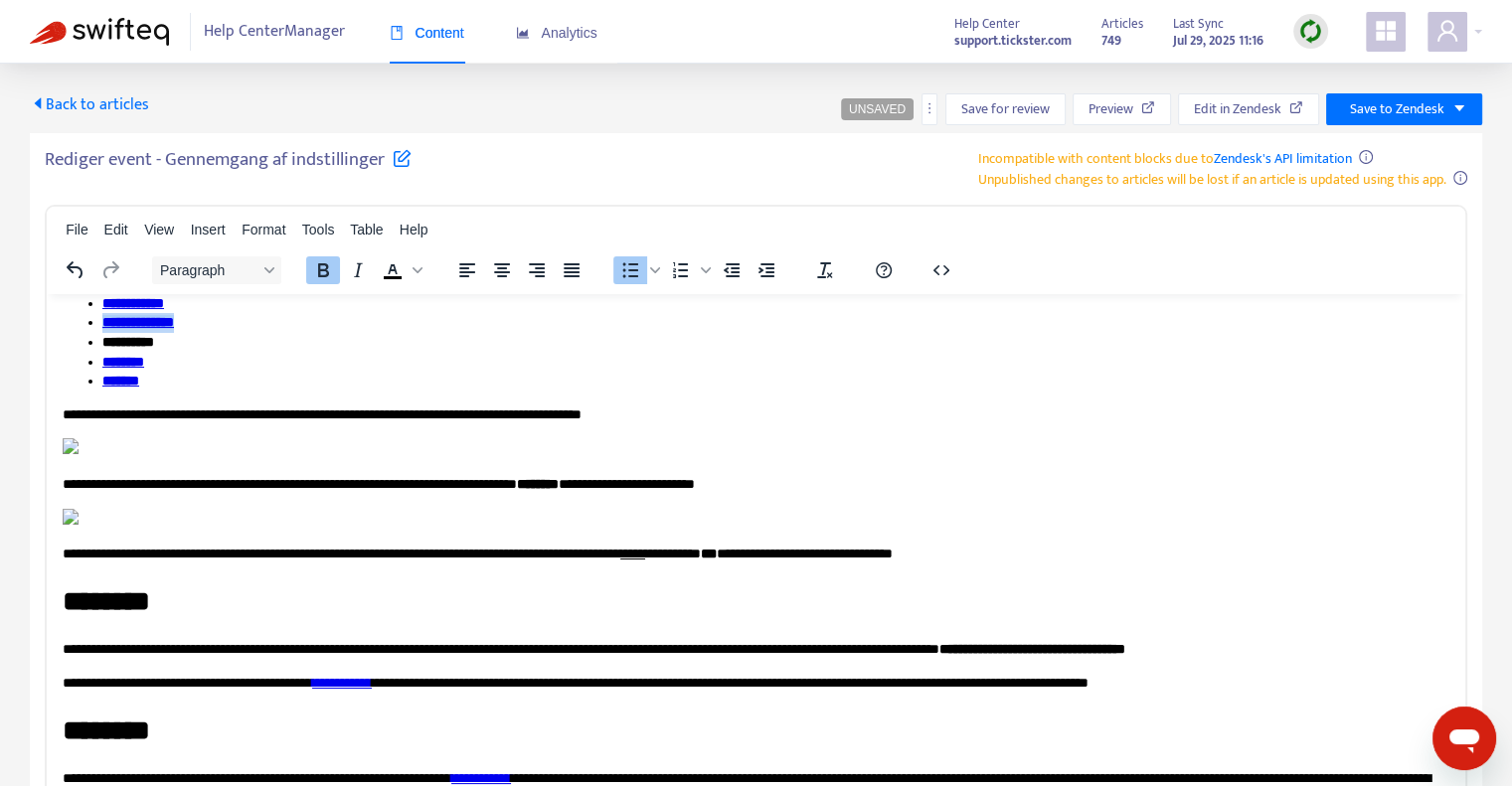scroll, scrollTop: 199, scrollLeft: 0, axis: vertical 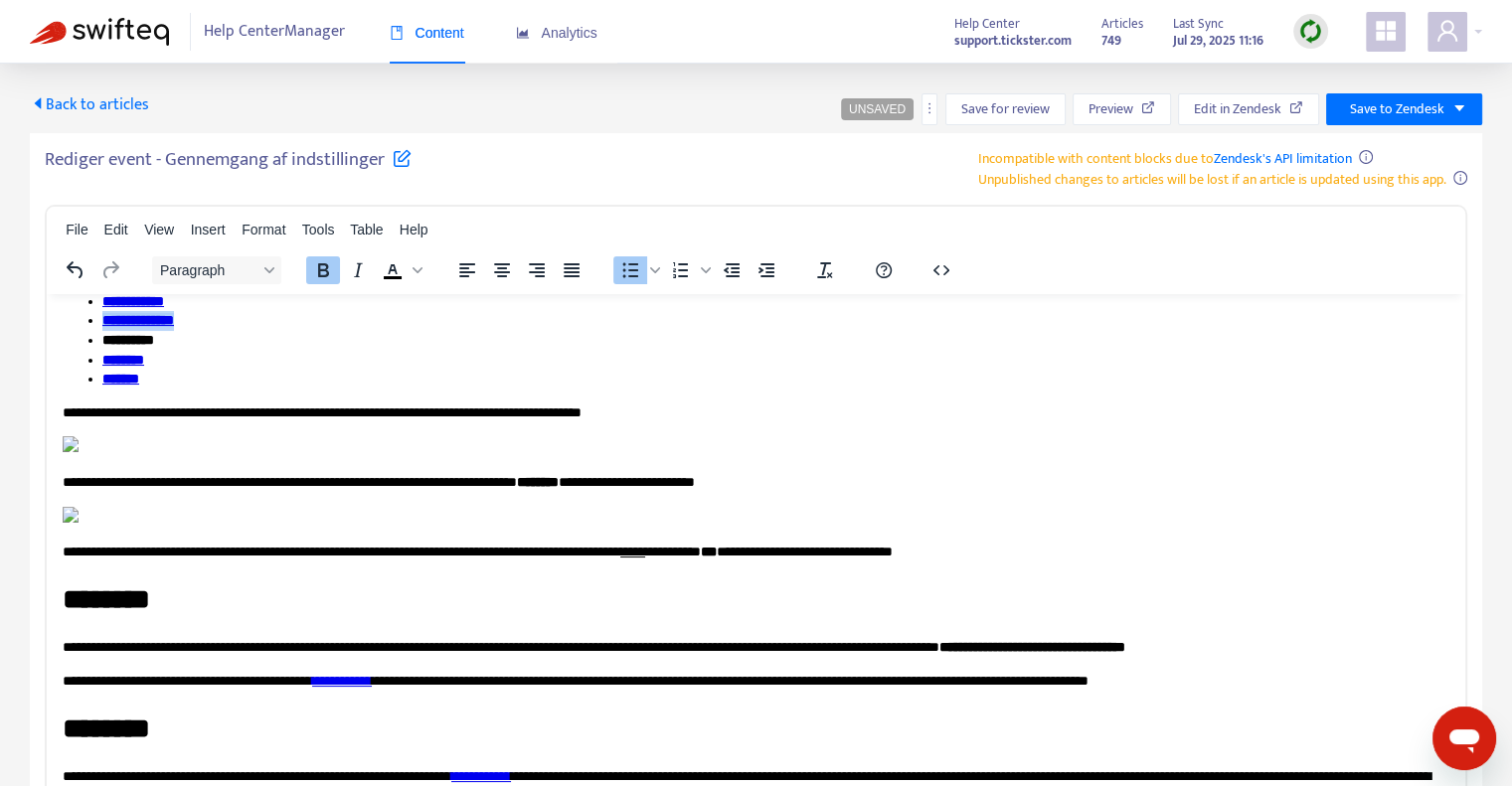 click on "**********" at bounding box center (138, 319) 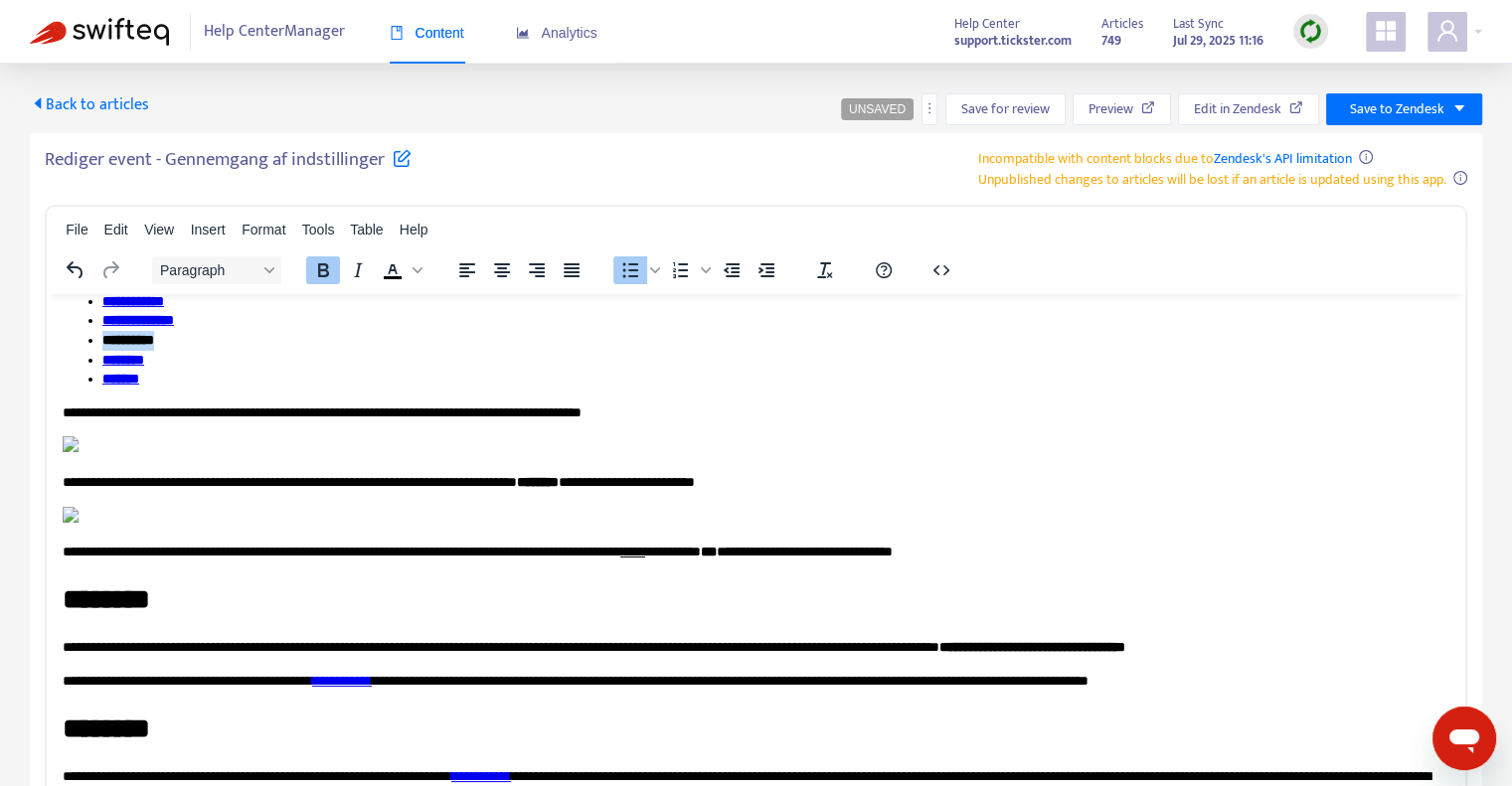 drag, startPoint x: 156, startPoint y: 339, endPoint x: 94, endPoint y: 334, distance: 62.201286 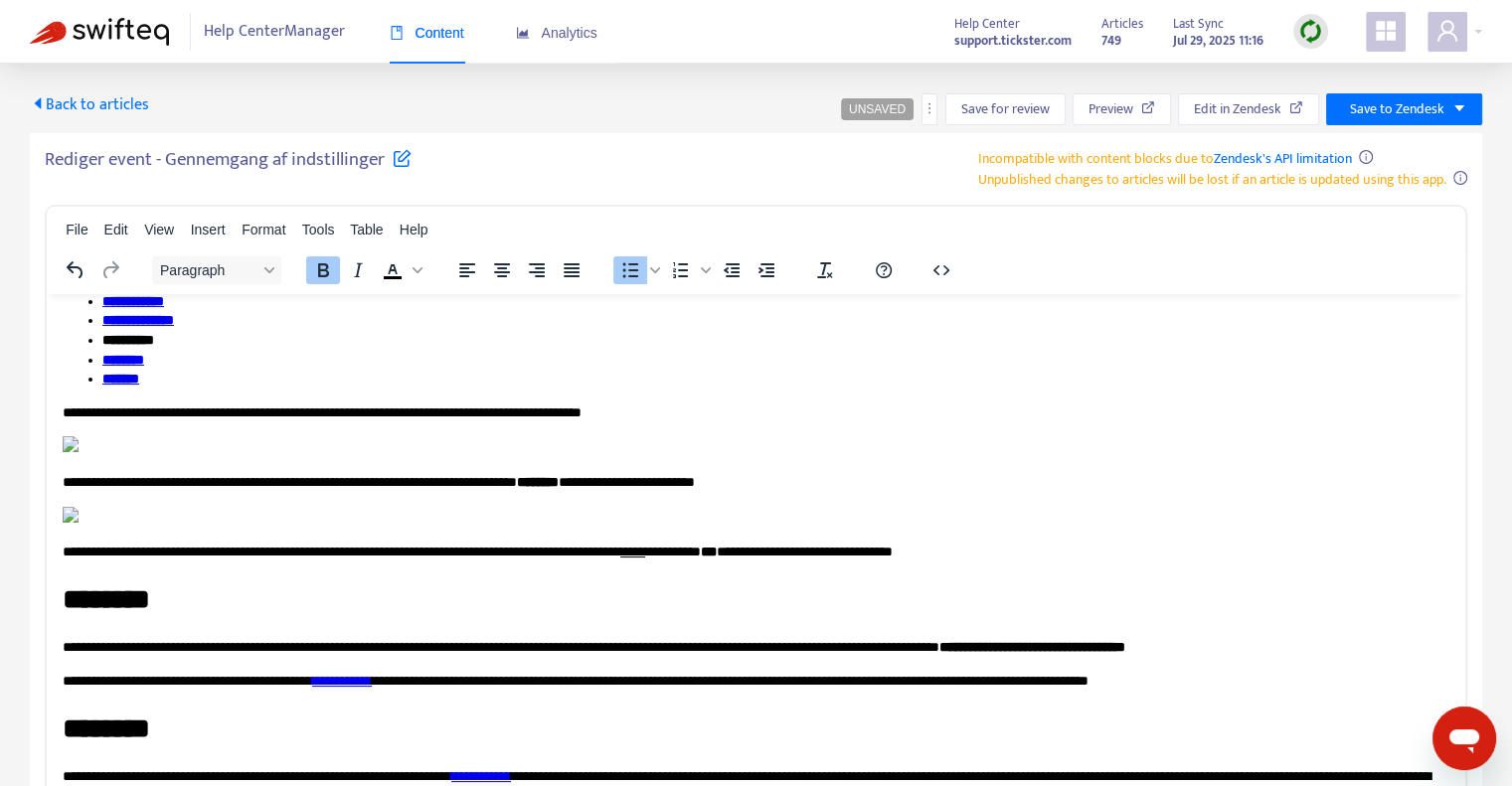click on "********" at bounding box center (775, 360) 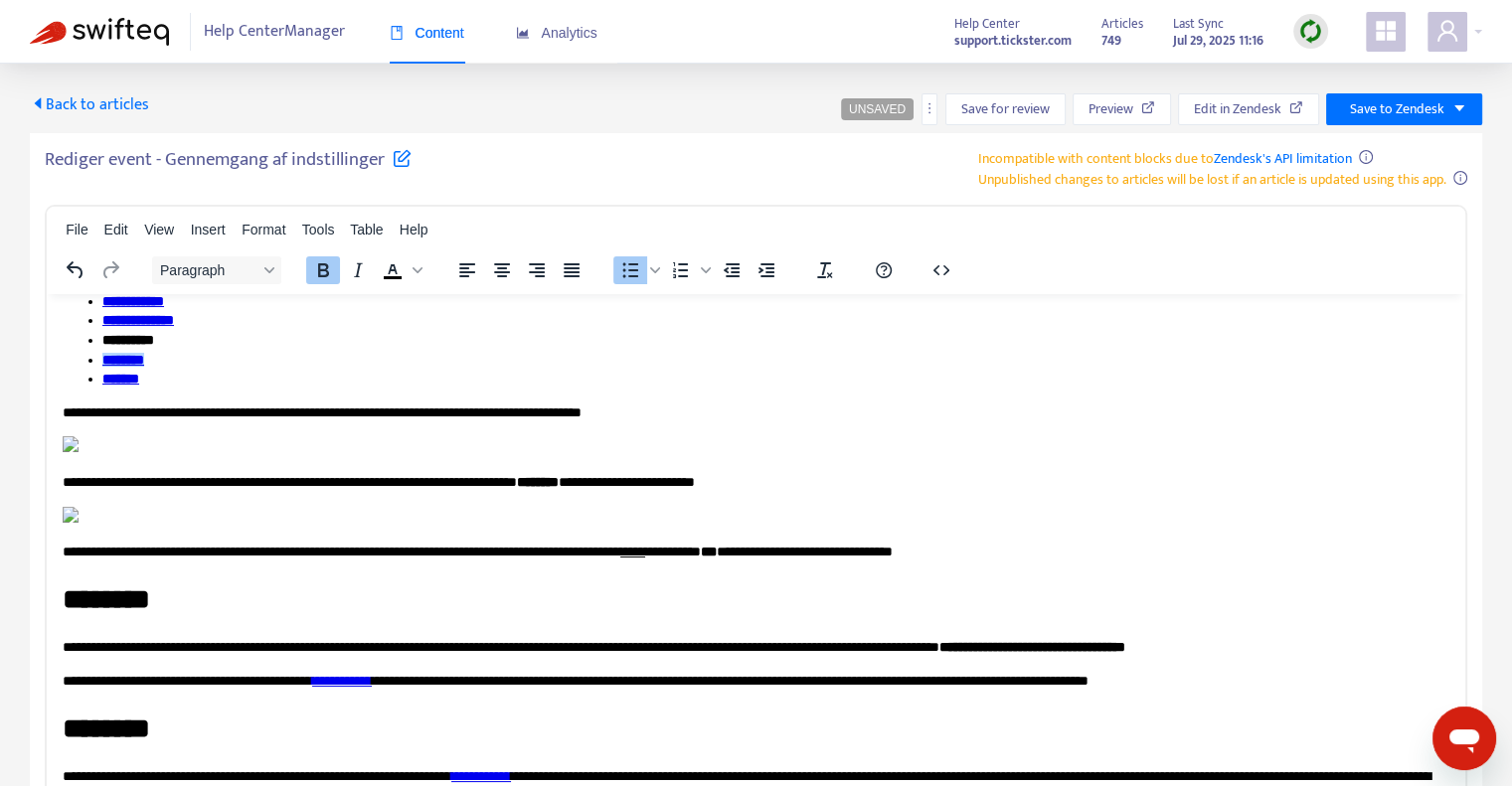click on "********" at bounding box center (123, 359) 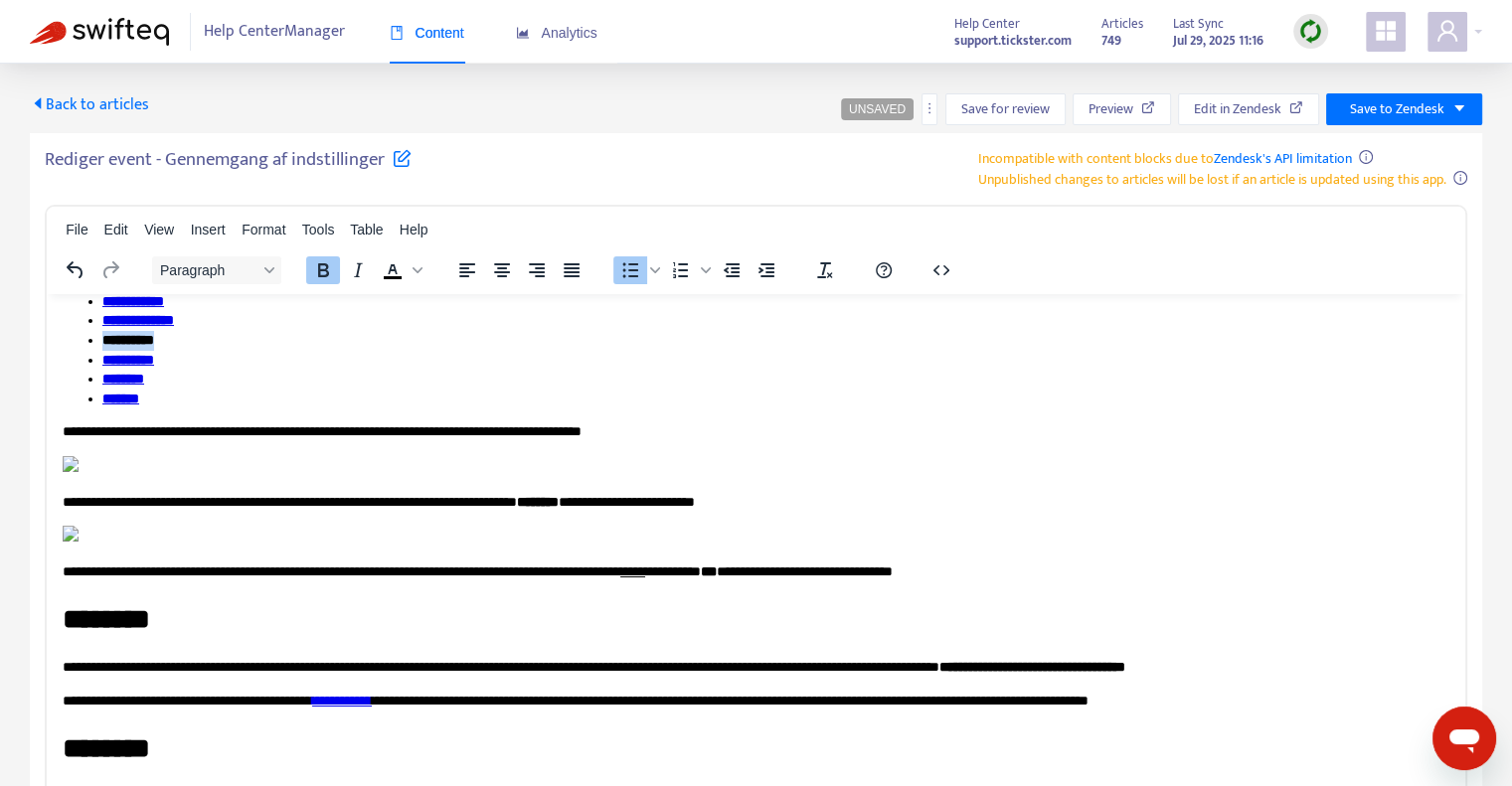 drag, startPoint x: 180, startPoint y: 341, endPoint x: 90, endPoint y: 341, distance: 90 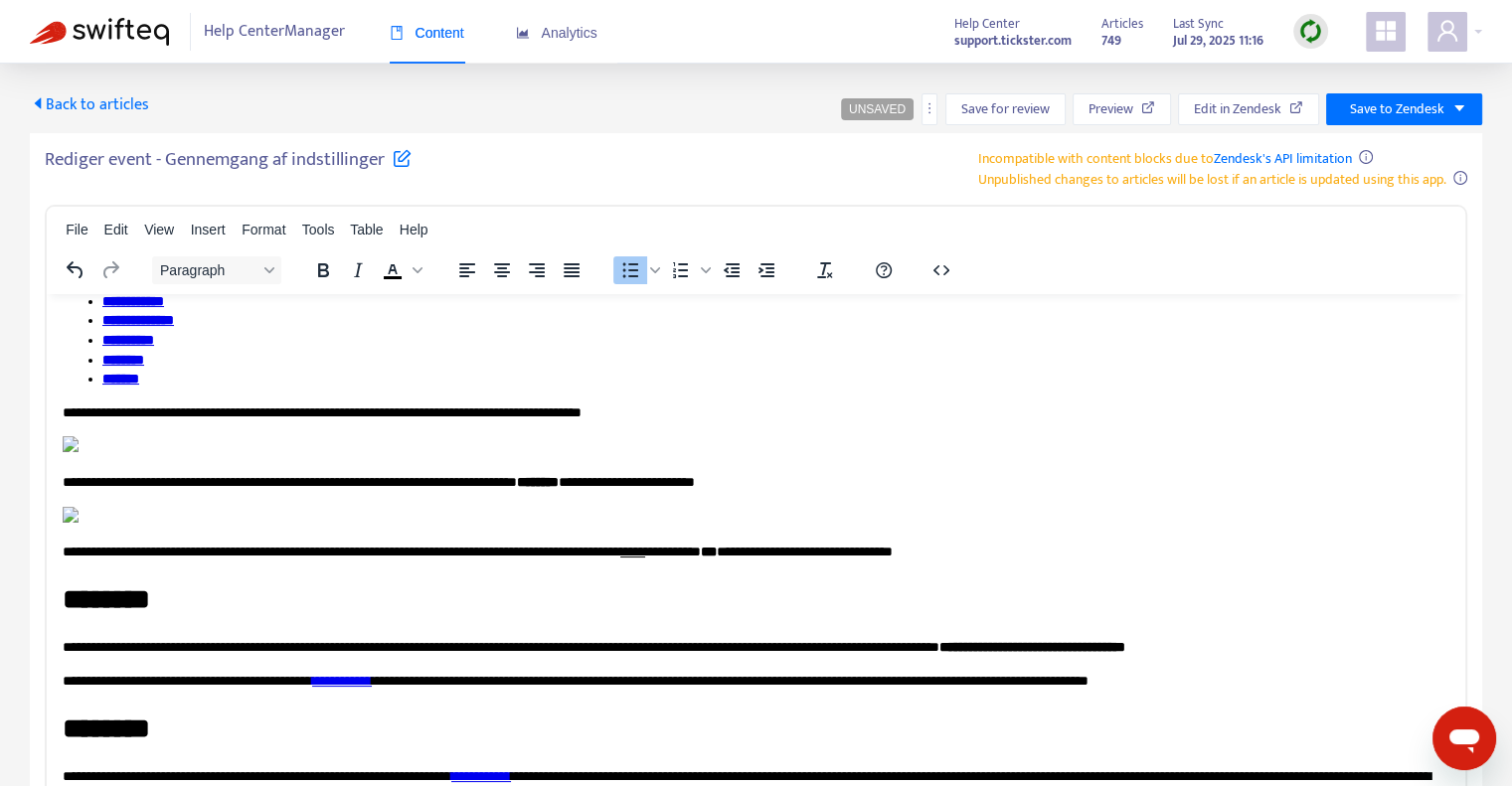 click on "*******" at bounding box center [120, 378] 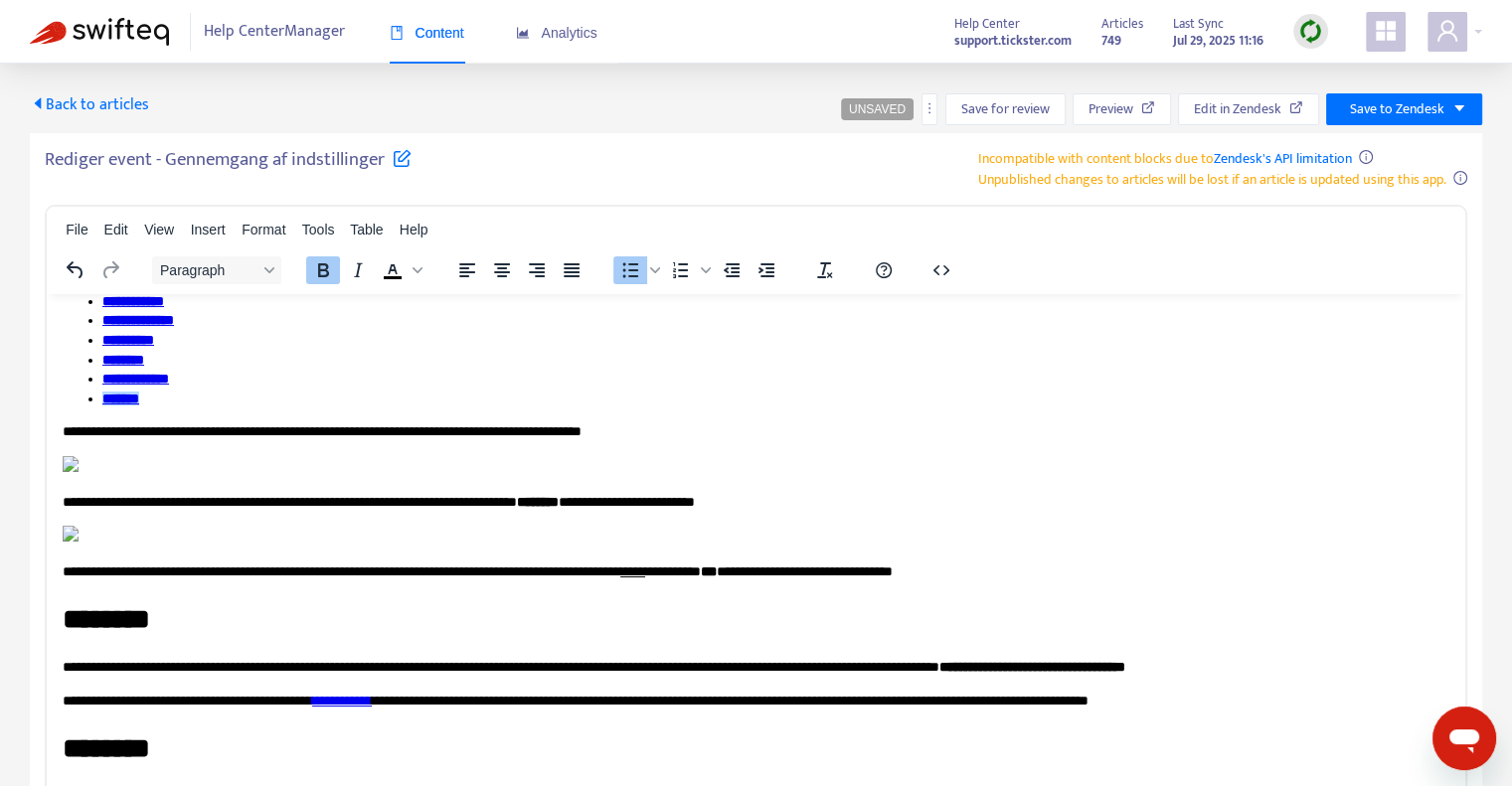 click on "*******" at bounding box center [775, 398] 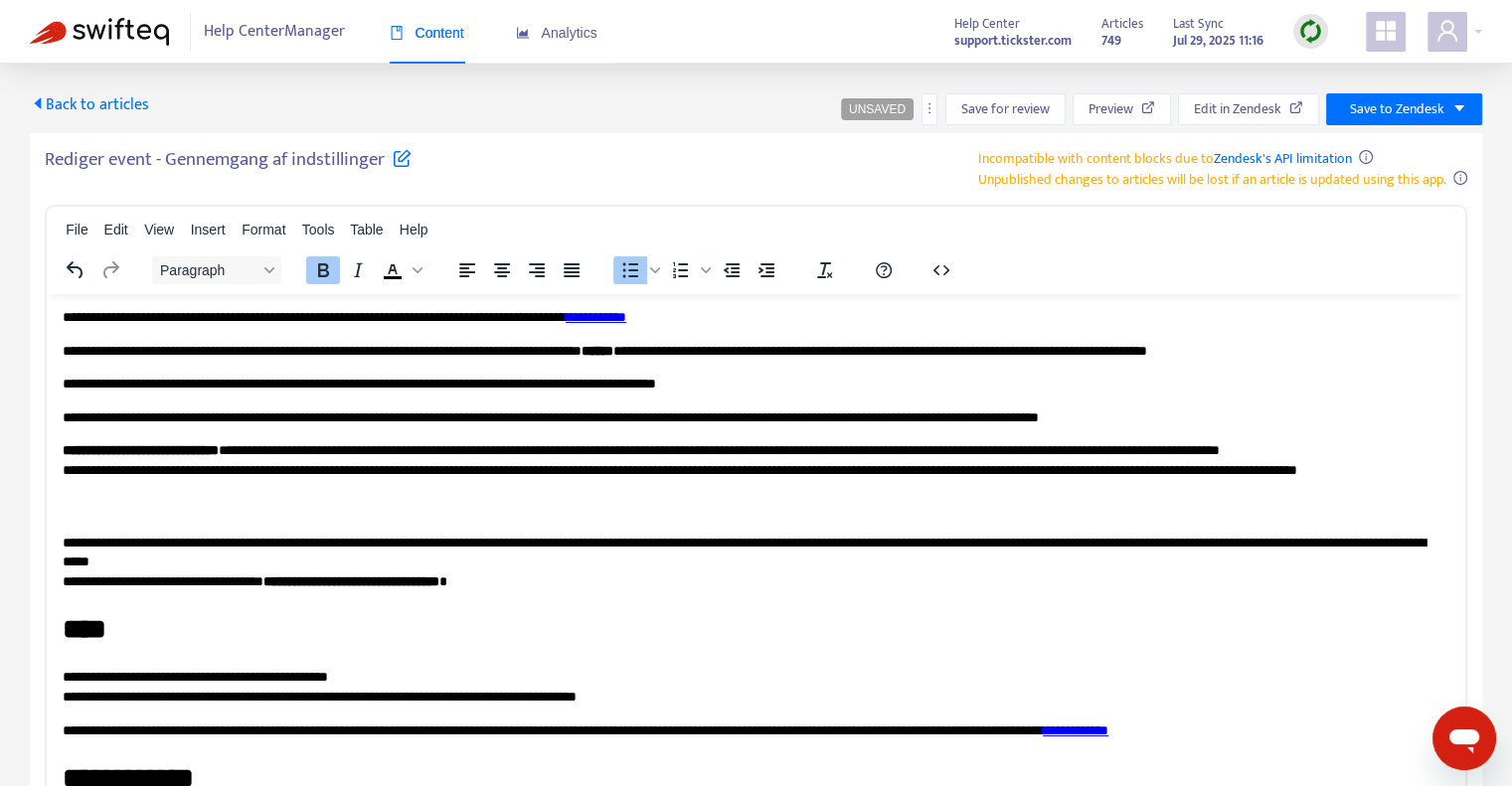 scroll, scrollTop: 696, scrollLeft: 0, axis: vertical 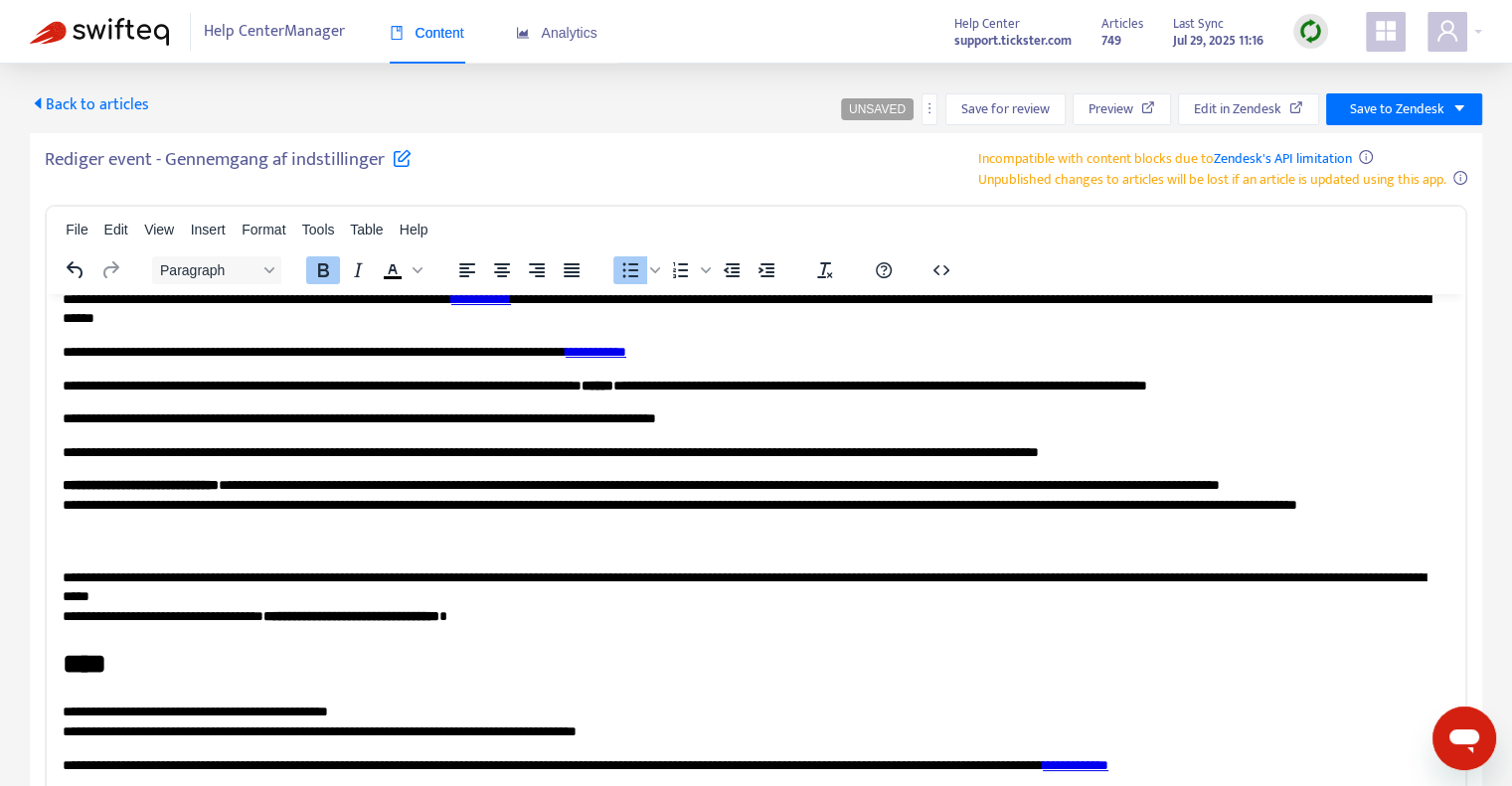 click on "**********" at bounding box center [1032, 169] 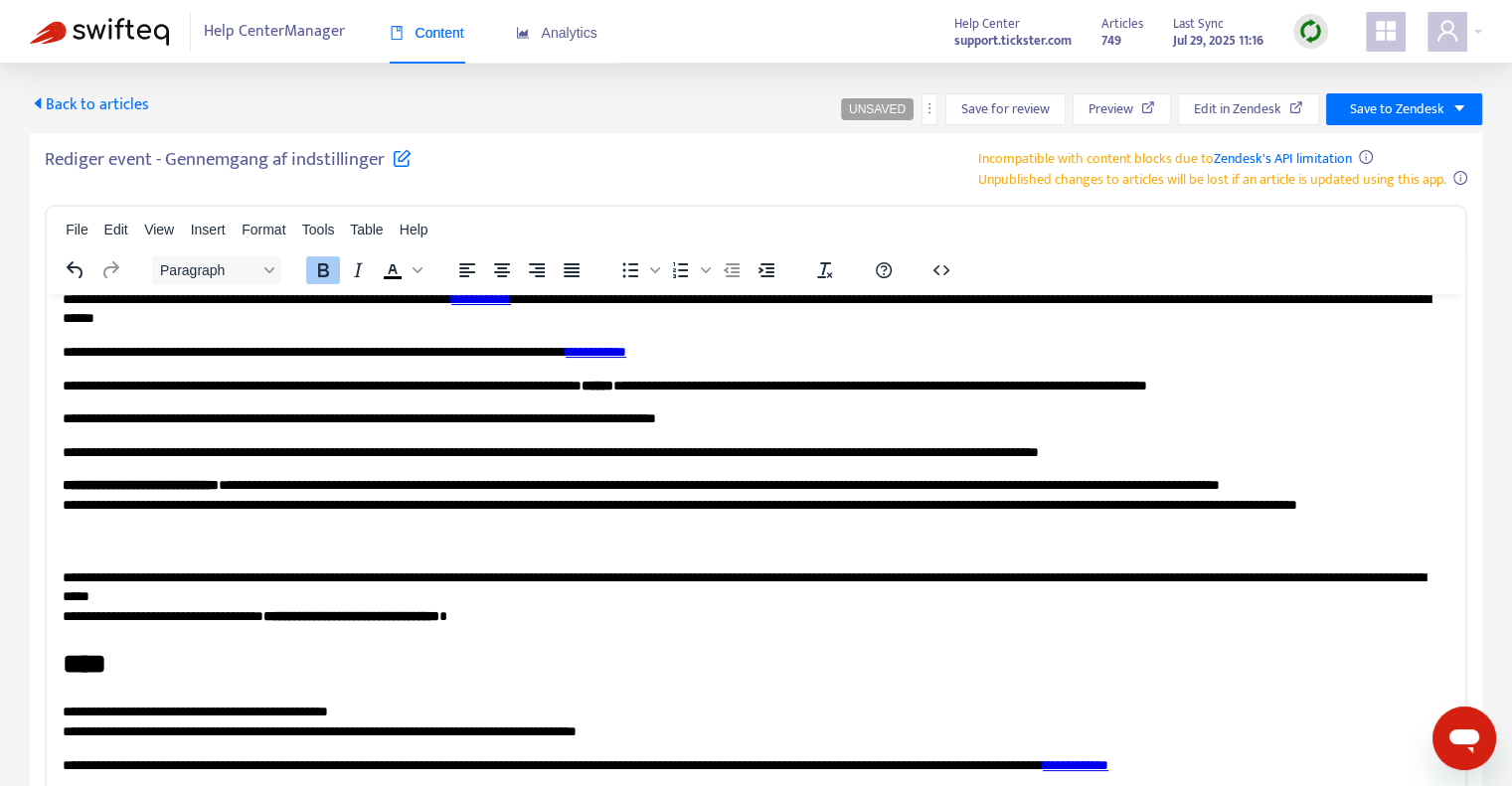 click on "**********" at bounding box center (1035, 169) 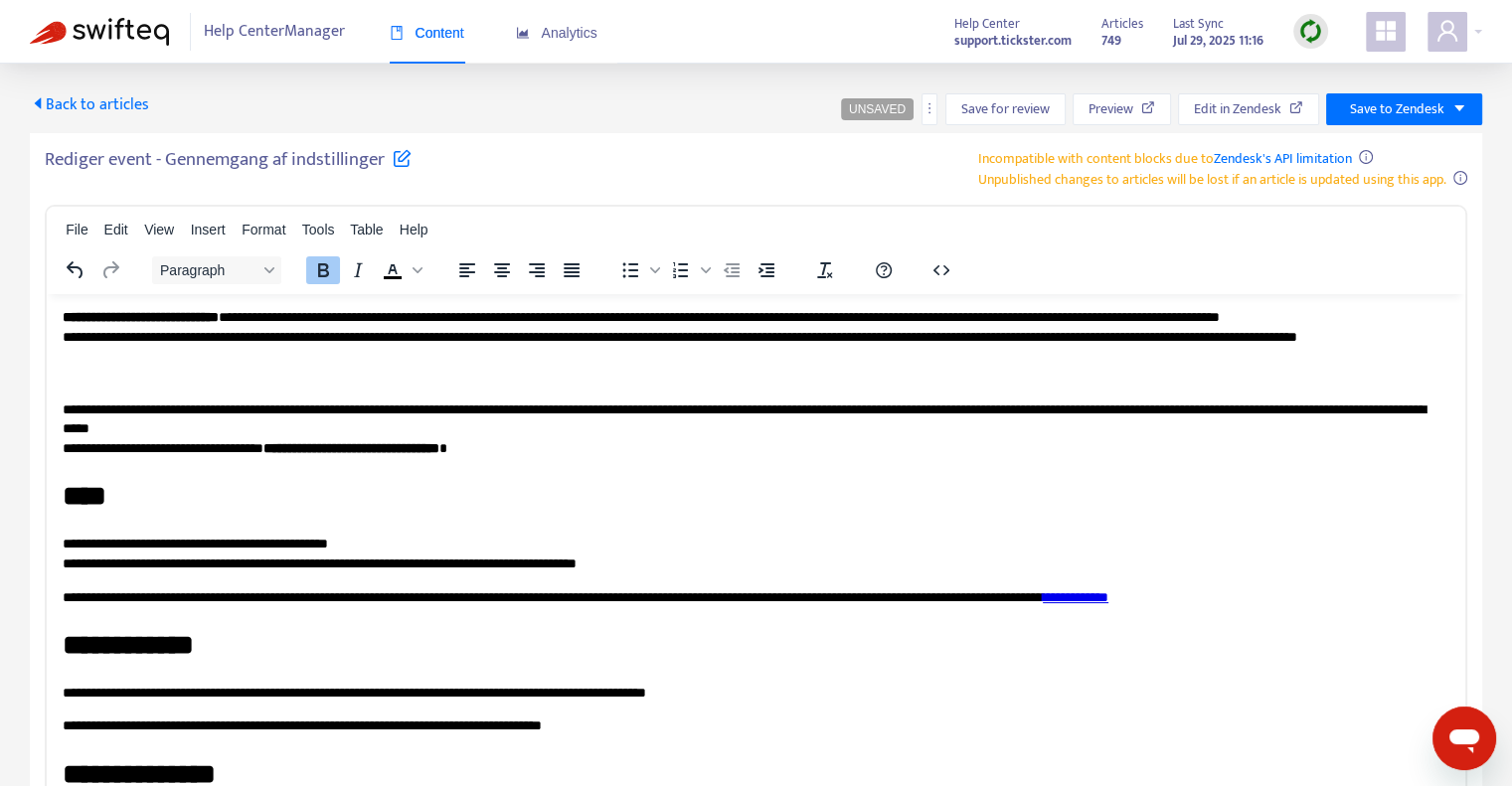 scroll, scrollTop: 894, scrollLeft: 0, axis: vertical 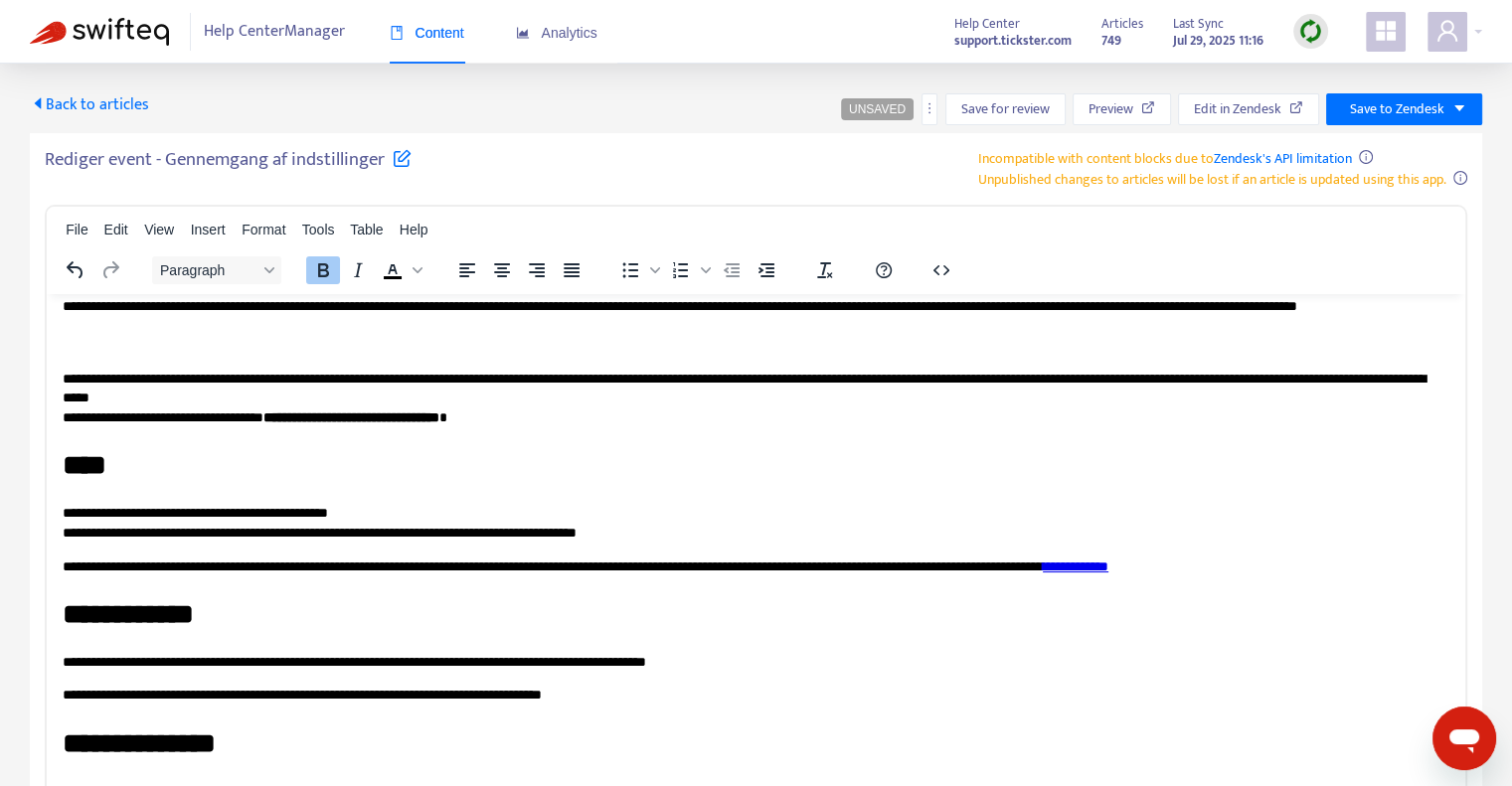 click on "**********" at bounding box center [749, 109] 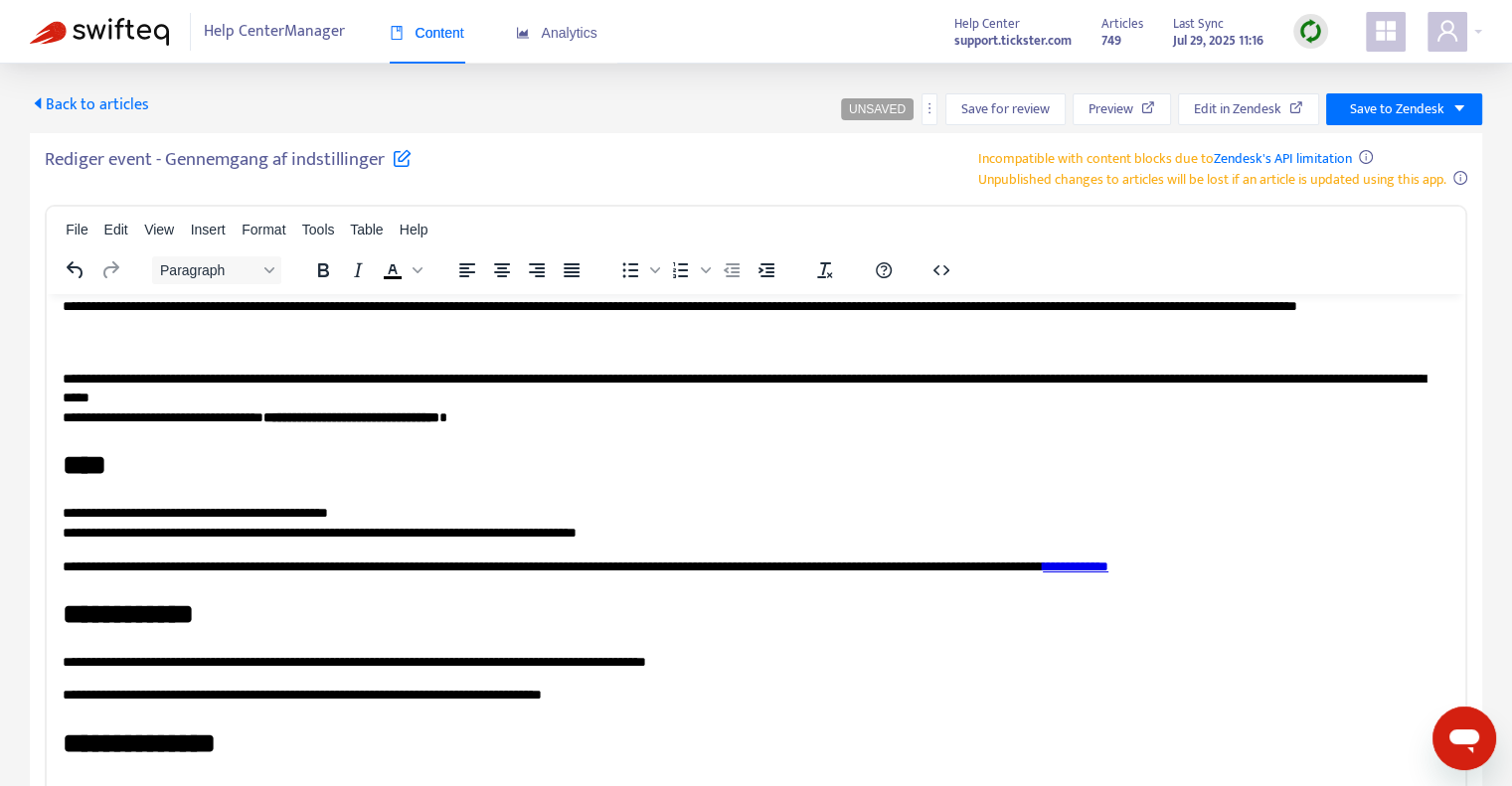 click on "**********" at bounding box center [749, 109] 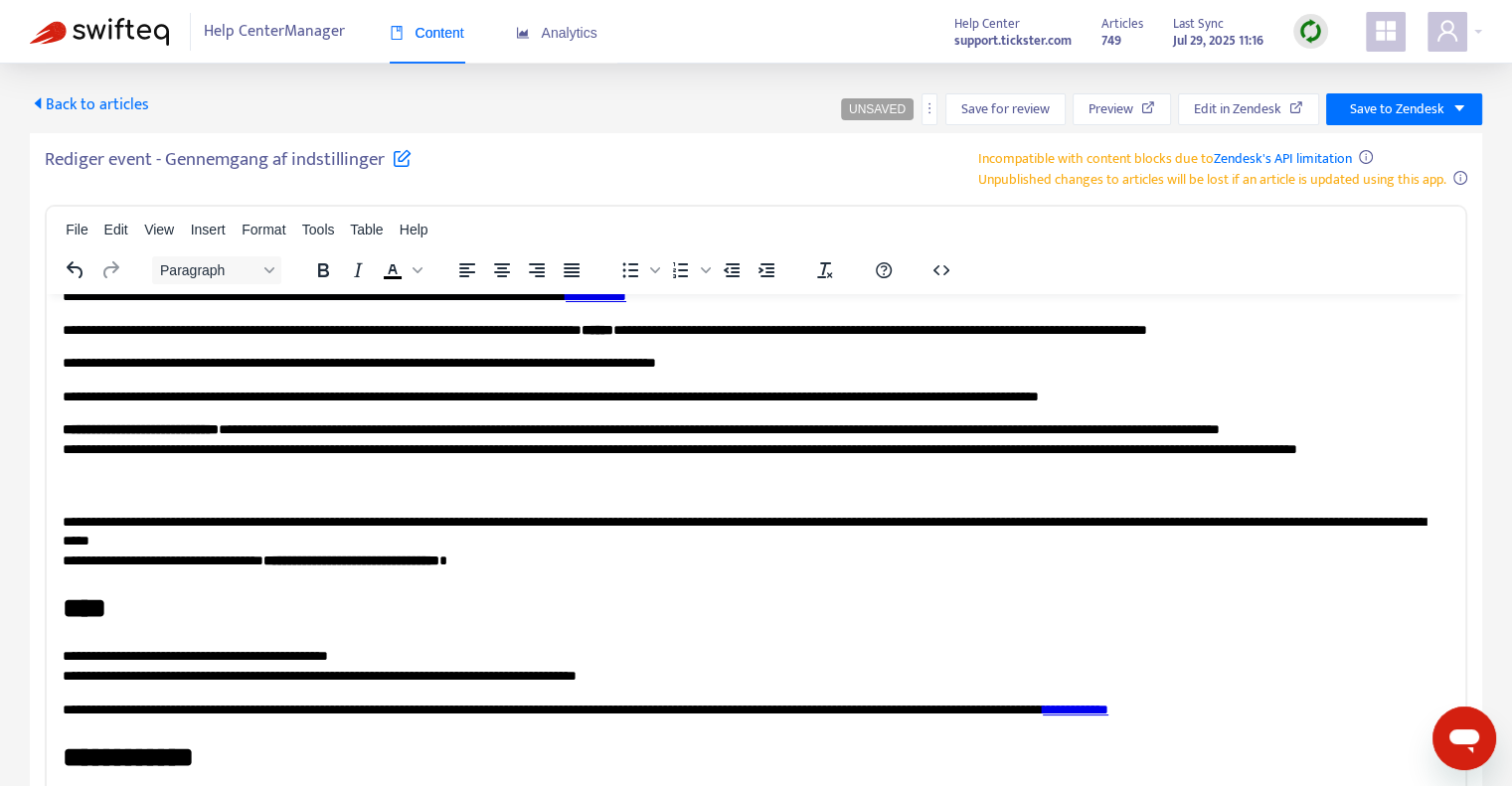scroll, scrollTop: 730, scrollLeft: 0, axis: vertical 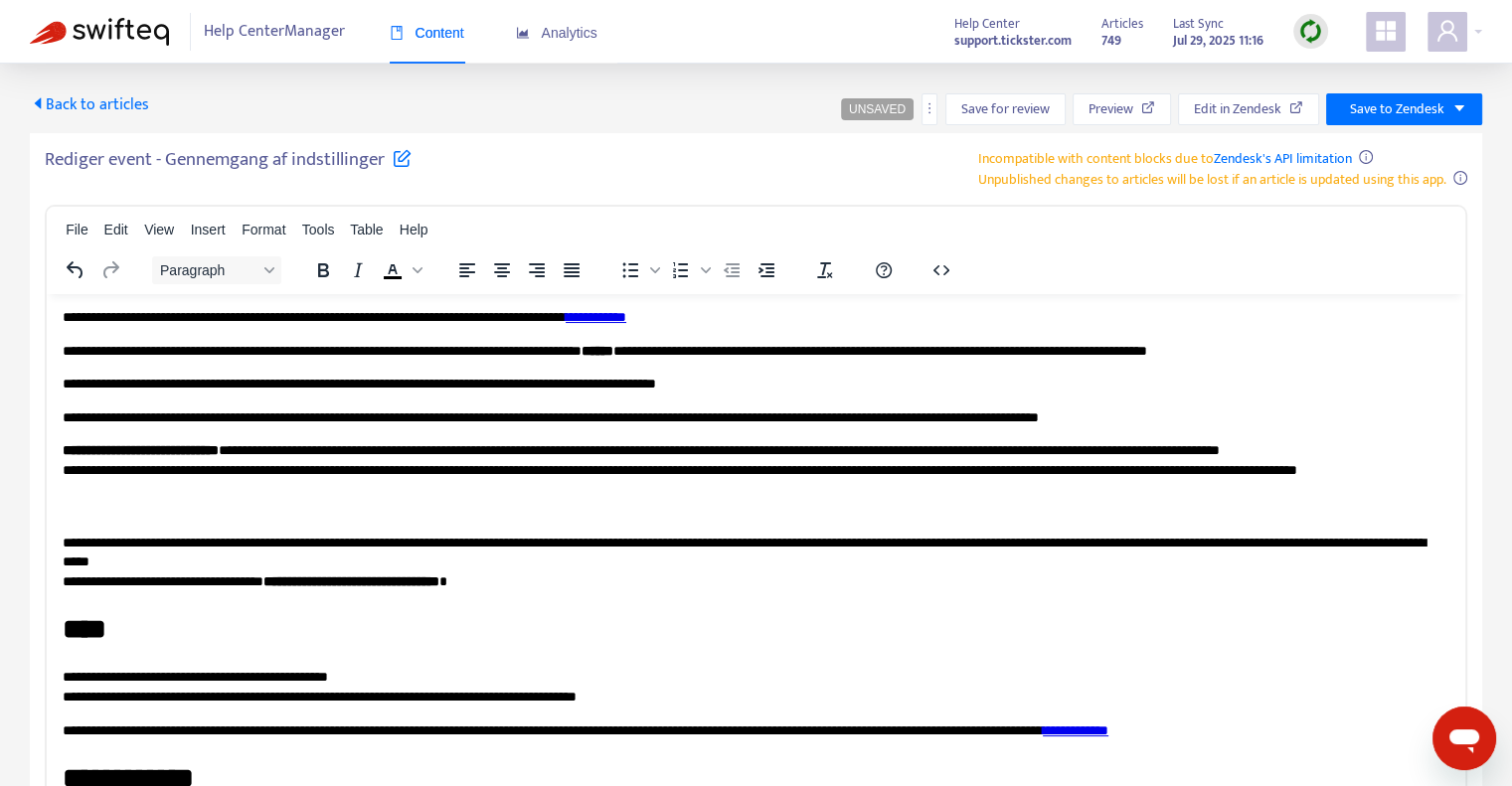 drag, startPoint x: 696, startPoint y: 308, endPoint x: 571, endPoint y: 466, distance: 201.46712 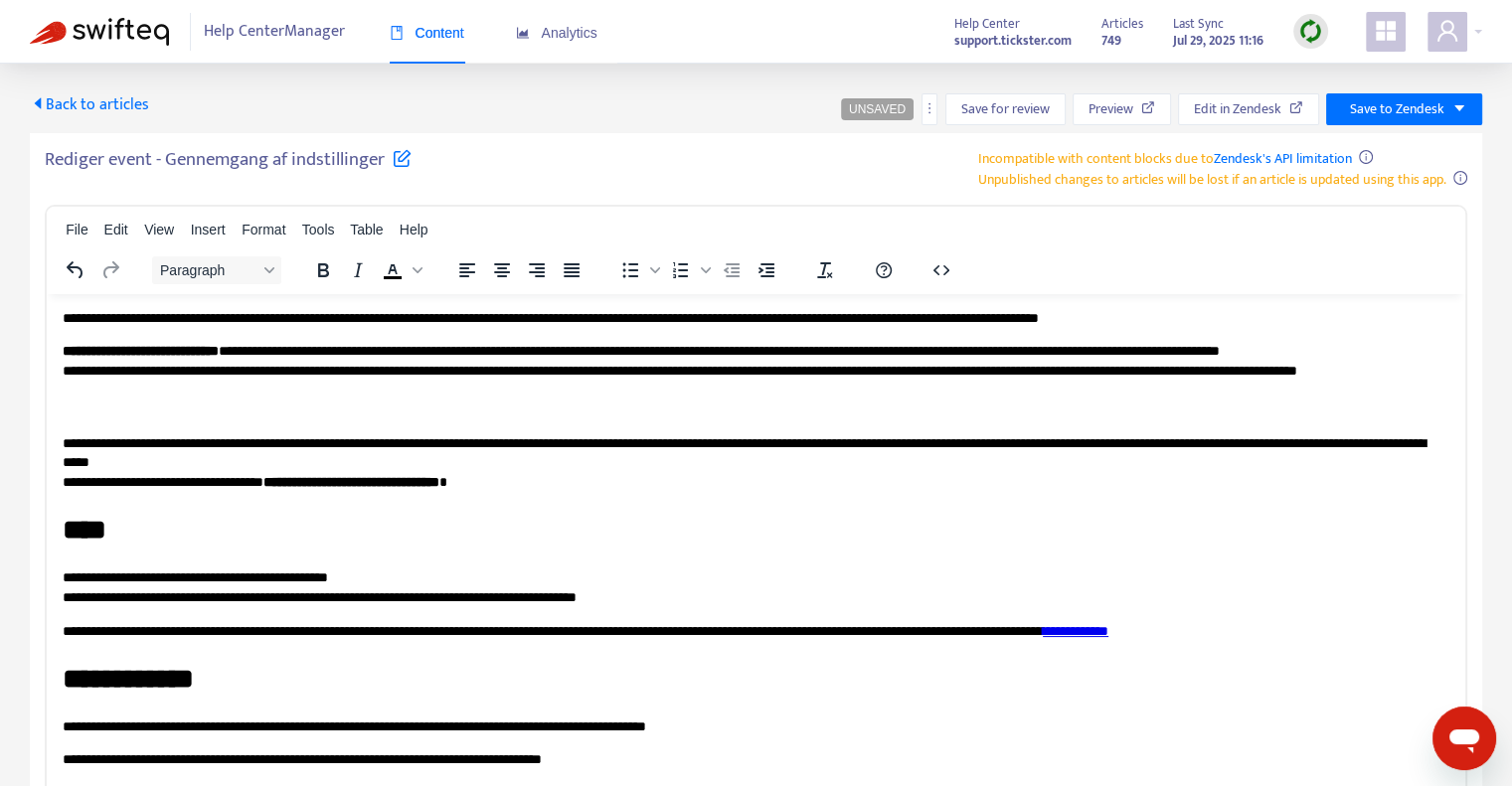click on "**********" at bounding box center [749, 174] 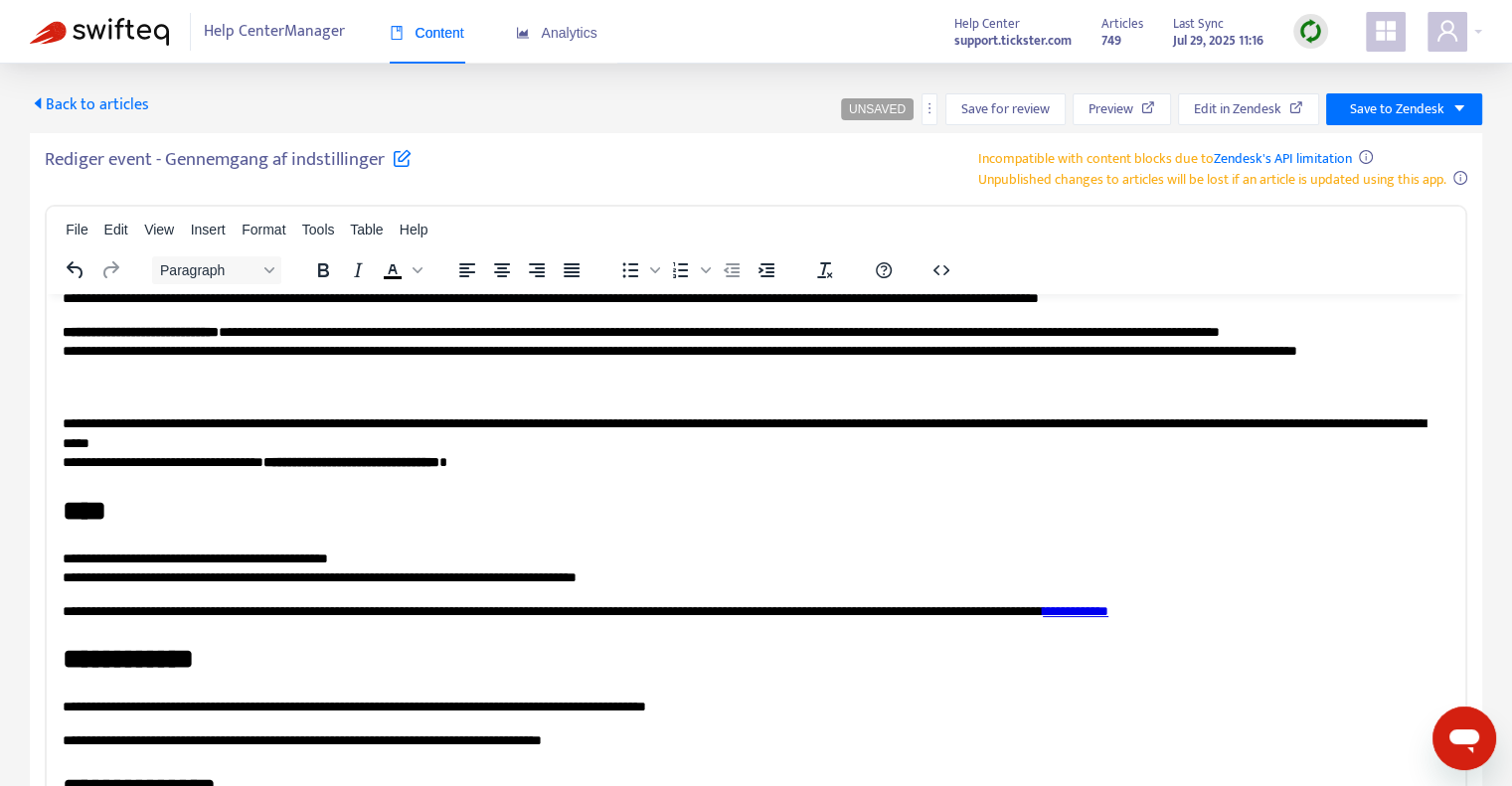 drag, startPoint x: 869, startPoint y: 372, endPoint x: 1439, endPoint y: 371, distance: 570.00088 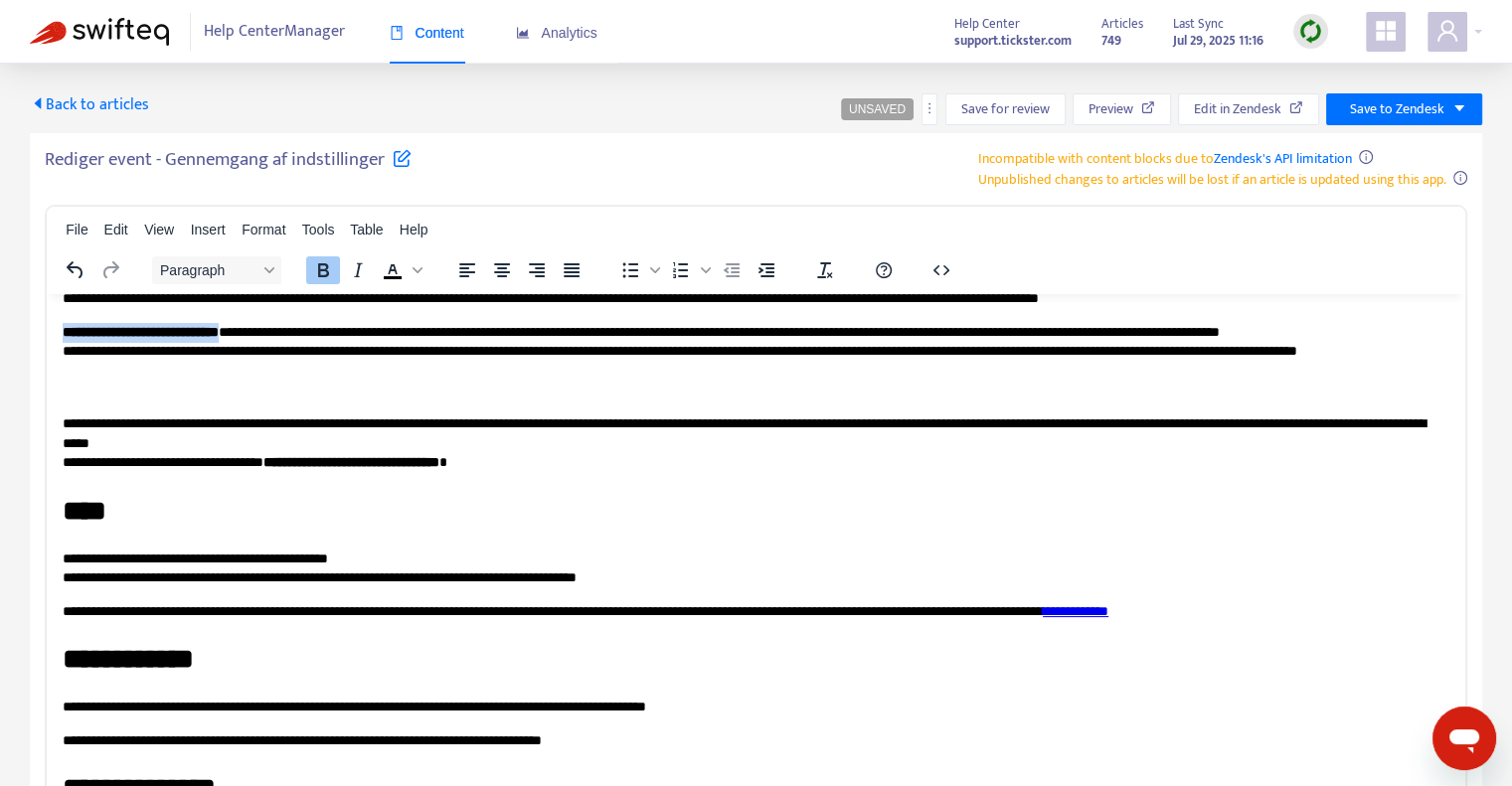 drag, startPoint x: 285, startPoint y: 540, endPoint x: 66, endPoint y: 533, distance: 219.11184 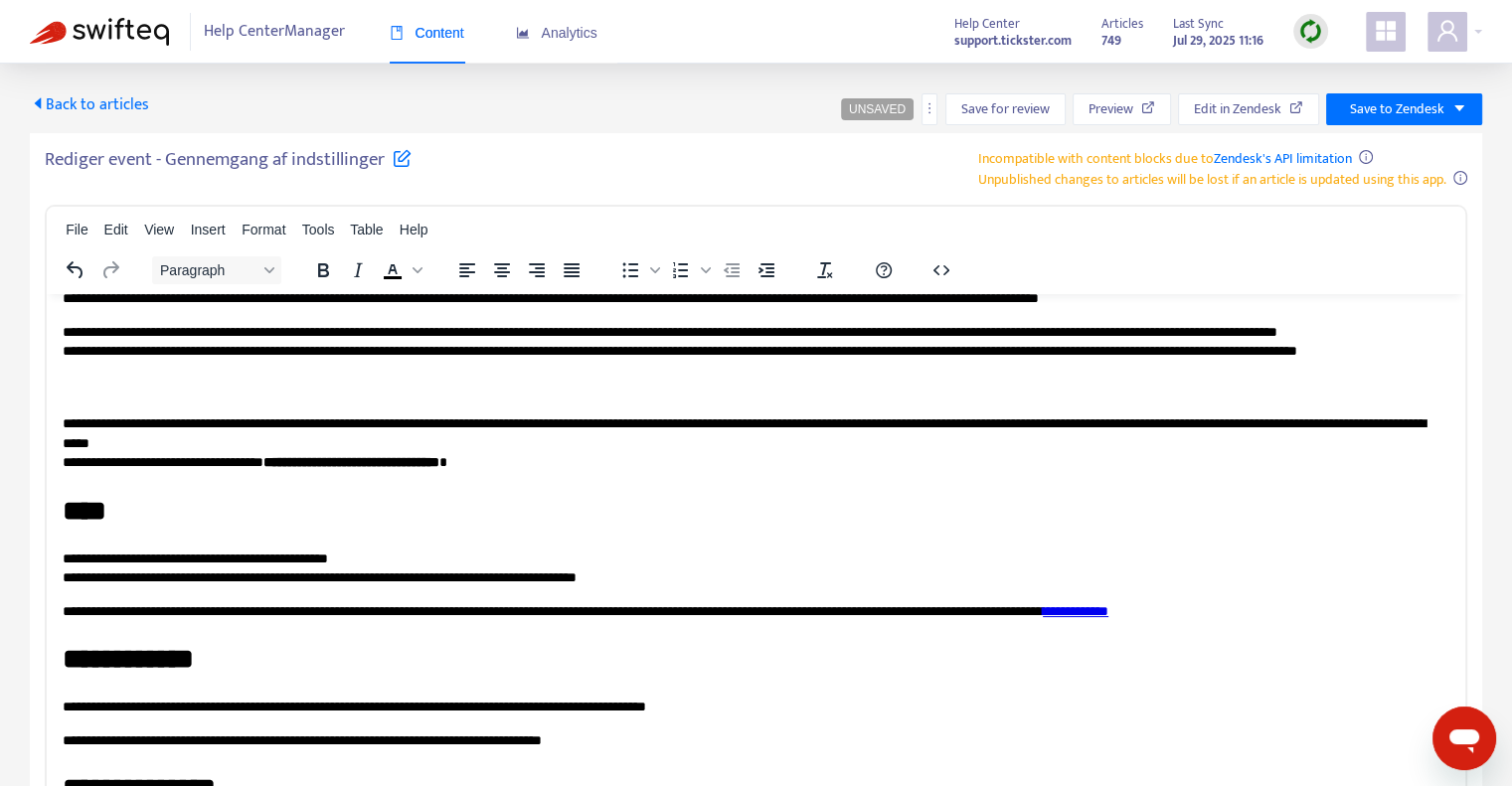 drag, startPoint x: 62, startPoint y: 533, endPoint x: 242, endPoint y: 535, distance: 180.01111 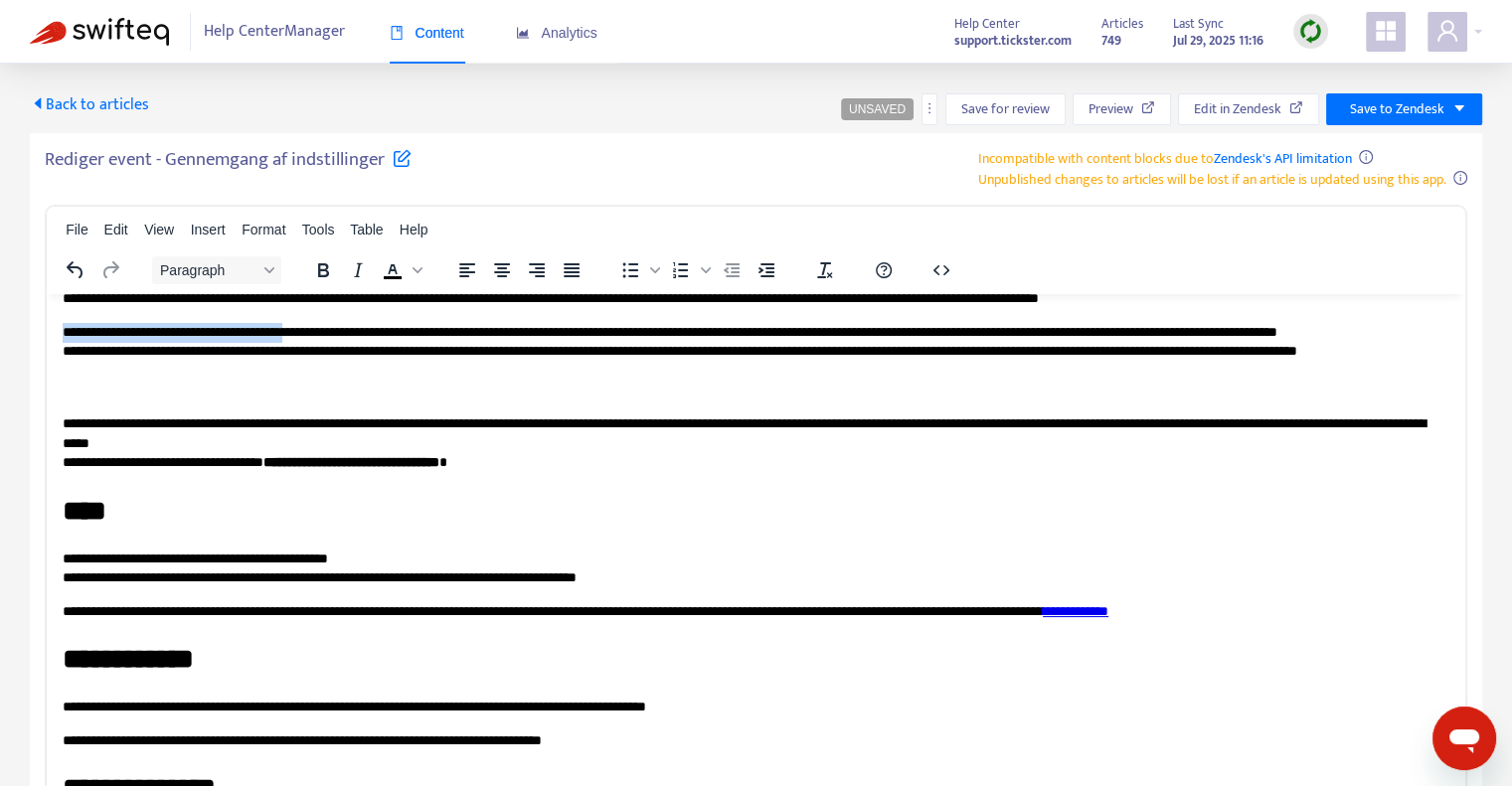 drag, startPoint x: 336, startPoint y: 539, endPoint x: 64, endPoint y: 538, distance: 272.00184 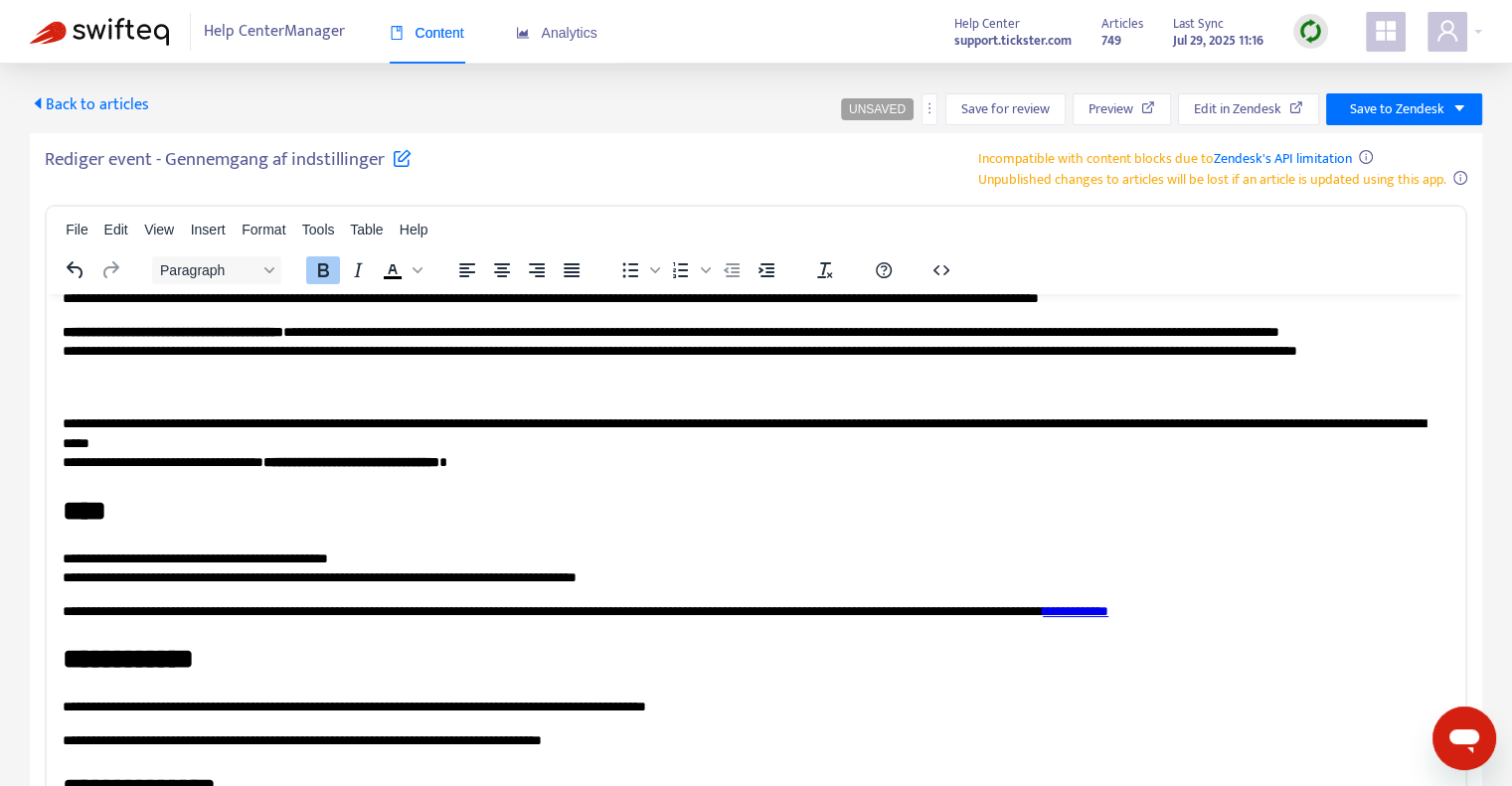 click on "**********" at bounding box center [756, 301] 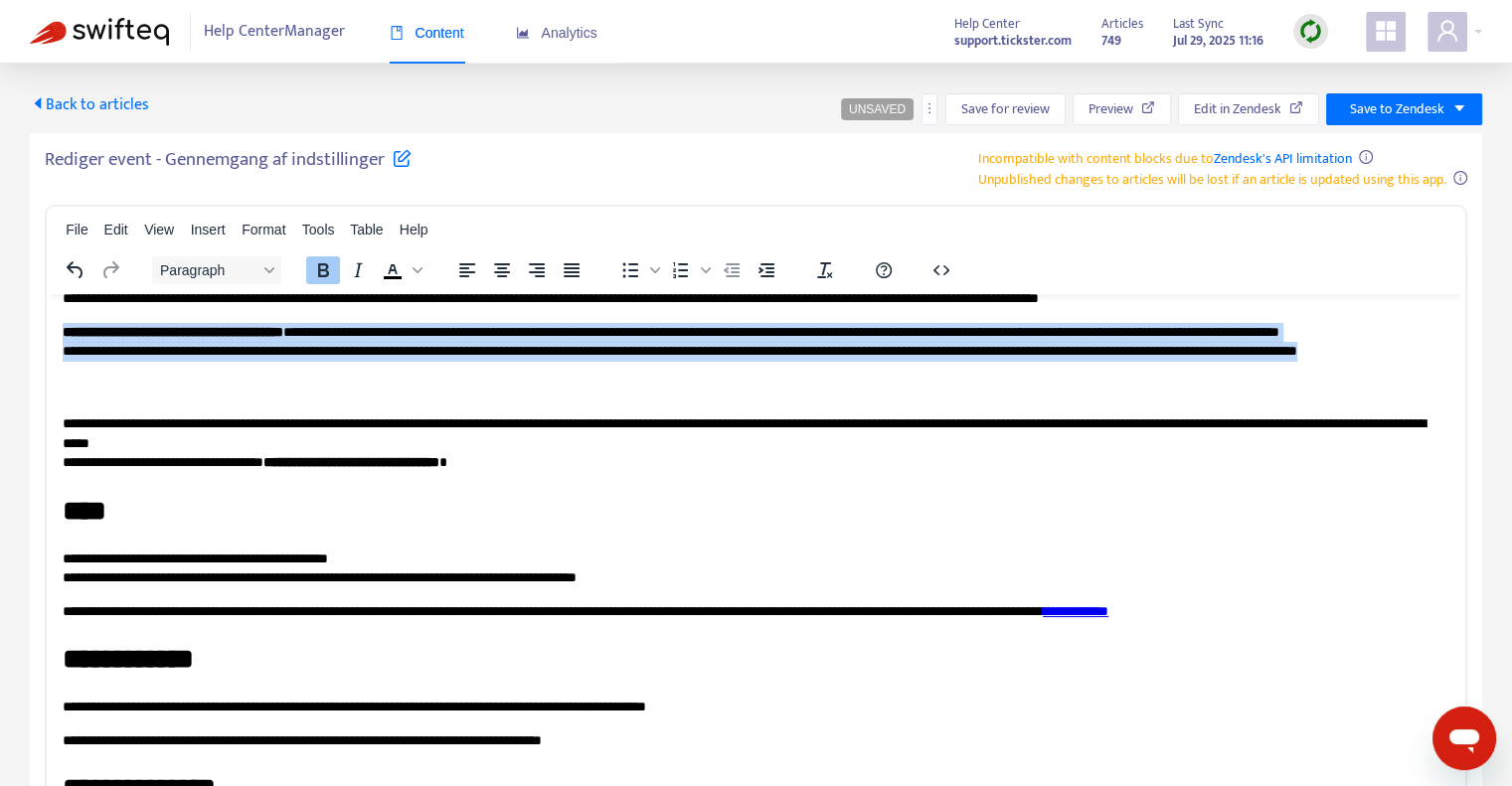 drag, startPoint x: 62, startPoint y: 543, endPoint x: 135, endPoint y: 596, distance: 90.21086 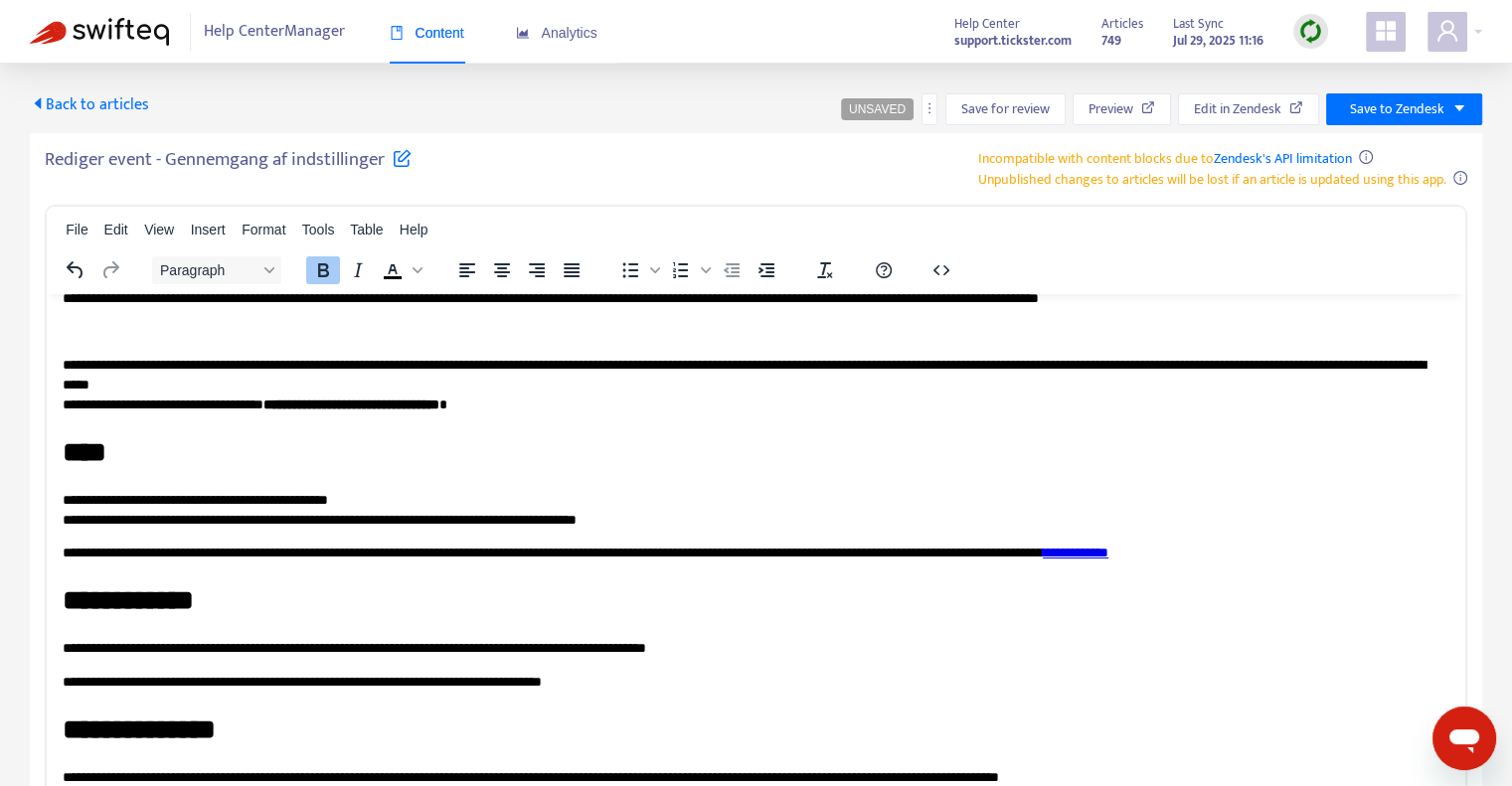 click on "**********" at bounding box center [749, 265] 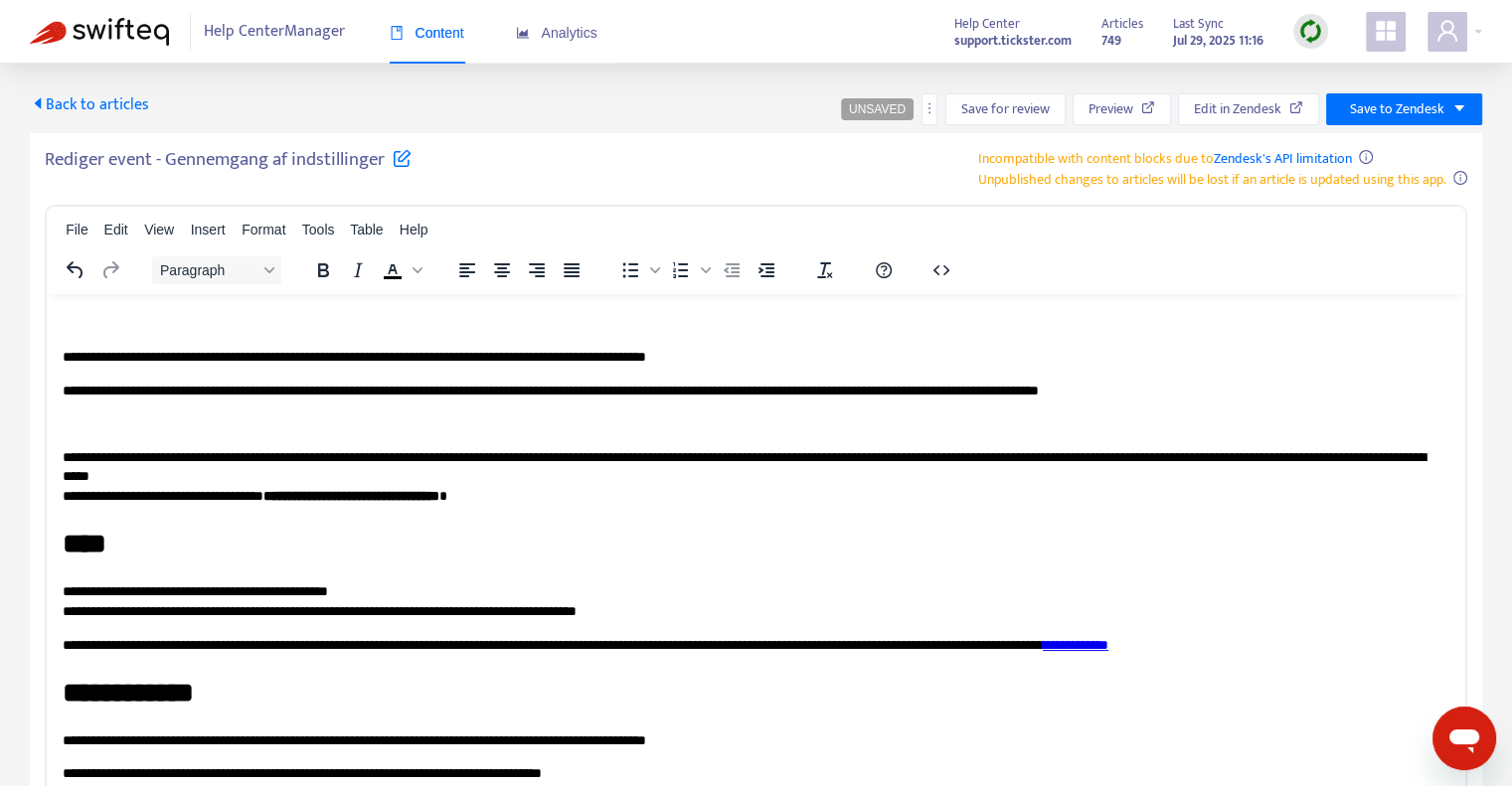 click on "**********" at bounding box center [749, 232] 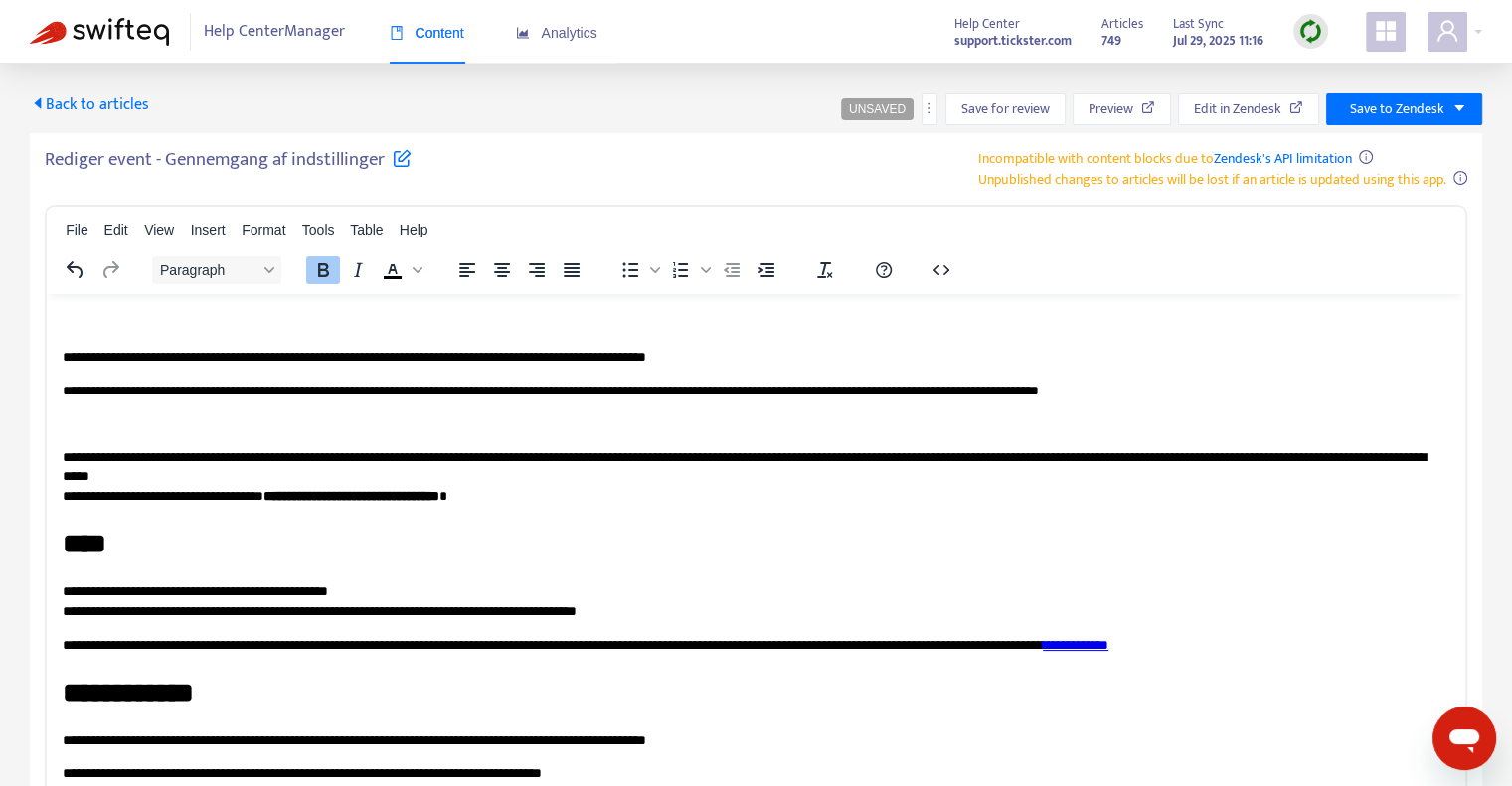 click on "**********" at bounding box center (749, 198) 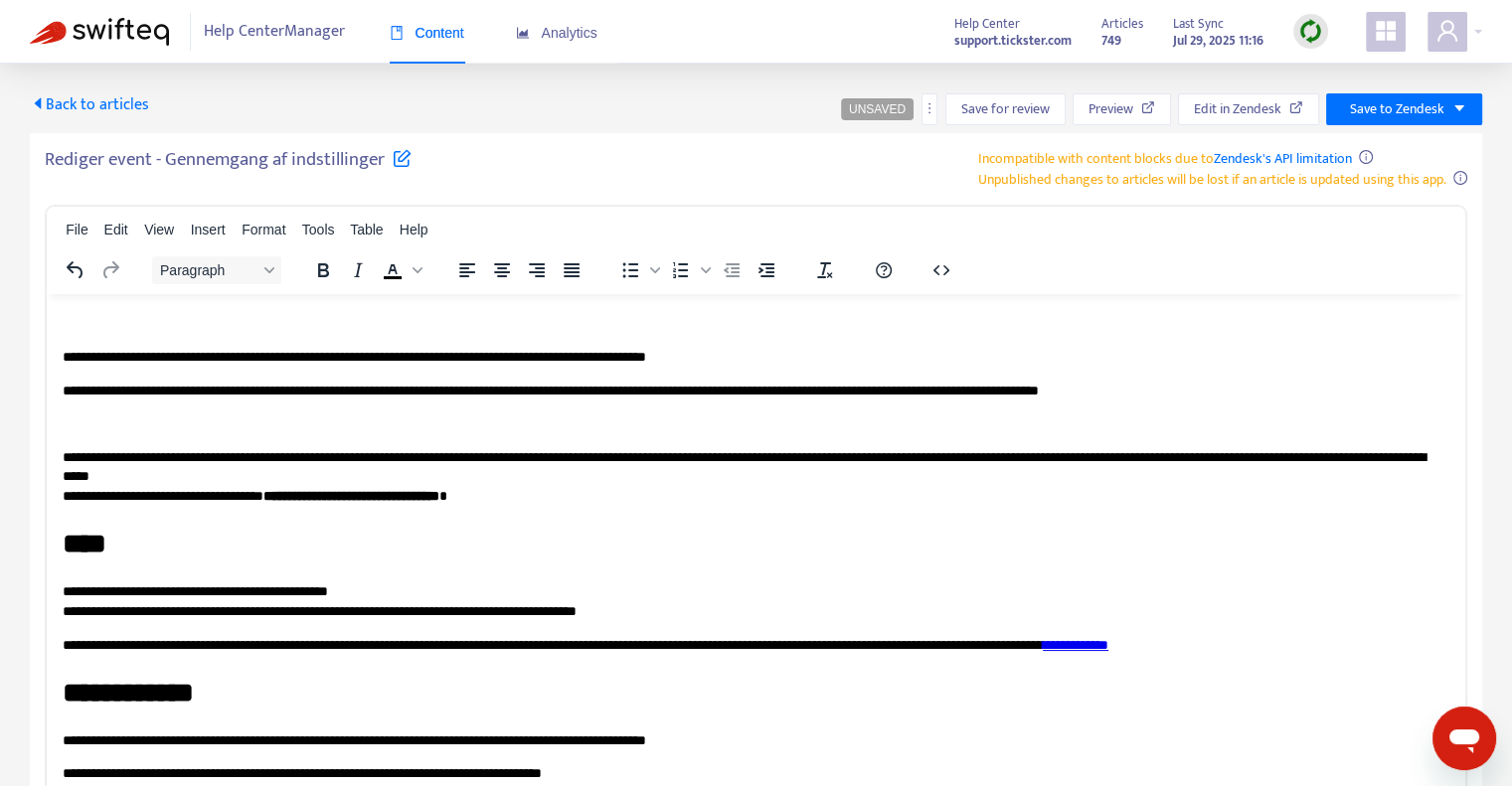 drag, startPoint x: 207, startPoint y: 409, endPoint x: 274, endPoint y: 412, distance: 67.06713 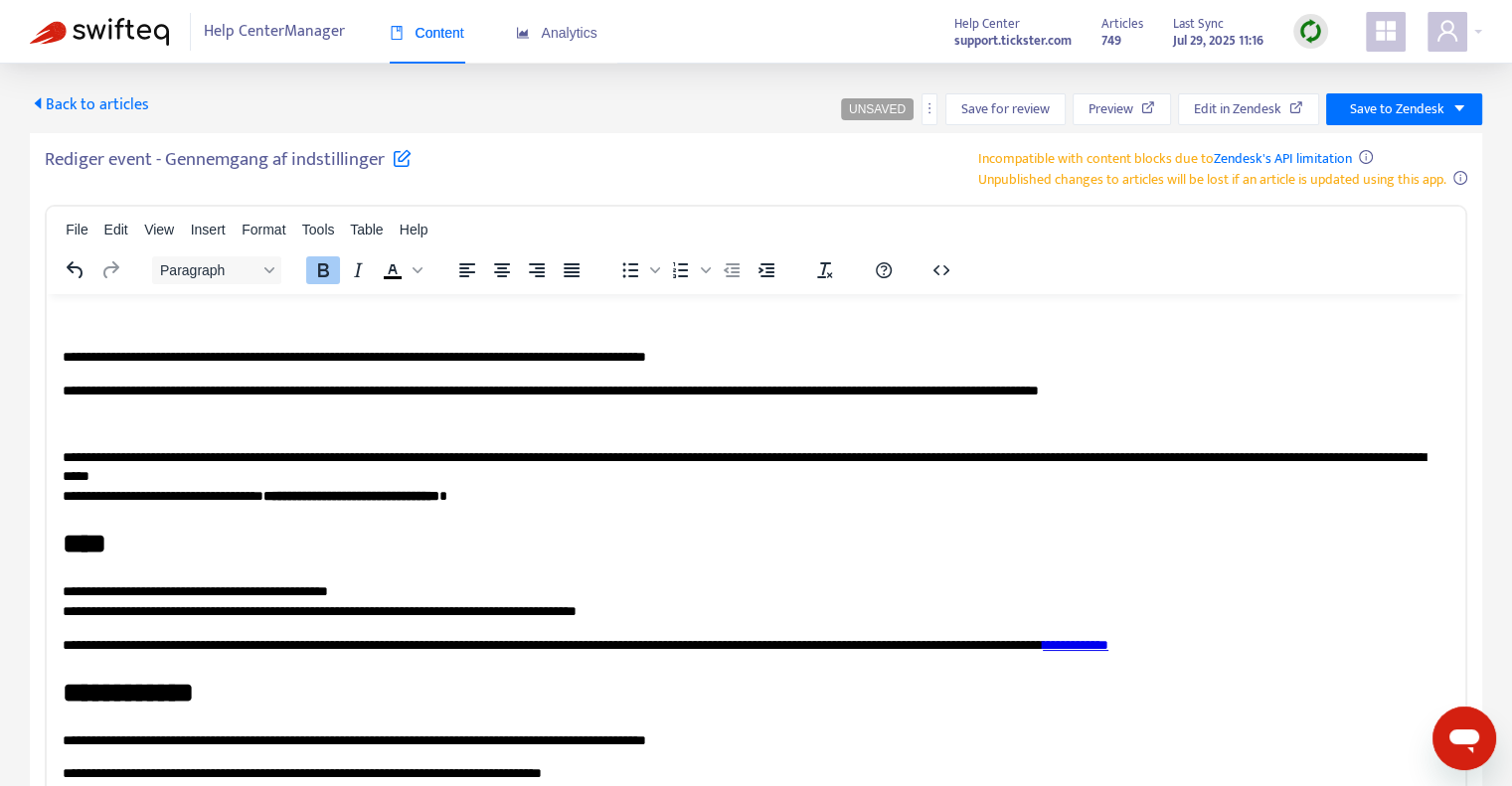 click on "**********" at bounding box center (749, 357) 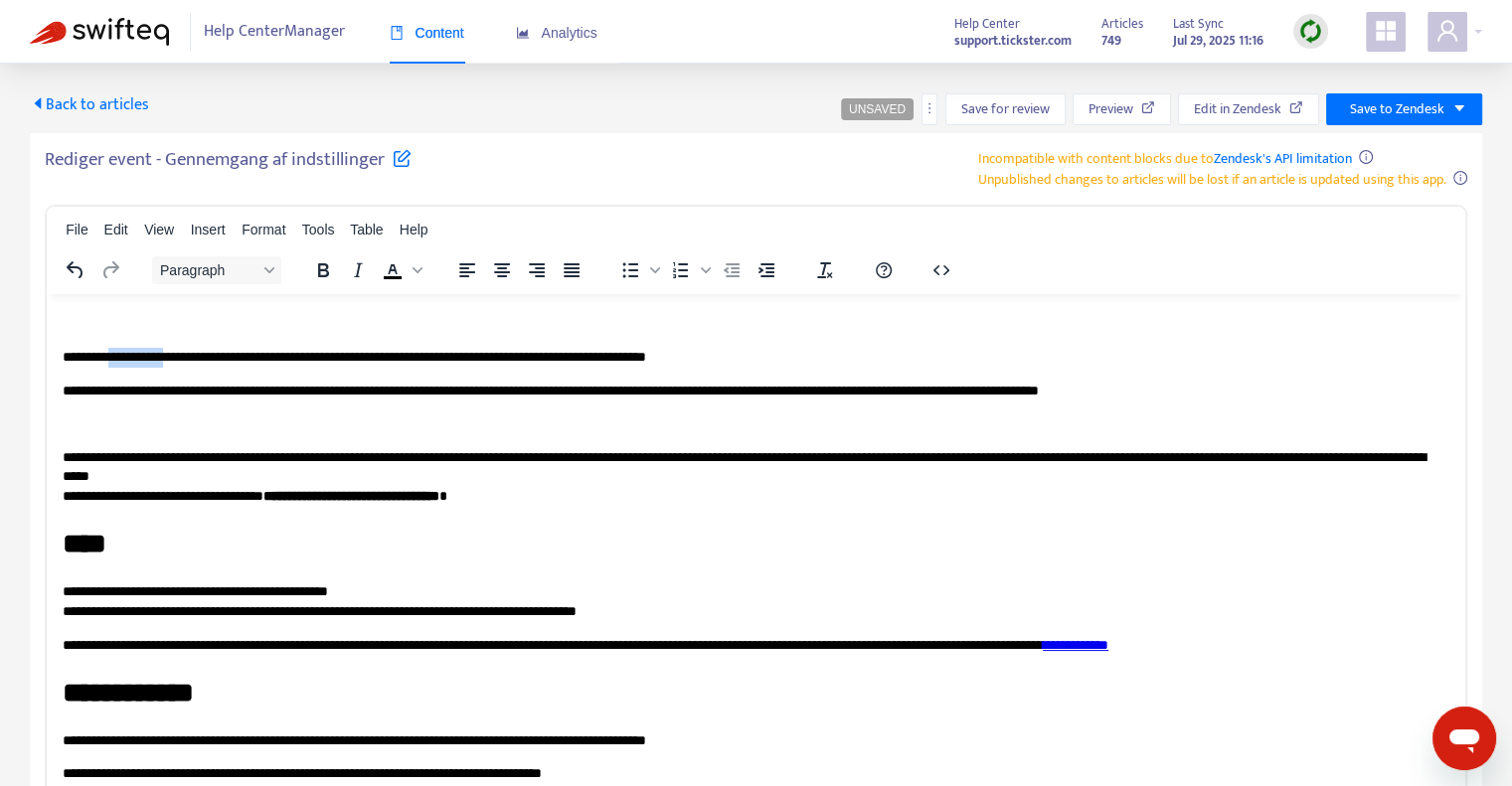 click on "**********" at bounding box center [749, 357] 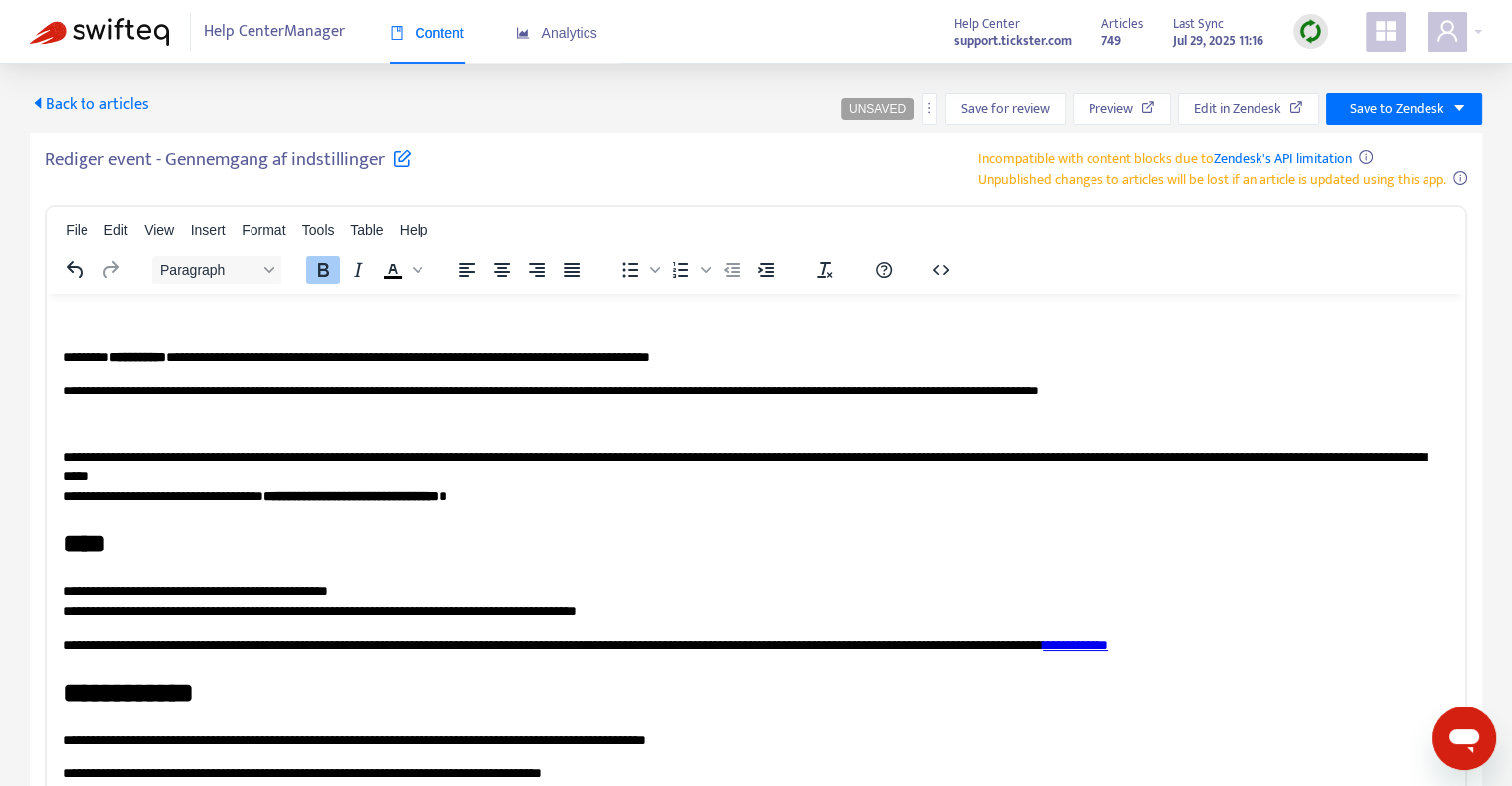 click on "**********" at bounding box center [749, 391] 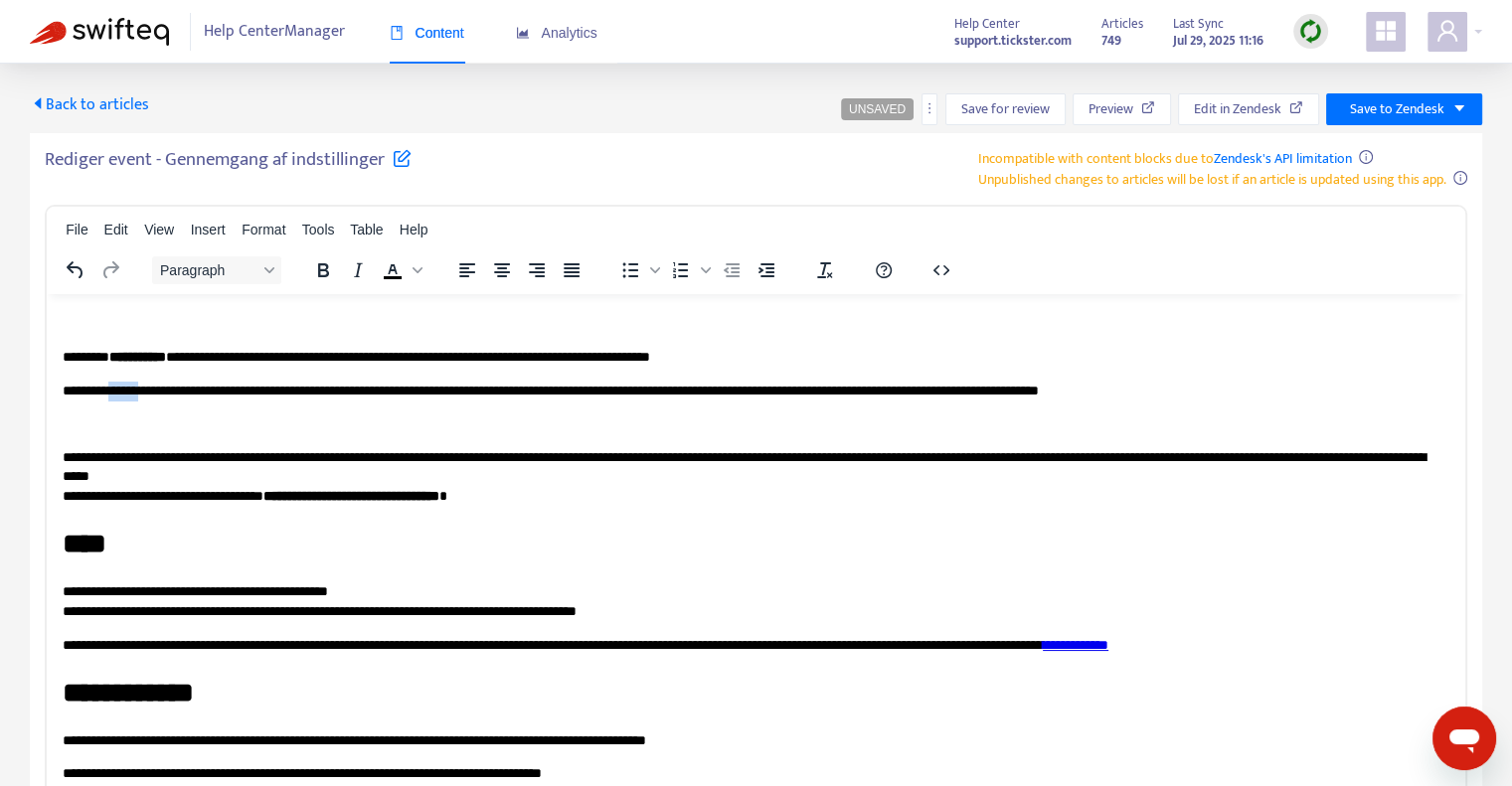click on "**********" at bounding box center [749, 391] 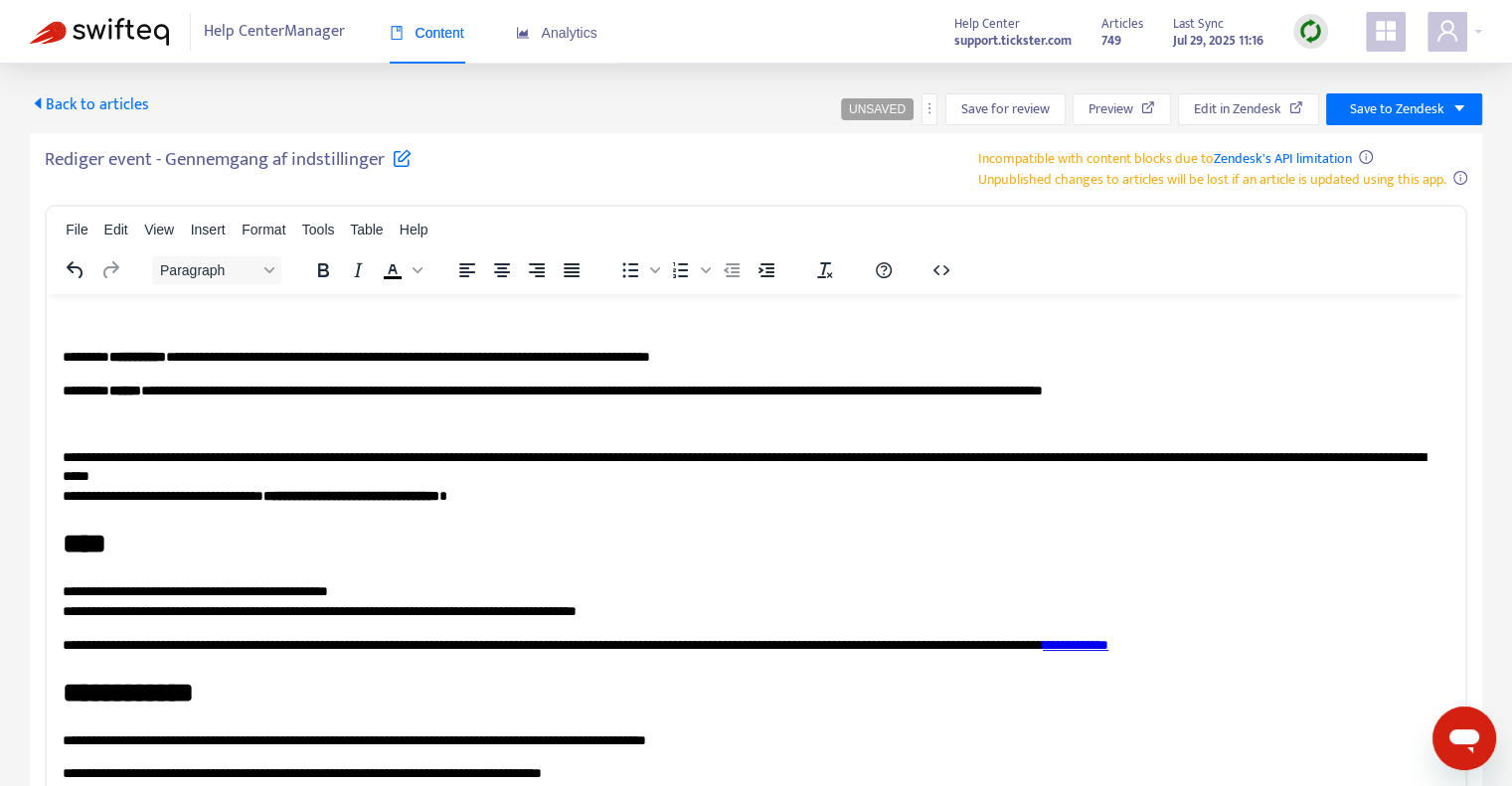 click at bounding box center (749, 423) 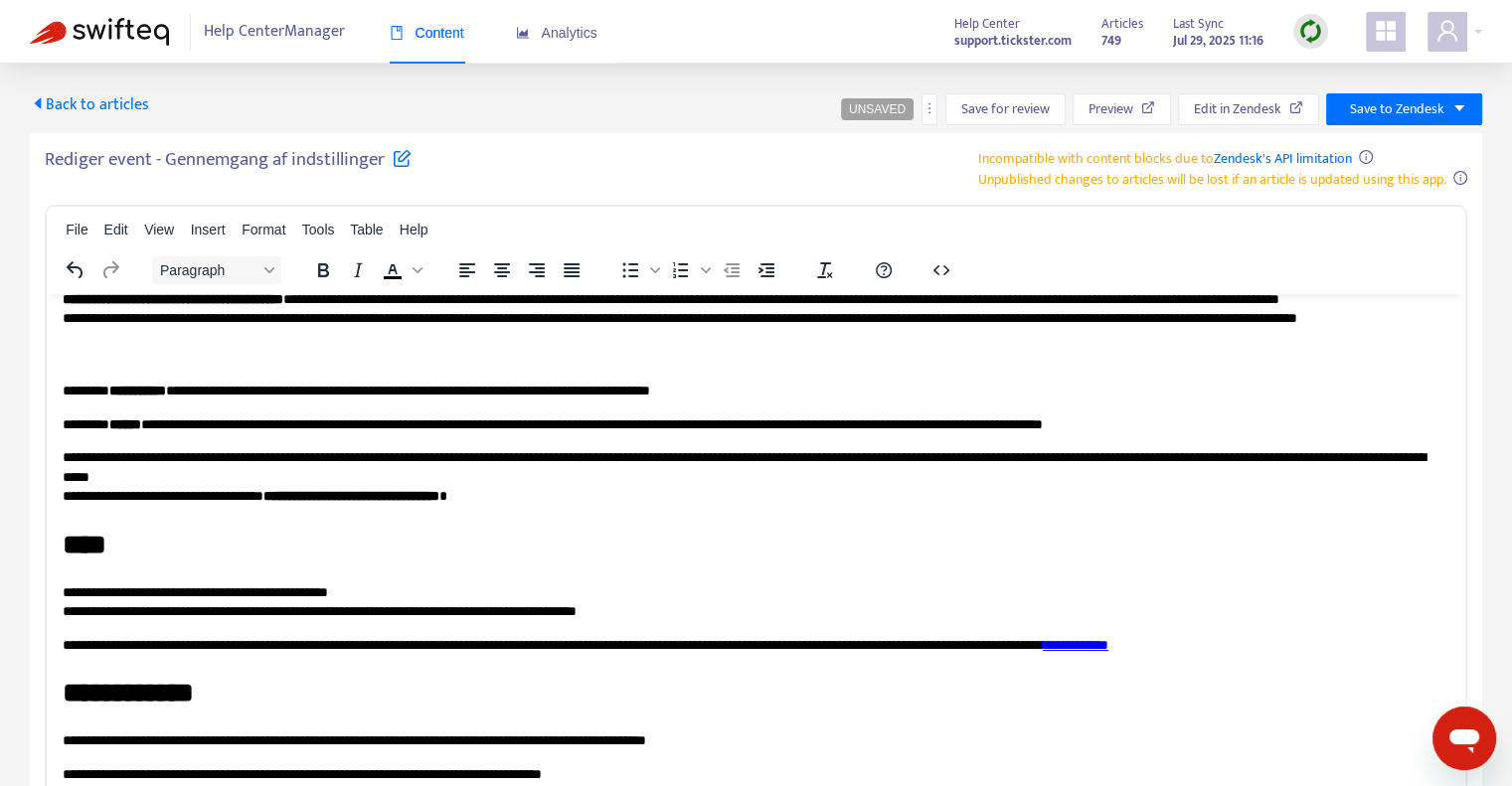 scroll, scrollTop: 929, scrollLeft: 0, axis: vertical 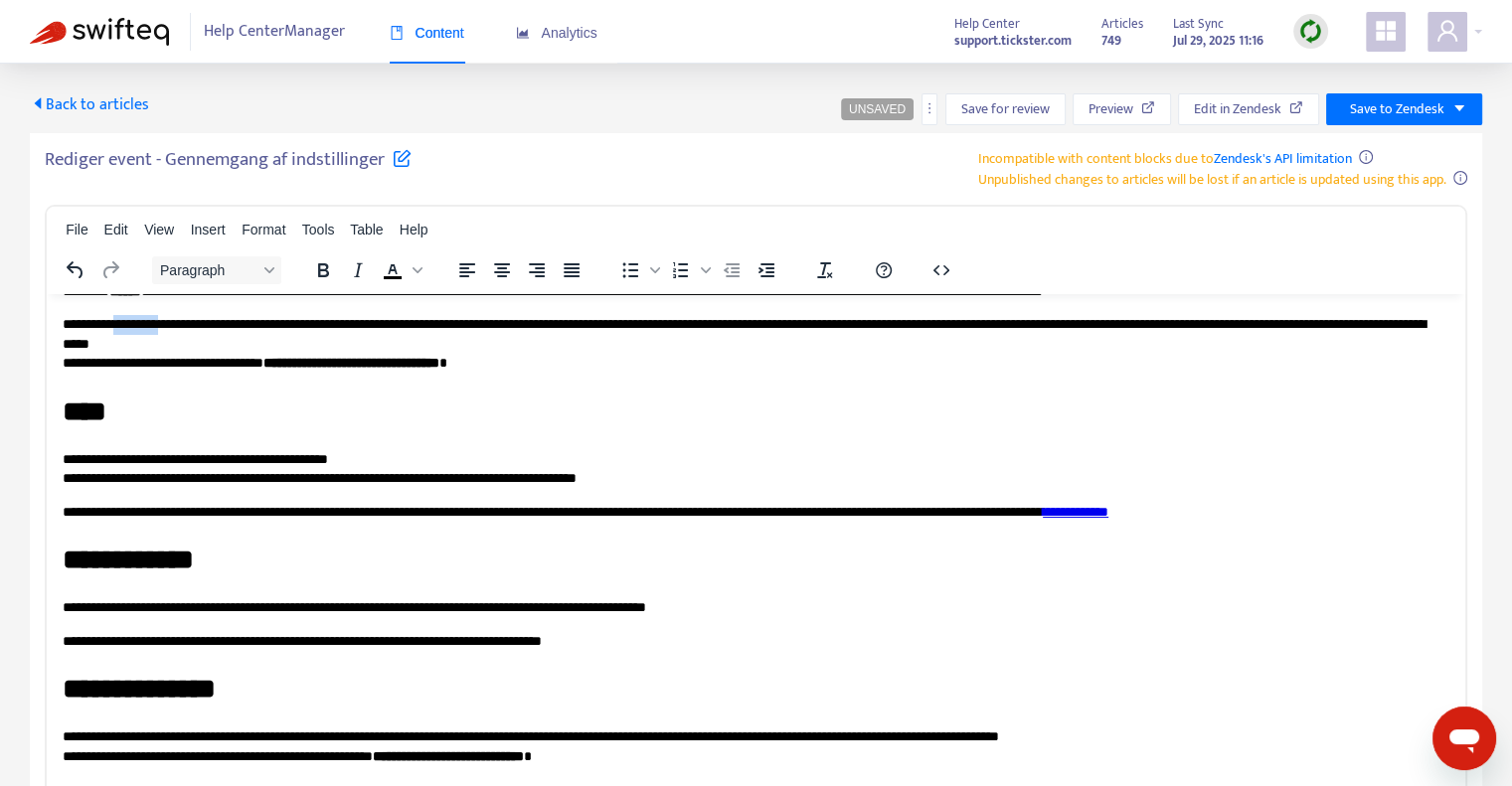 drag, startPoint x: 197, startPoint y: 530, endPoint x: 126, endPoint y: 528, distance: 71.02816 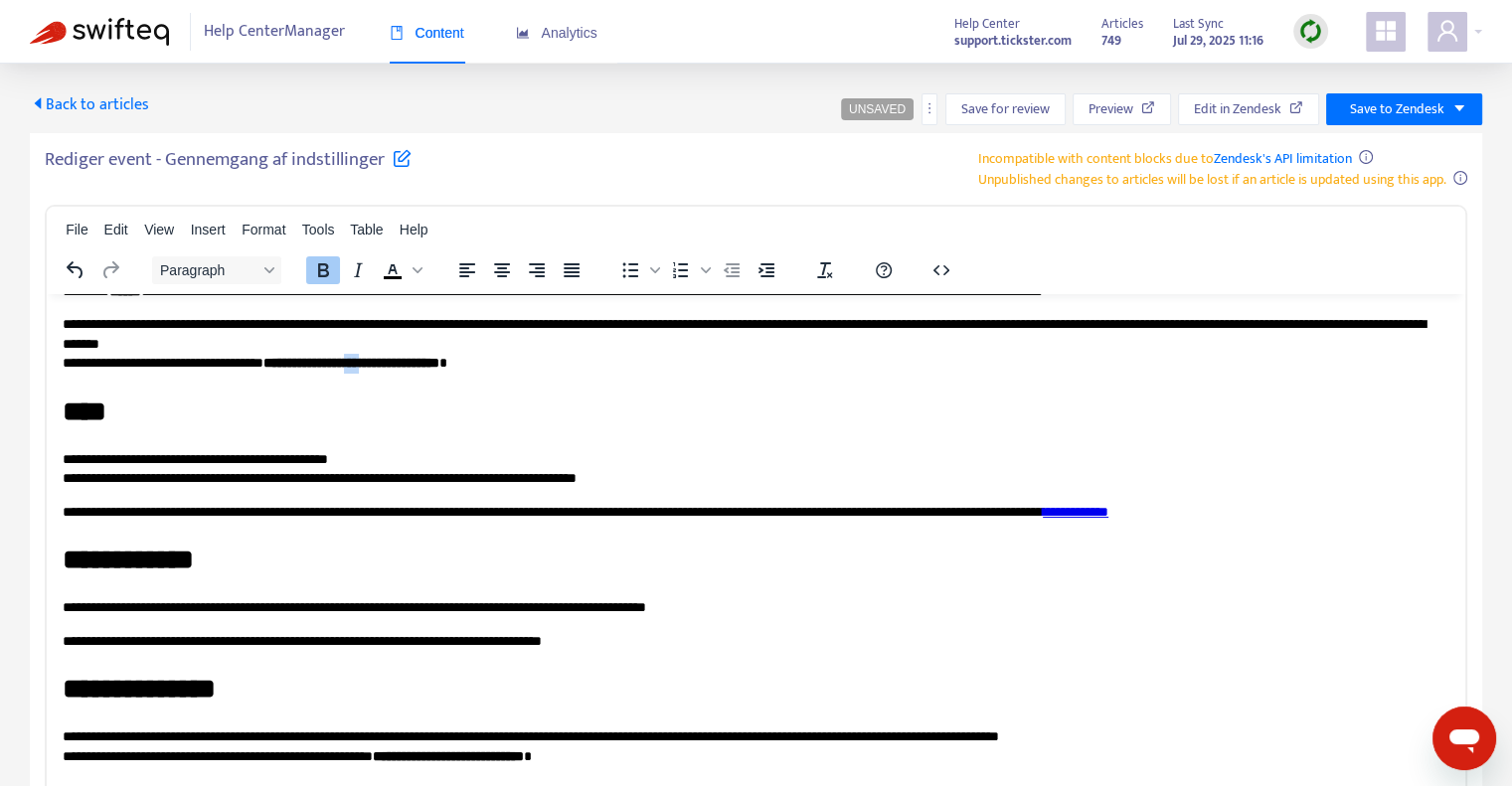 drag, startPoint x: 402, startPoint y: 572, endPoint x: 425, endPoint y: 571, distance: 23.021729 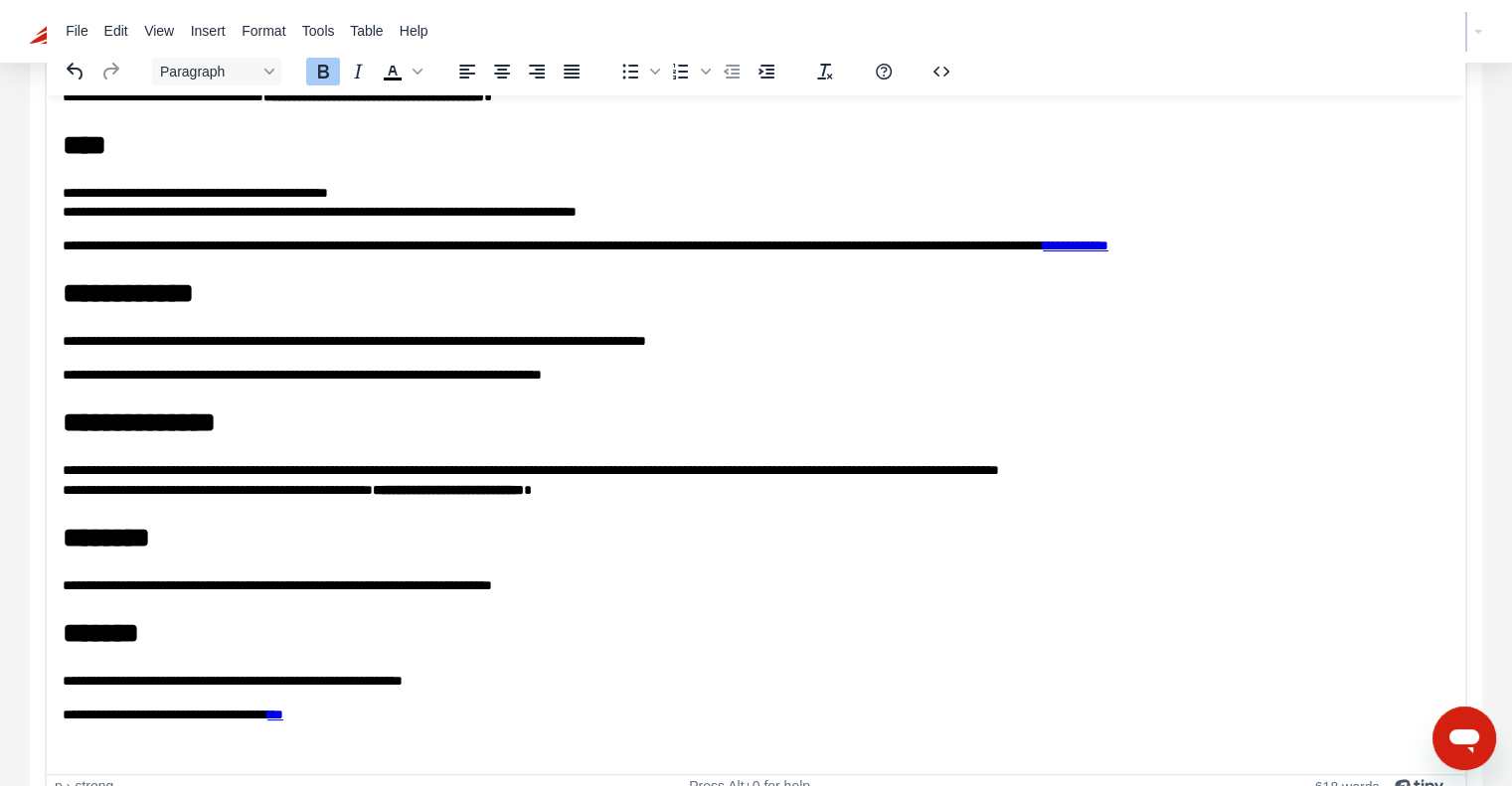 scroll, scrollTop: 228, scrollLeft: 0, axis: vertical 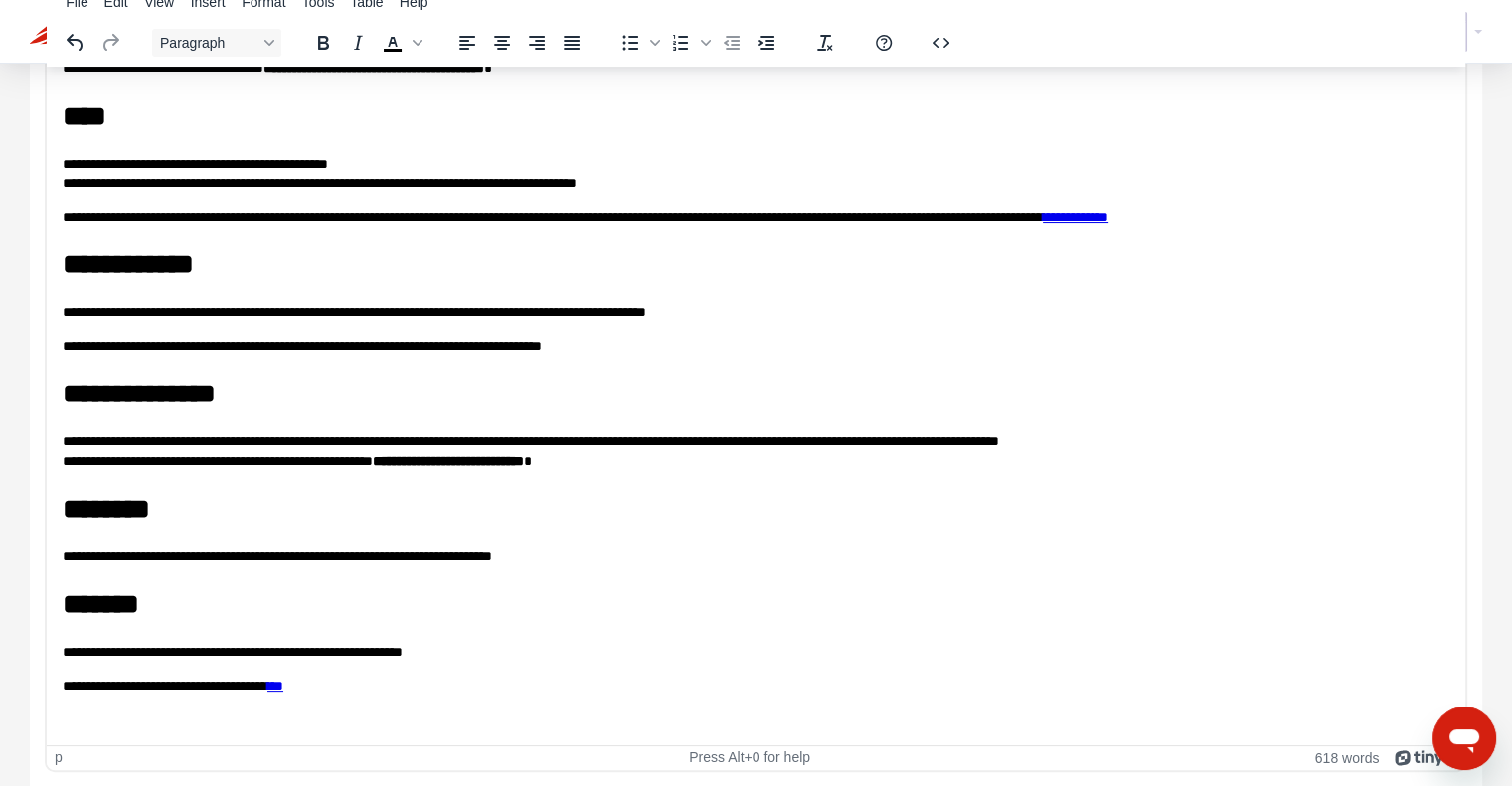 click on "**********" at bounding box center (749, 556) 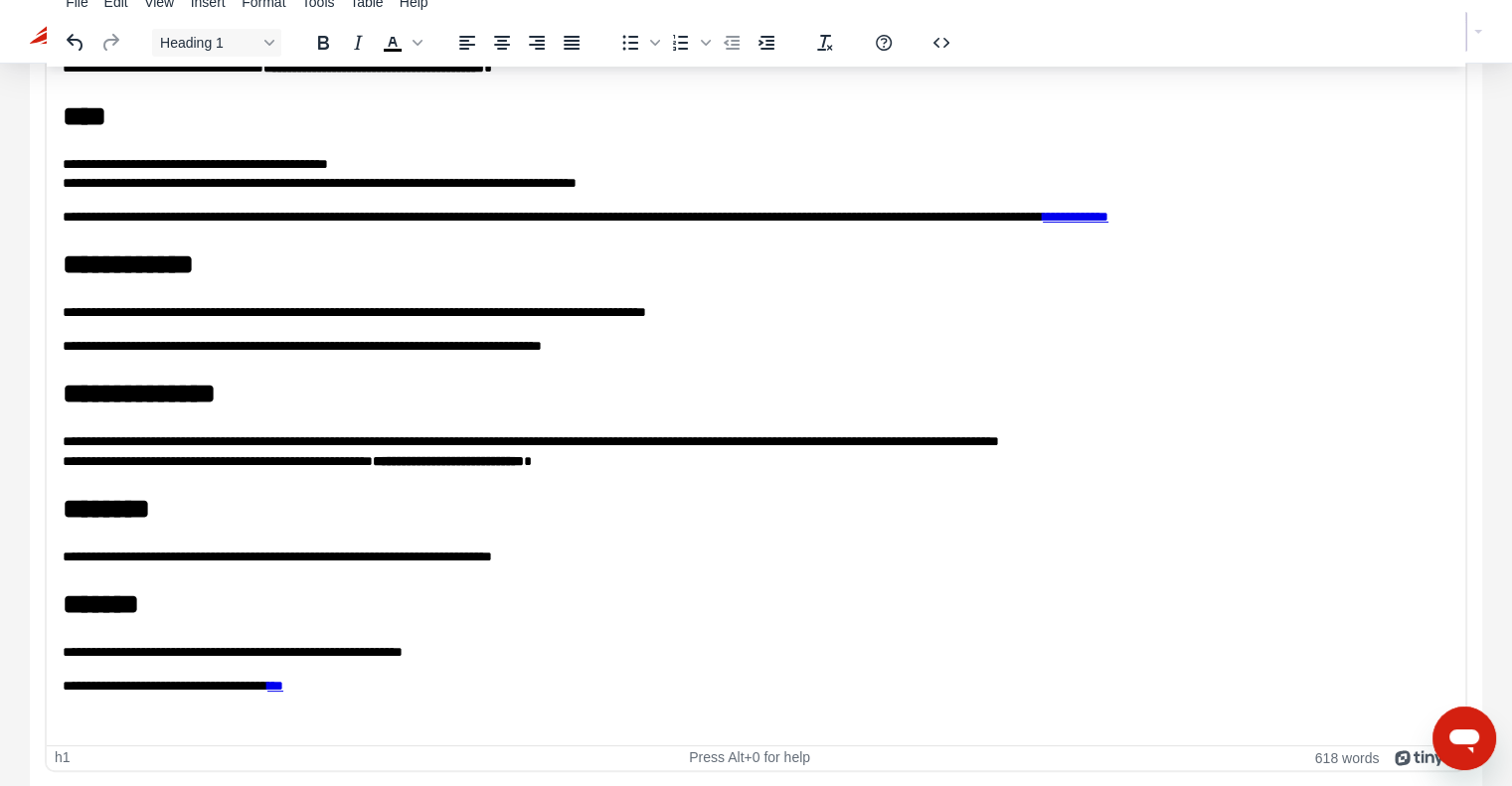 click on "********" at bounding box center [749, 508] 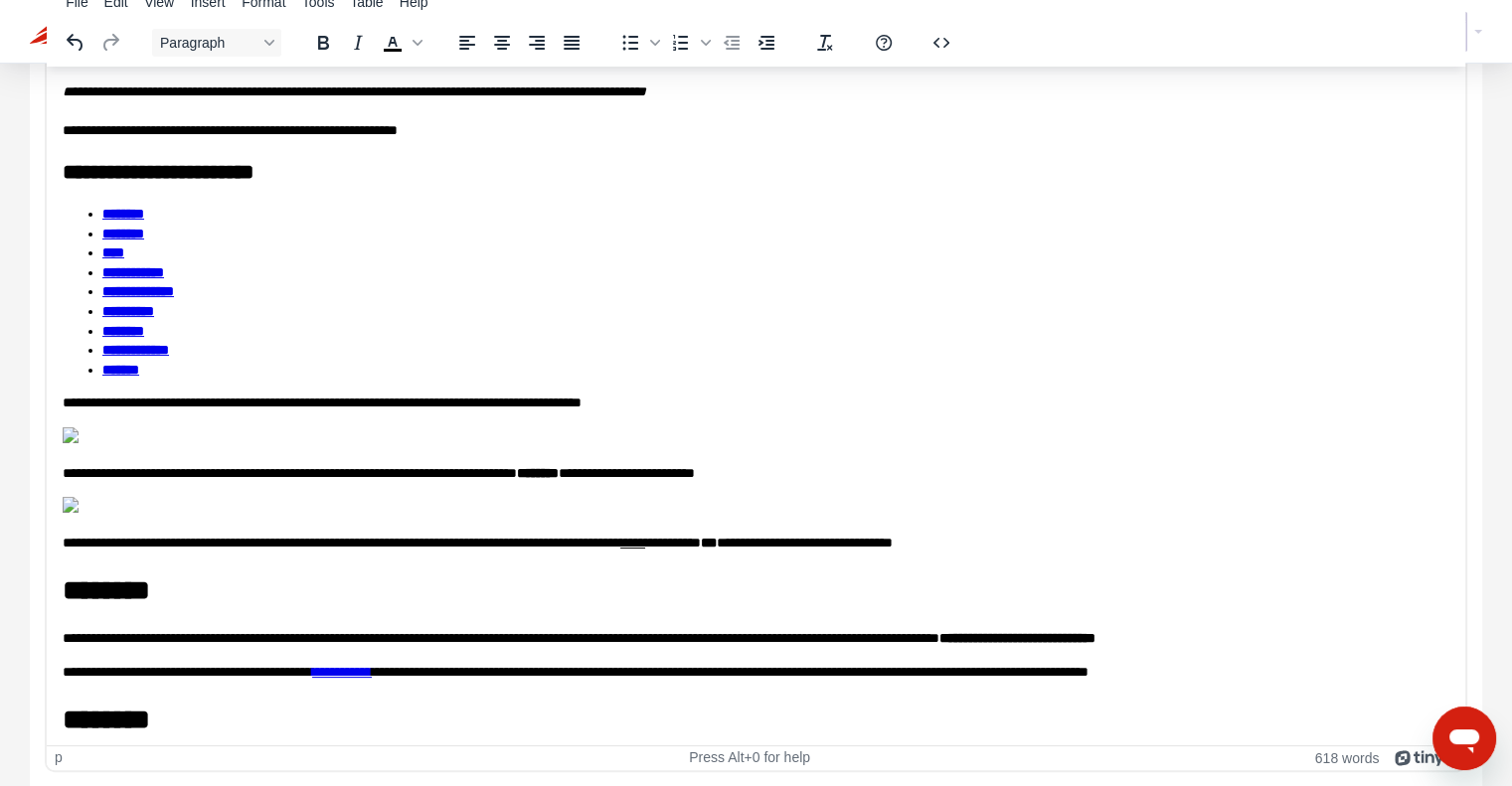 scroll, scrollTop: 0, scrollLeft: 0, axis: both 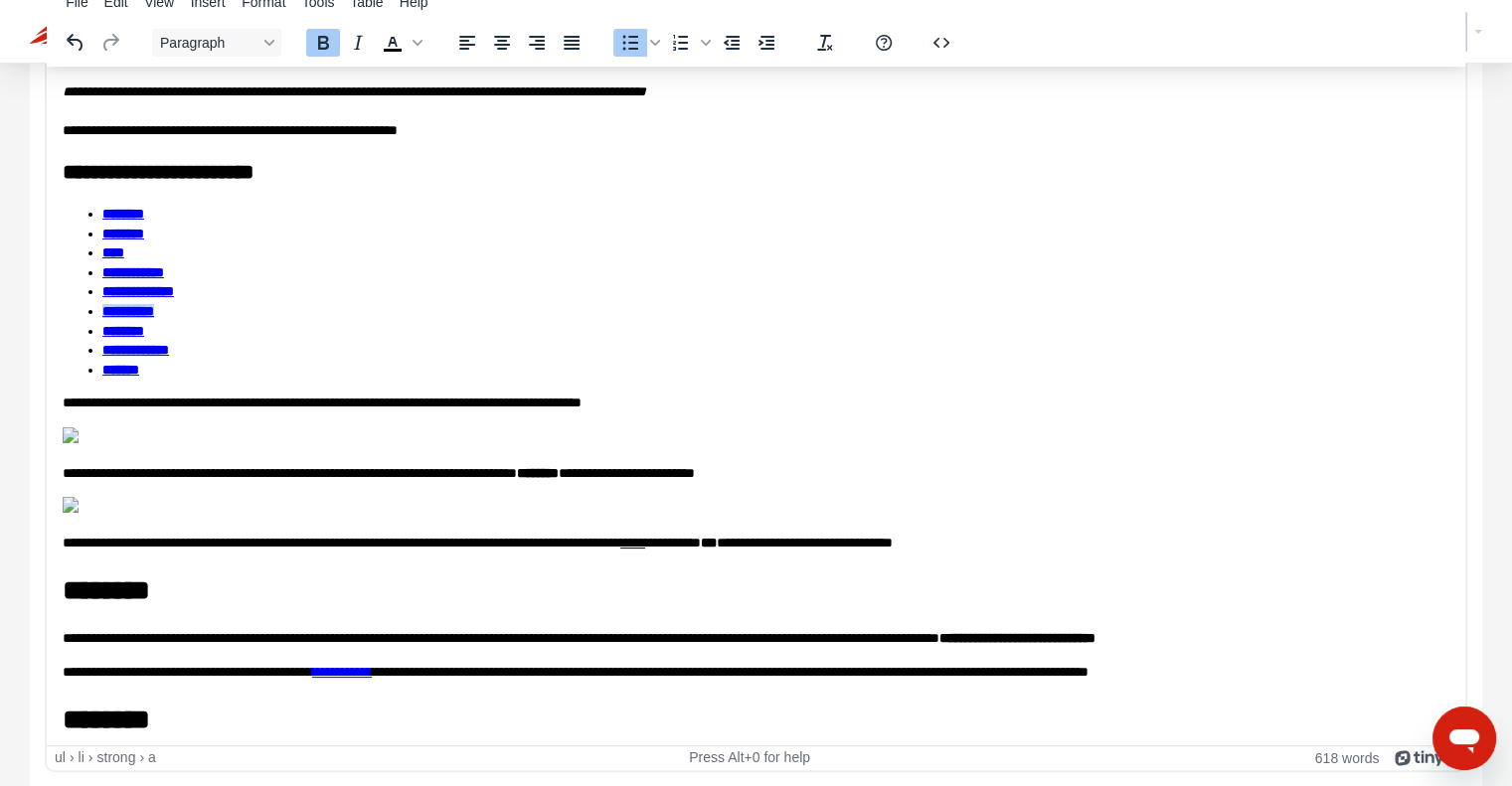 drag, startPoint x: 186, startPoint y: 313, endPoint x: 88, endPoint y: 321, distance: 98.32599 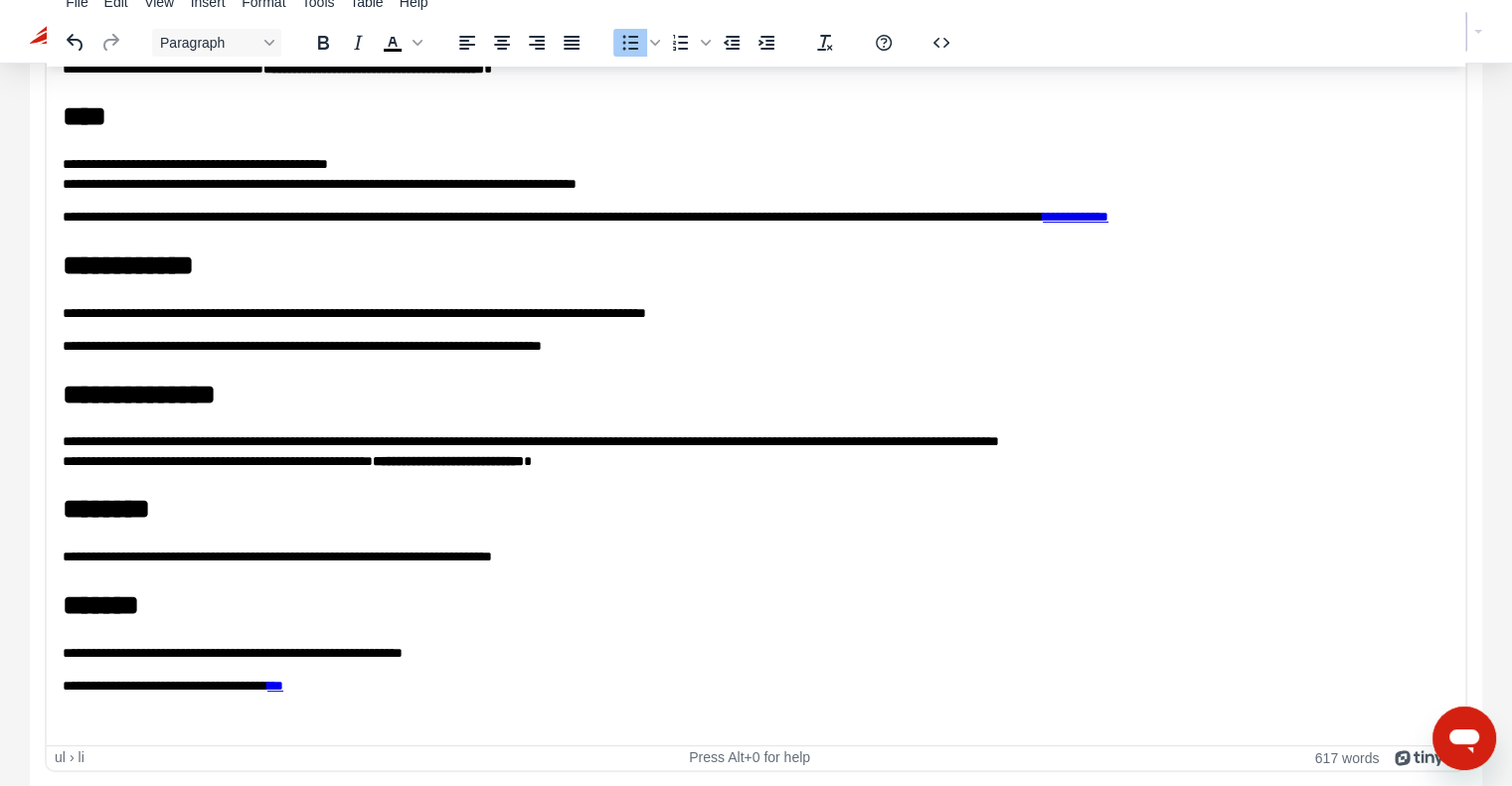 scroll, scrollTop: 1184, scrollLeft: 0, axis: vertical 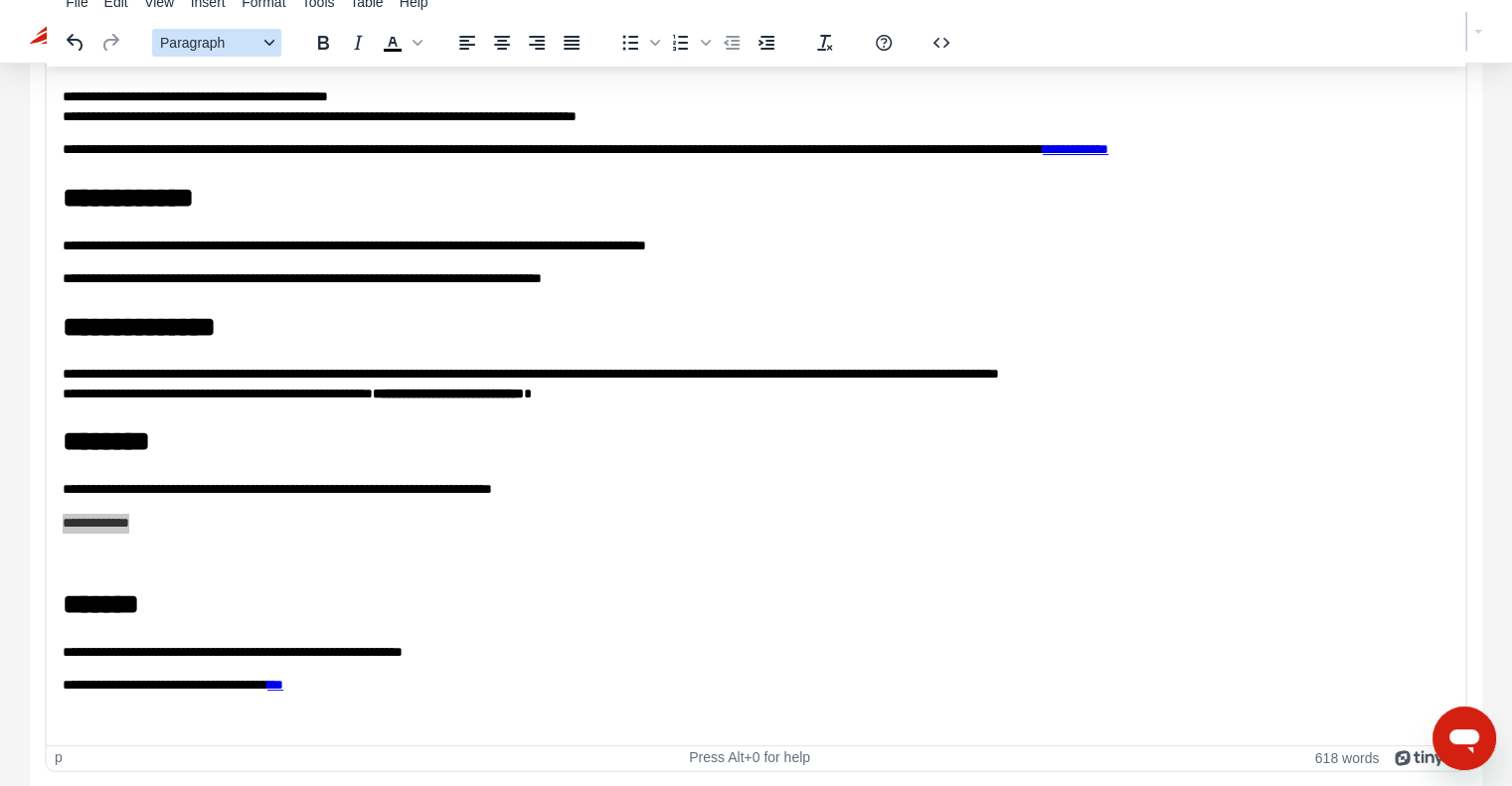 click on "Paragraph" at bounding box center [217, 43] 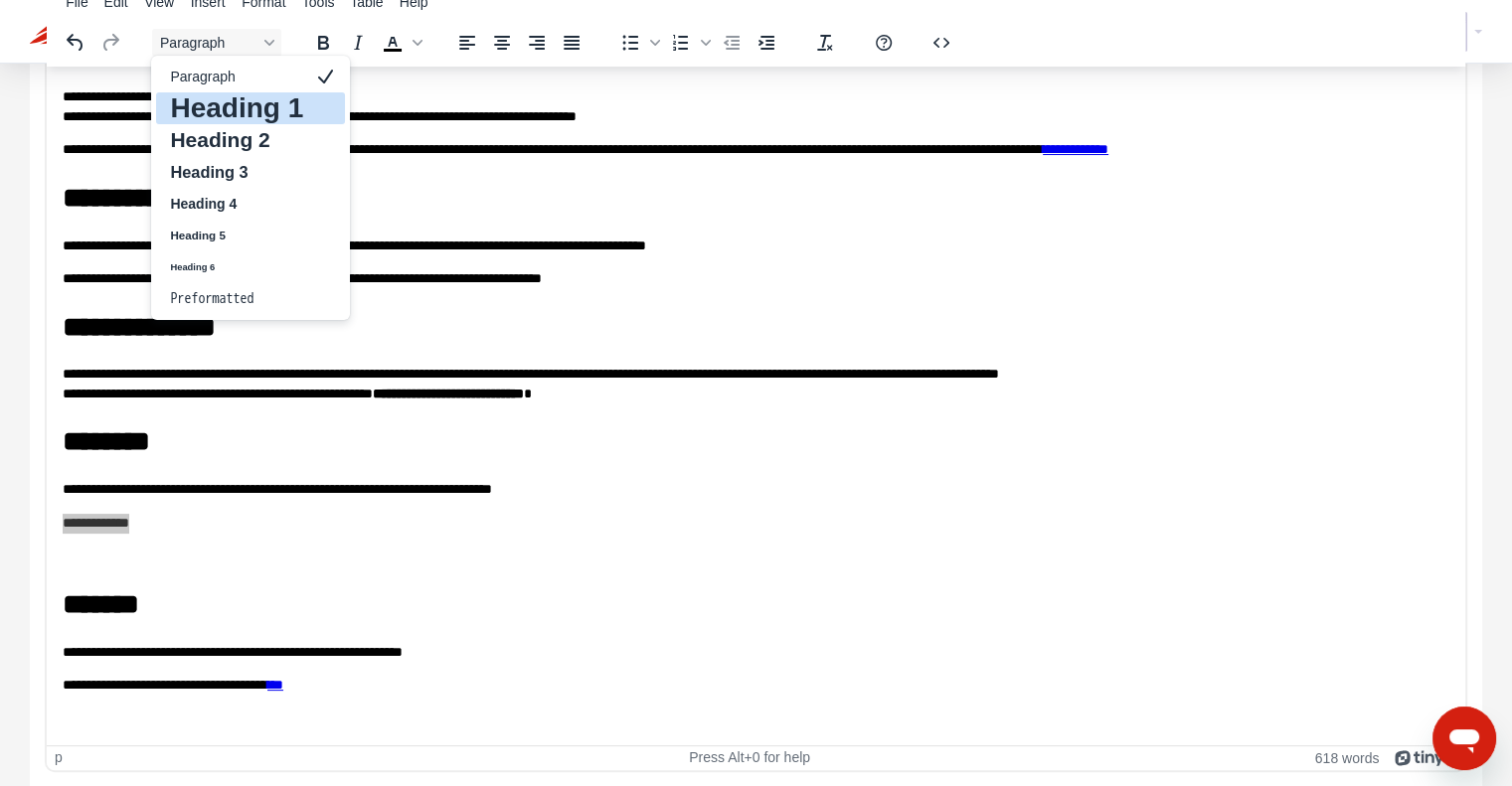 click on "Heading 1" at bounding box center (237, 108) 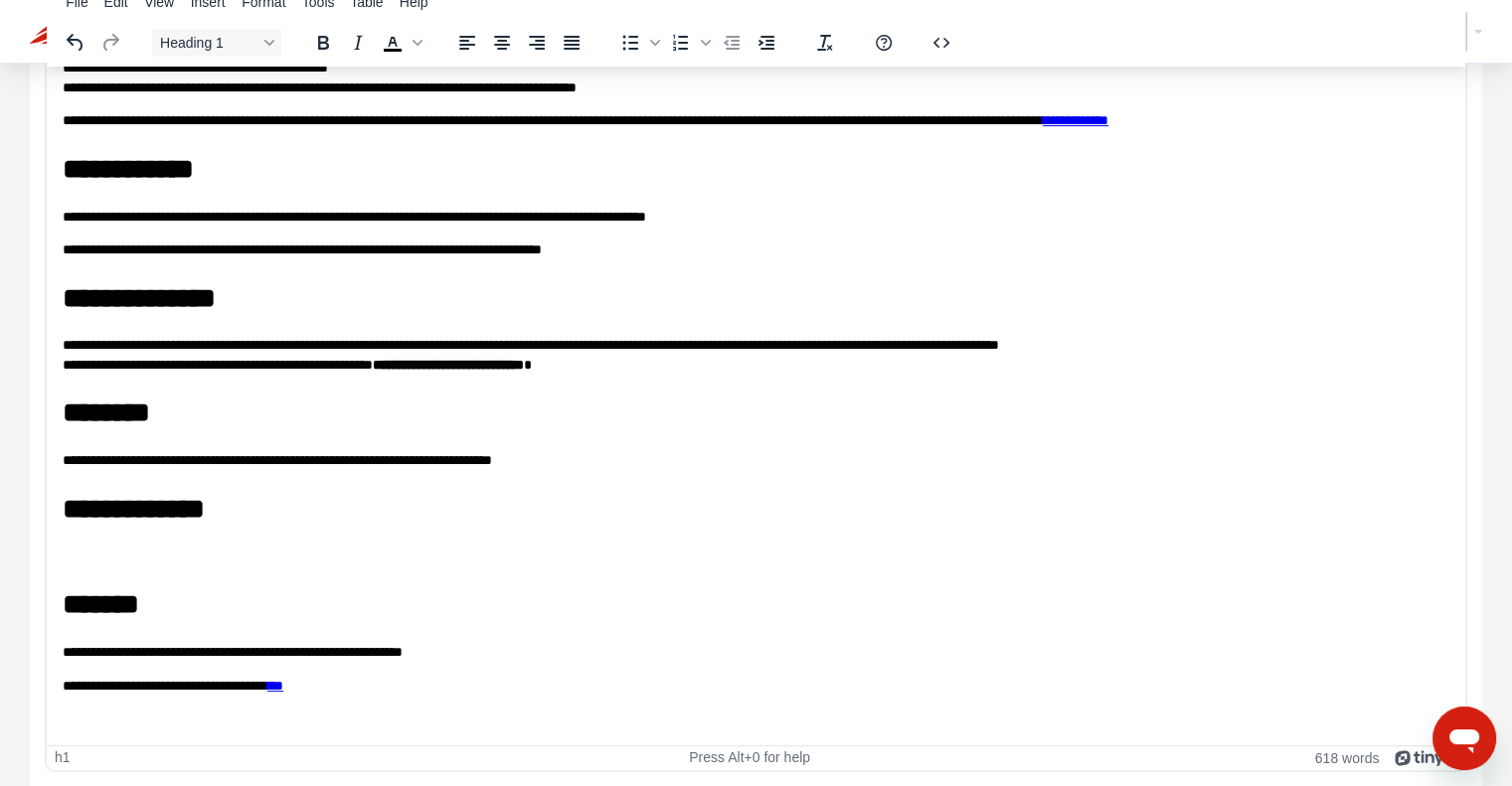 click on "**********" at bounding box center (756, -132) 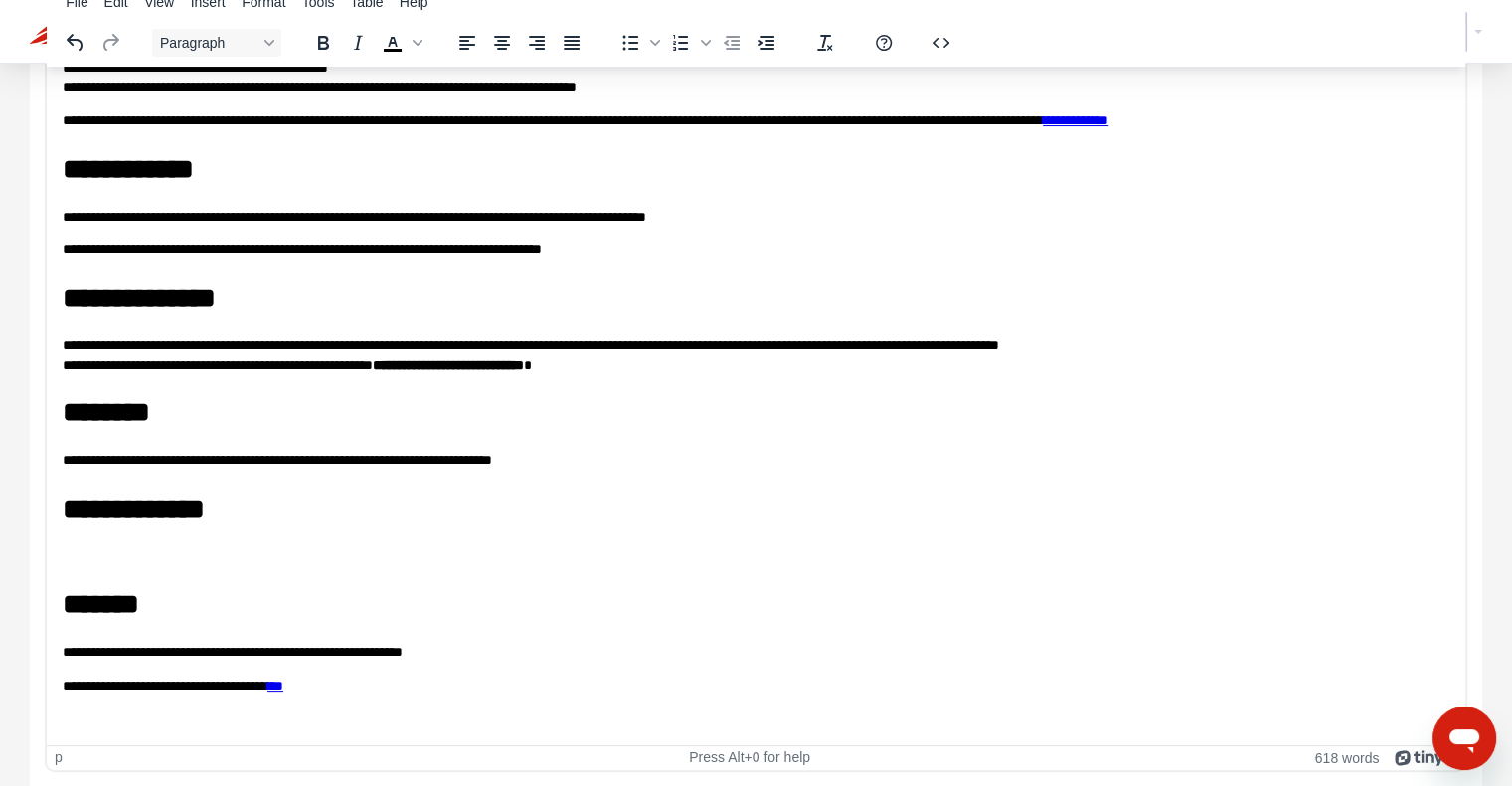 click at bounding box center (756, 556) 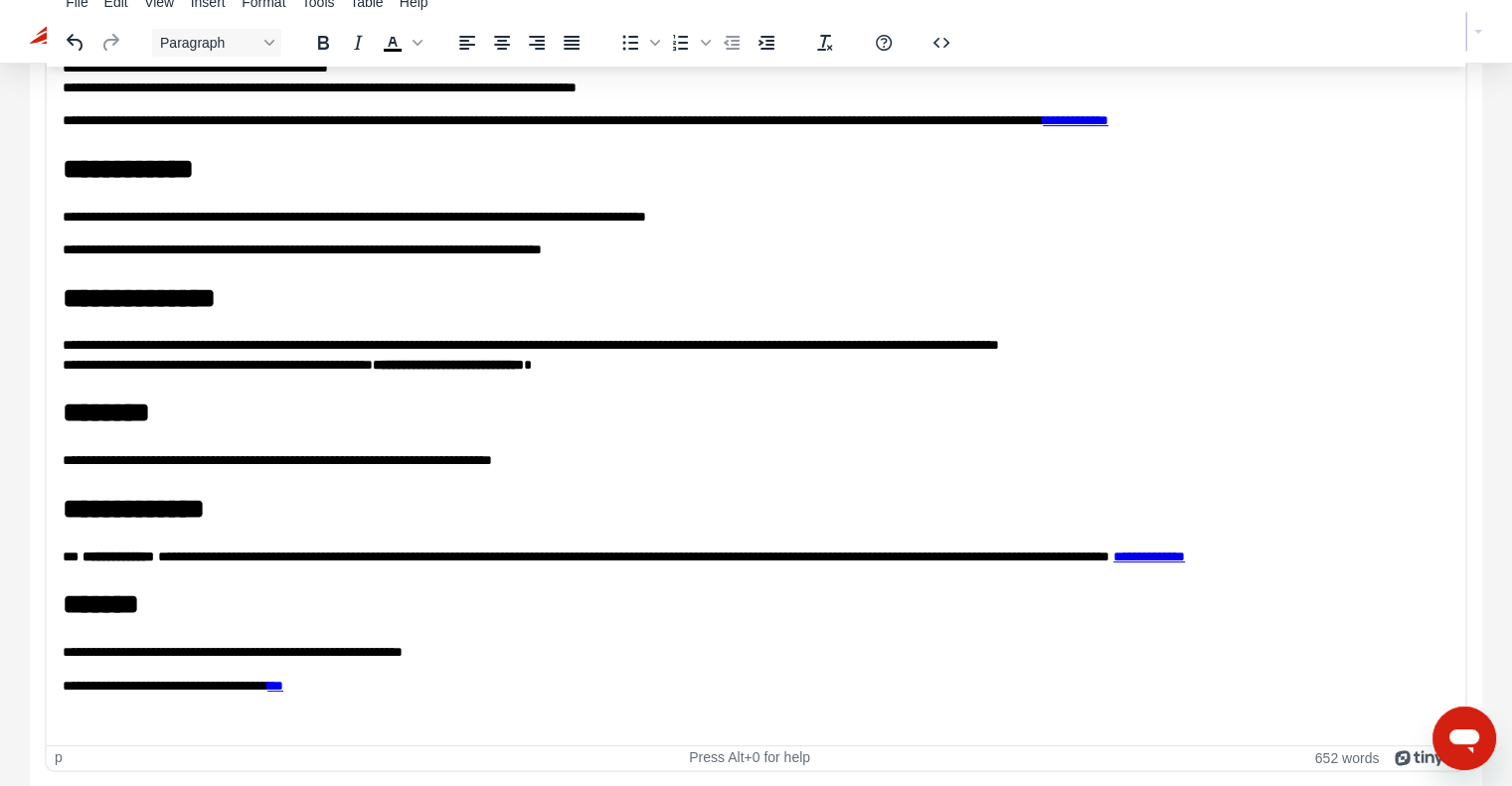 click on "**********" at bounding box center (1149, 555) 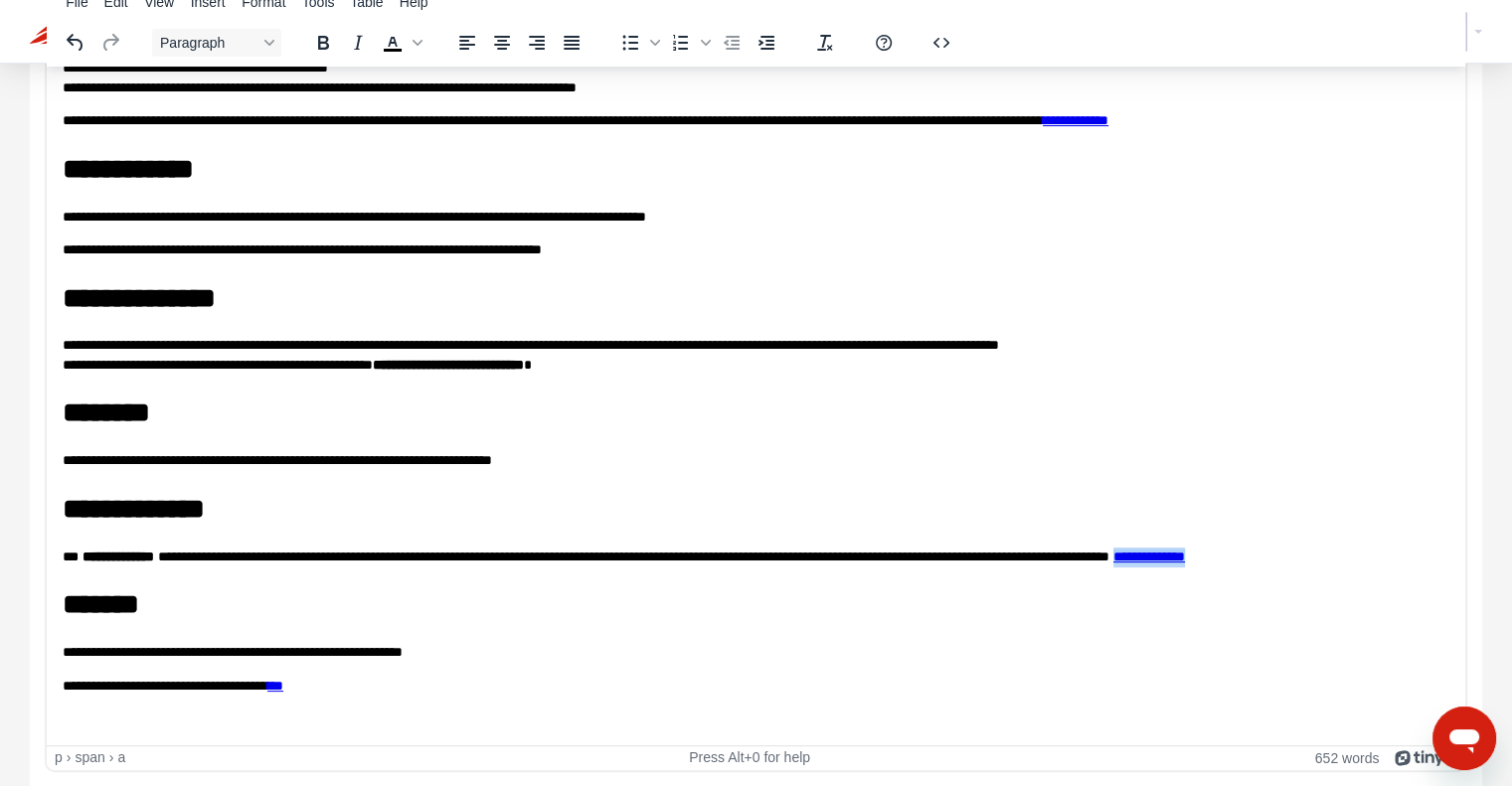 click on "**********" at bounding box center (1149, 555) 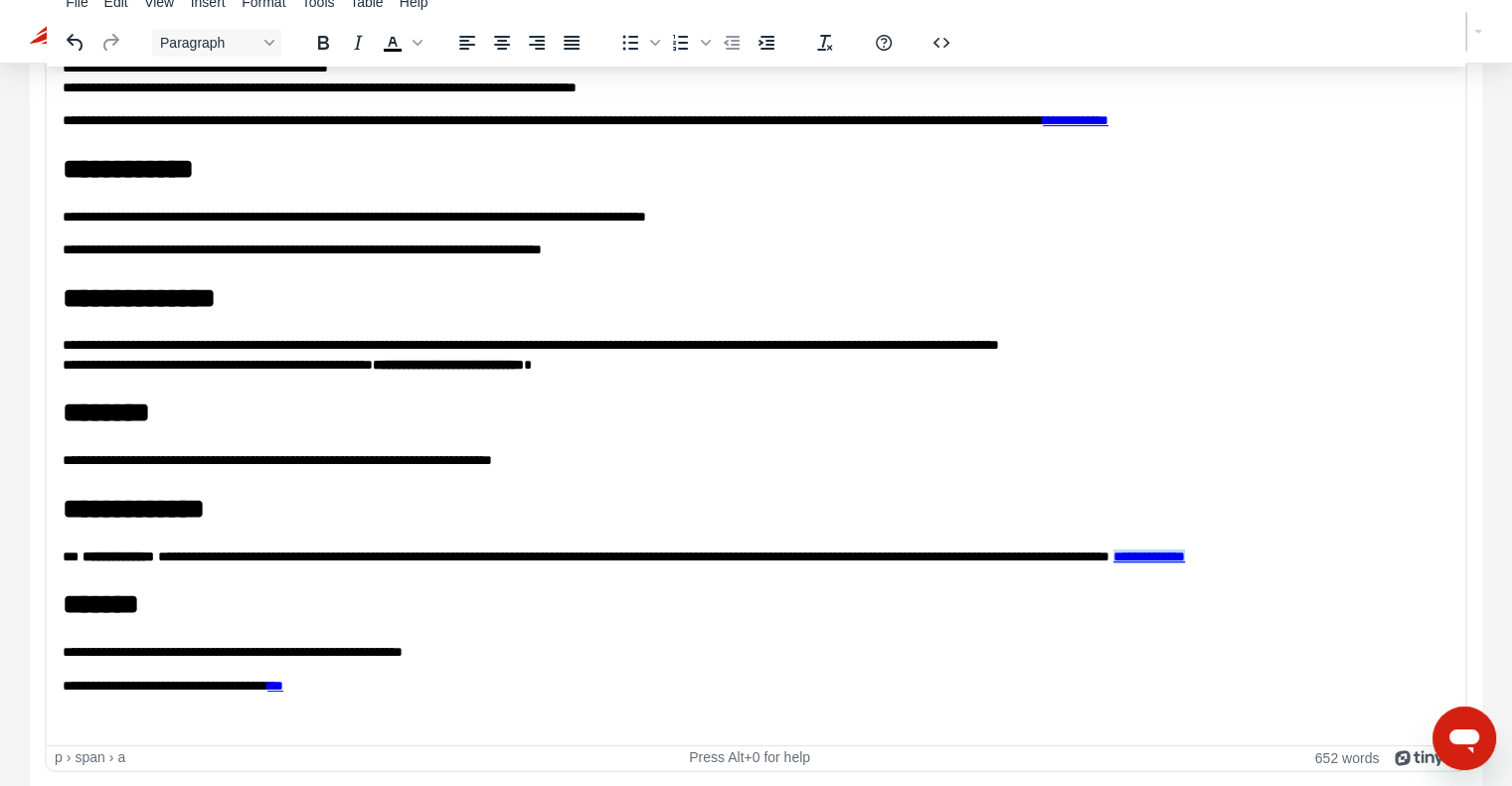 click on "**********" at bounding box center (756, -132) 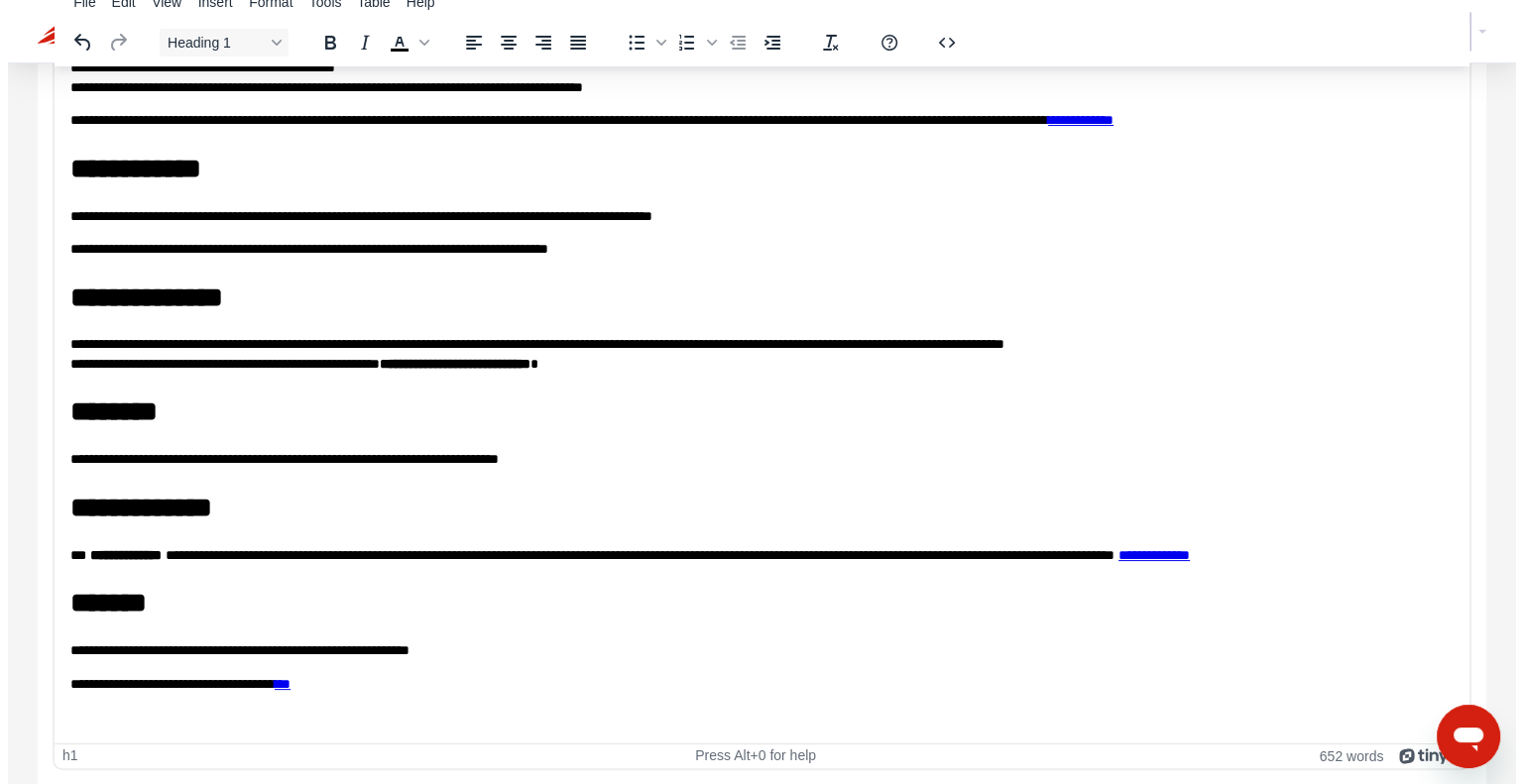 scroll, scrollTop: 1296, scrollLeft: 0, axis: vertical 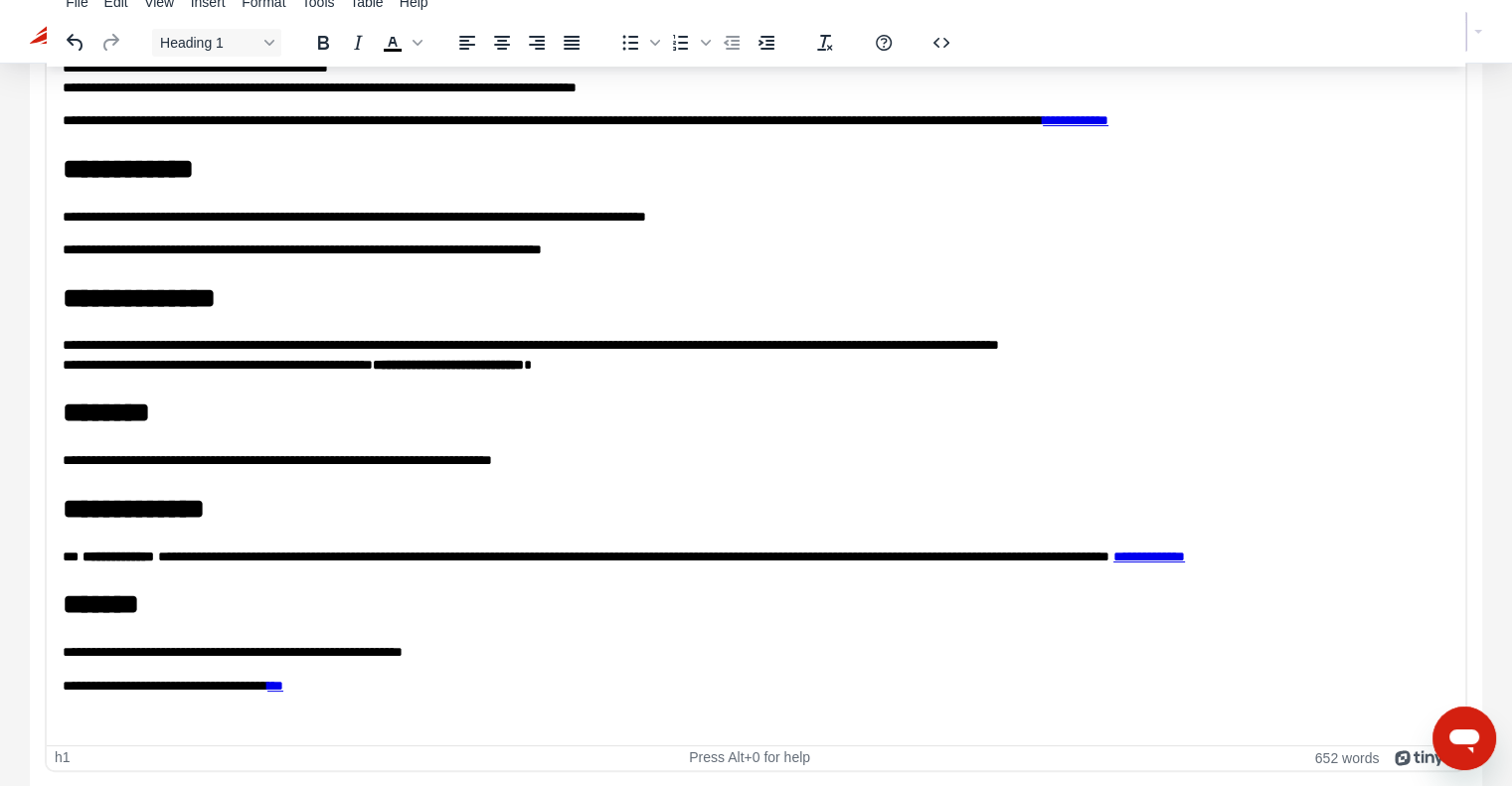 click on "***" at bounding box center [275, 685] 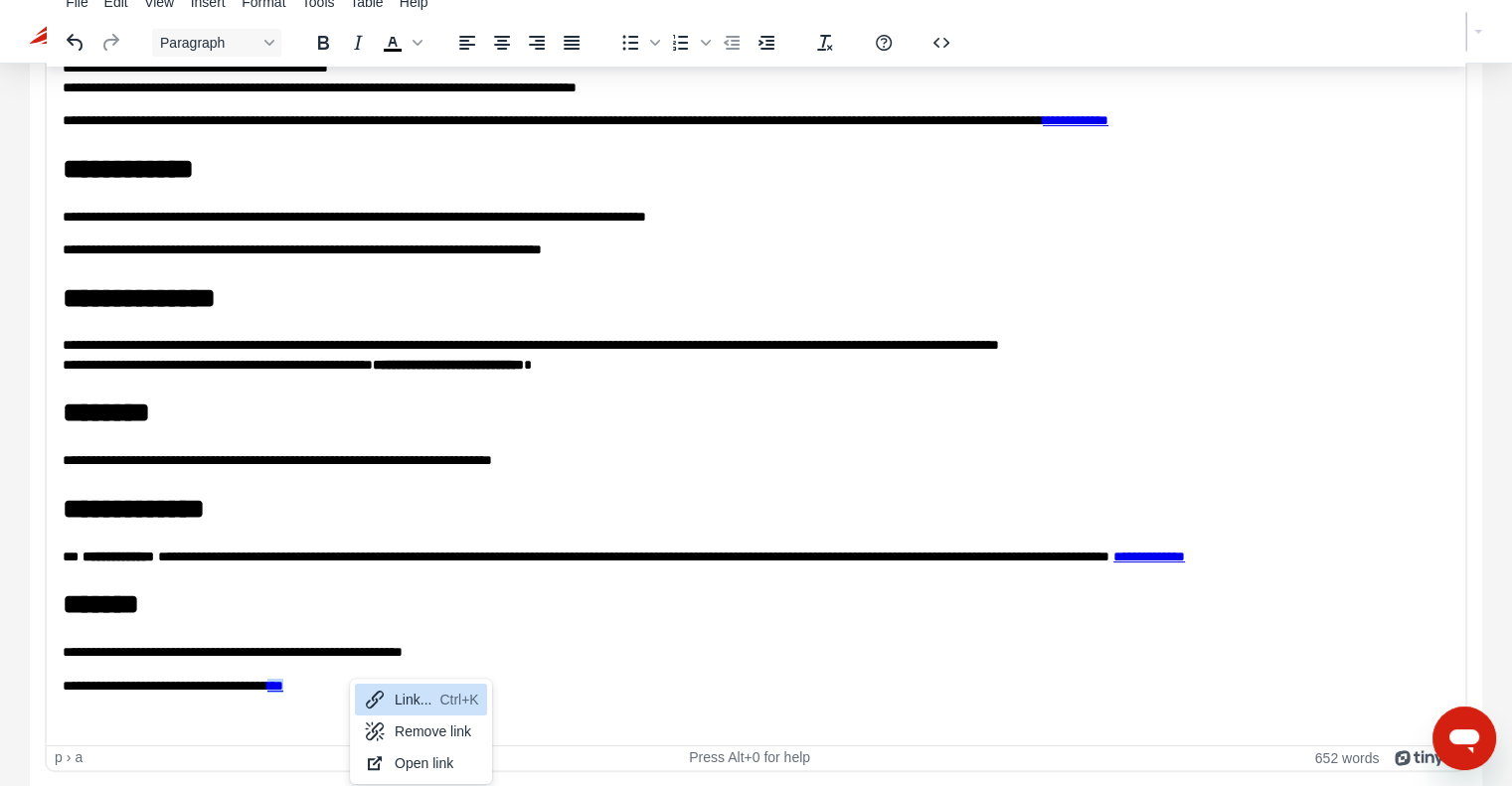 click 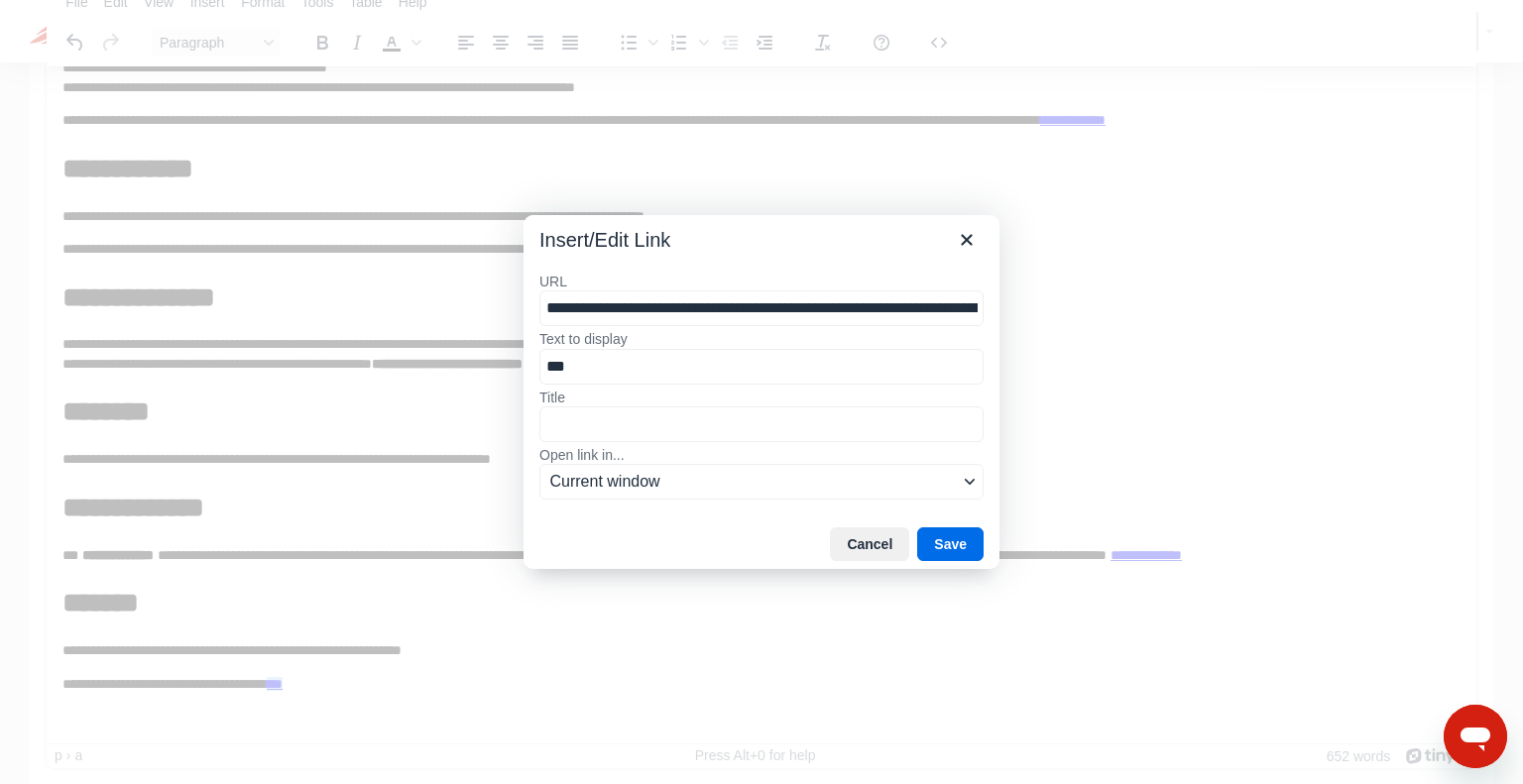 scroll, scrollTop: 0, scrollLeft: 414, axis: horizontal 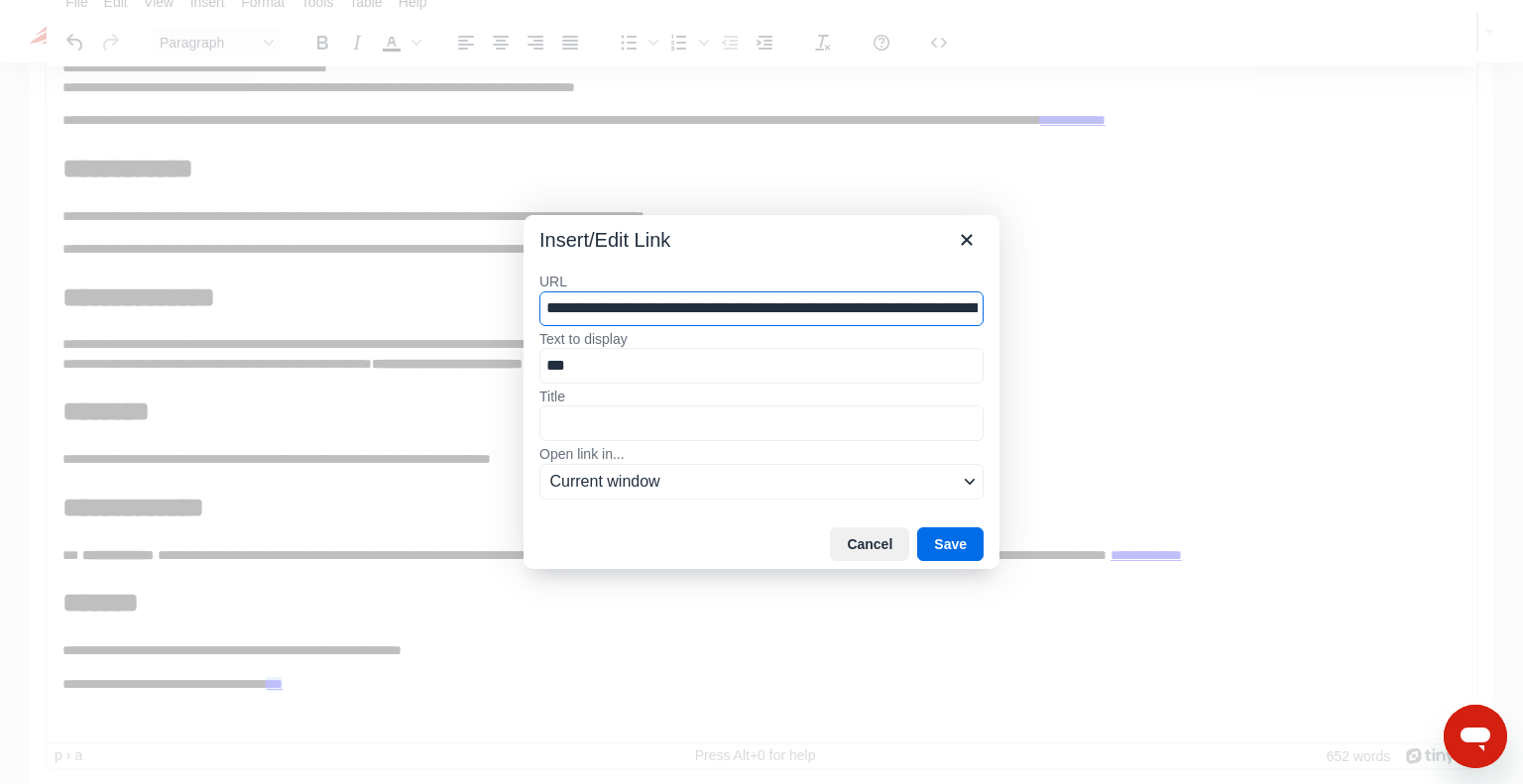 drag, startPoint x: 780, startPoint y: 311, endPoint x: 769, endPoint y: 310, distance: 11.045361 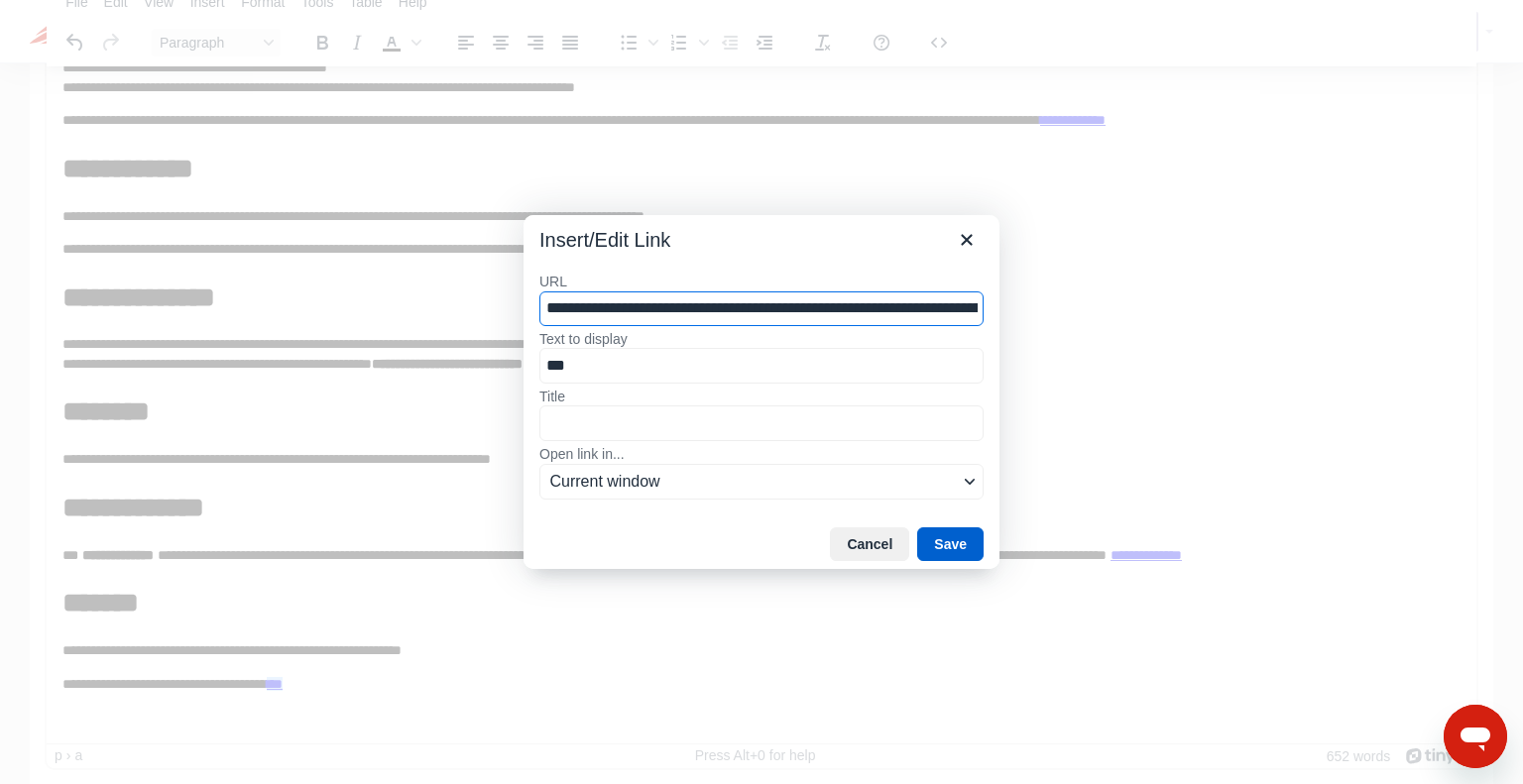 click on "Save" at bounding box center (950, 544) 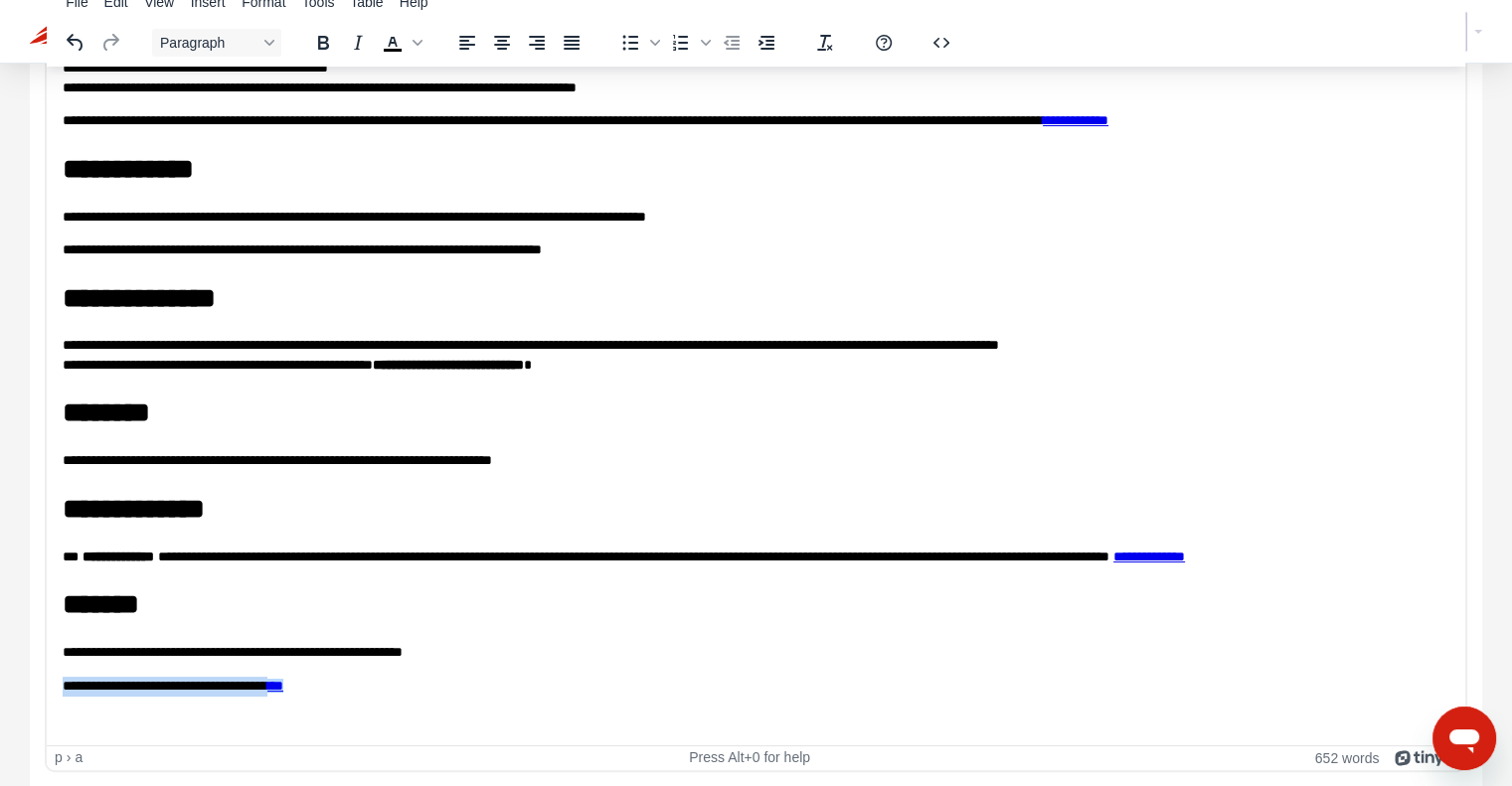 click on "***" at bounding box center [275, 685] 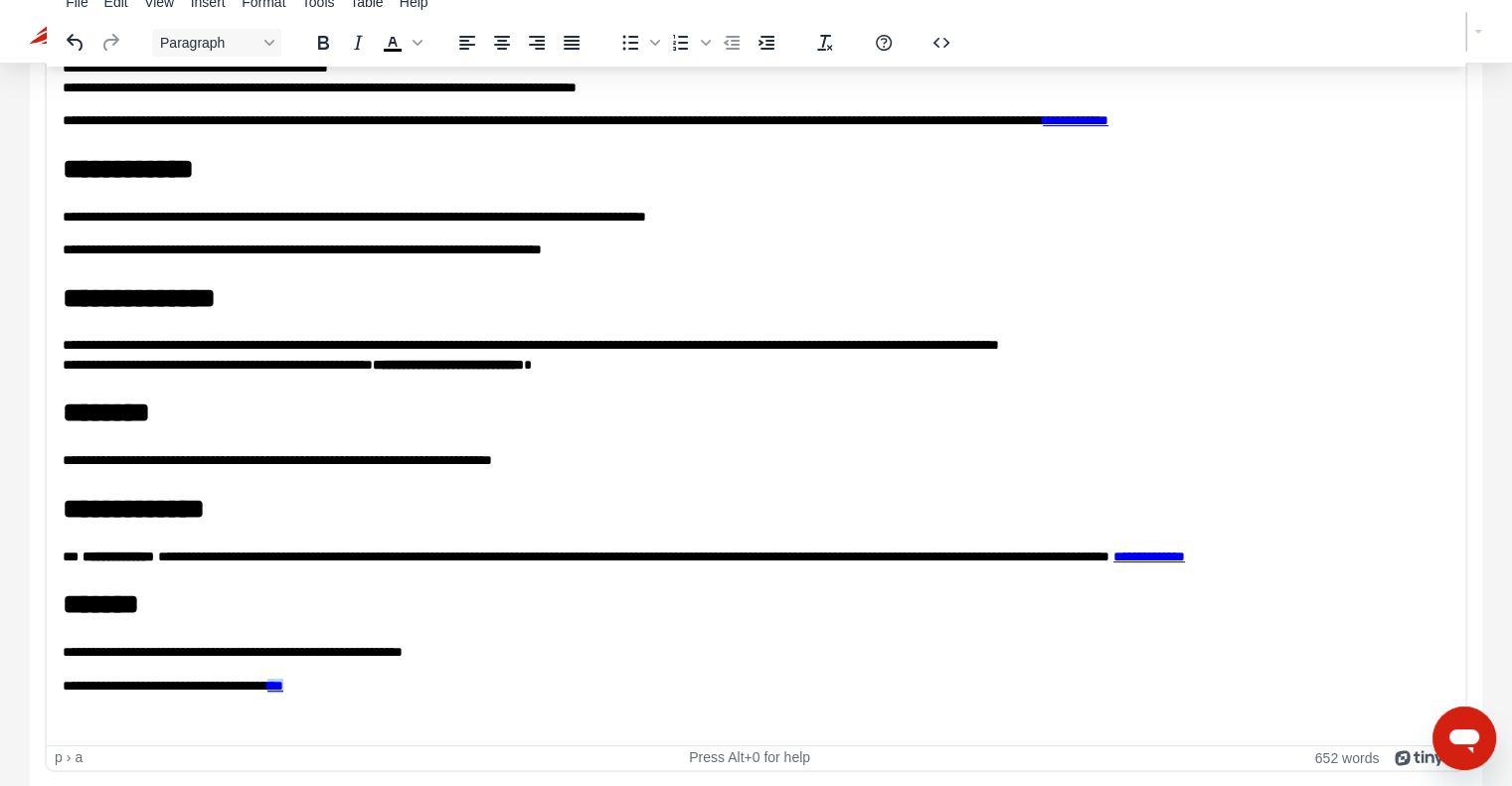 click on "***" at bounding box center (275, 685) 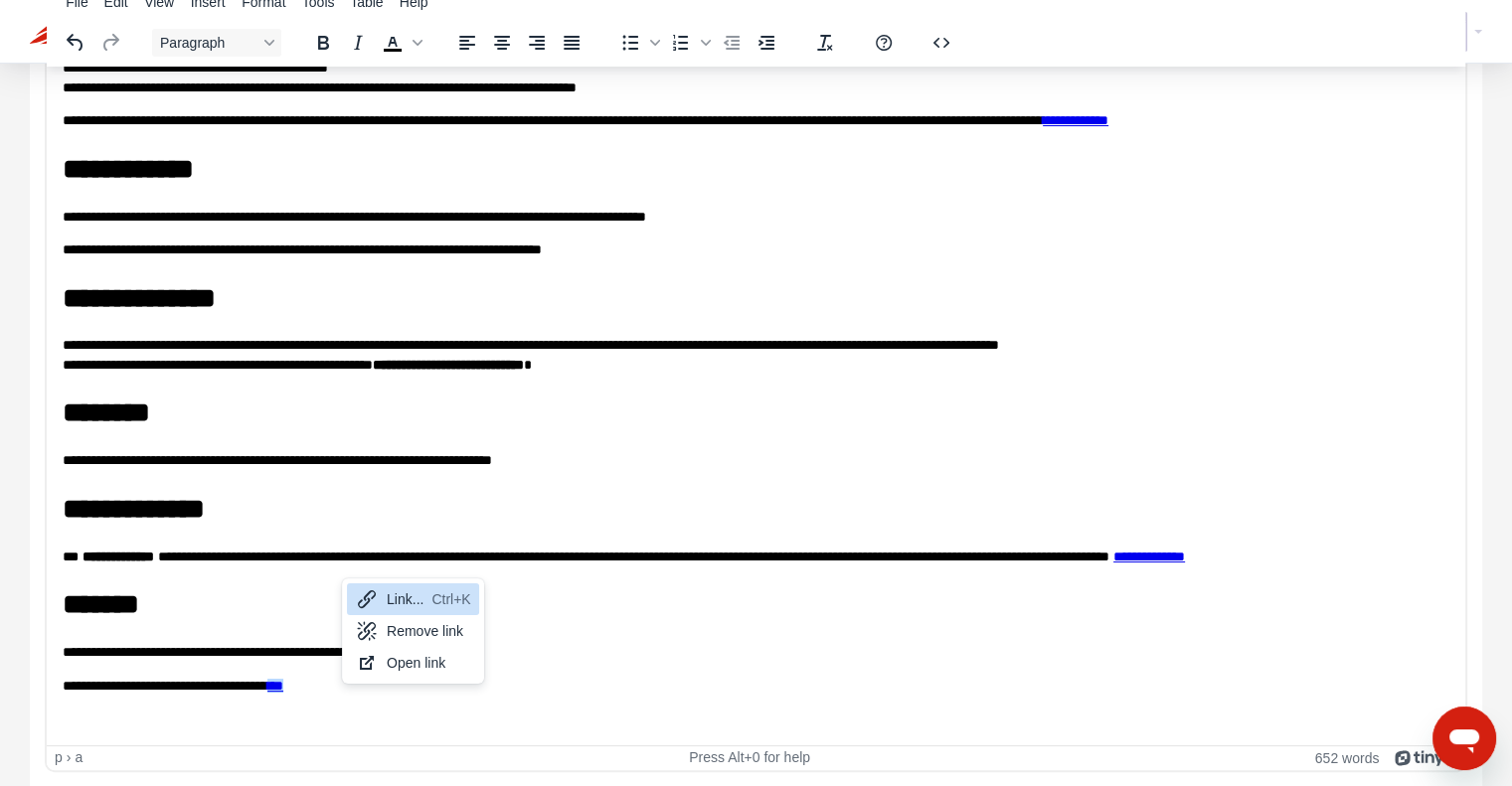 click on "Link..." at bounding box center (405, 599) 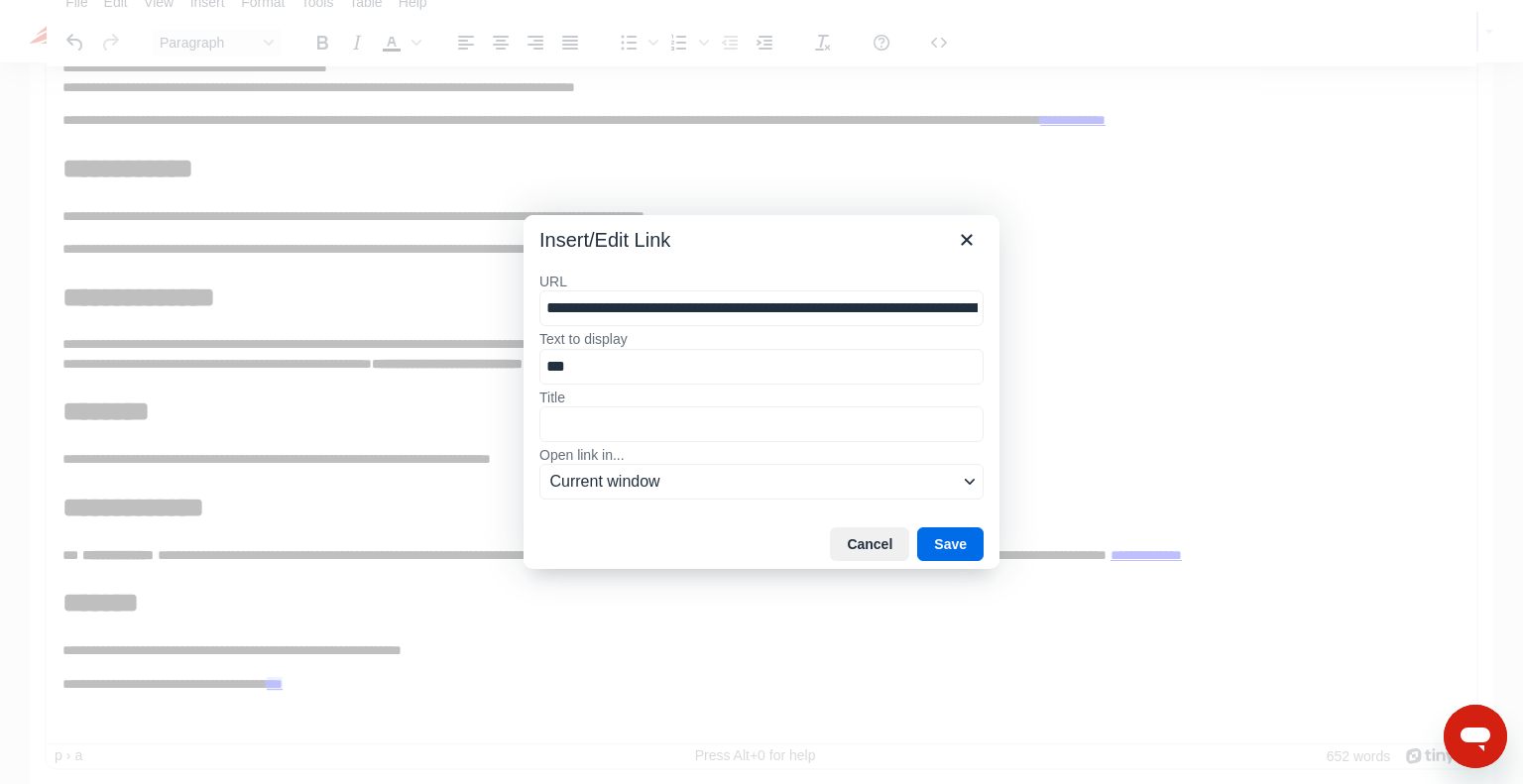 scroll, scrollTop: 0, scrollLeft: 416, axis: horizontal 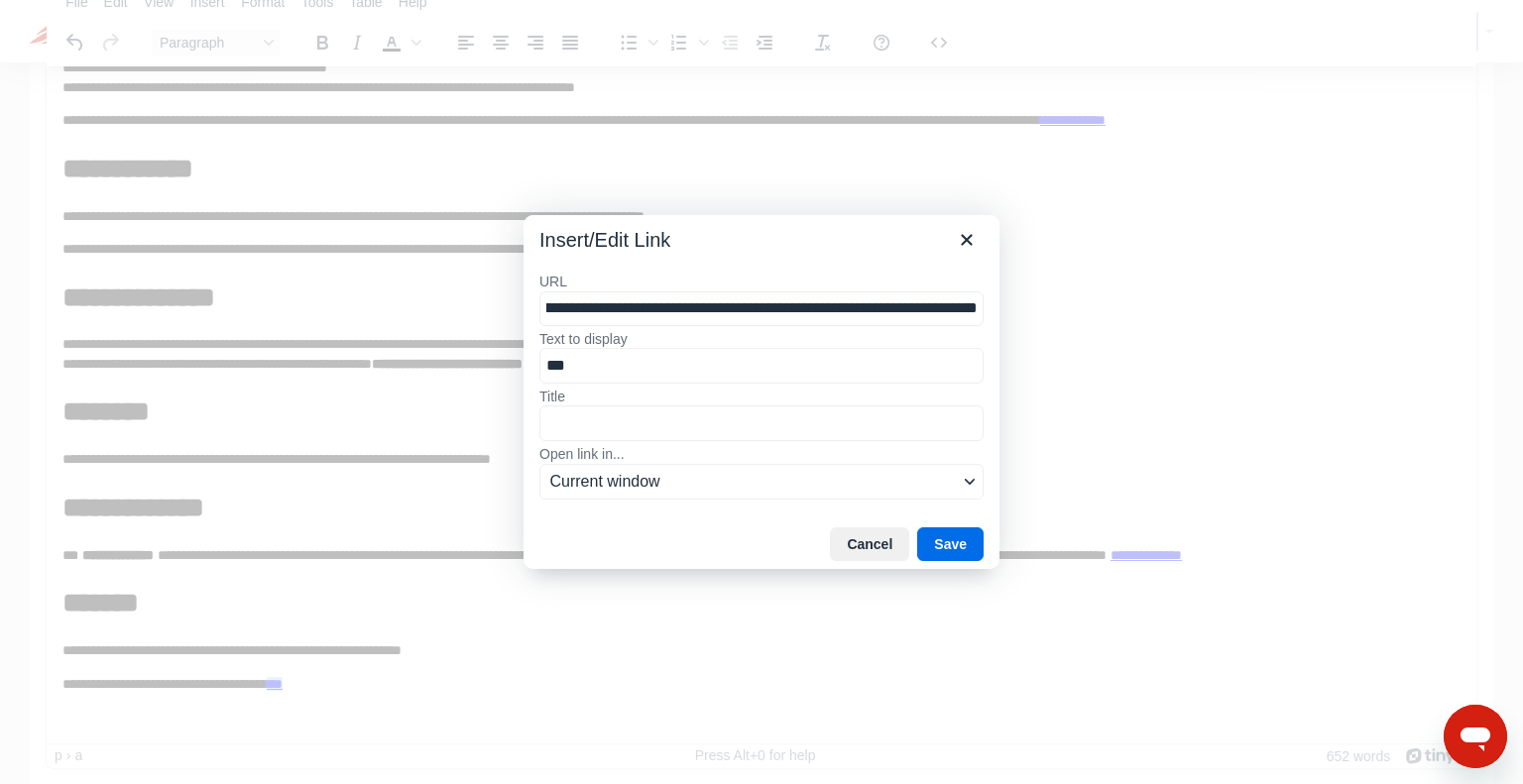 click on "**********" at bounding box center [762, 309] 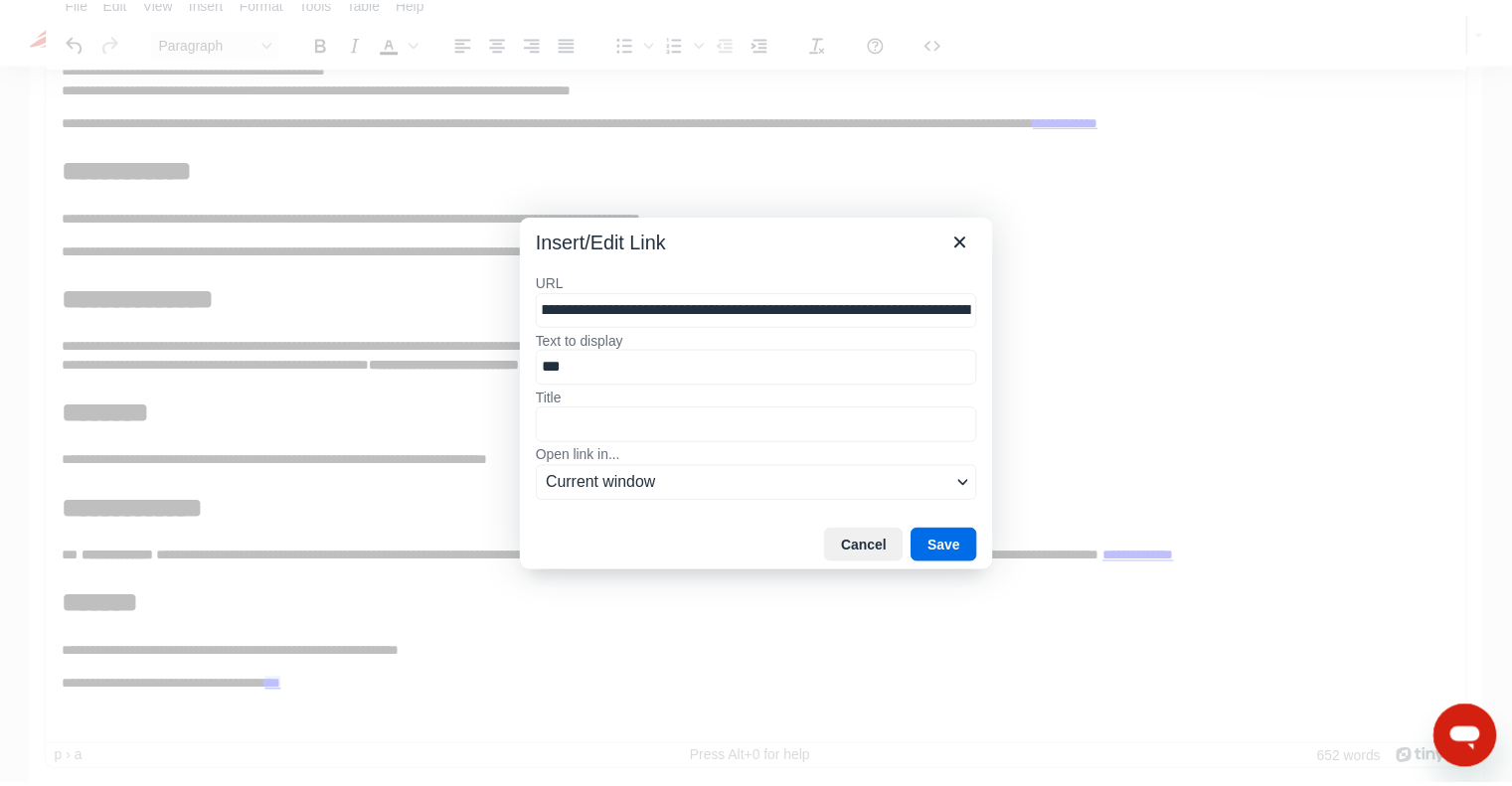 scroll, scrollTop: 0, scrollLeft: 76, axis: horizontal 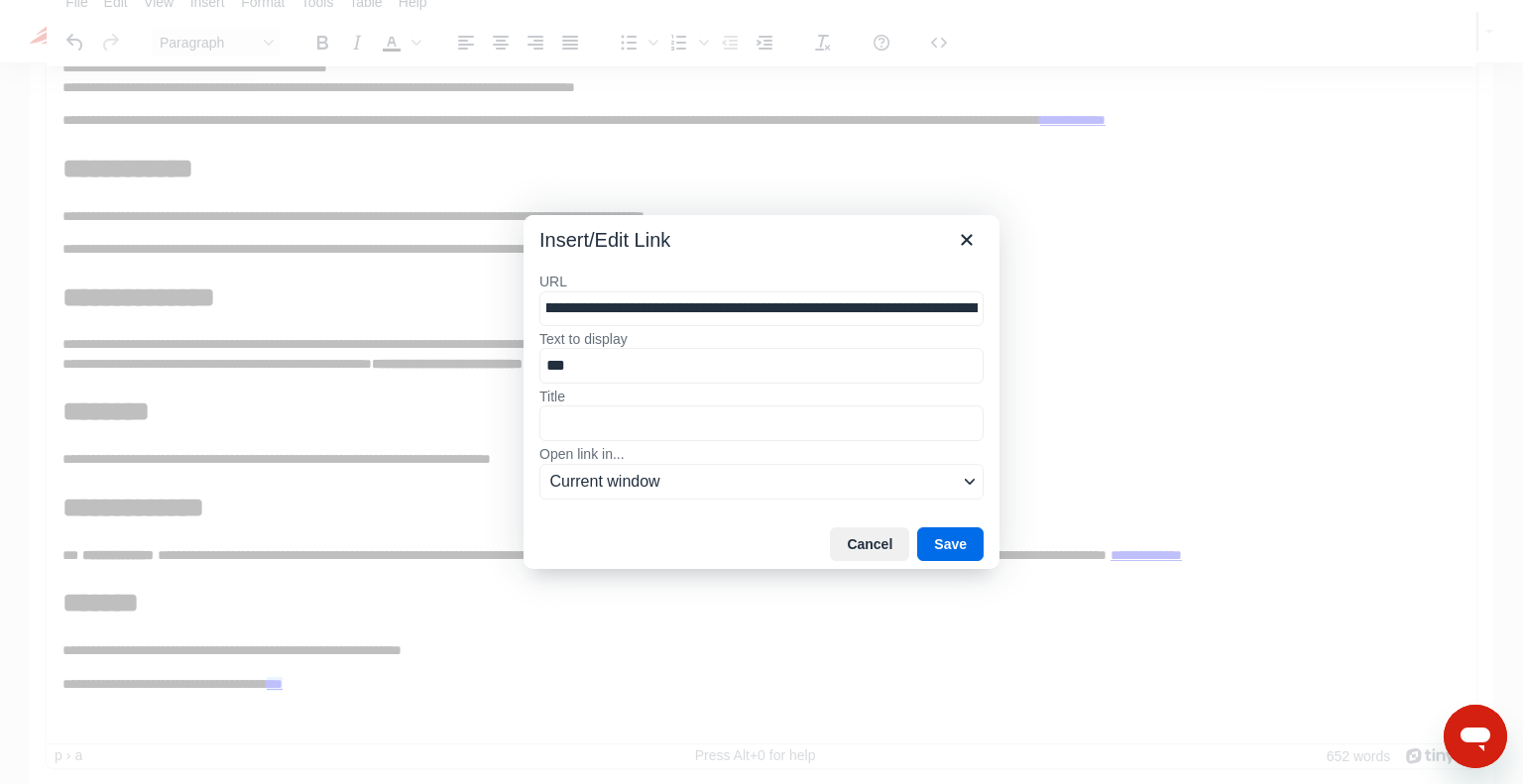 click on "**********" at bounding box center [762, 309] 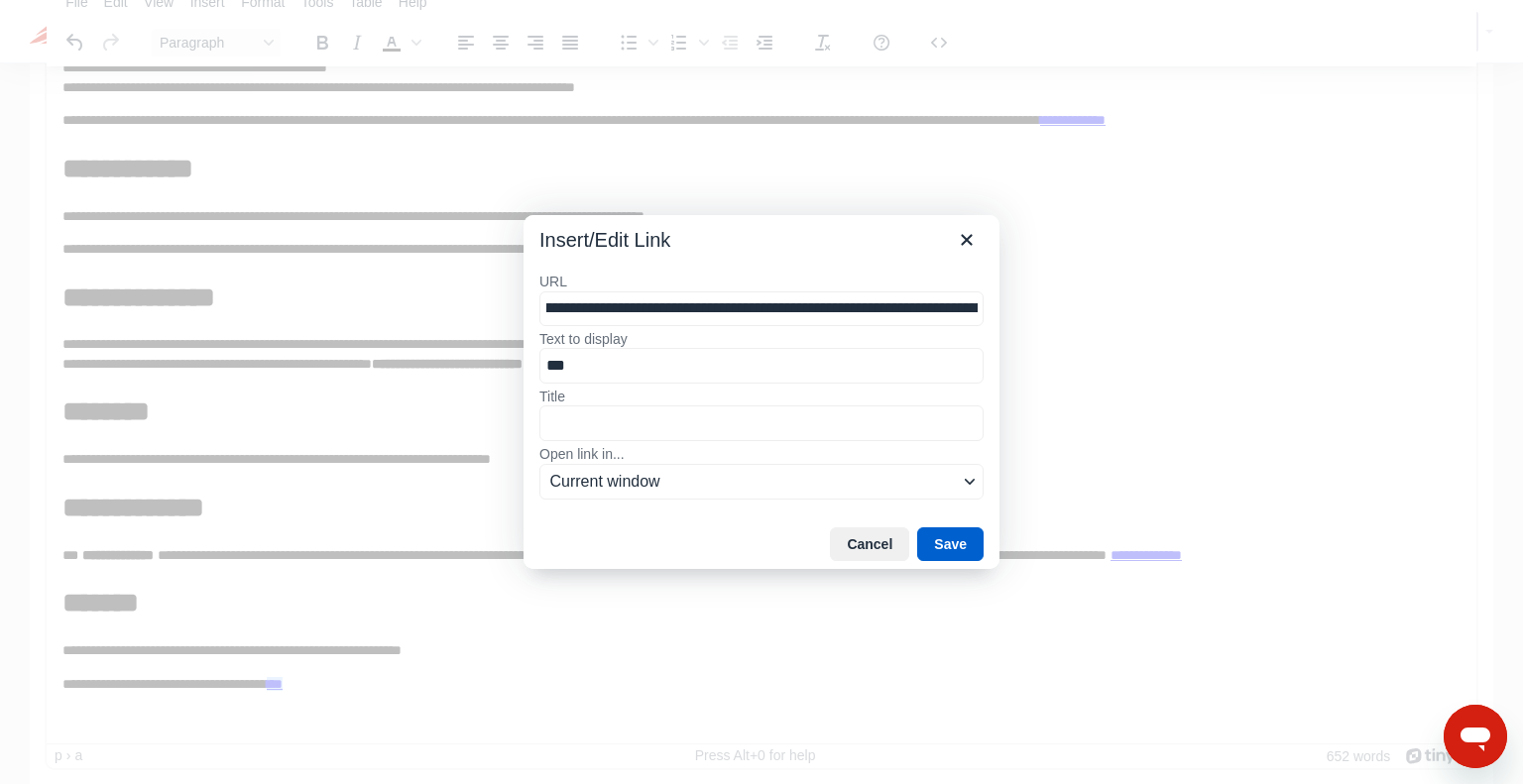 click on "Save" at bounding box center [950, 544] 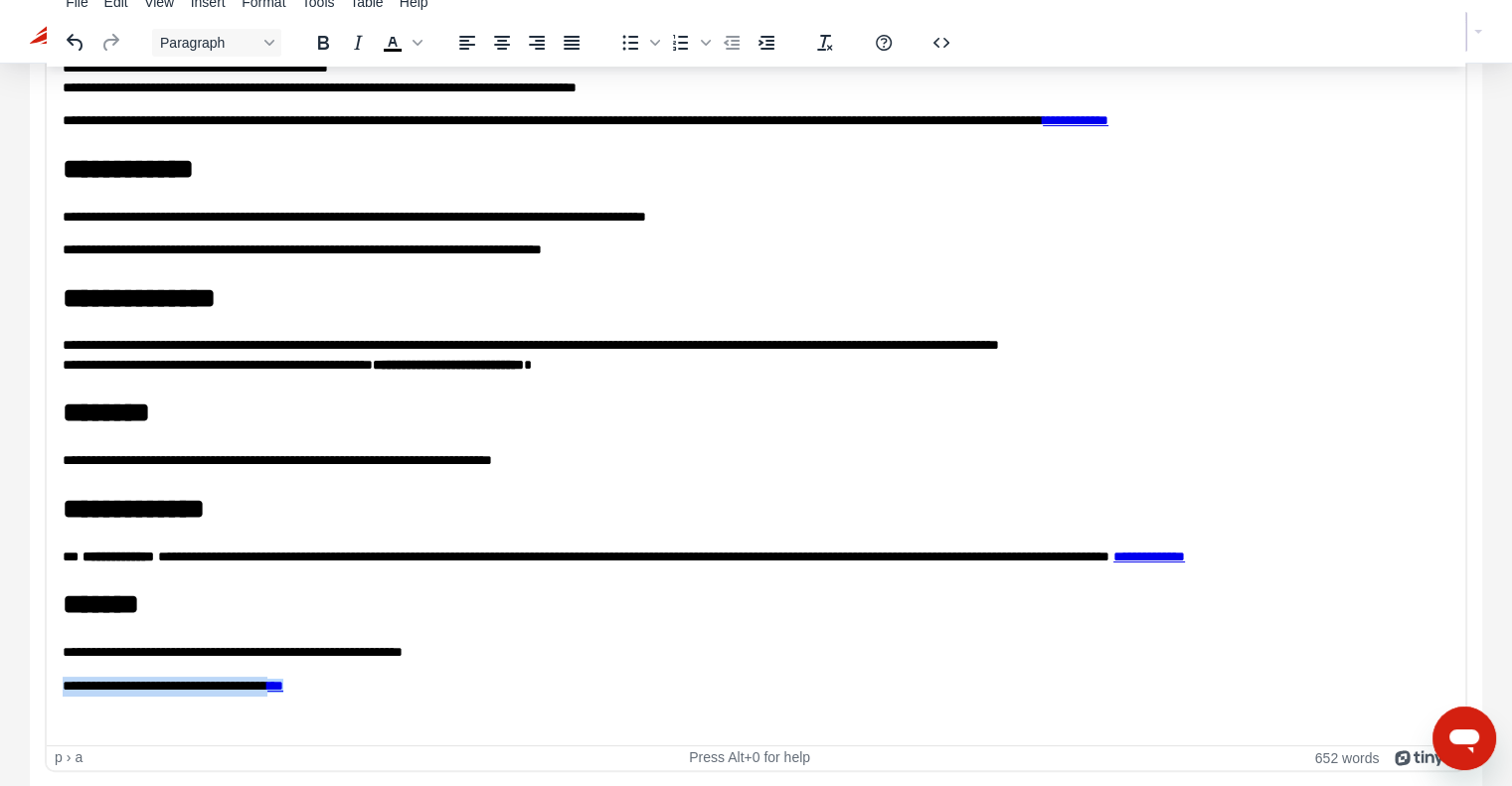 click on "***" at bounding box center [275, 685] 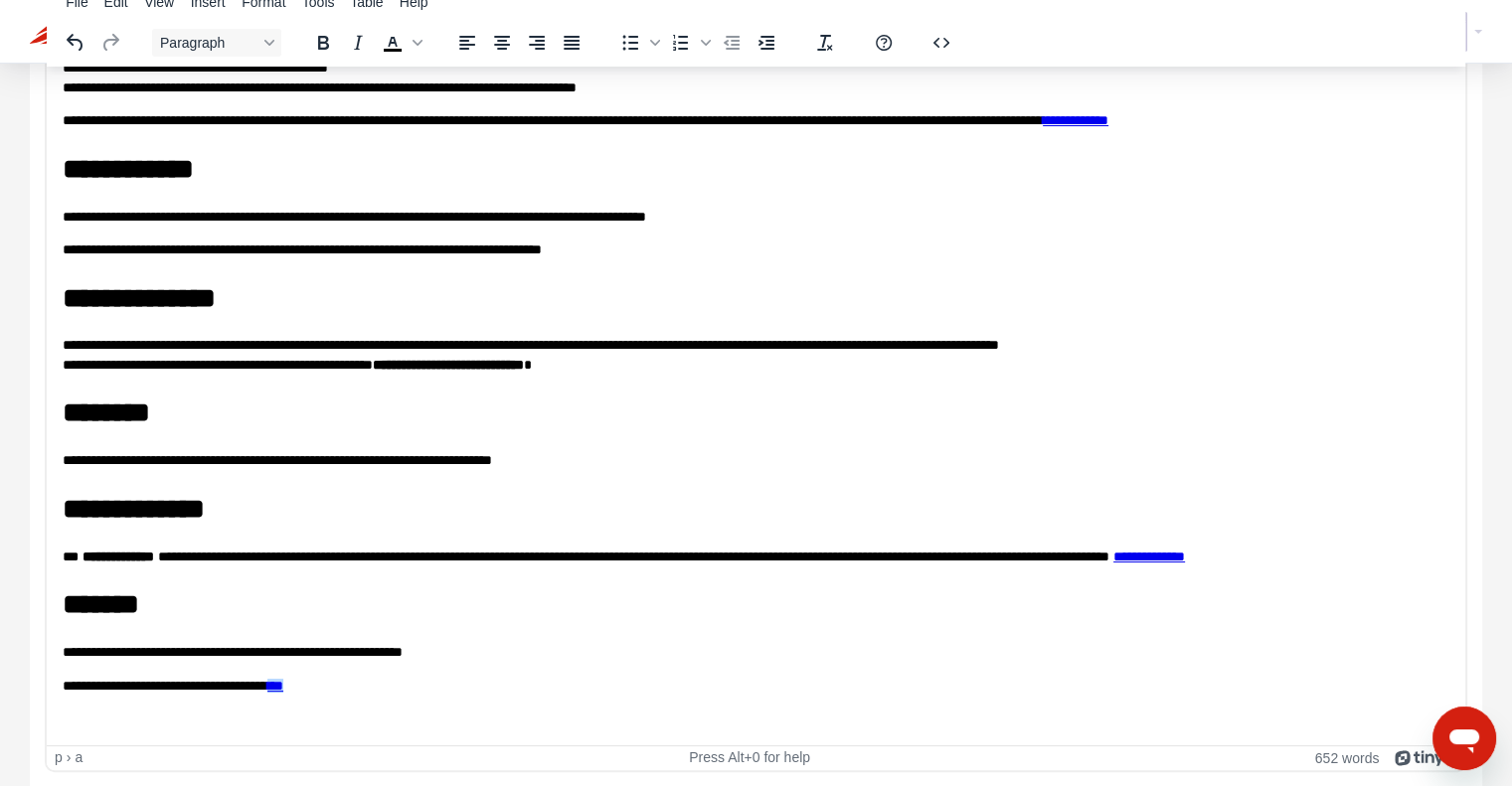 click on "**********" at bounding box center (756, -132) 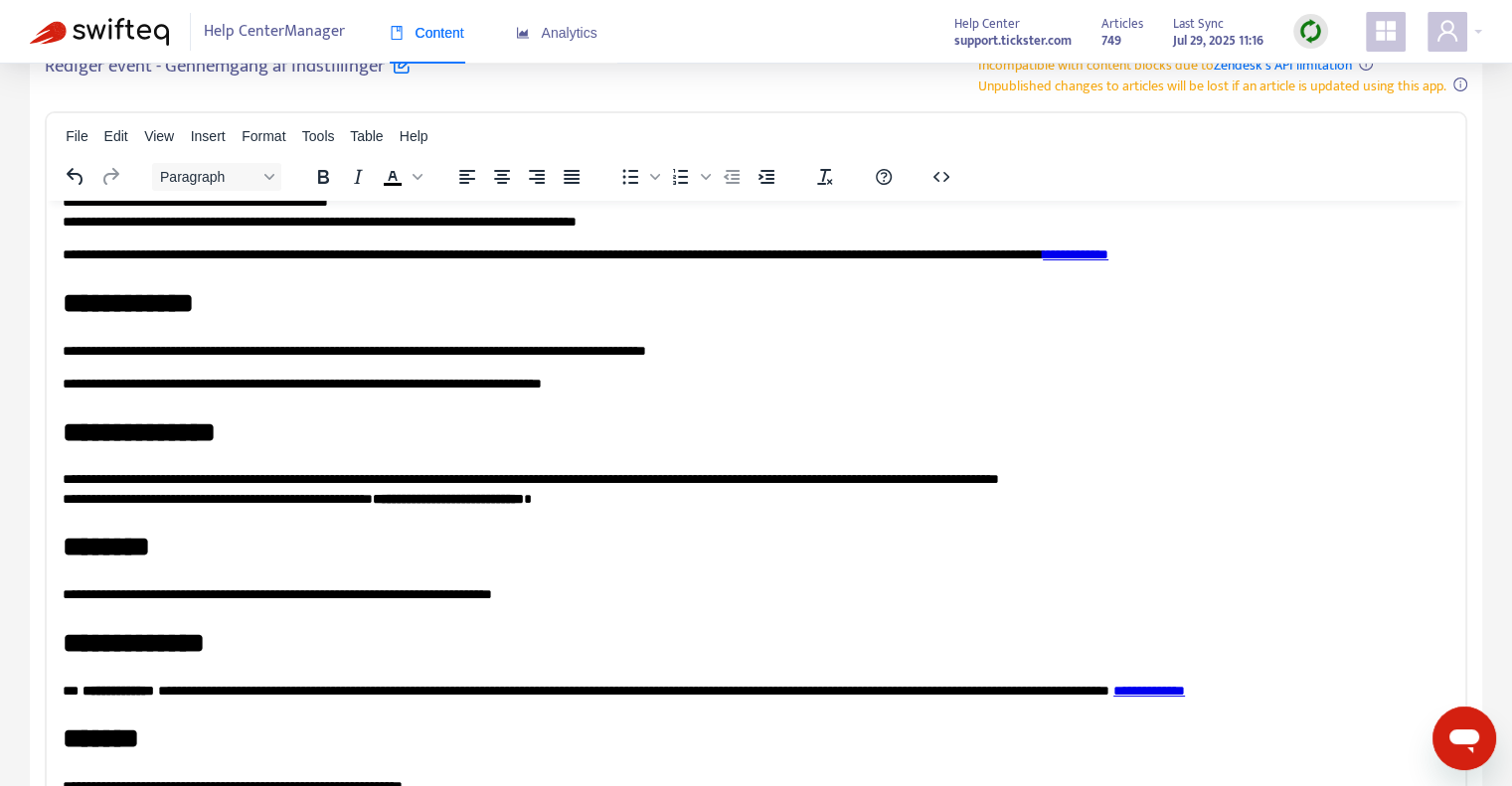 scroll, scrollTop: 0, scrollLeft: 0, axis: both 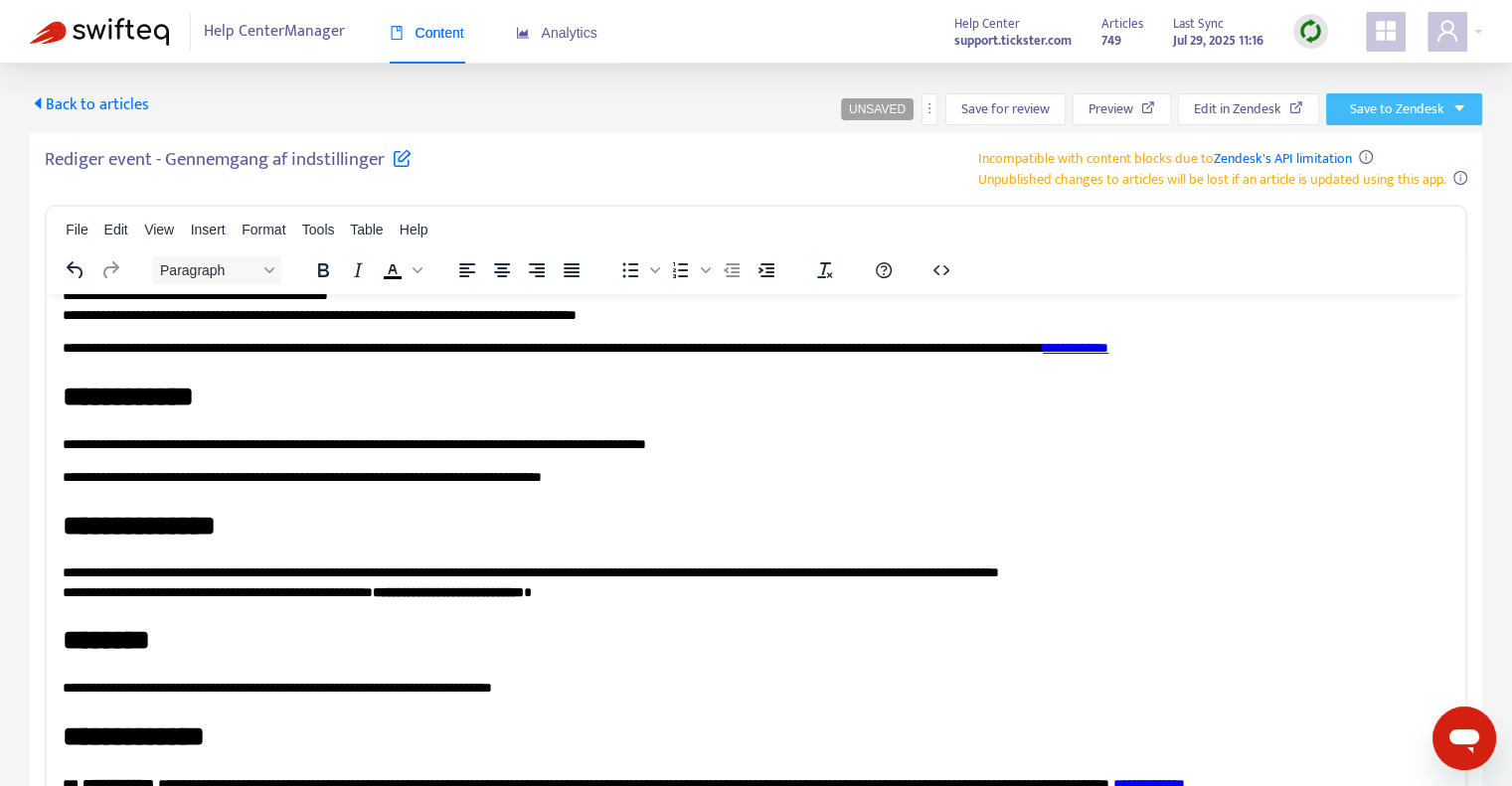 click on "Save to Zendesk" at bounding box center [1404, 109] 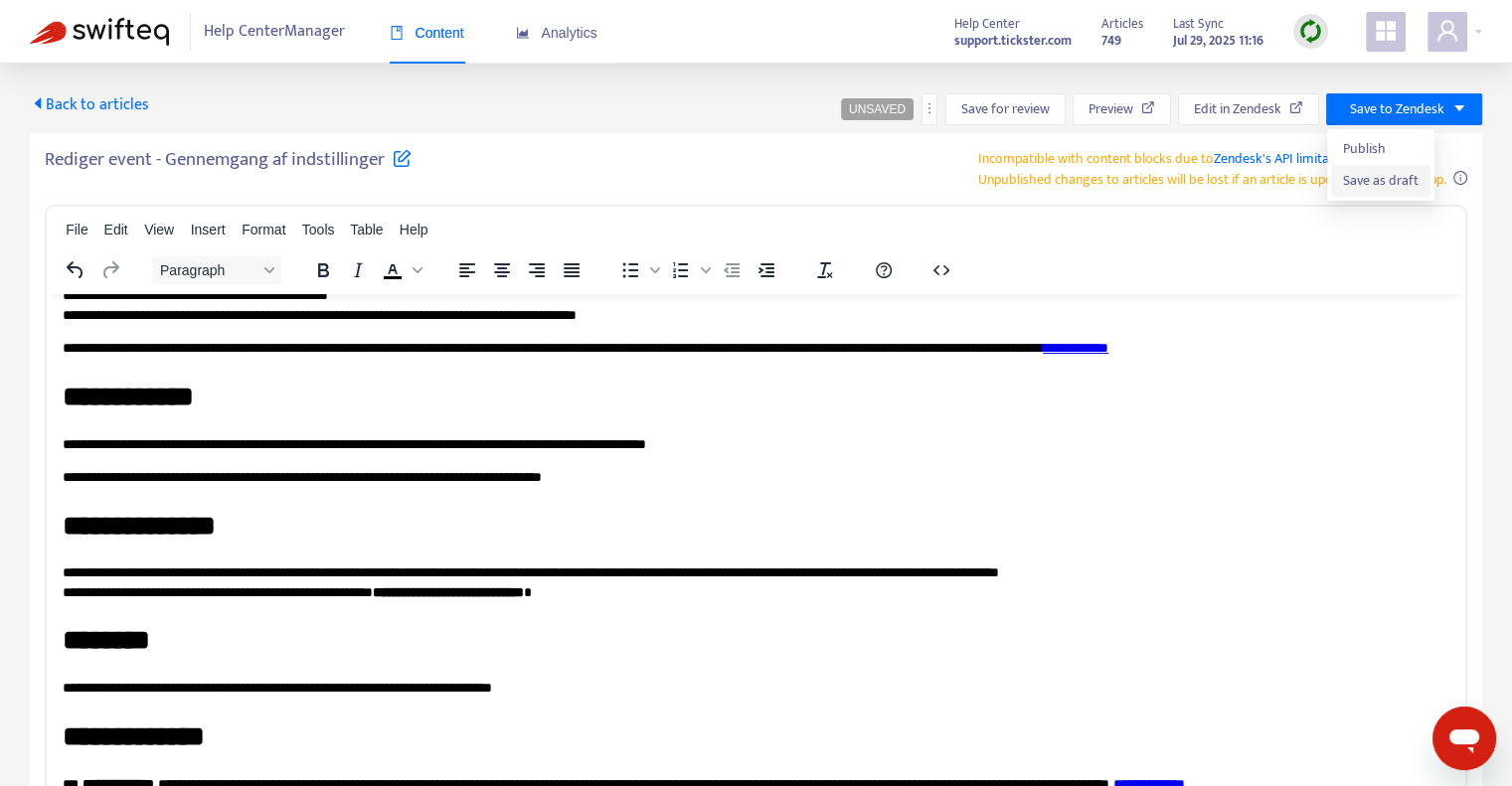 click on "Save as draft" at bounding box center [1381, 181] 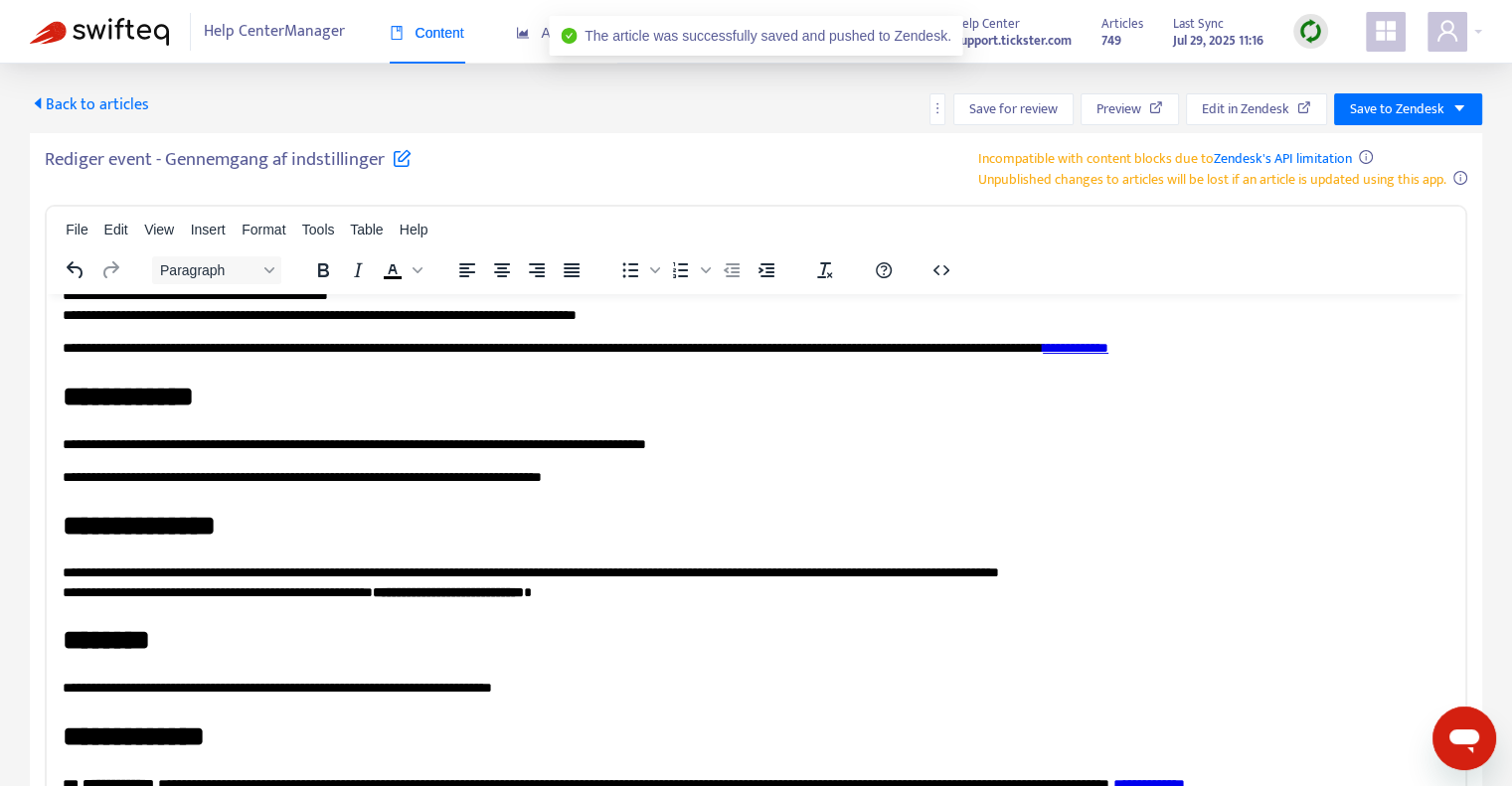 click on "Back to articles" at bounding box center (89, 104) 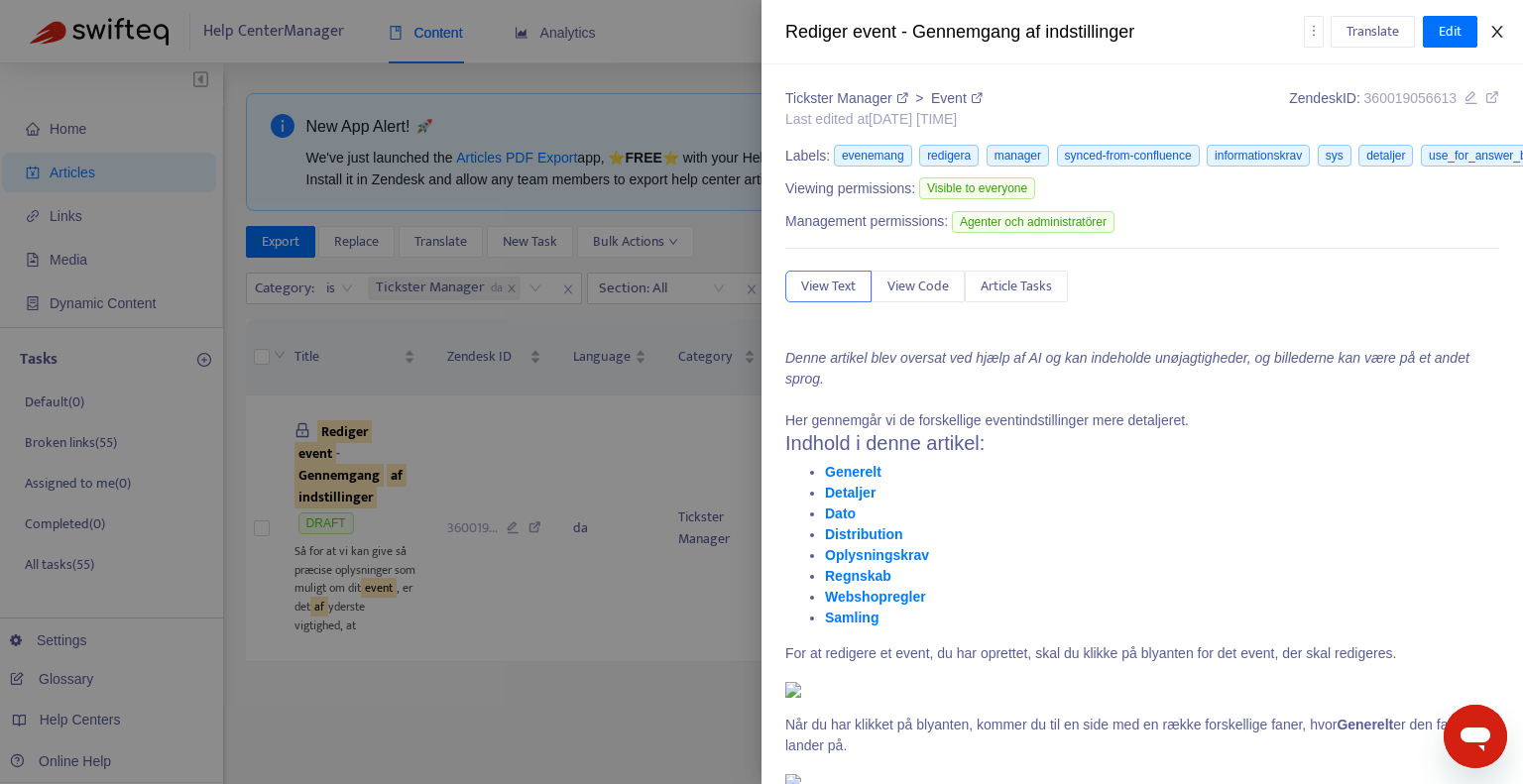 click 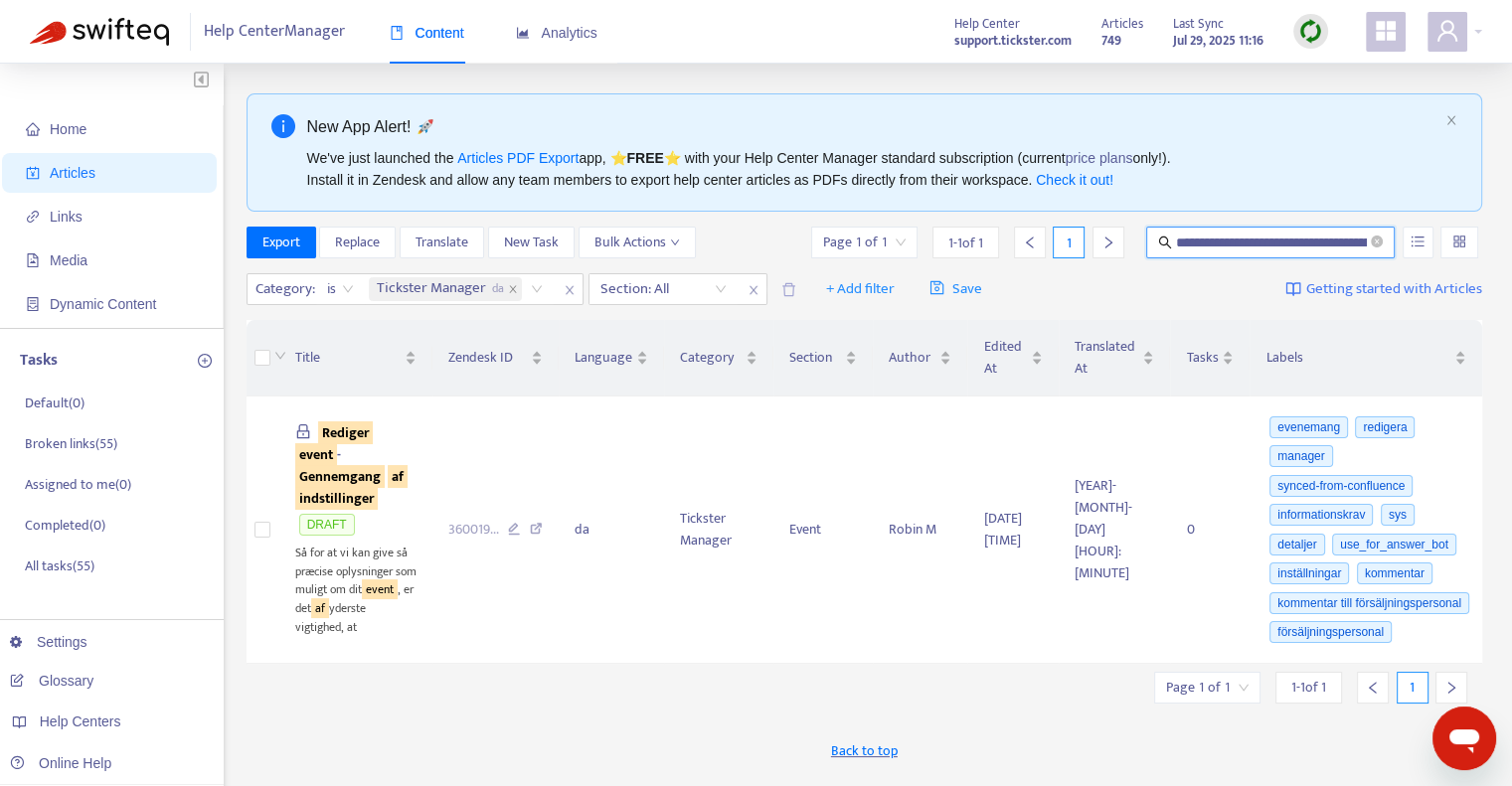 click on "**********" at bounding box center (1271, 242) 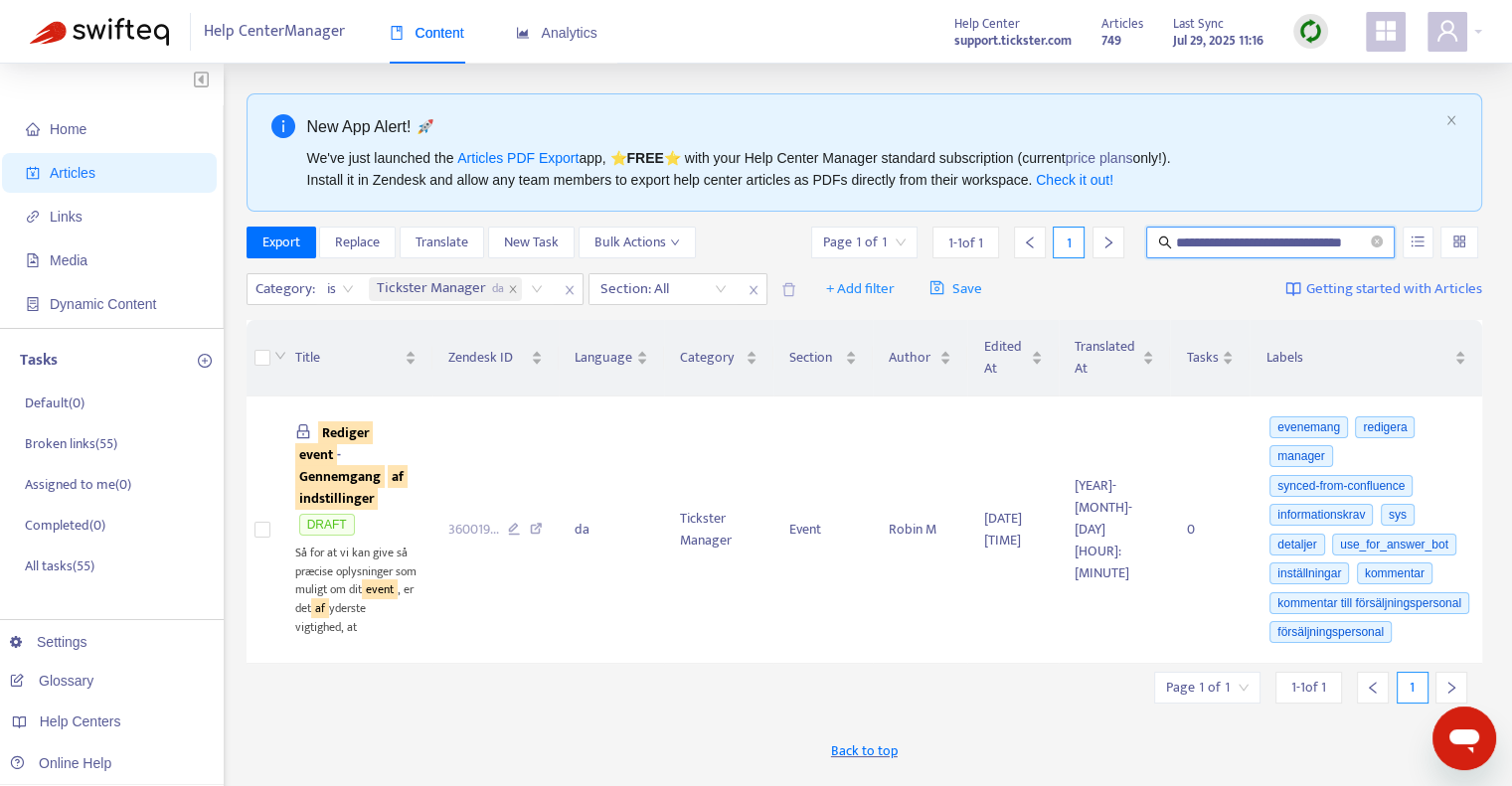 scroll, scrollTop: 0, scrollLeft: 20, axis: horizontal 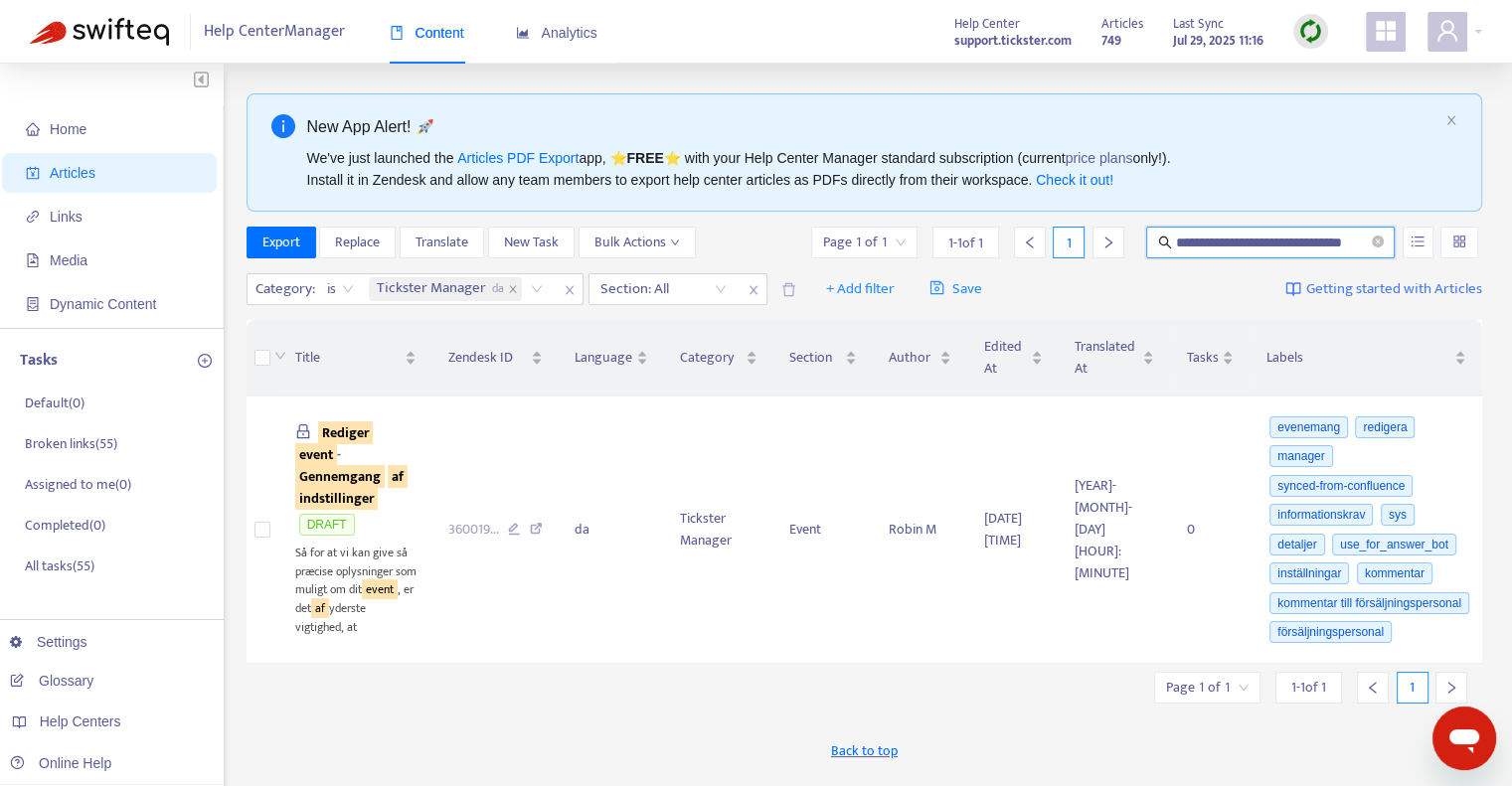 type on "**********" 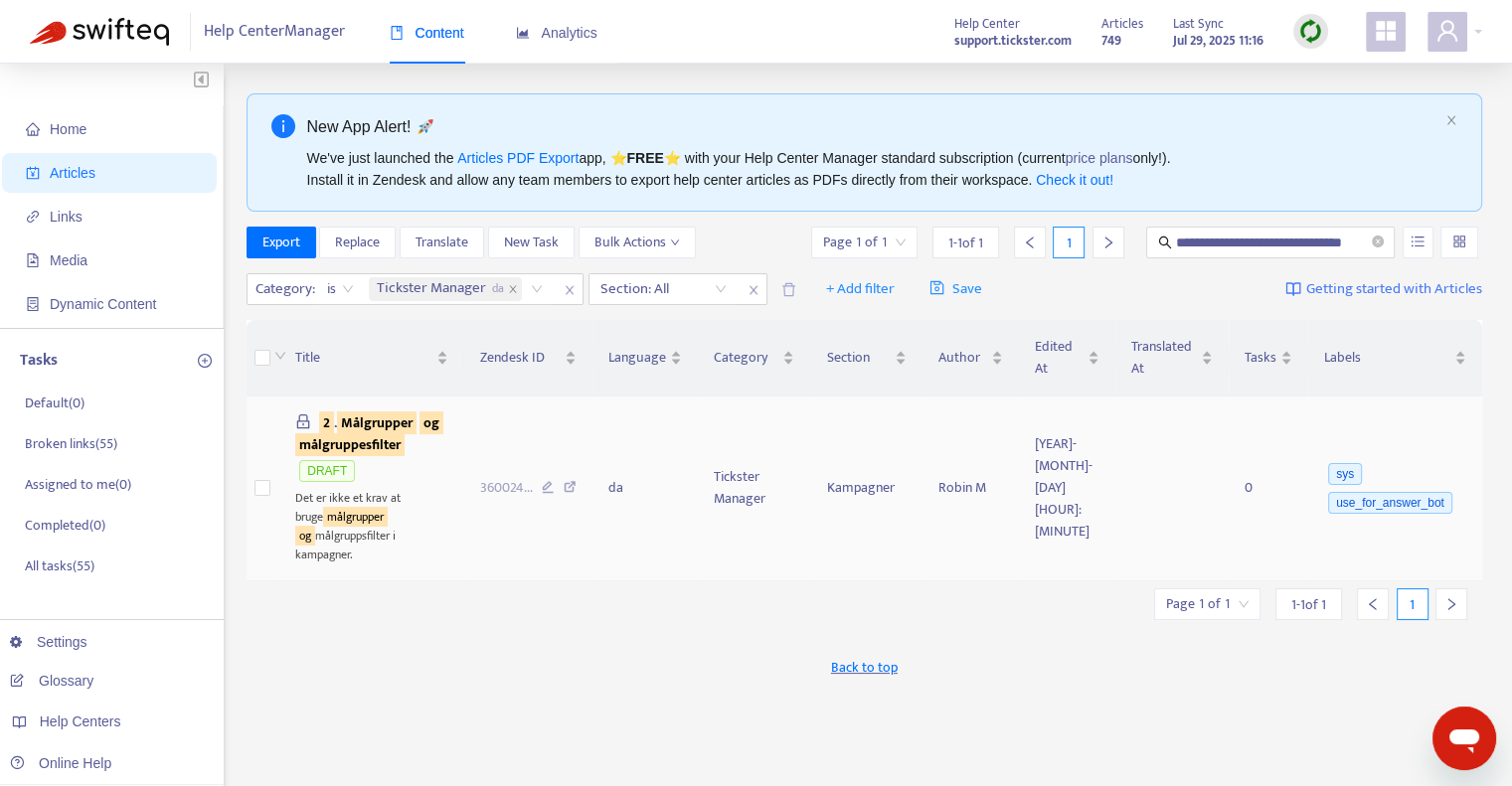 click on "målgruppesfilter" at bounding box center [350, 444] 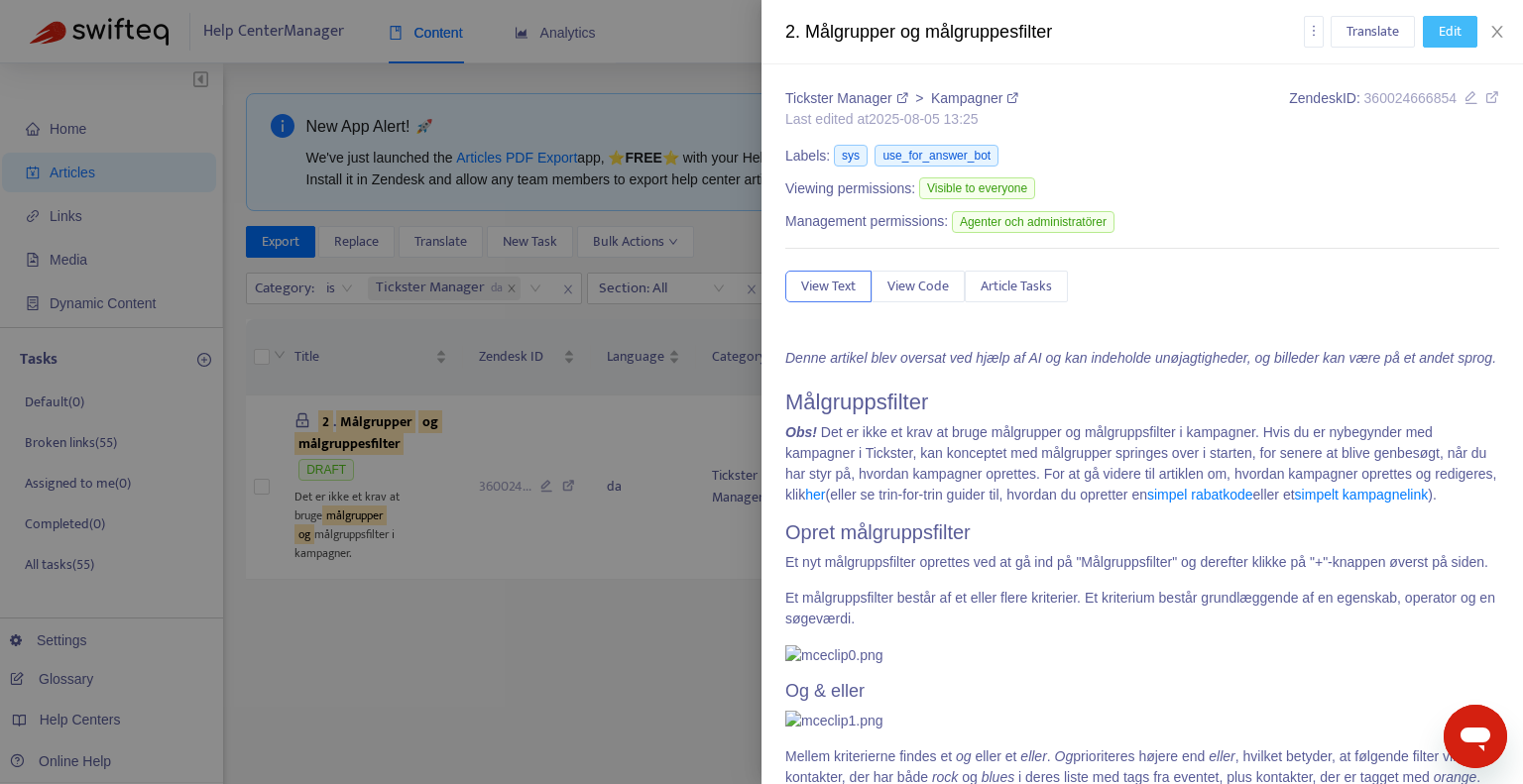 click on "Edit" at bounding box center [1450, 32] 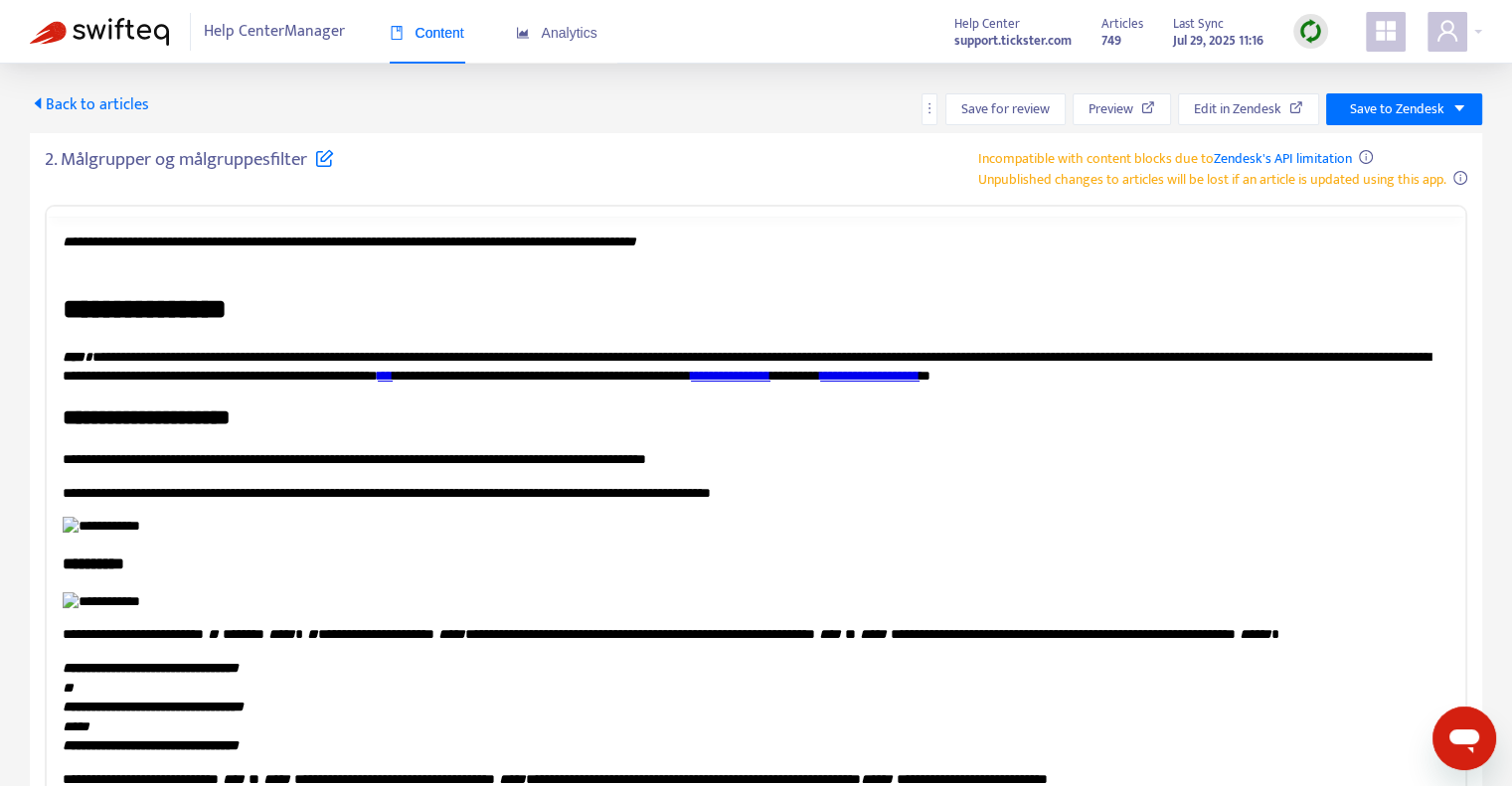 scroll, scrollTop: 0, scrollLeft: 0, axis: both 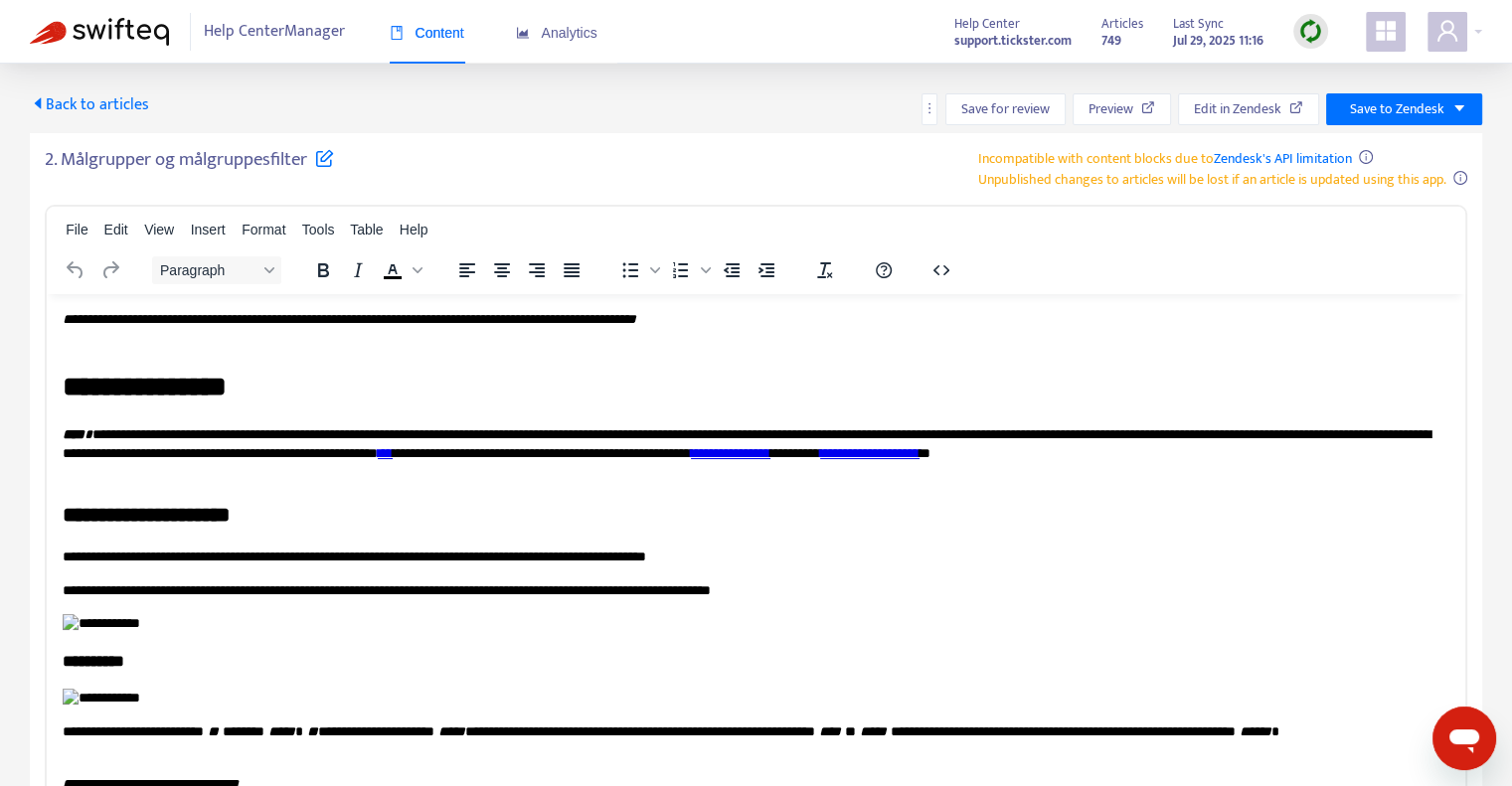 click on "***" at bounding box center (385, 452) 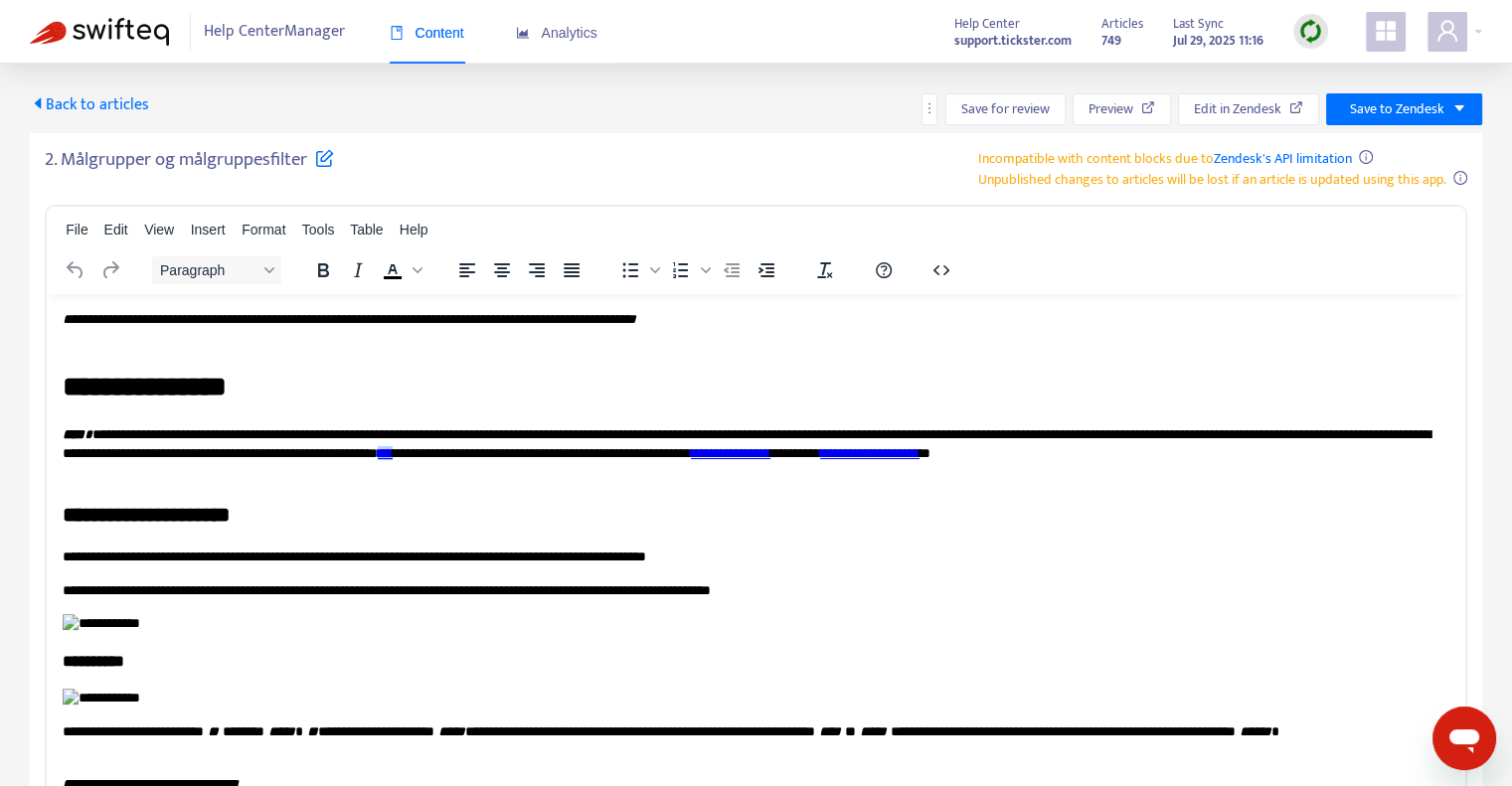 click on "***" at bounding box center [385, 452] 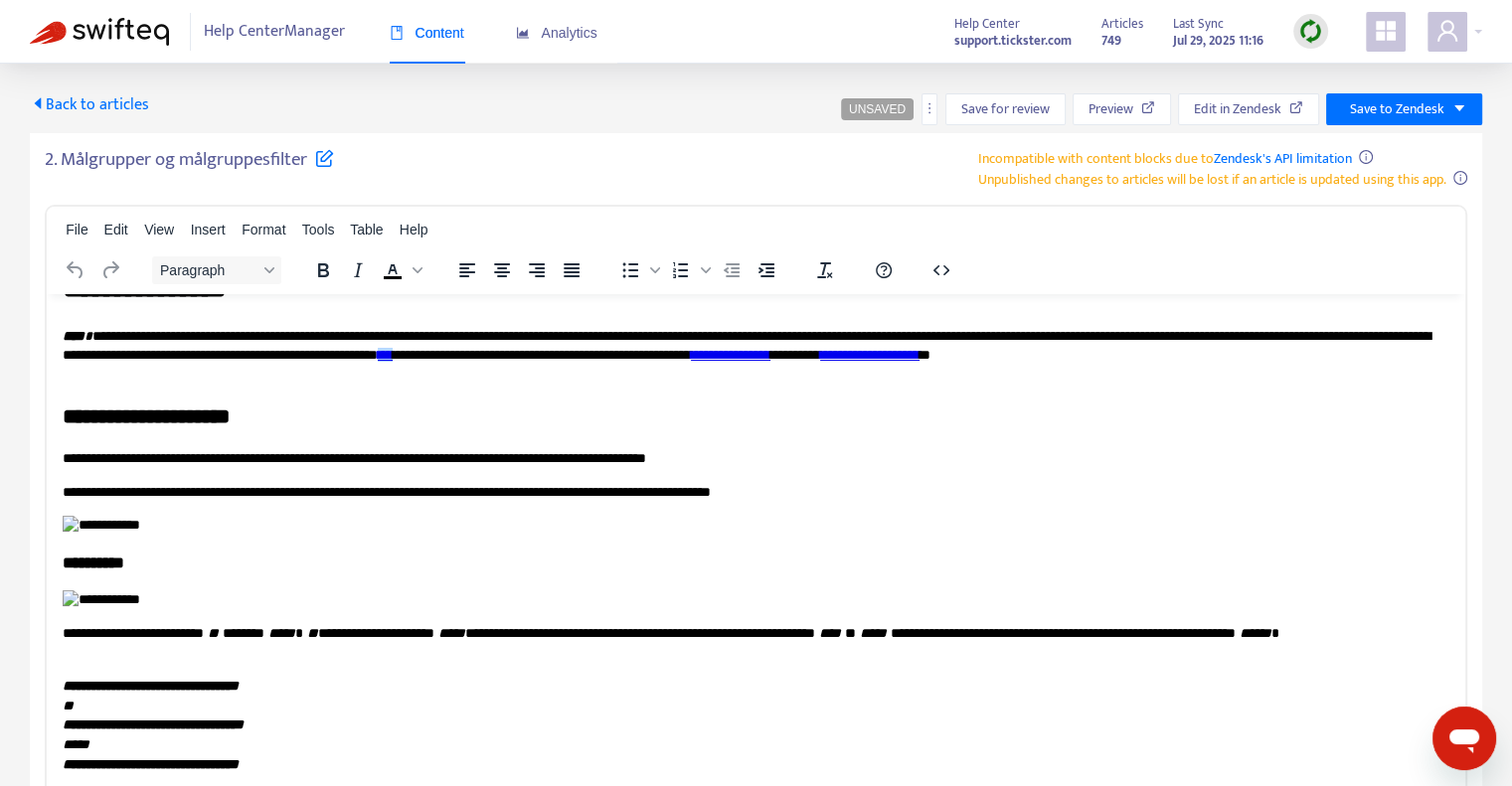 scroll, scrollTop: 99, scrollLeft: 0, axis: vertical 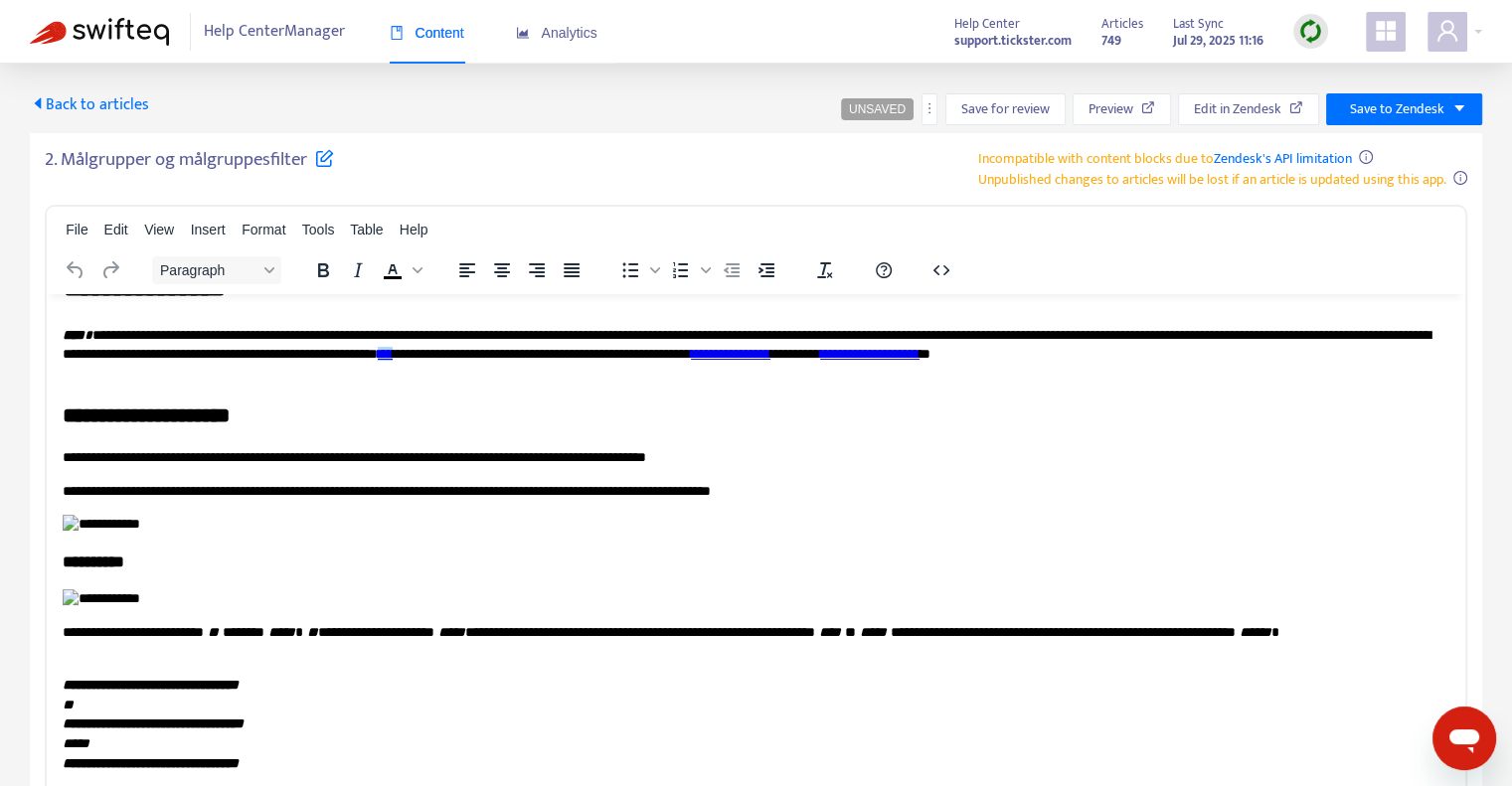 click on "**********" at bounding box center [731, 353] 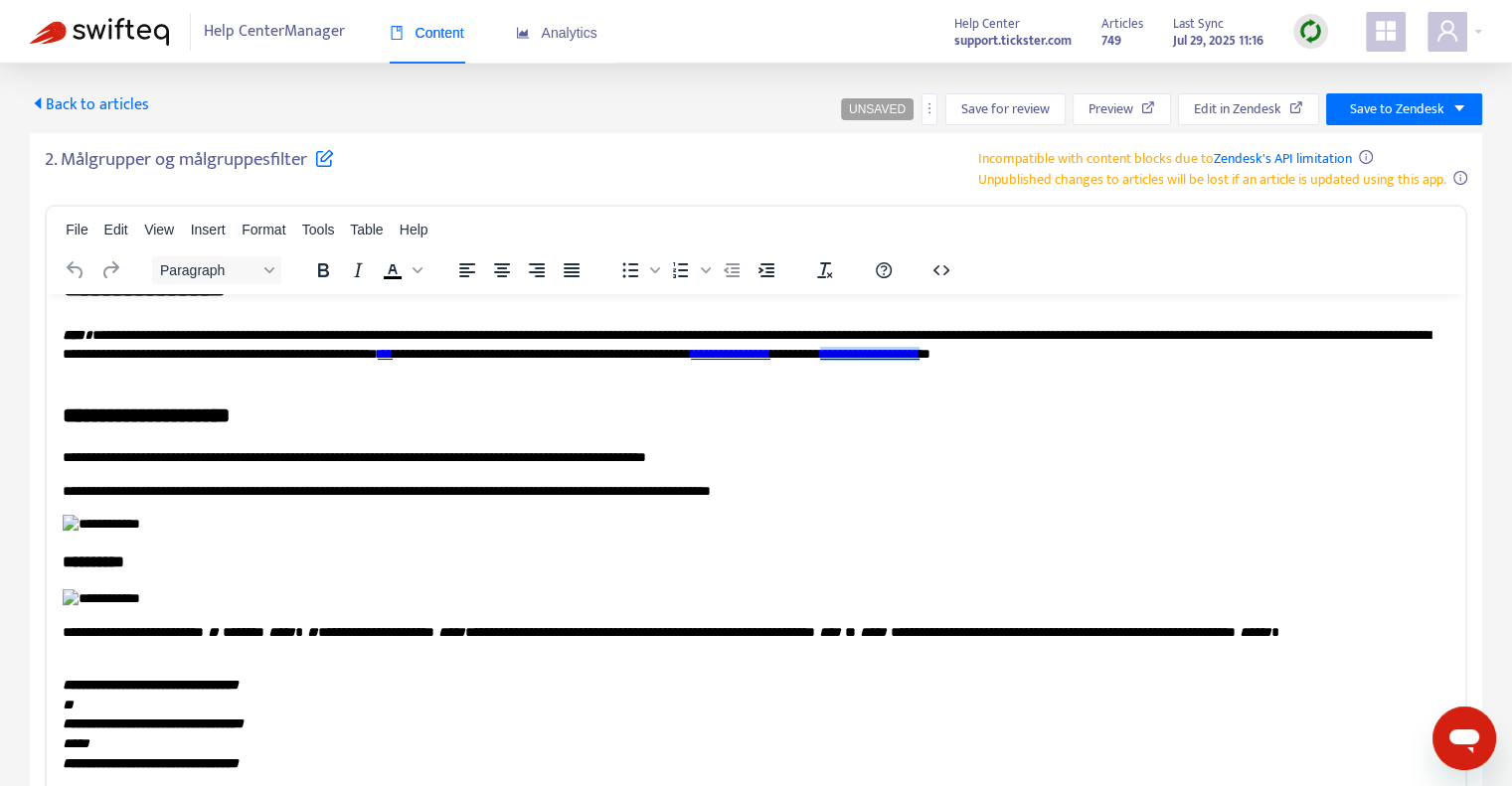 click on "**********" at bounding box center (870, 353) 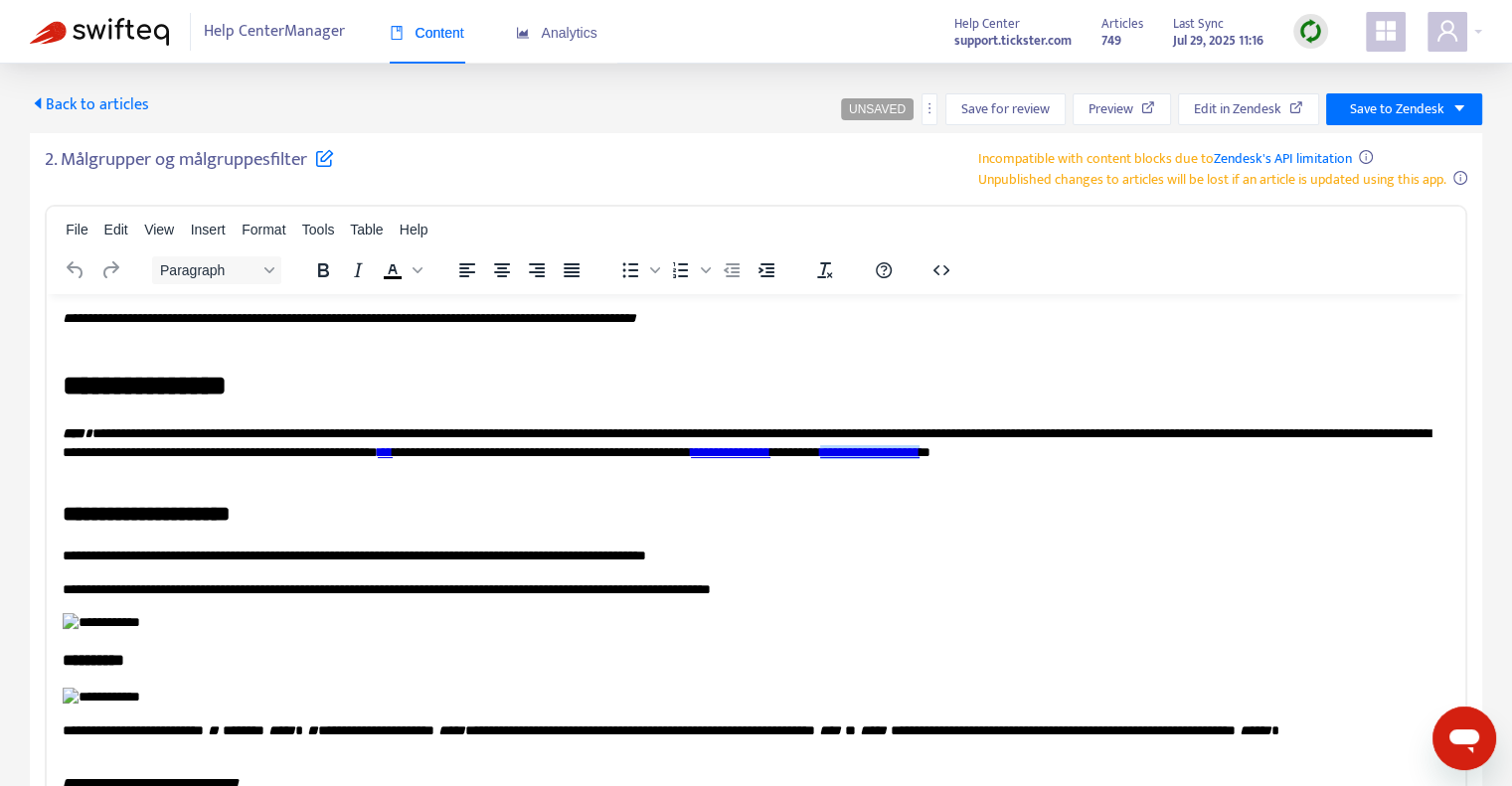 scroll, scrollTop: 0, scrollLeft: 0, axis: both 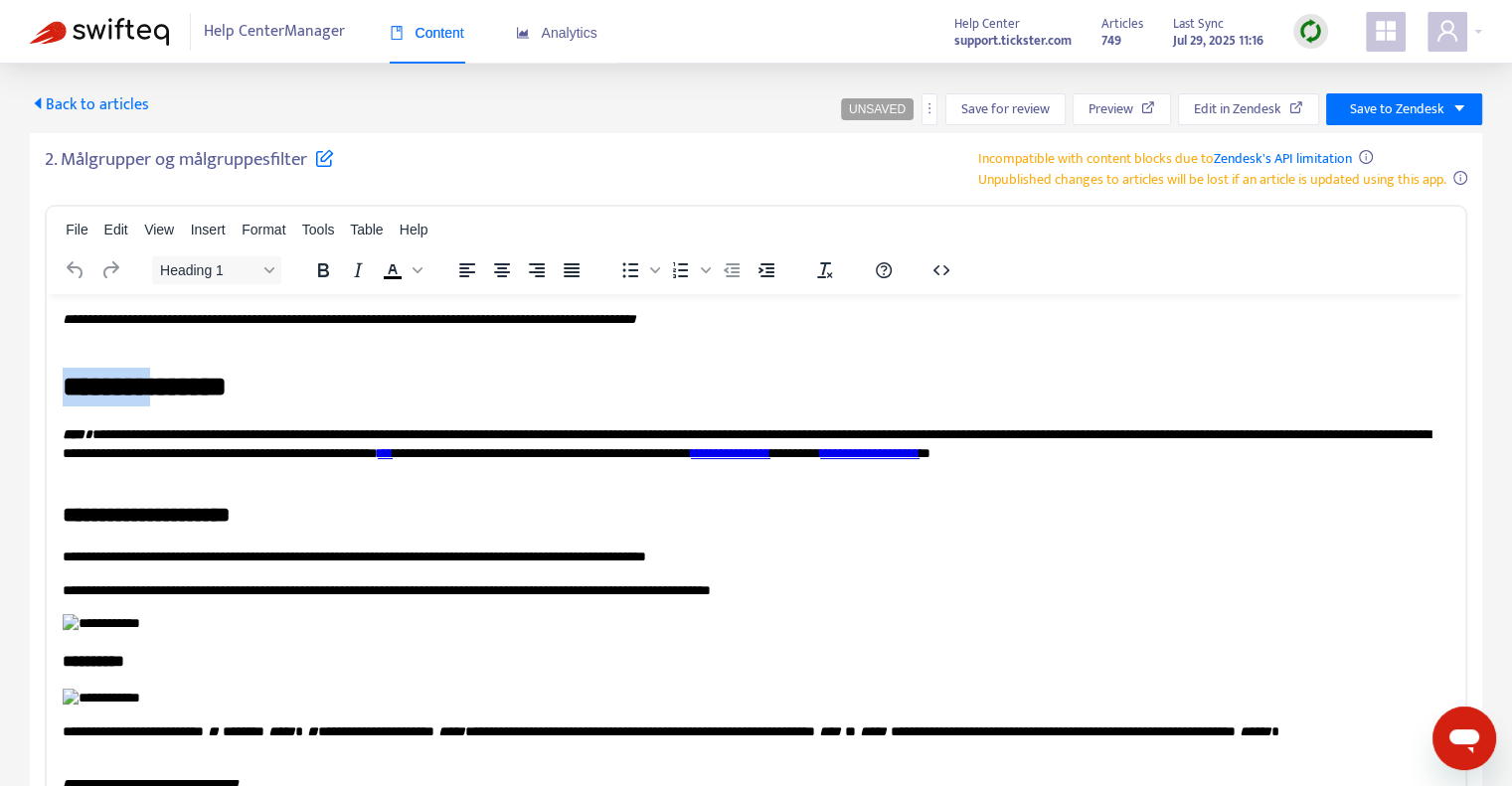 drag, startPoint x: 188, startPoint y: 384, endPoint x: 54, endPoint y: 376, distance: 134.23859 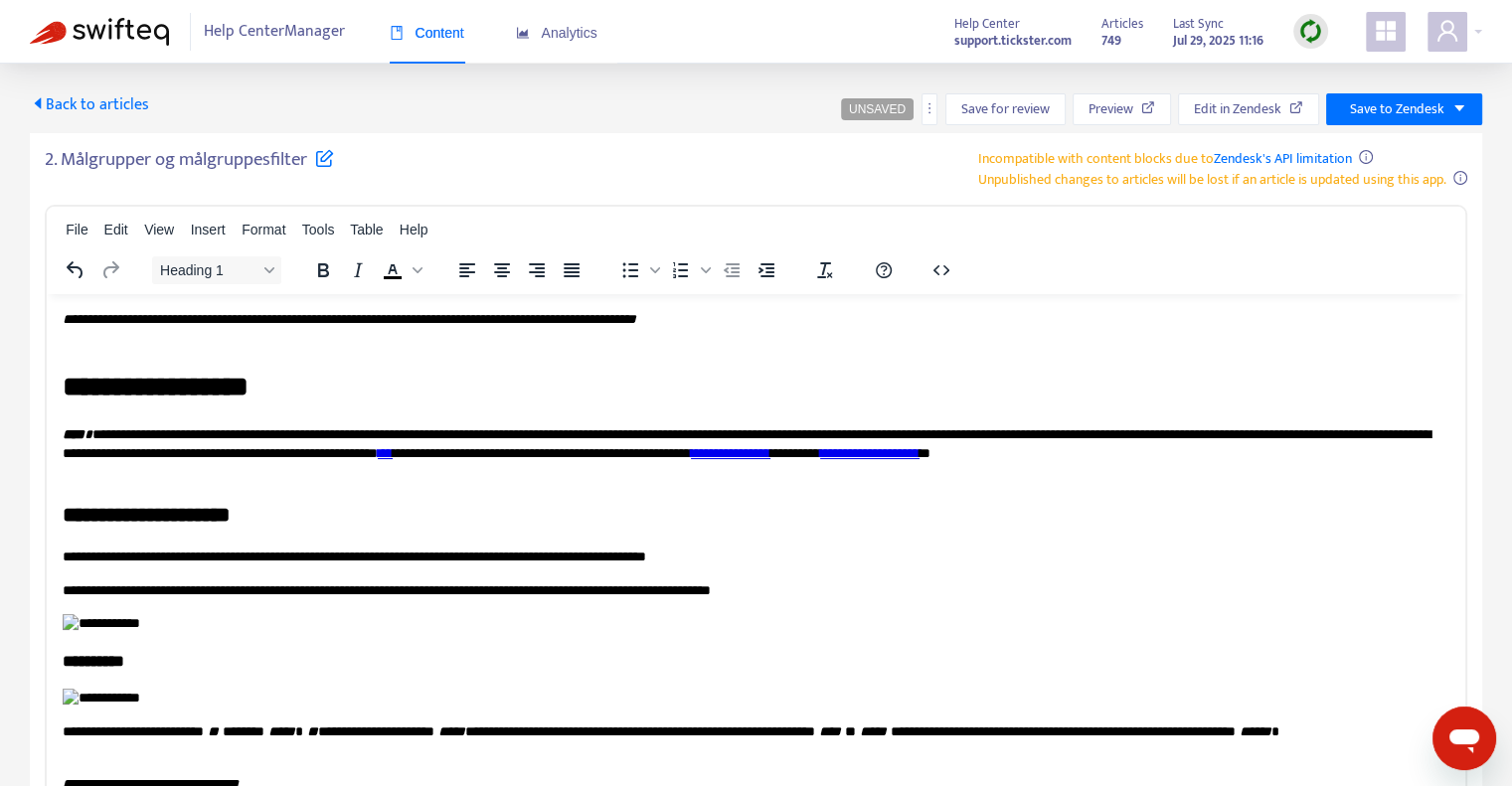 click on "**********" at bounding box center [749, 453] 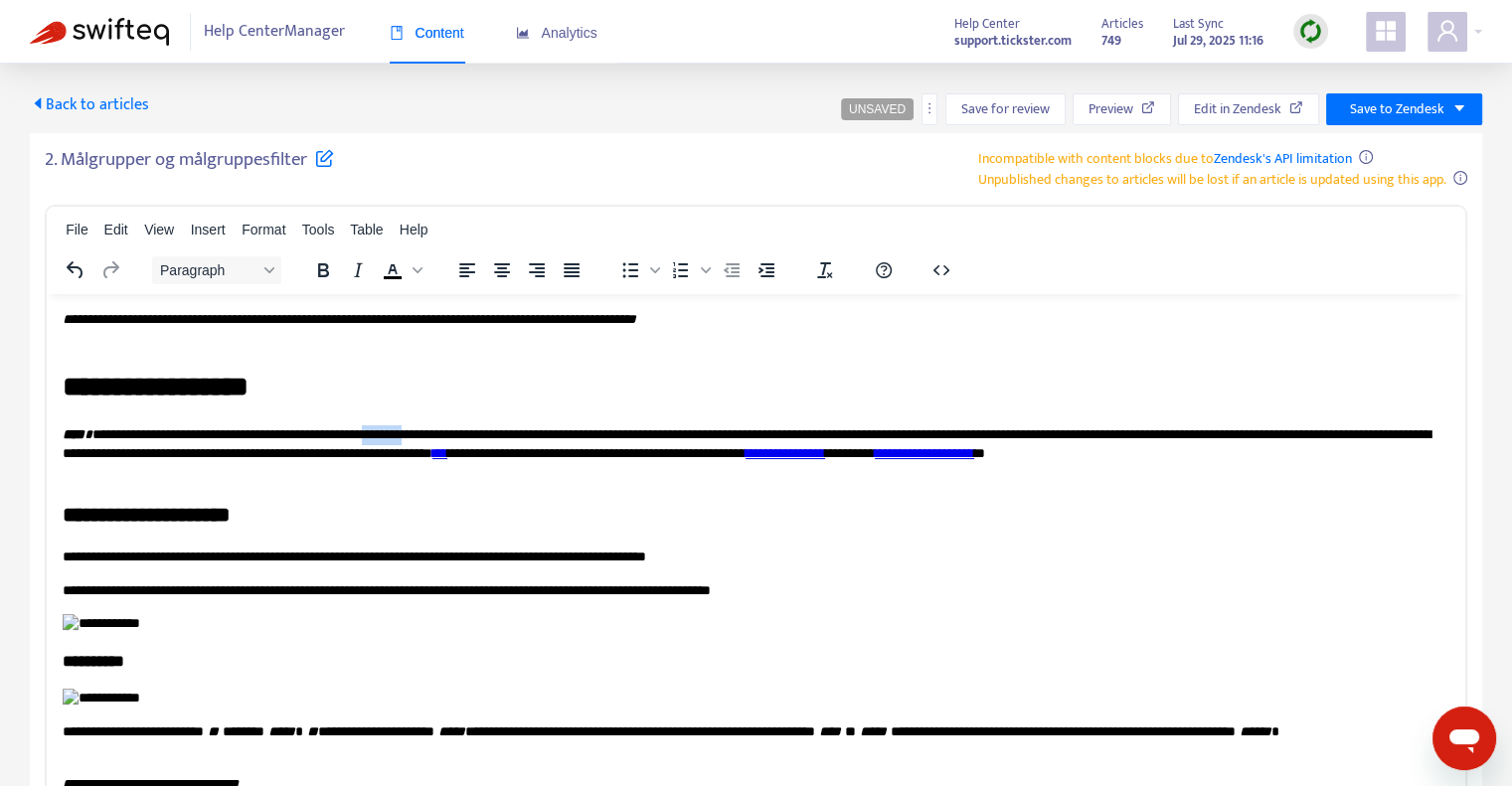 drag, startPoint x: 492, startPoint y: 432, endPoint x: 437, endPoint y: 432, distance: 55 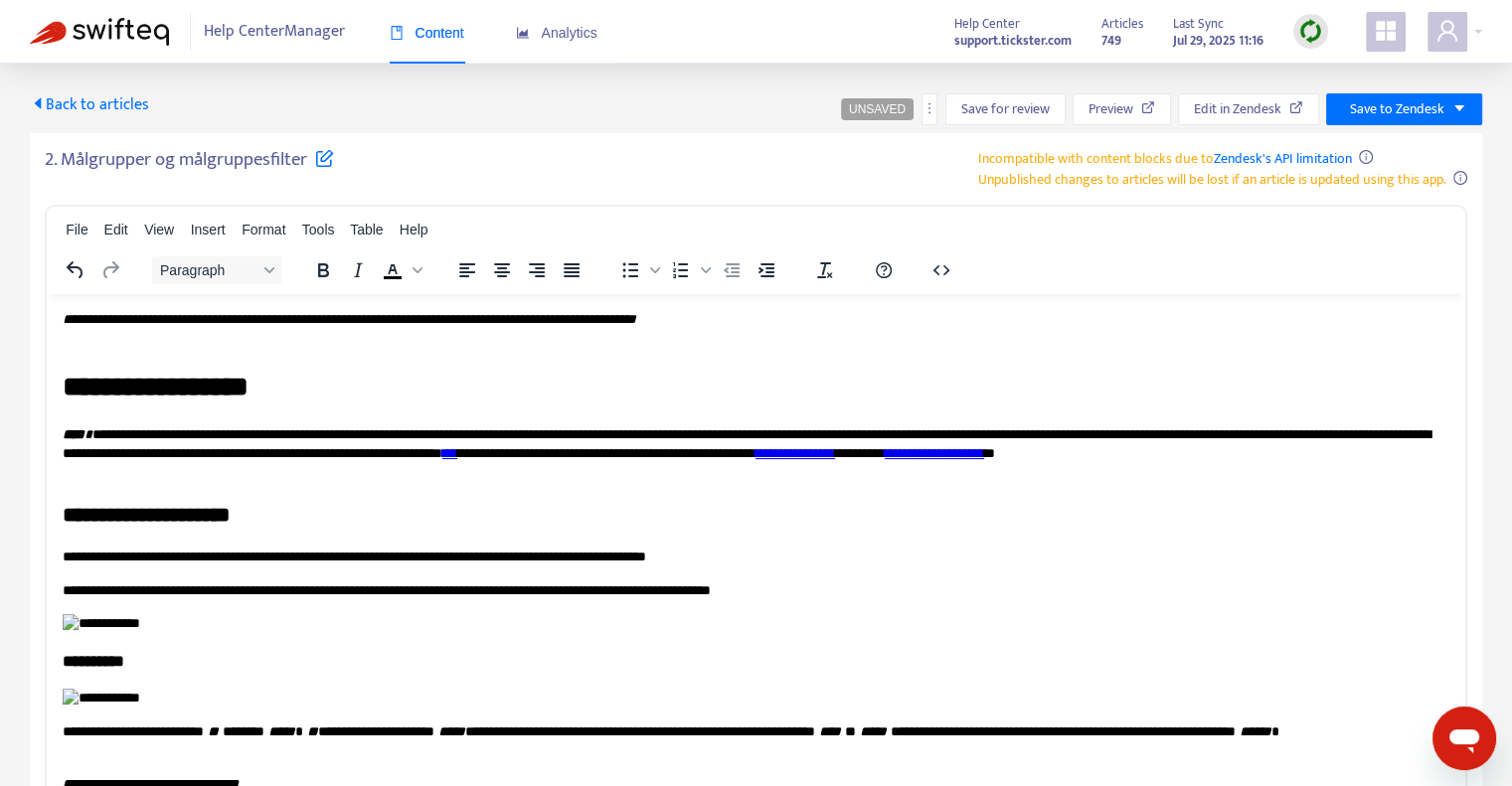 click on "**********" at bounding box center (749, 453) 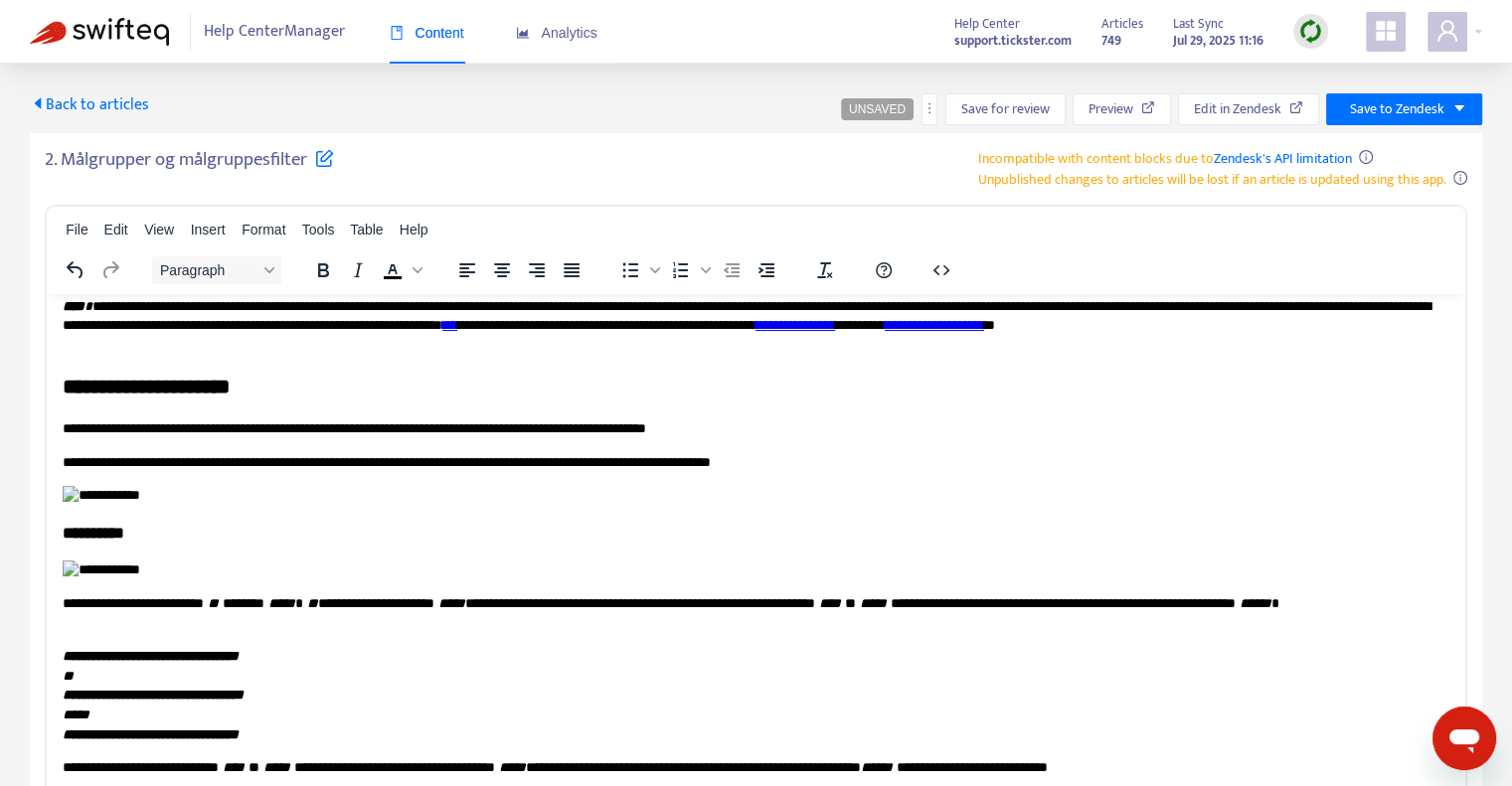 scroll, scrollTop: 99, scrollLeft: 0, axis: vertical 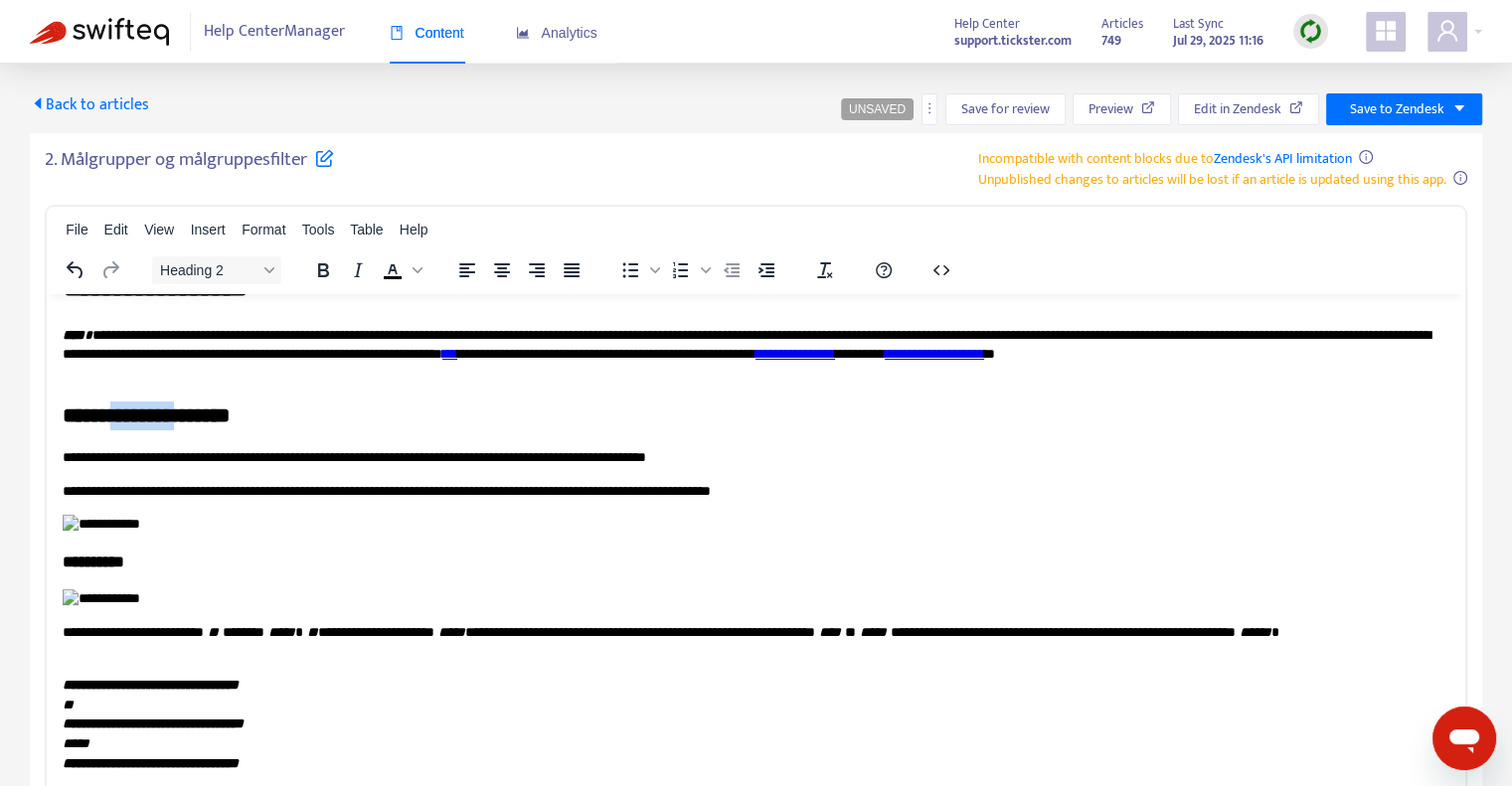 drag, startPoint x: 220, startPoint y: 415, endPoint x: 127, endPoint y: 422, distance: 93.26307 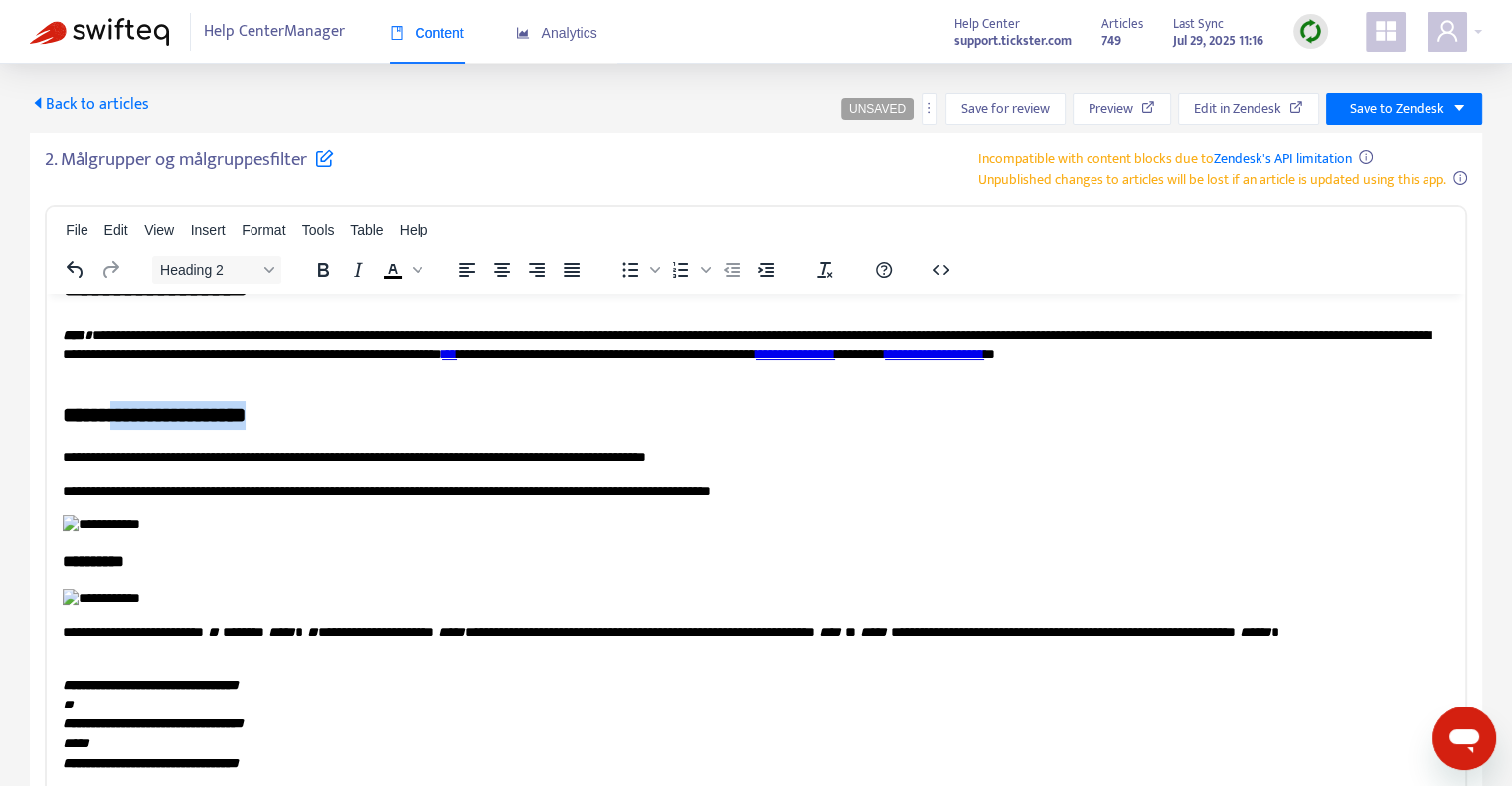 drag, startPoint x: 124, startPoint y: 408, endPoint x: 287, endPoint y: 401, distance: 163.15024 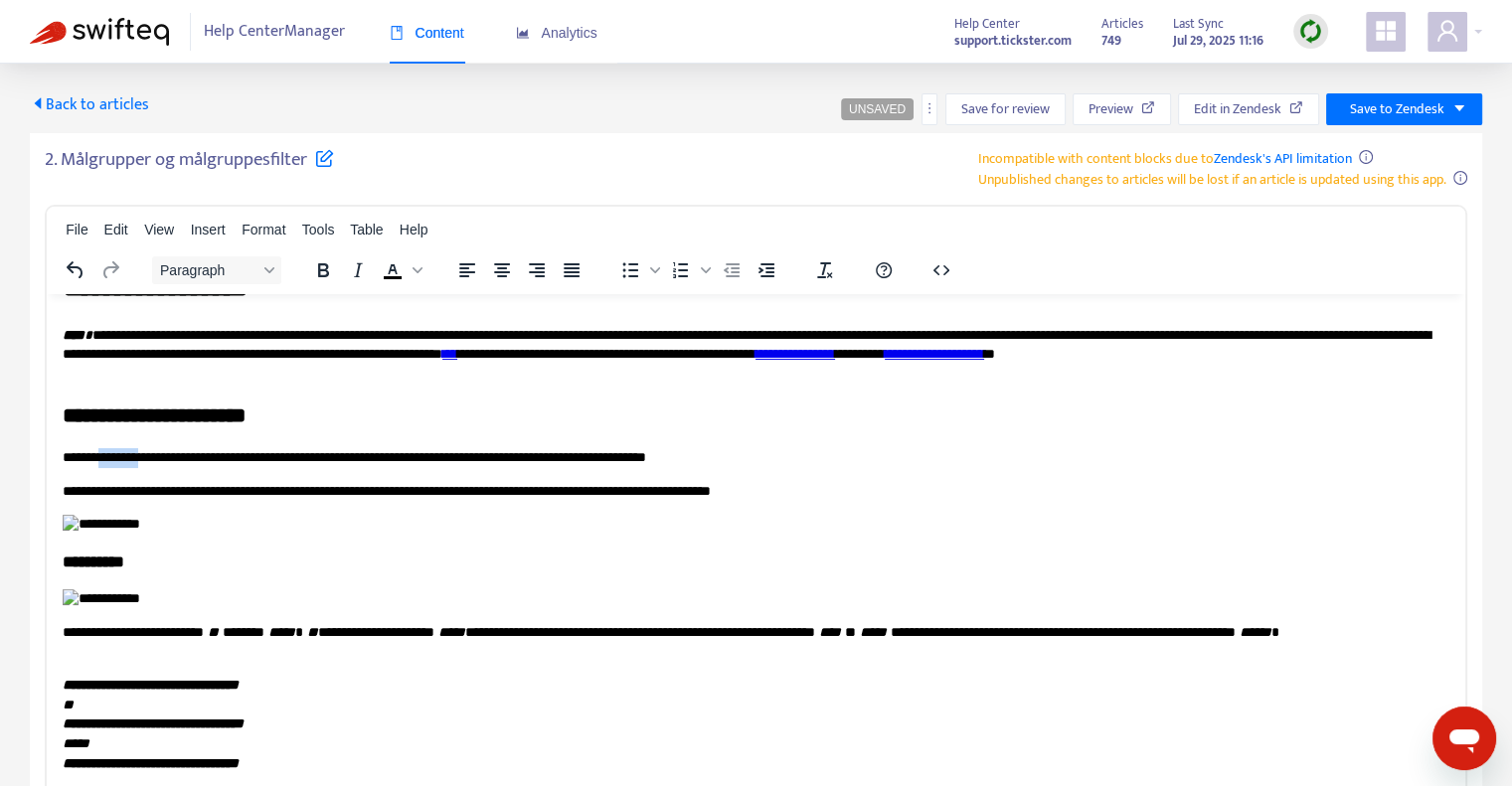 drag, startPoint x: 156, startPoint y: 460, endPoint x: 106, endPoint y: 451, distance: 50.803543 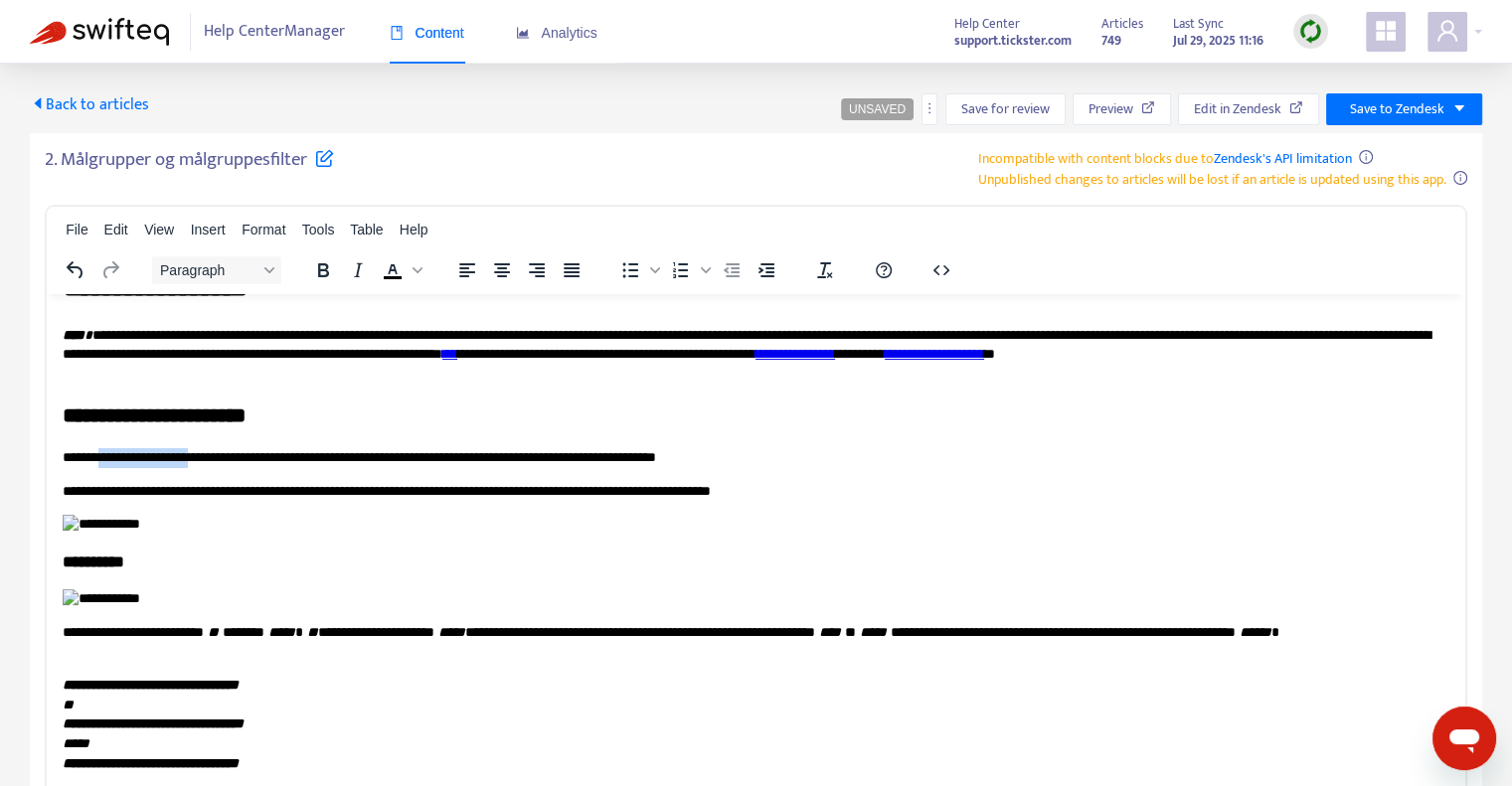 copy on "**********" 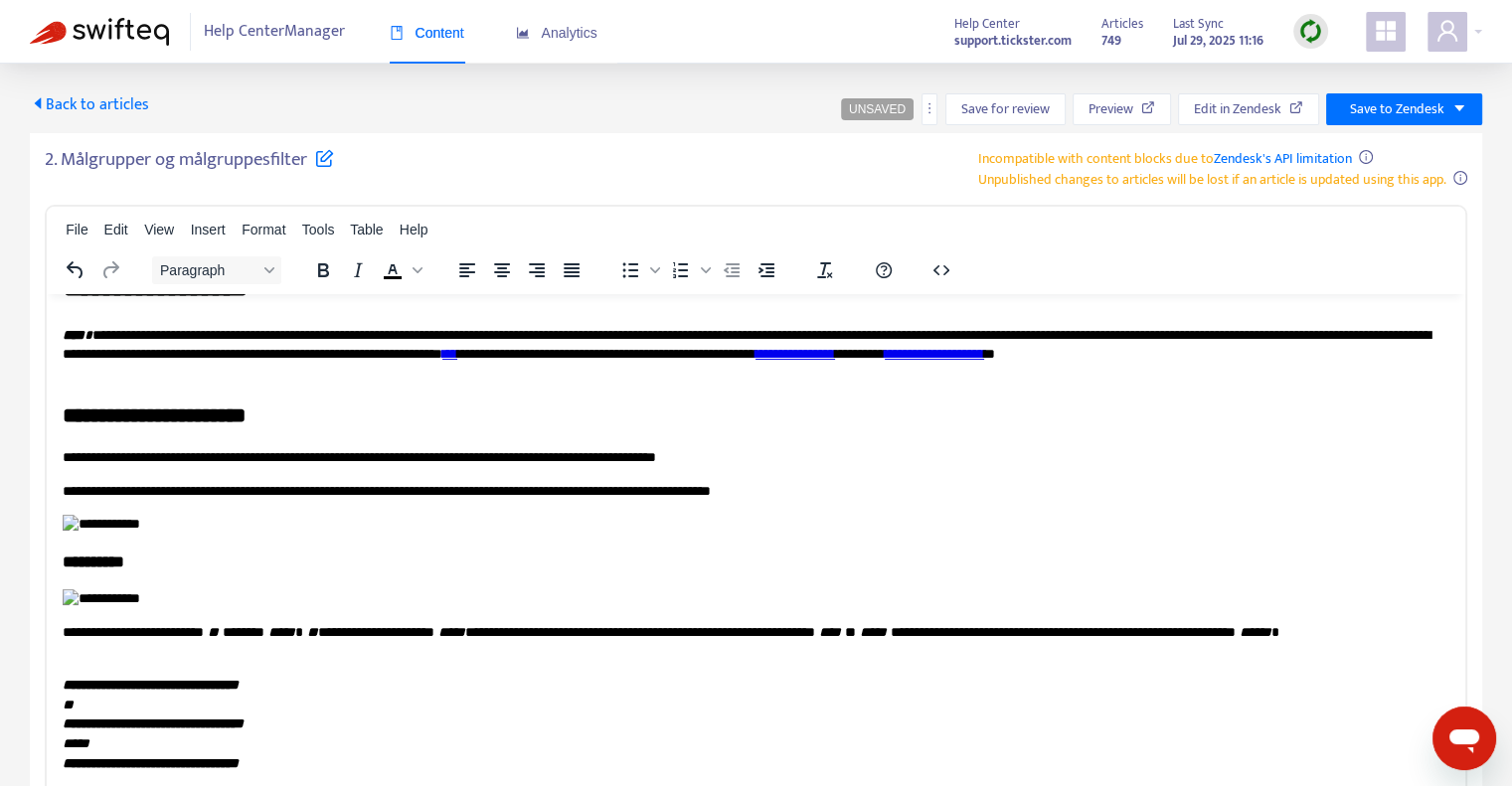 click on "**********" at bounding box center [749, 457] 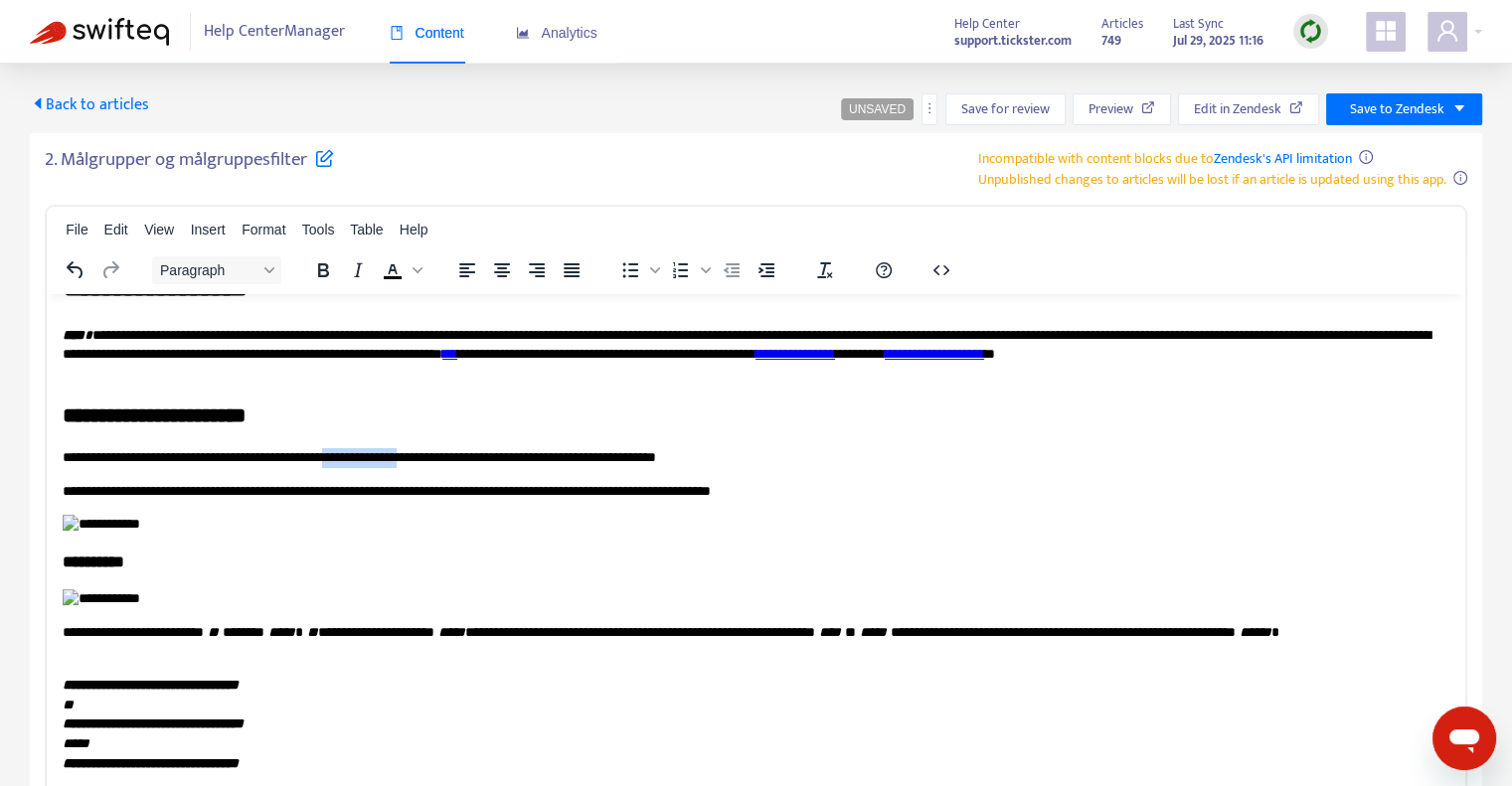 click on "**********" at bounding box center [749, 457] 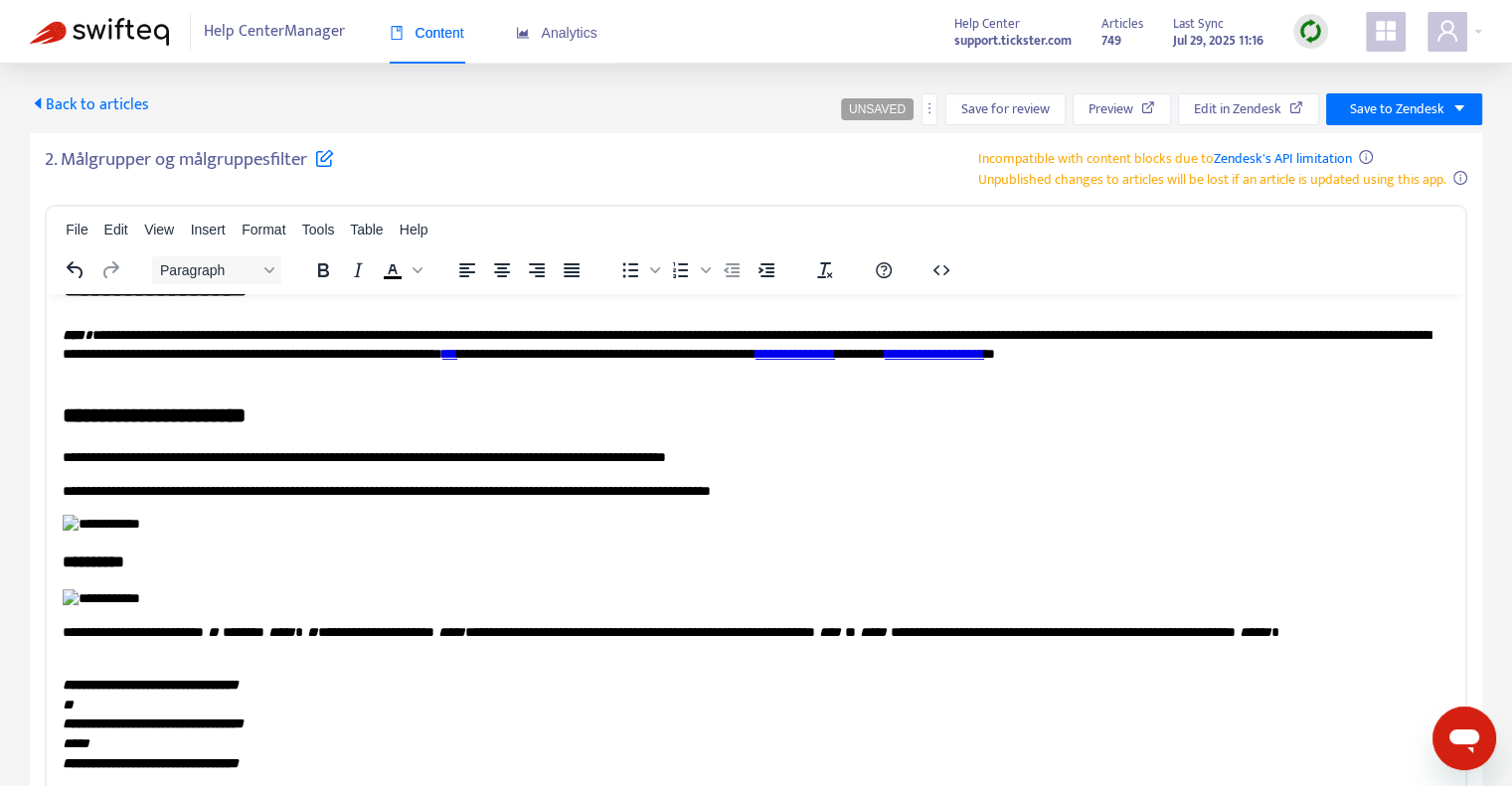 click on "**********" at bounding box center (749, 457) 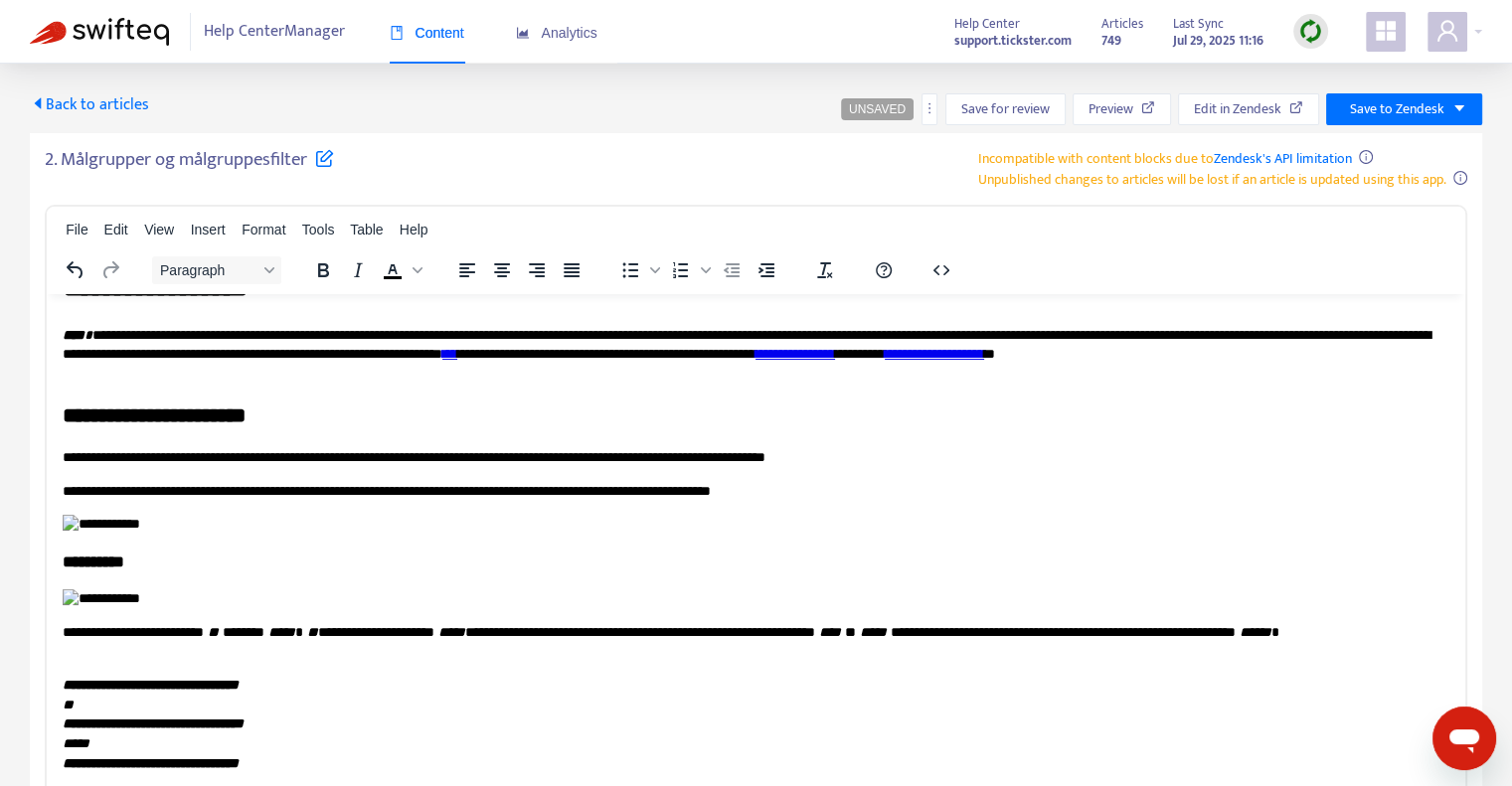 click on "**********" at bounding box center [749, 491] 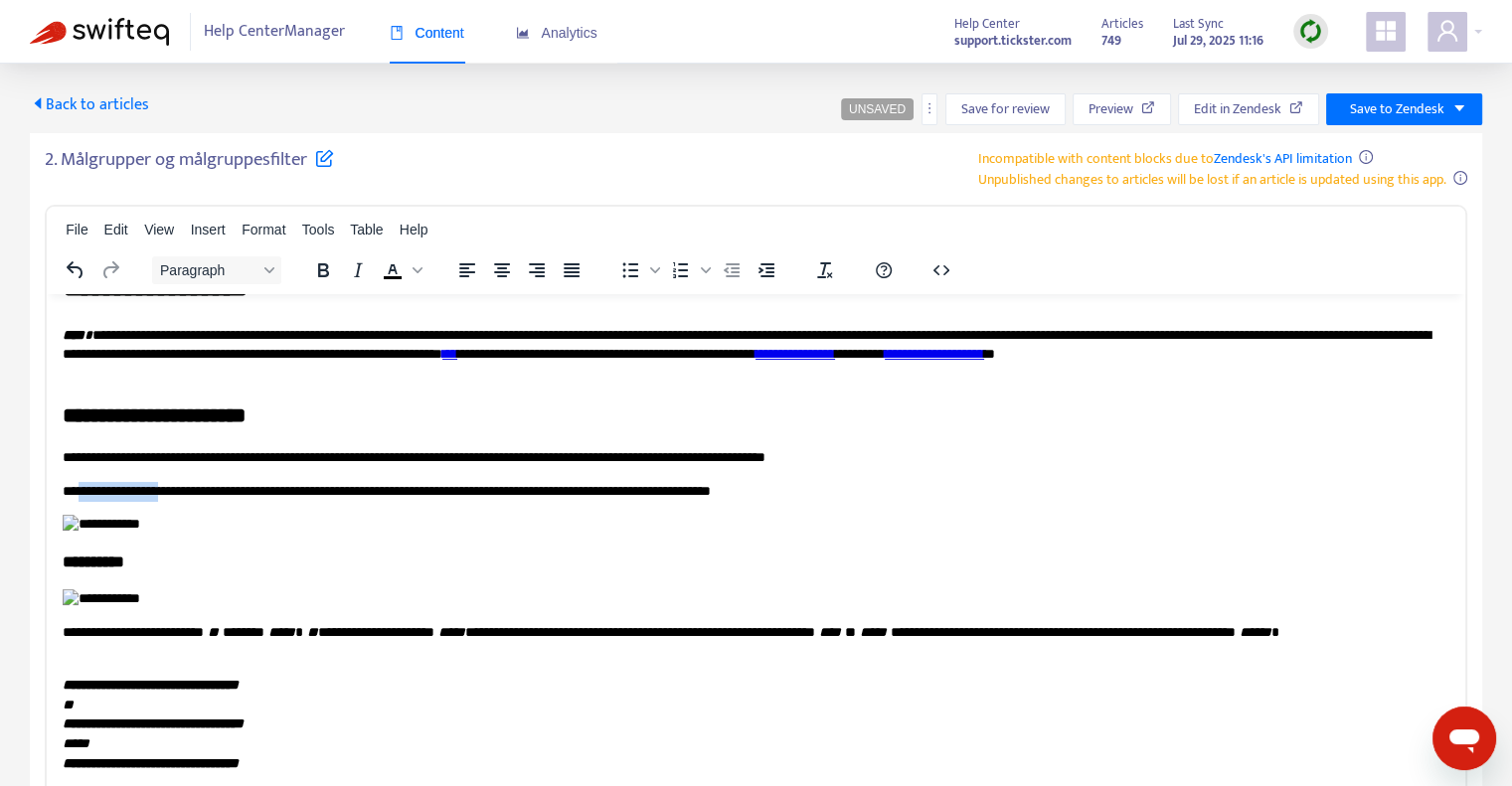 click on "**********" at bounding box center [749, 491] 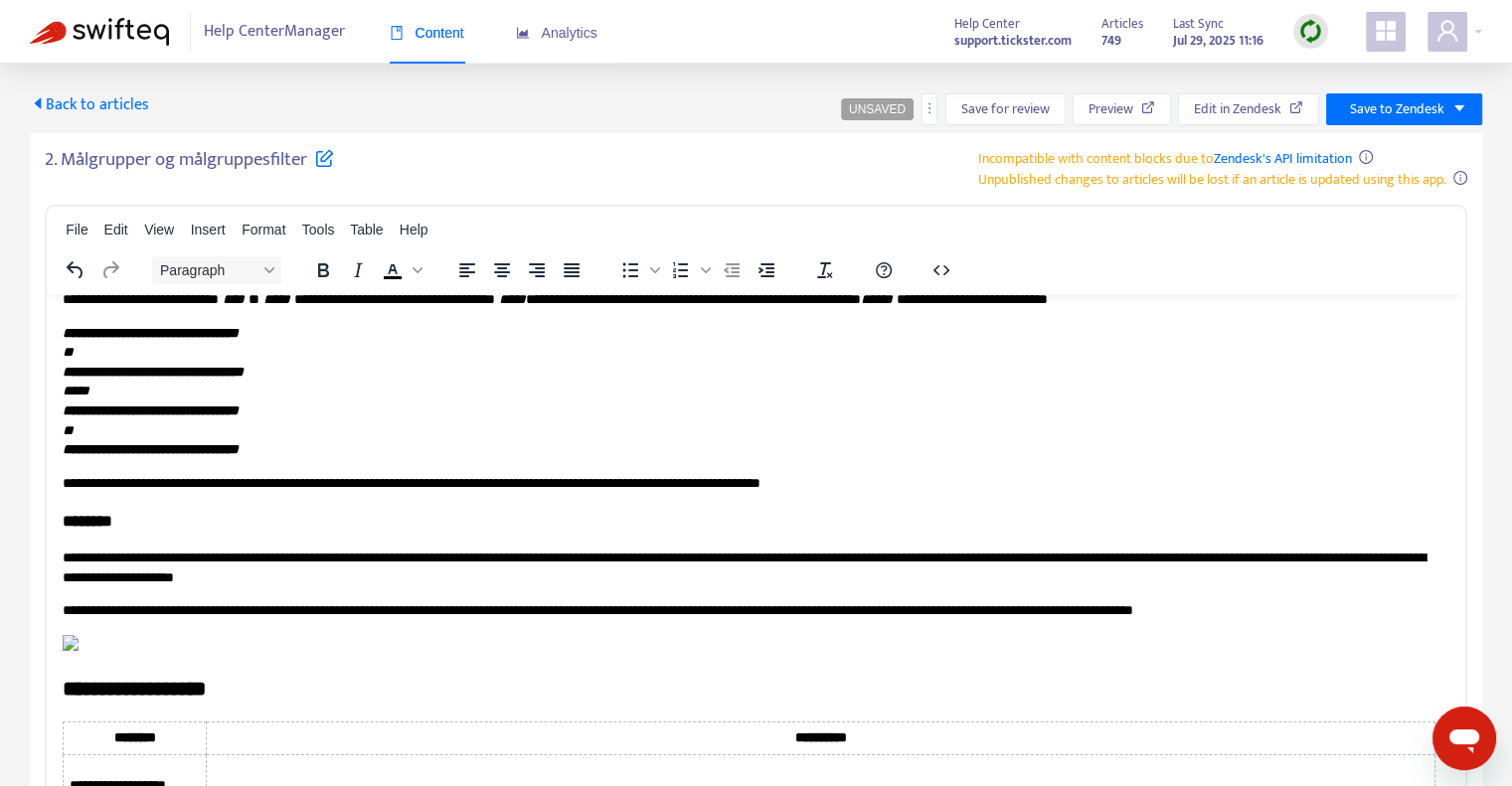 scroll, scrollTop: 696, scrollLeft: 0, axis: vertical 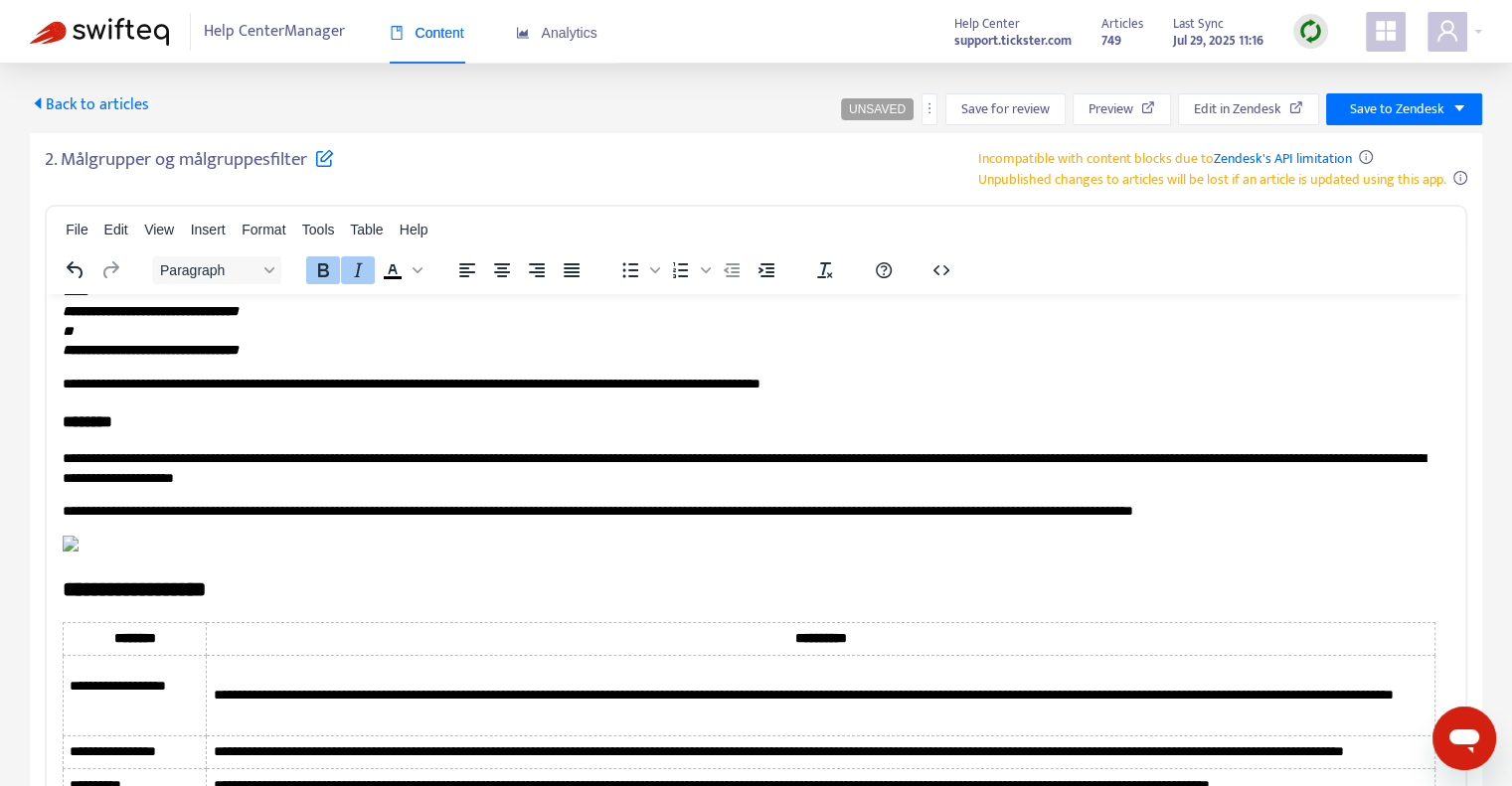 drag, startPoint x: 161, startPoint y: 356, endPoint x: 97, endPoint y: 366, distance: 64.77654 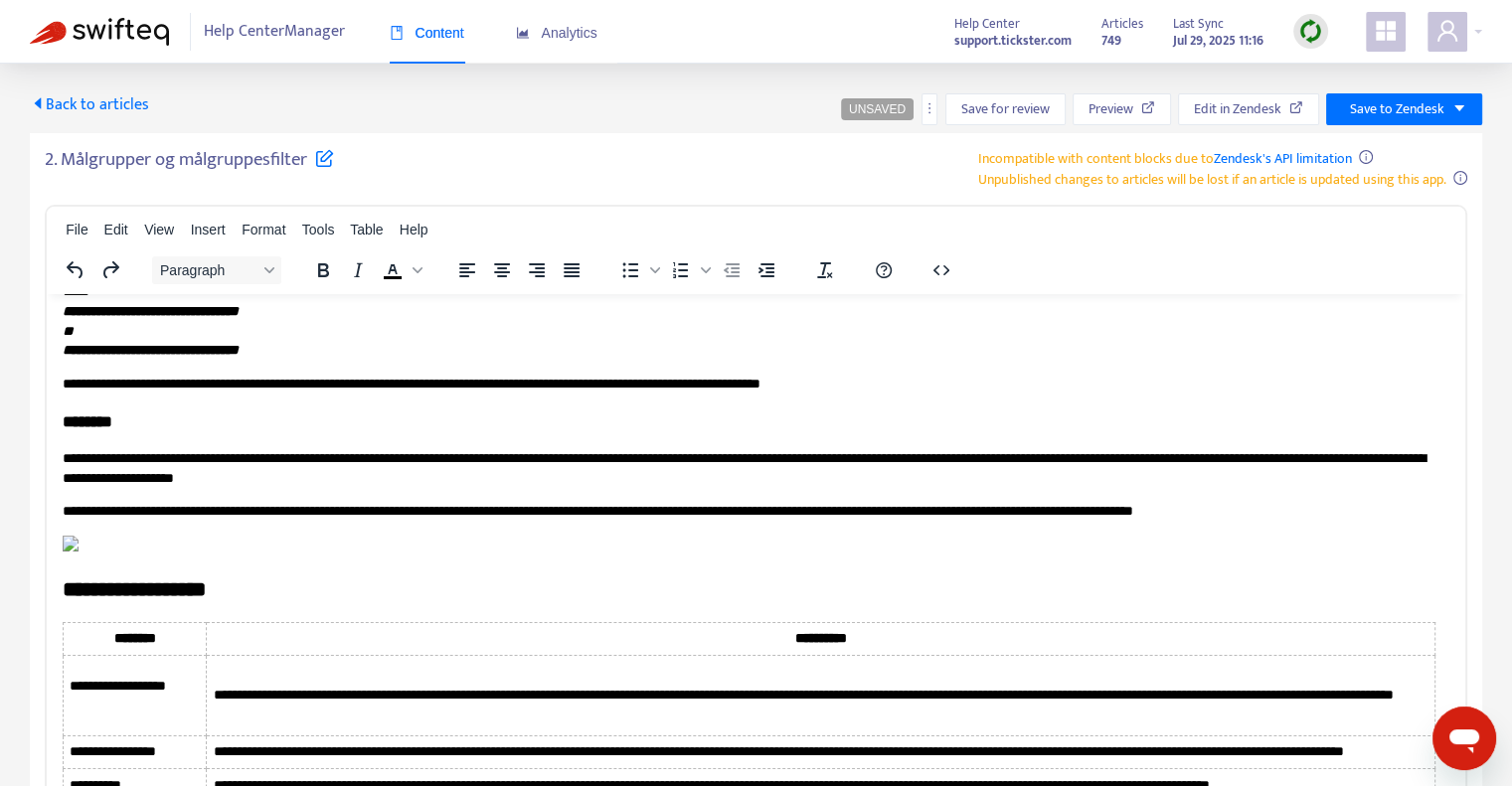 click on "**********" at bounding box center (756, 643) 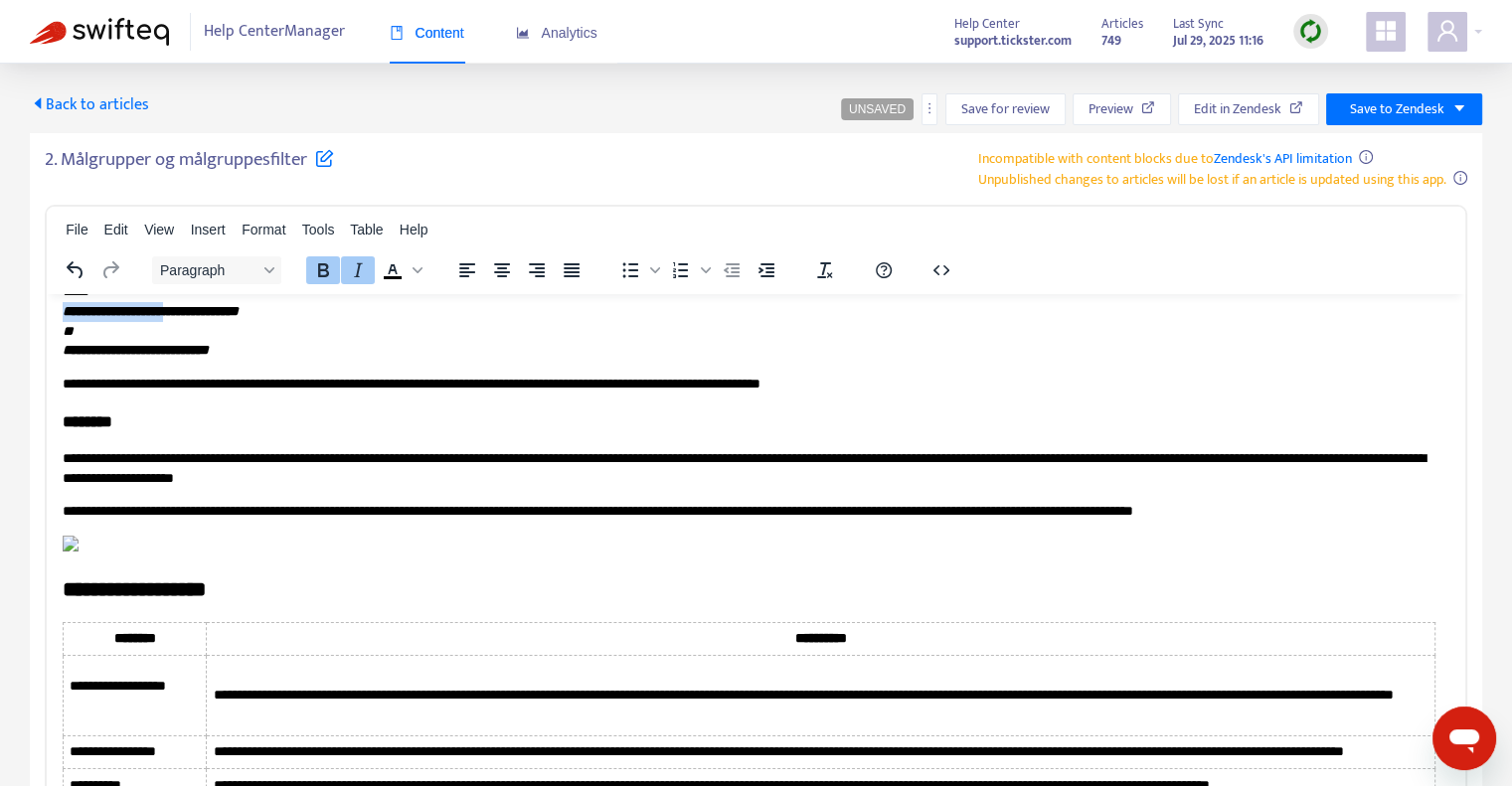 drag, startPoint x: 211, startPoint y: 579, endPoint x: 50, endPoint y: 575, distance: 161.04968 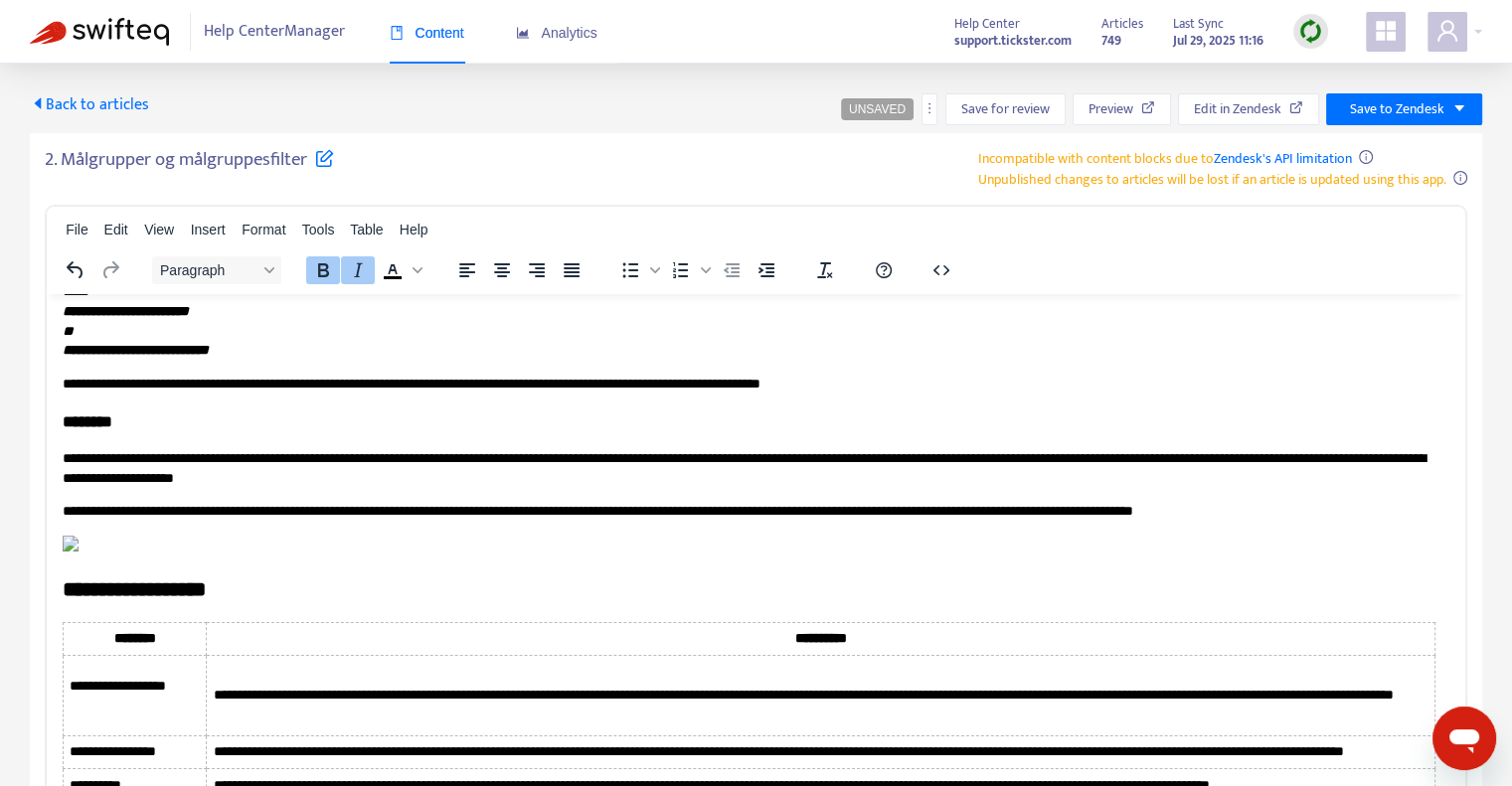 click on "**********" at bounding box center [153, 271] 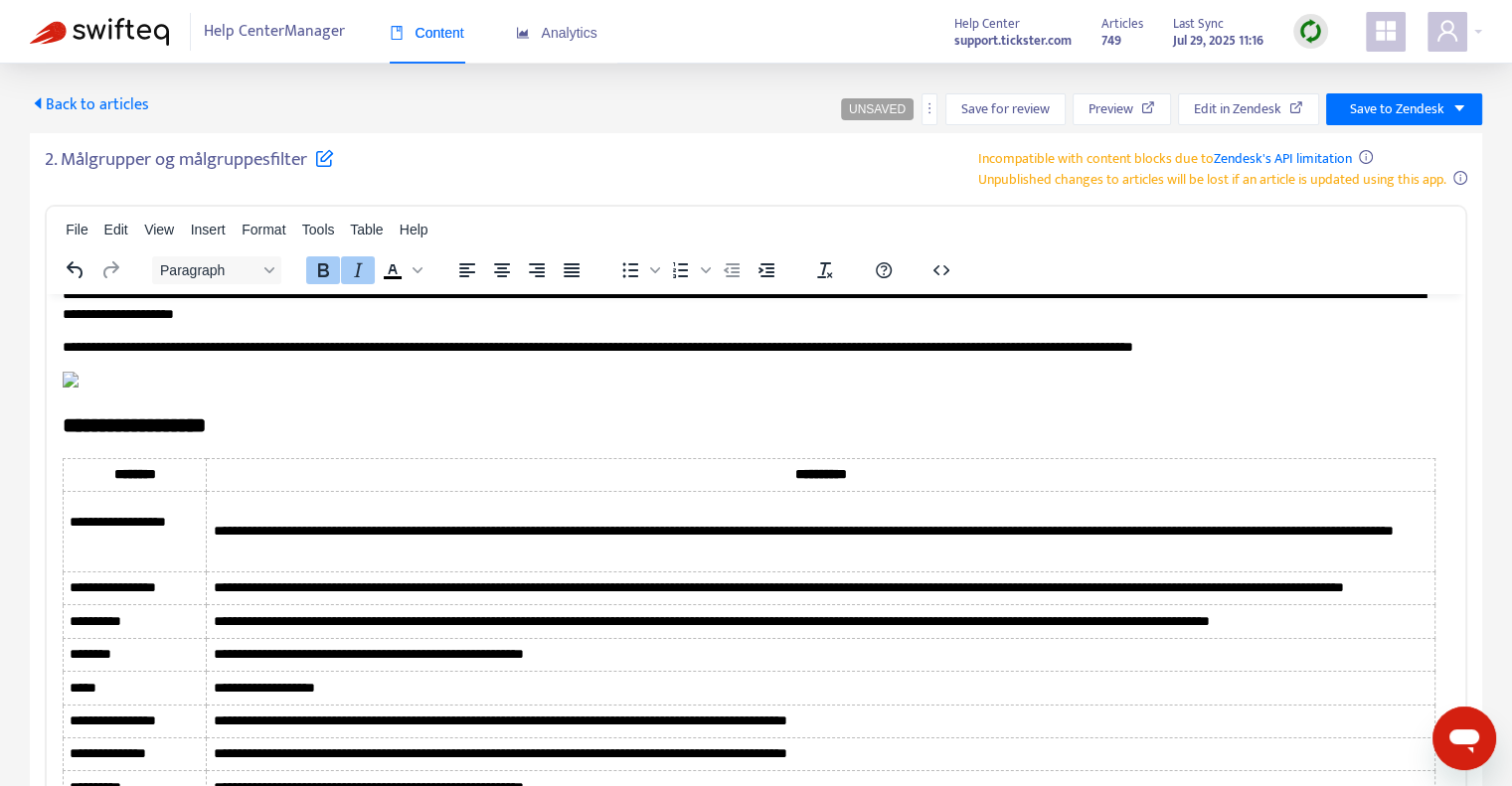 scroll, scrollTop: 894, scrollLeft: 0, axis: vertical 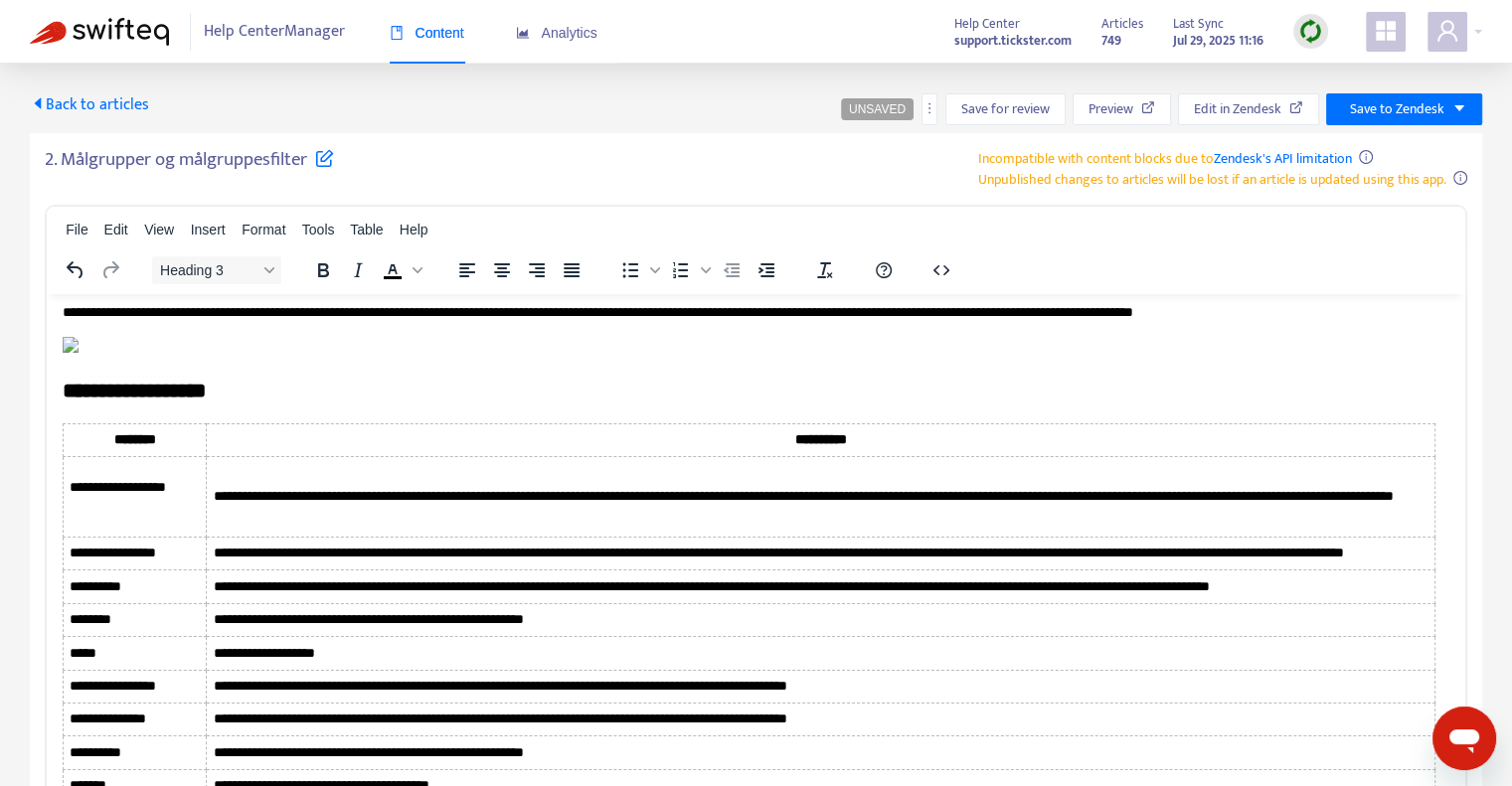 click on "********" at bounding box center [87, 222] 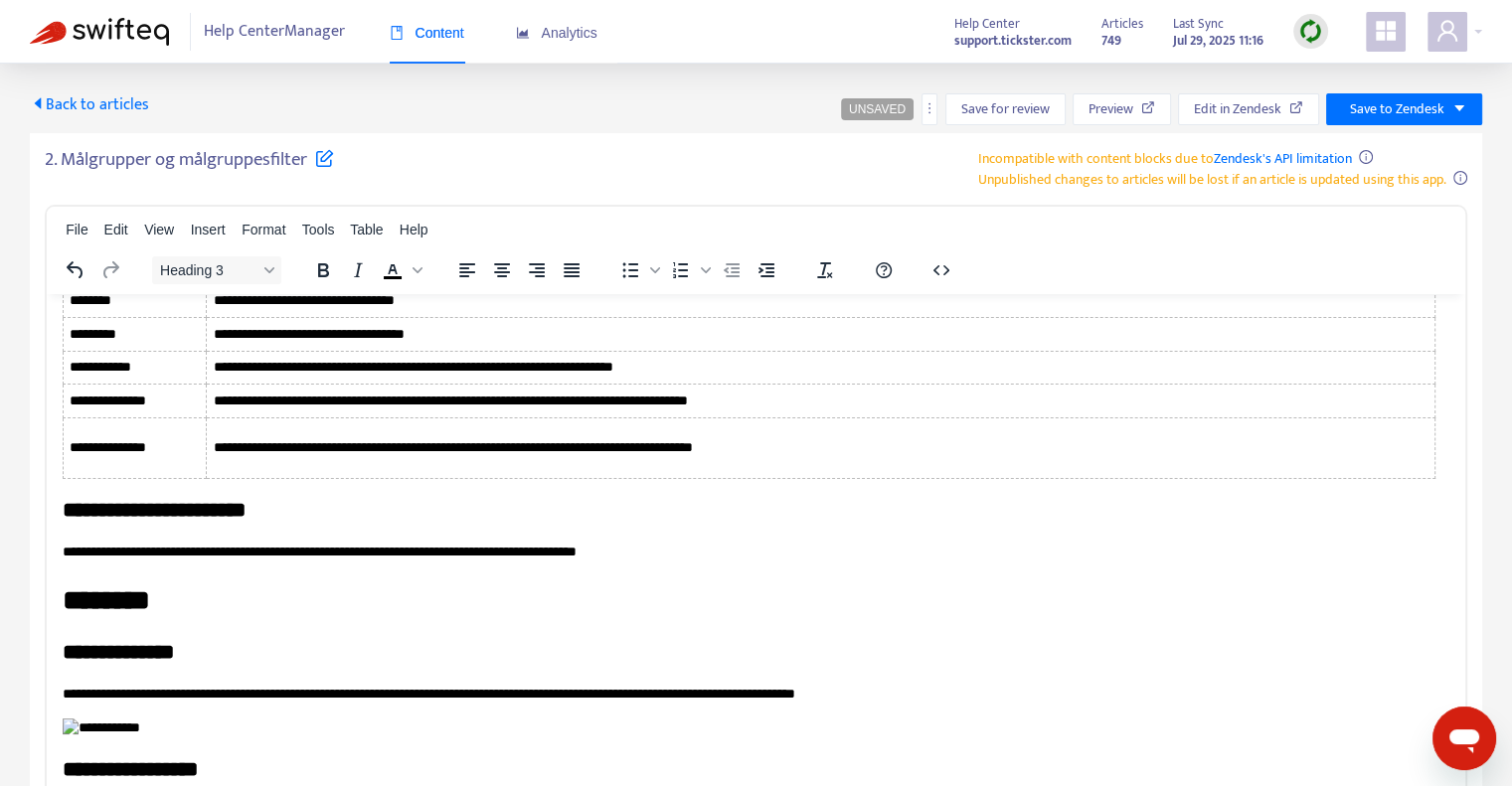 scroll, scrollTop: 2087, scrollLeft: 0, axis: vertical 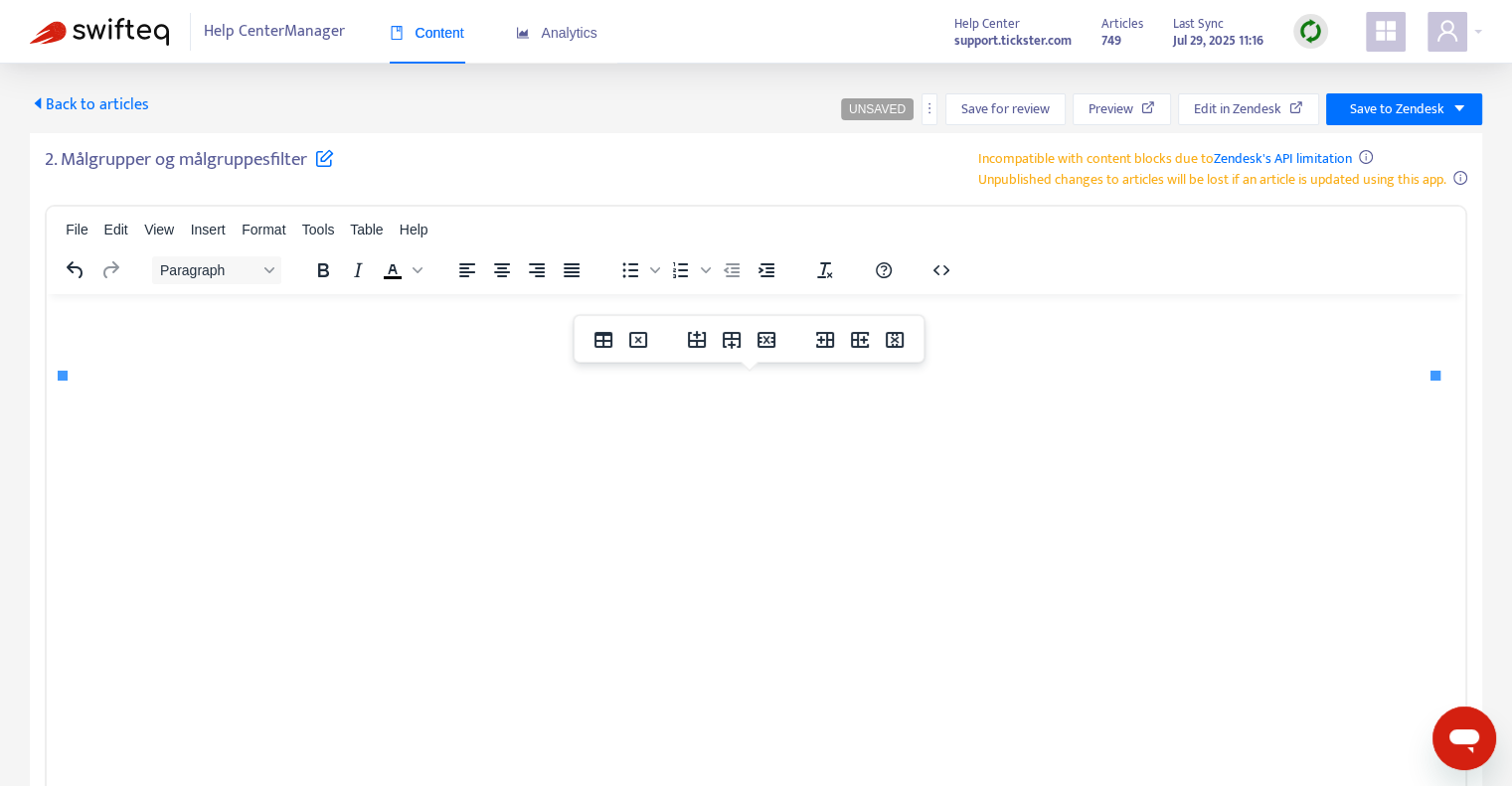 drag, startPoint x: 117, startPoint y: 454, endPoint x: 68, endPoint y: 443, distance: 50.2195 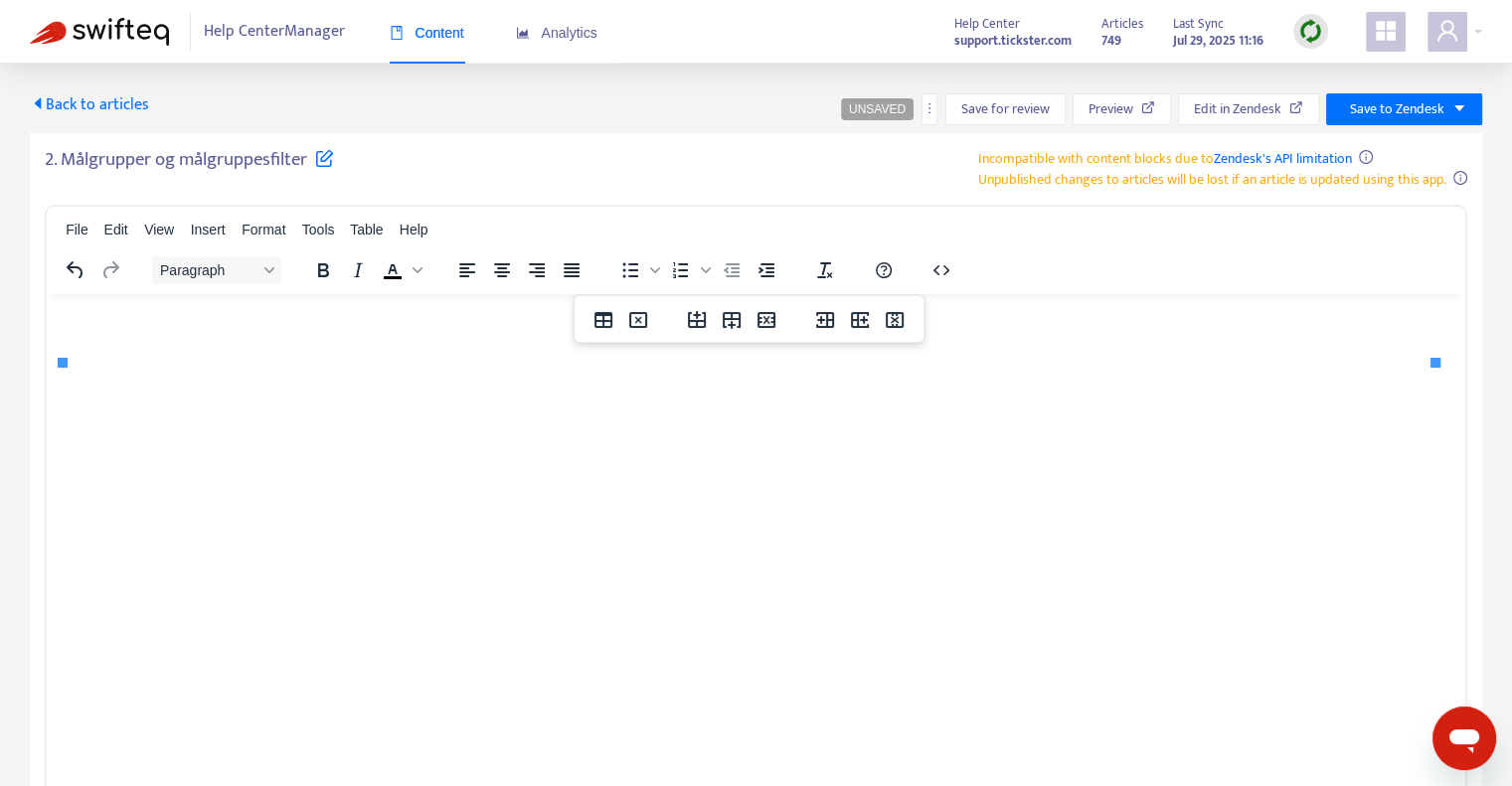scroll, scrollTop: 2186, scrollLeft: 0, axis: vertical 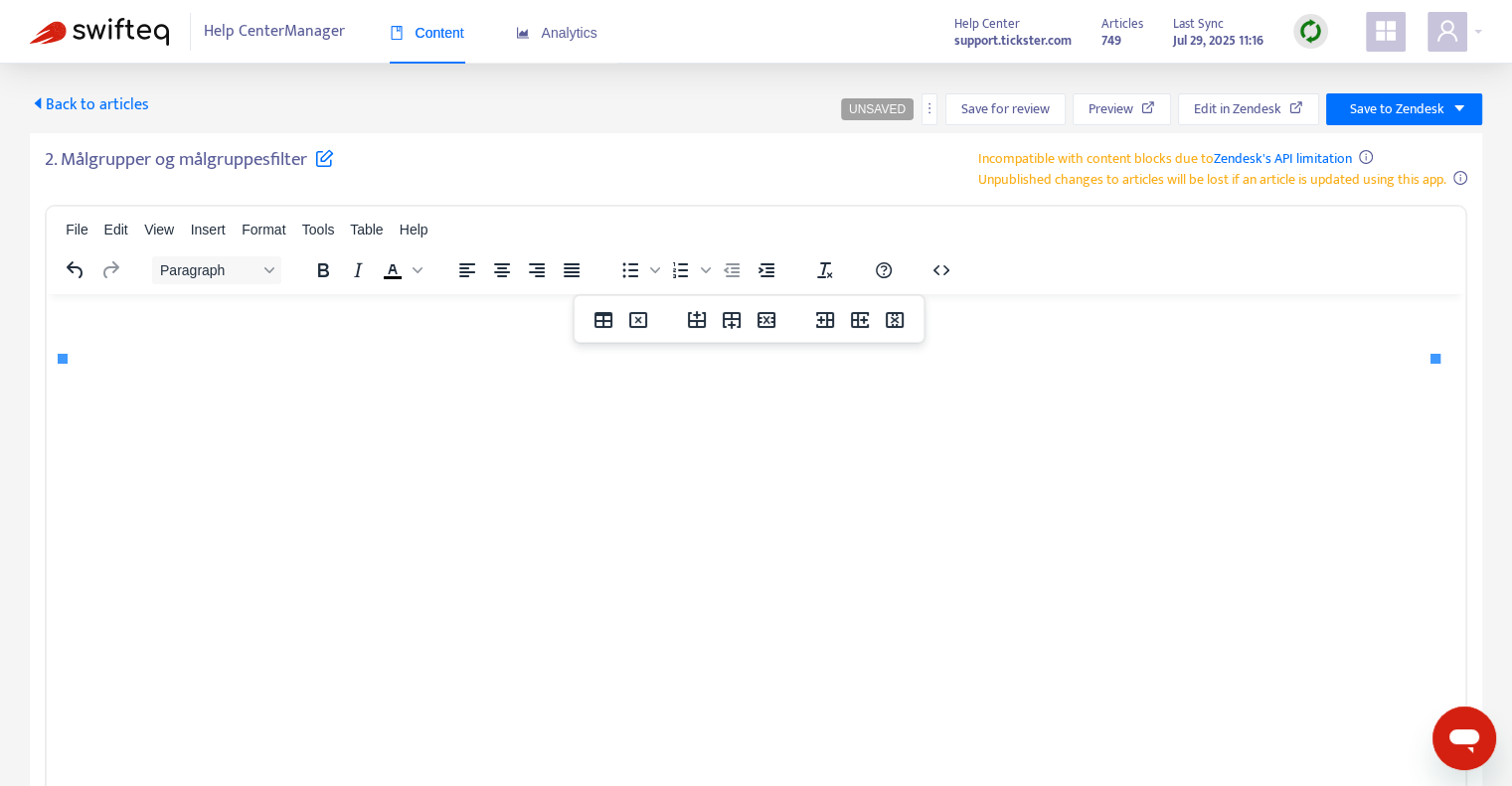 drag, startPoint x: 181, startPoint y: 396, endPoint x: 119, endPoint y: 397, distance: 62.008064 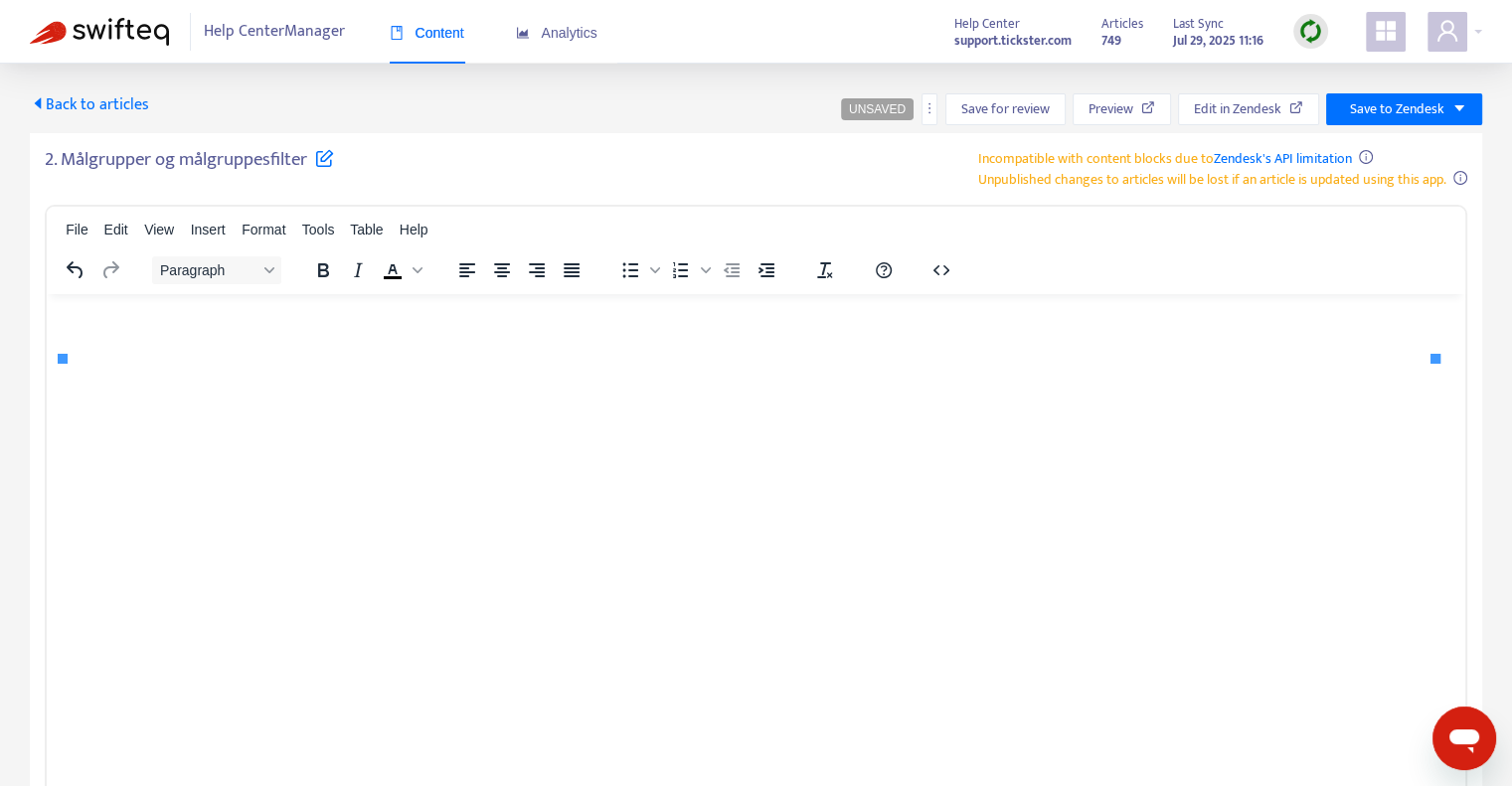 click on "**********" at bounding box center (129, -644) 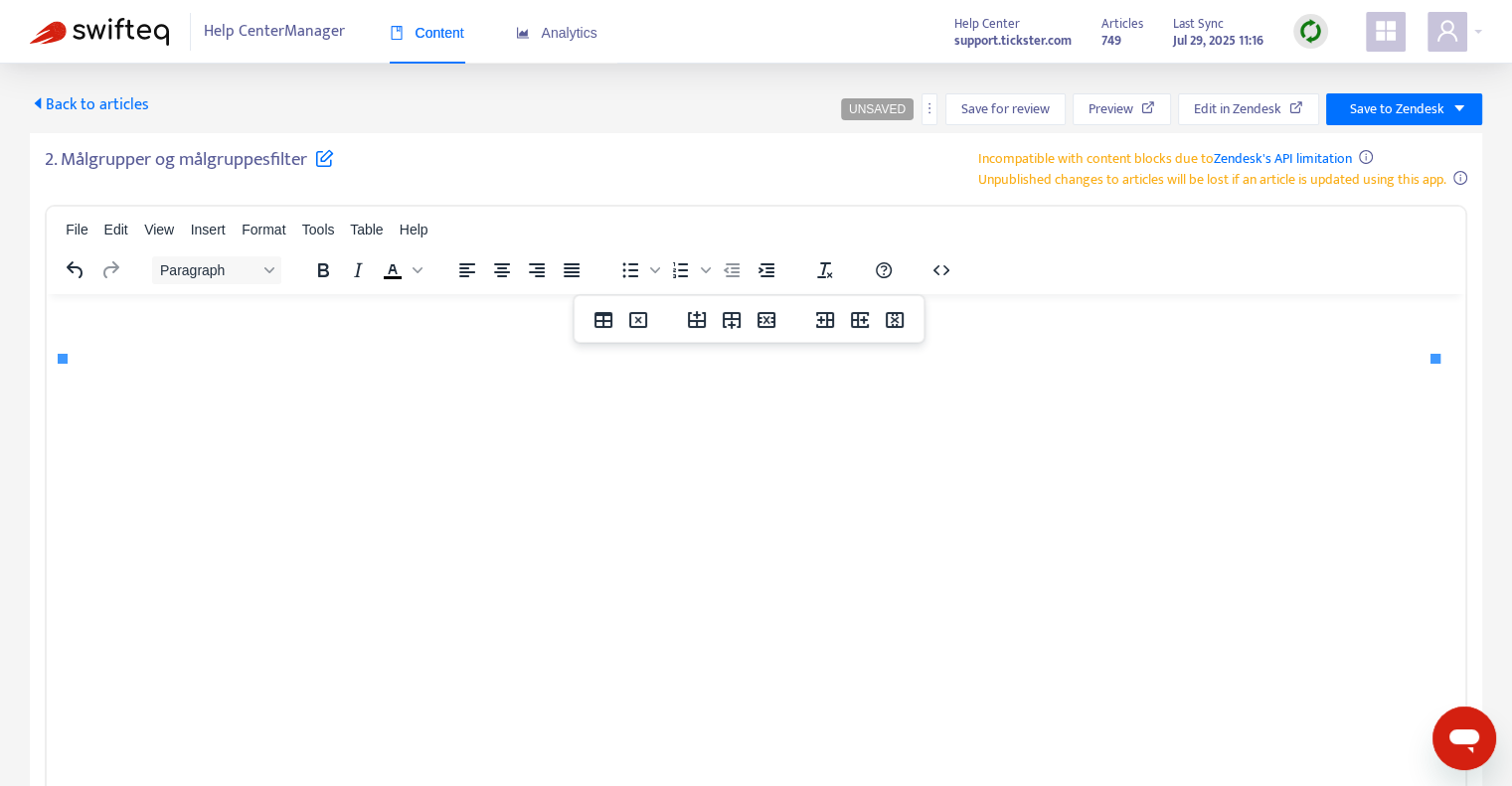 click on "**********" at bounding box center (129, -644) 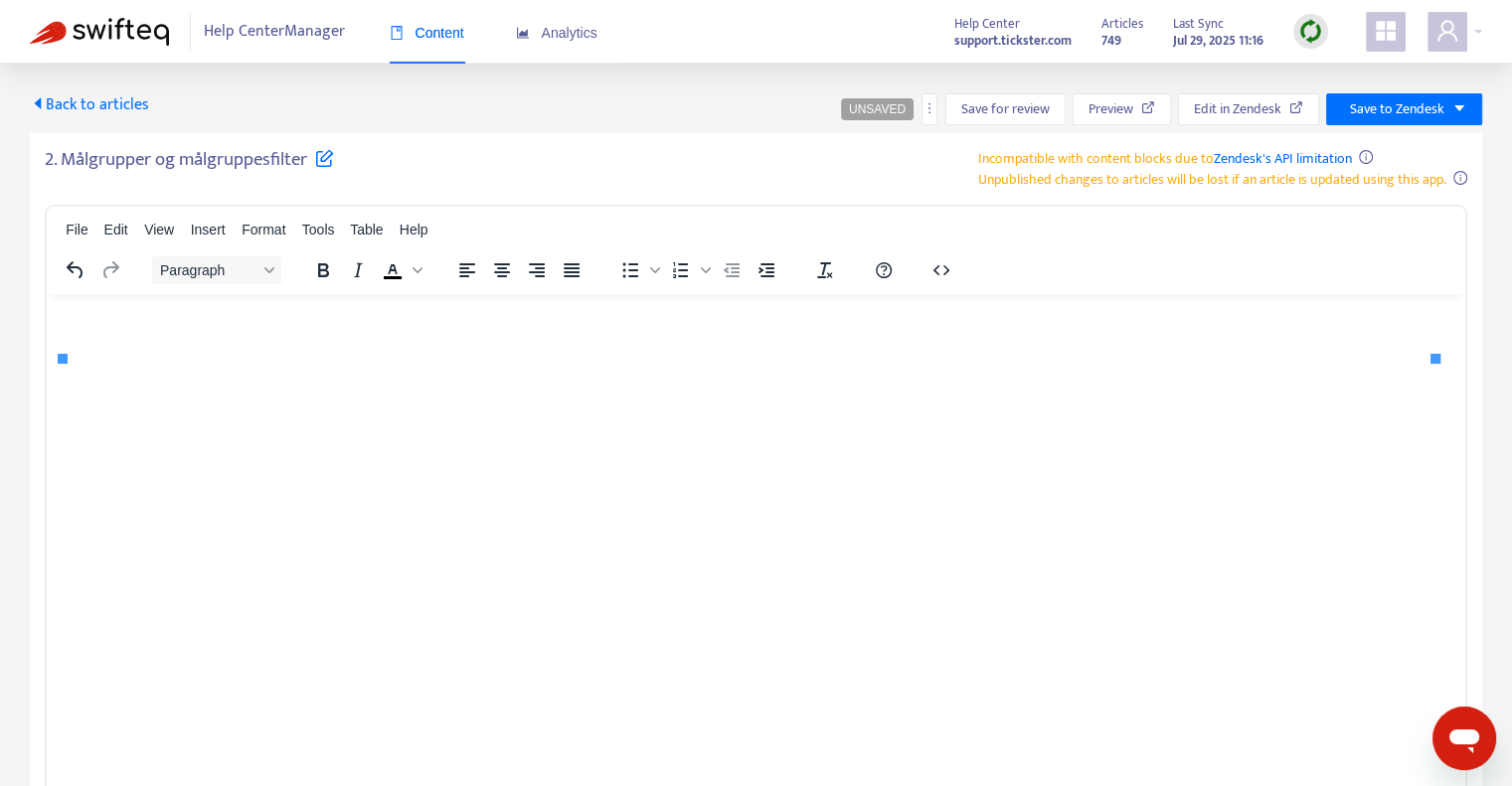 scroll, scrollTop: 2385, scrollLeft: 0, axis: vertical 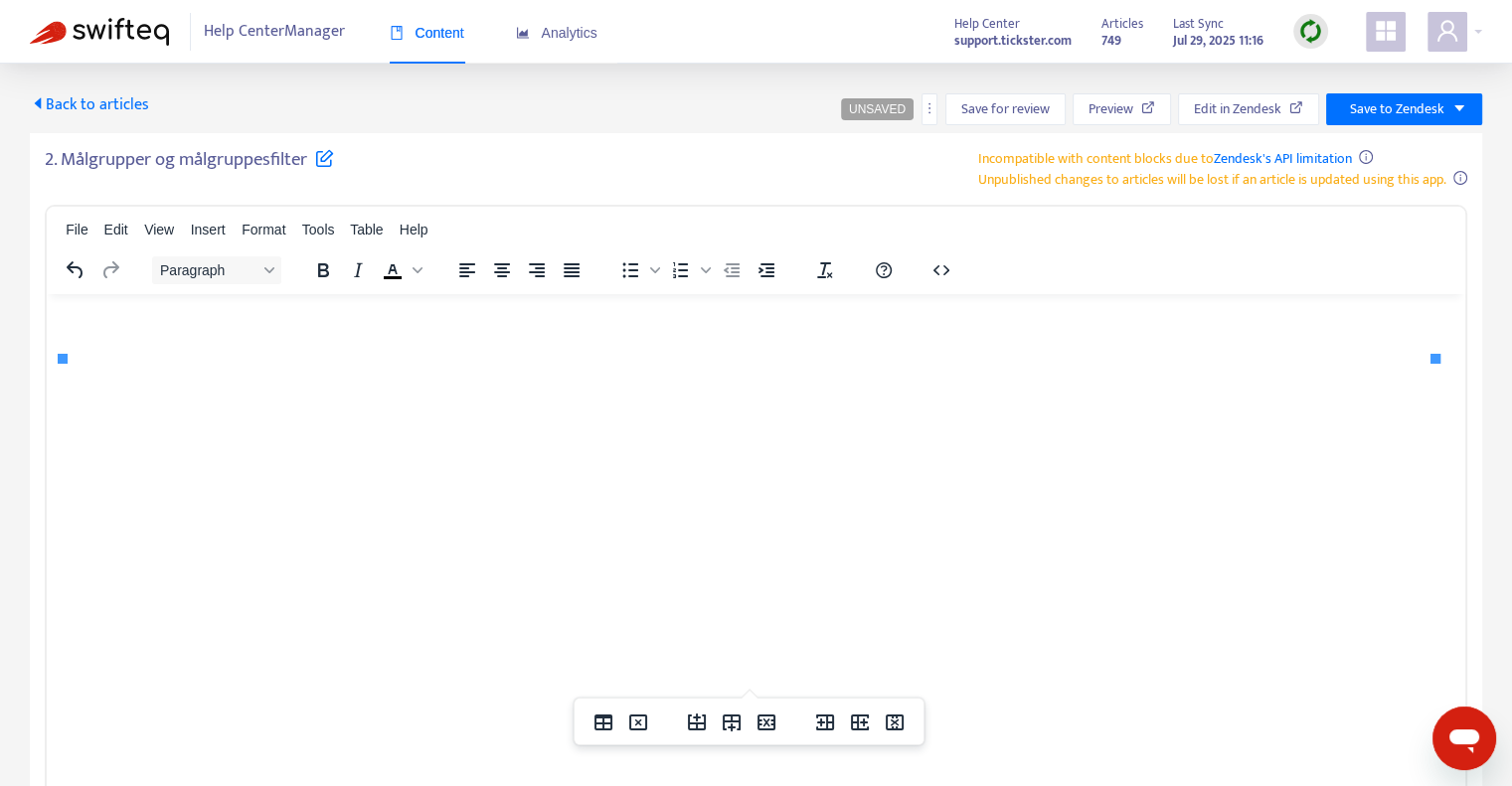click on "**********" at bounding box center [129, -312] 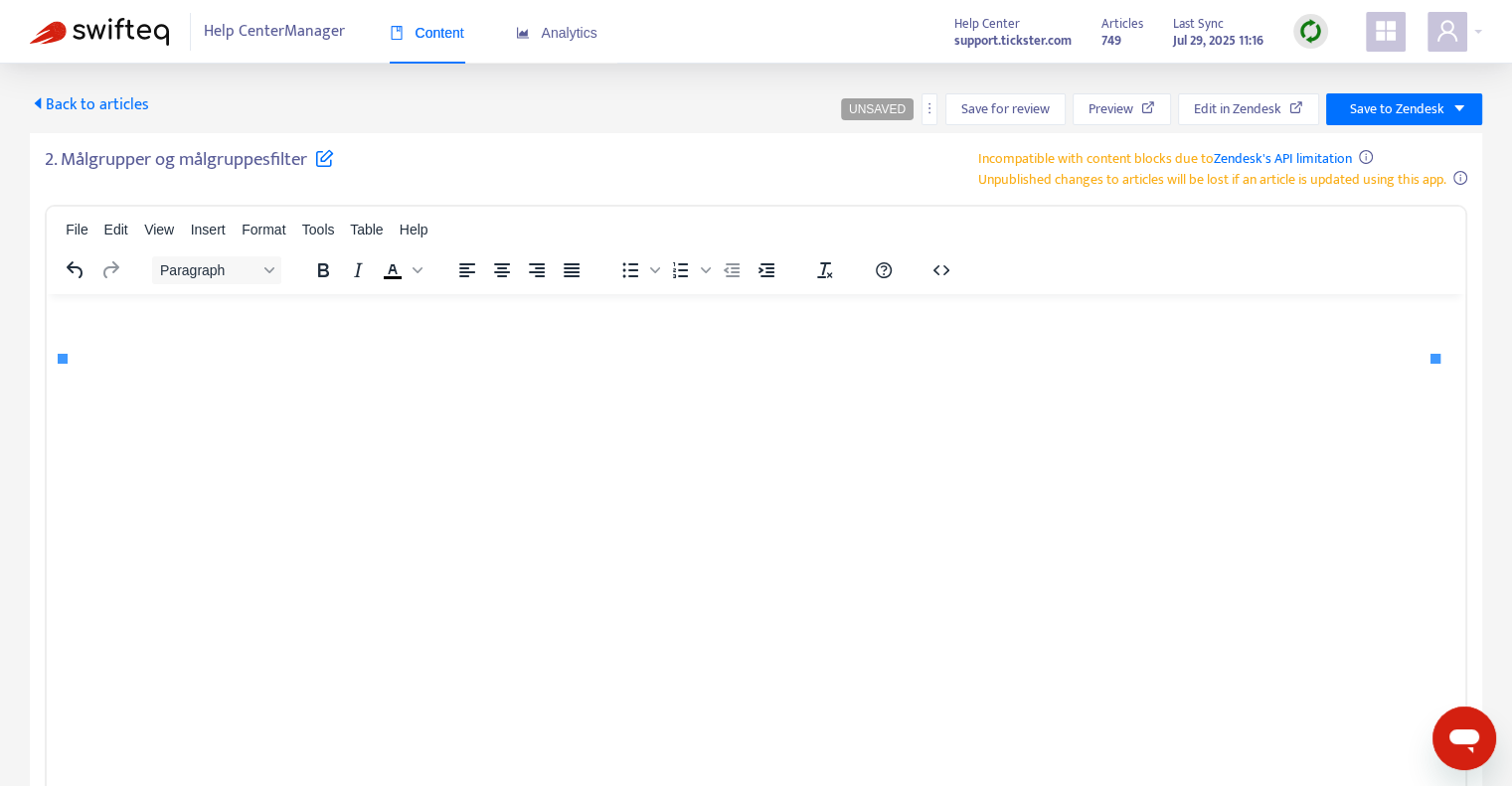 click on "**********" at bounding box center [129, -345] 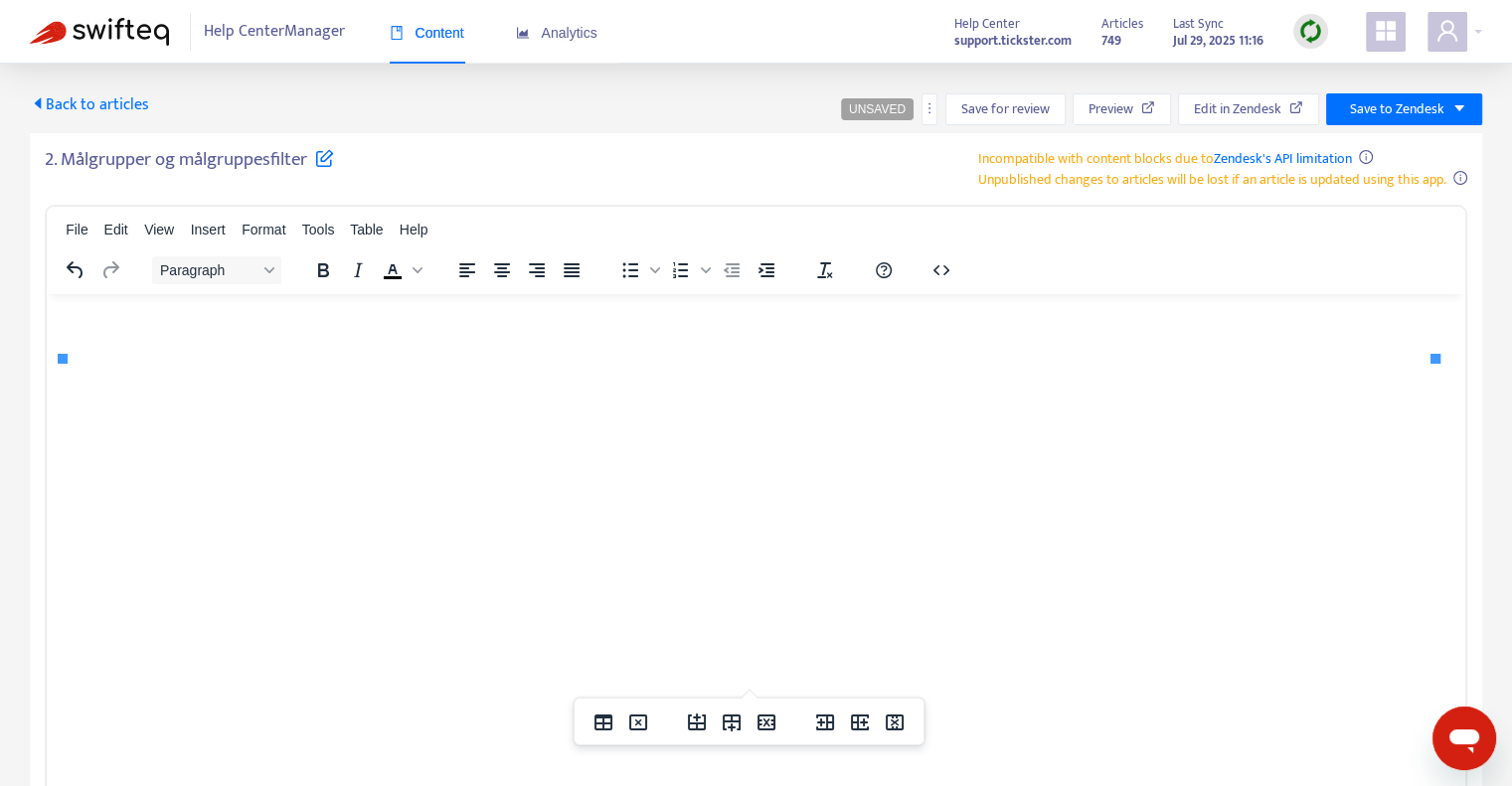 click on "**********" at bounding box center [129, -345] 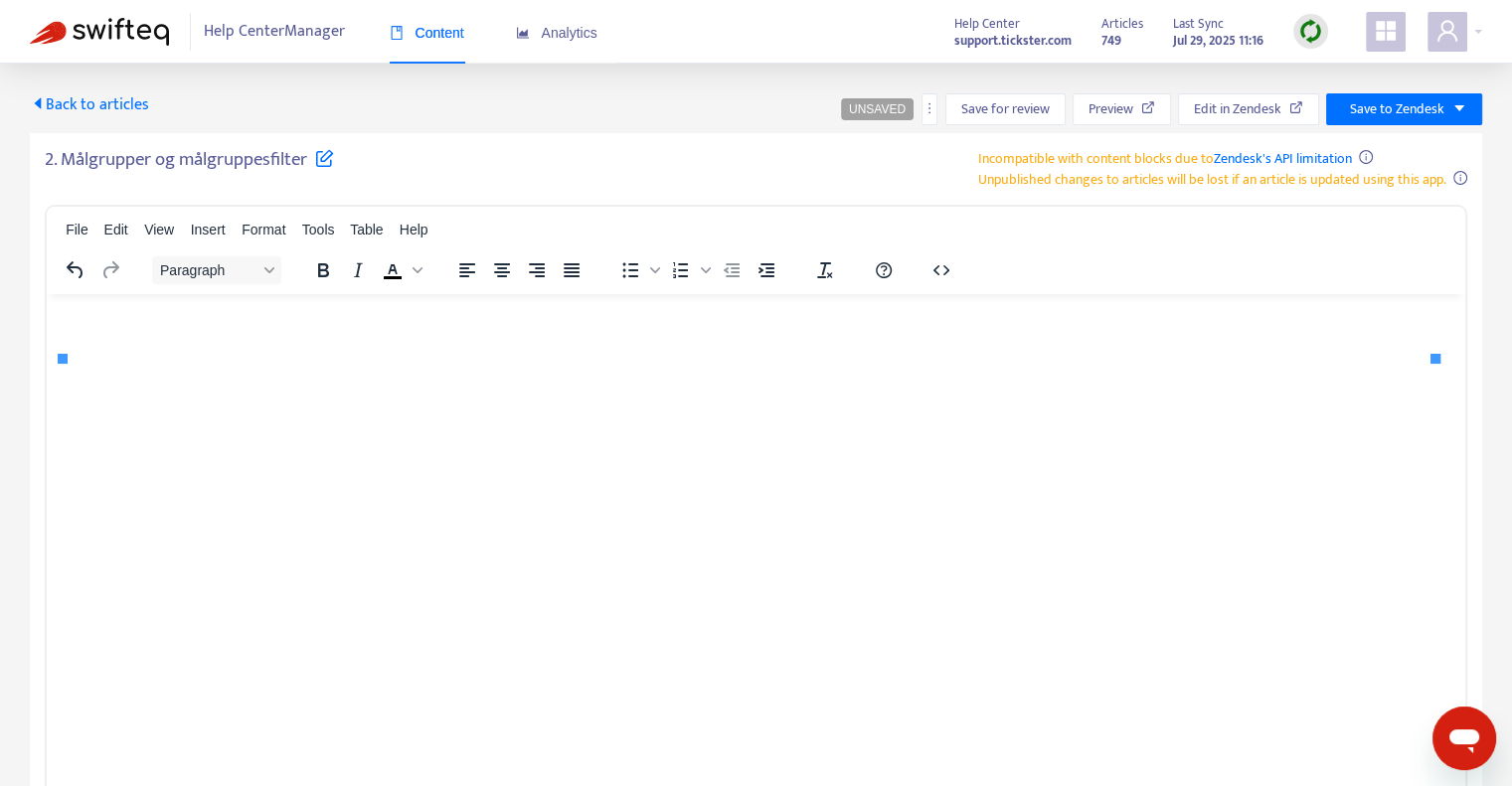 click on "**********" at bounding box center (814, -345) 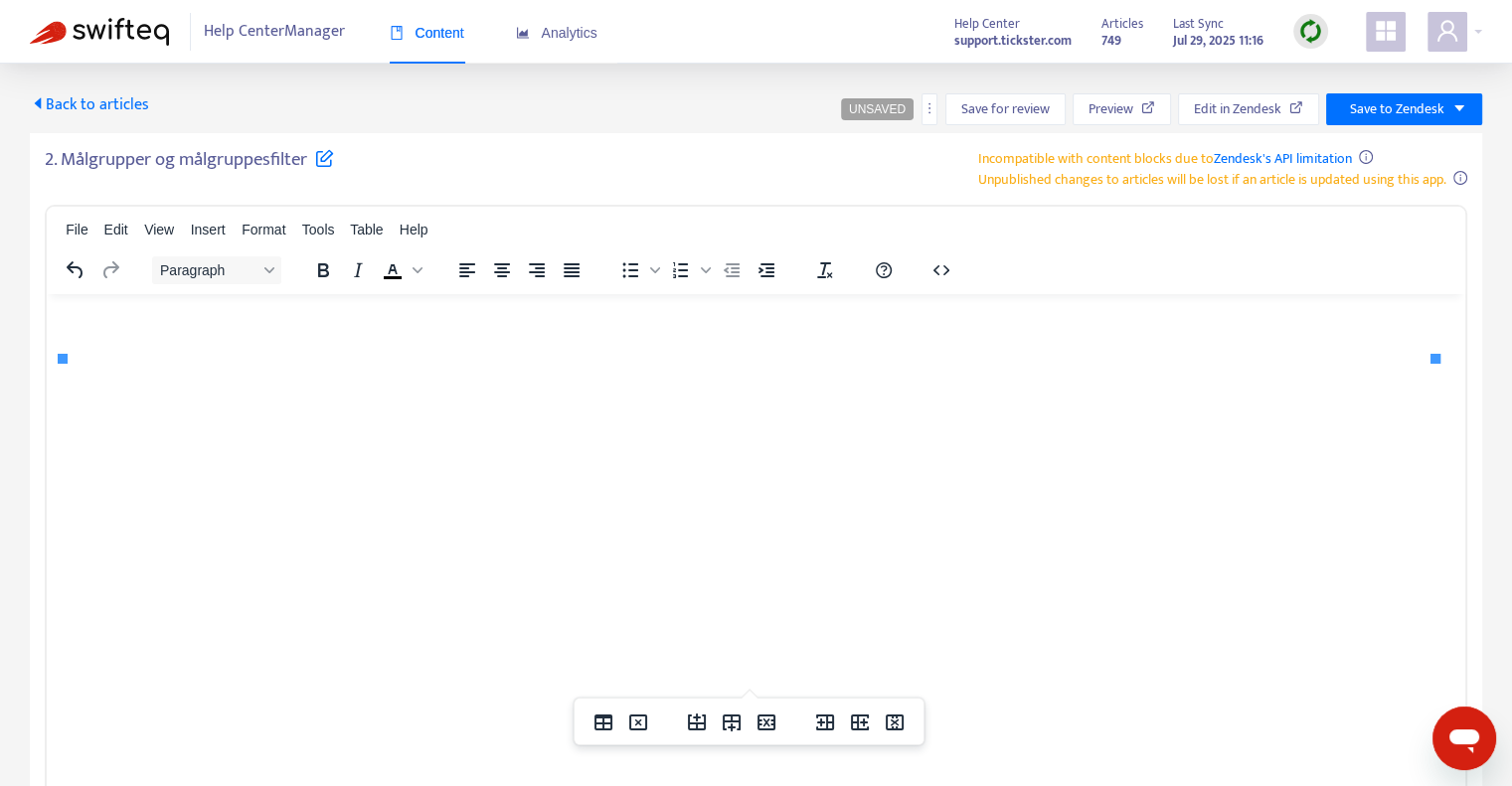 click on "**********" at bounding box center [814, -345] 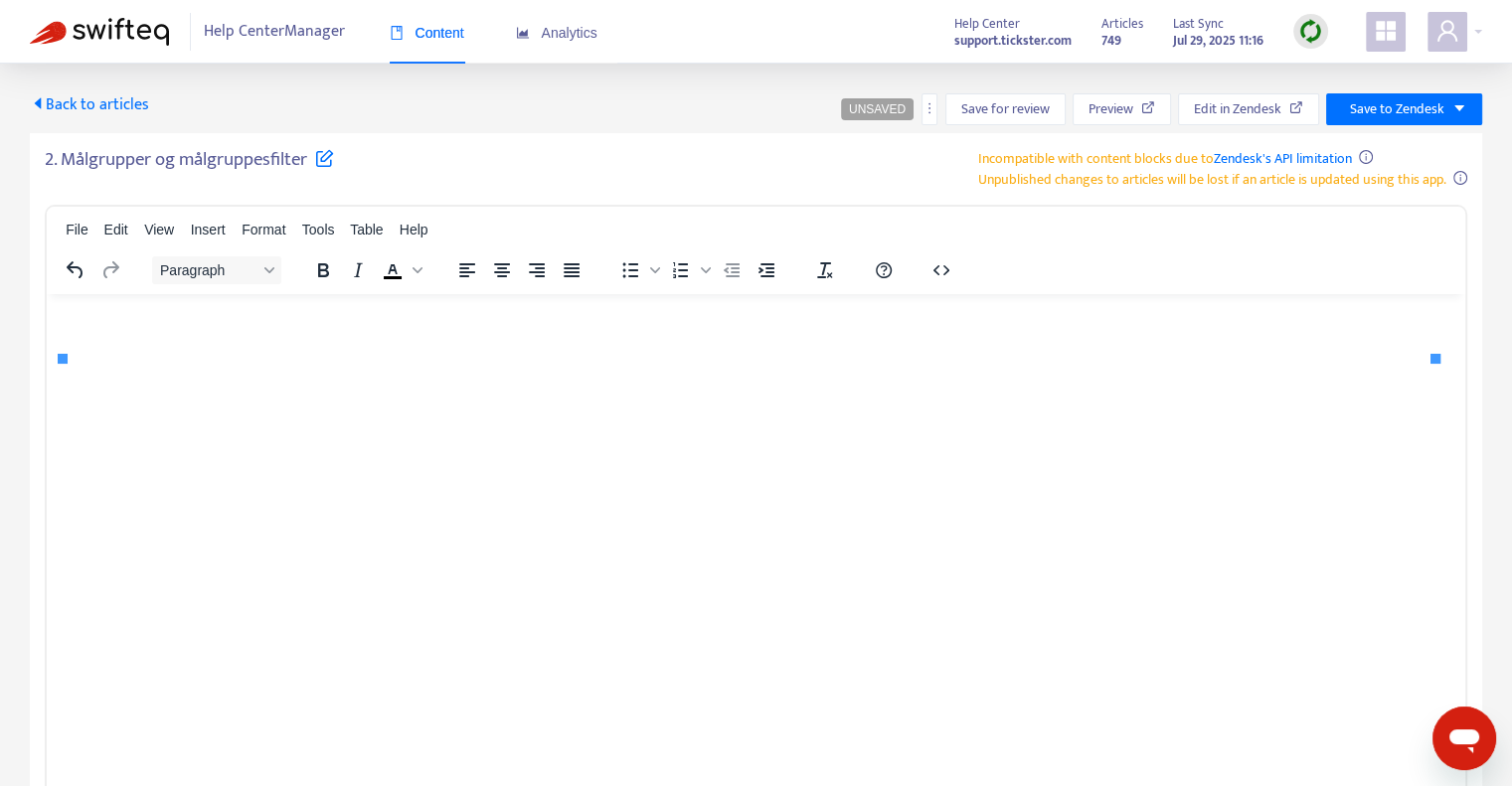 click on "********" at bounding box center (128, -411) 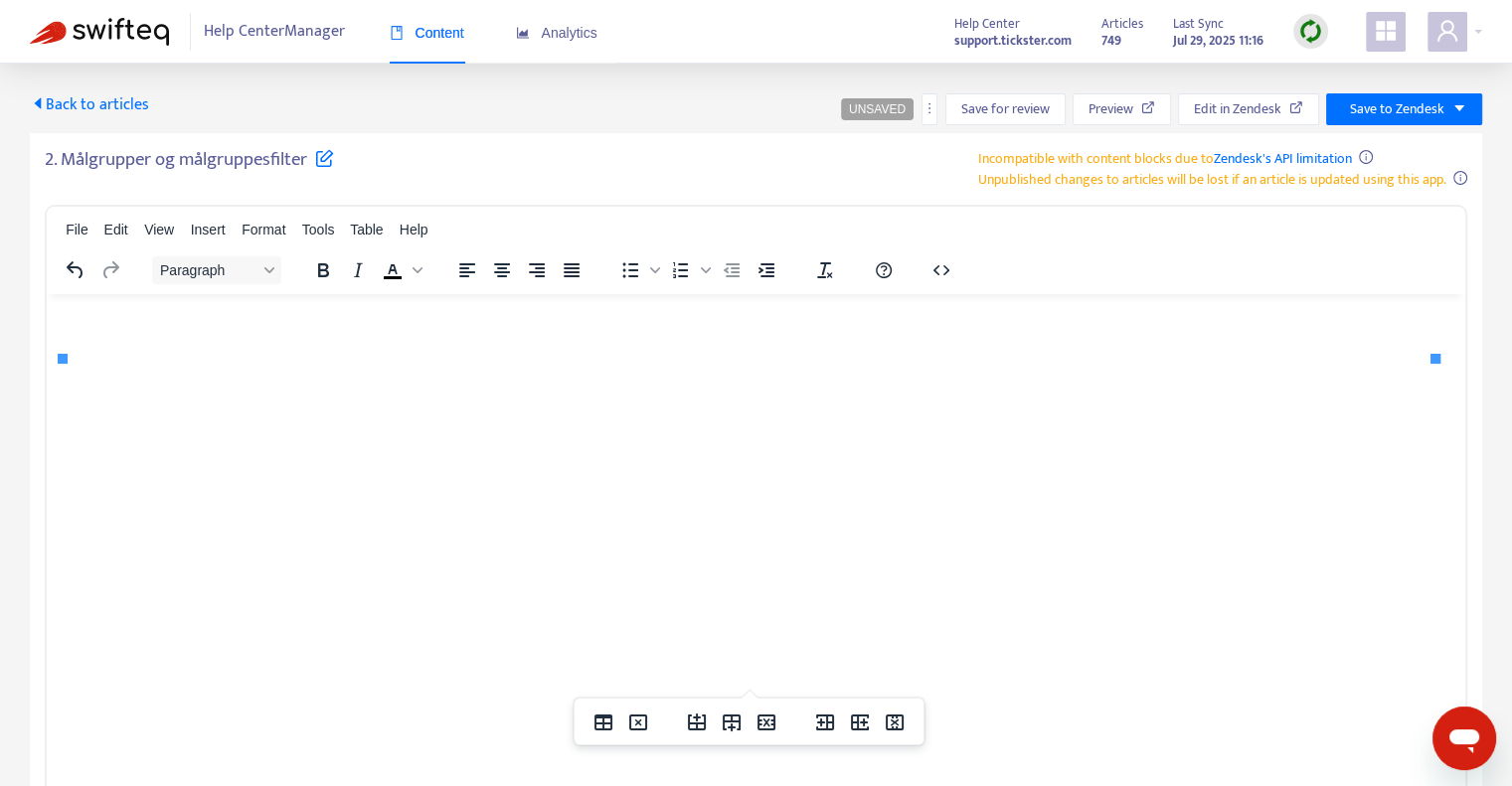 click on "**********" at bounding box center [814, -444] 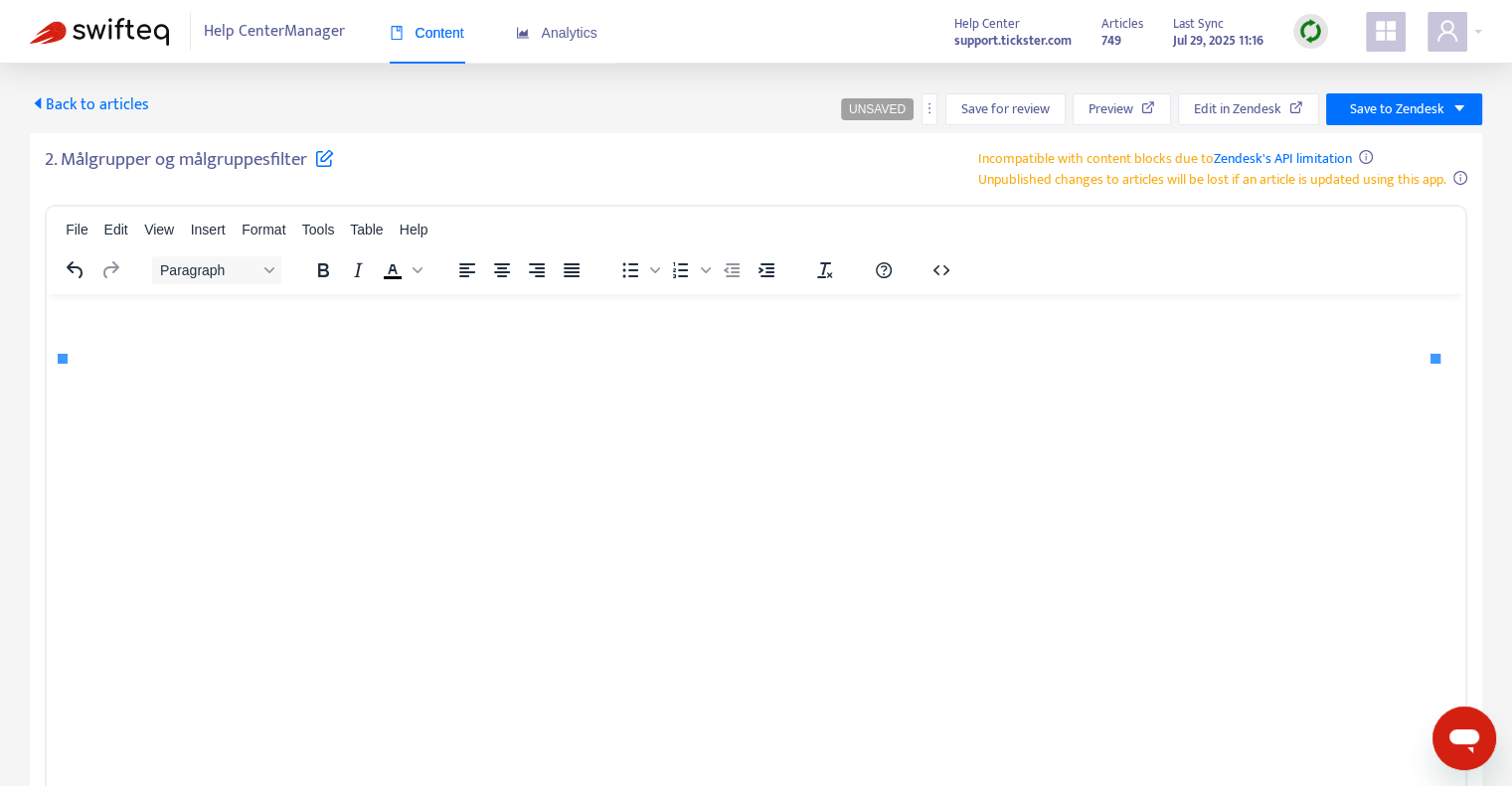 scroll, scrollTop: 2186, scrollLeft: 0, axis: vertical 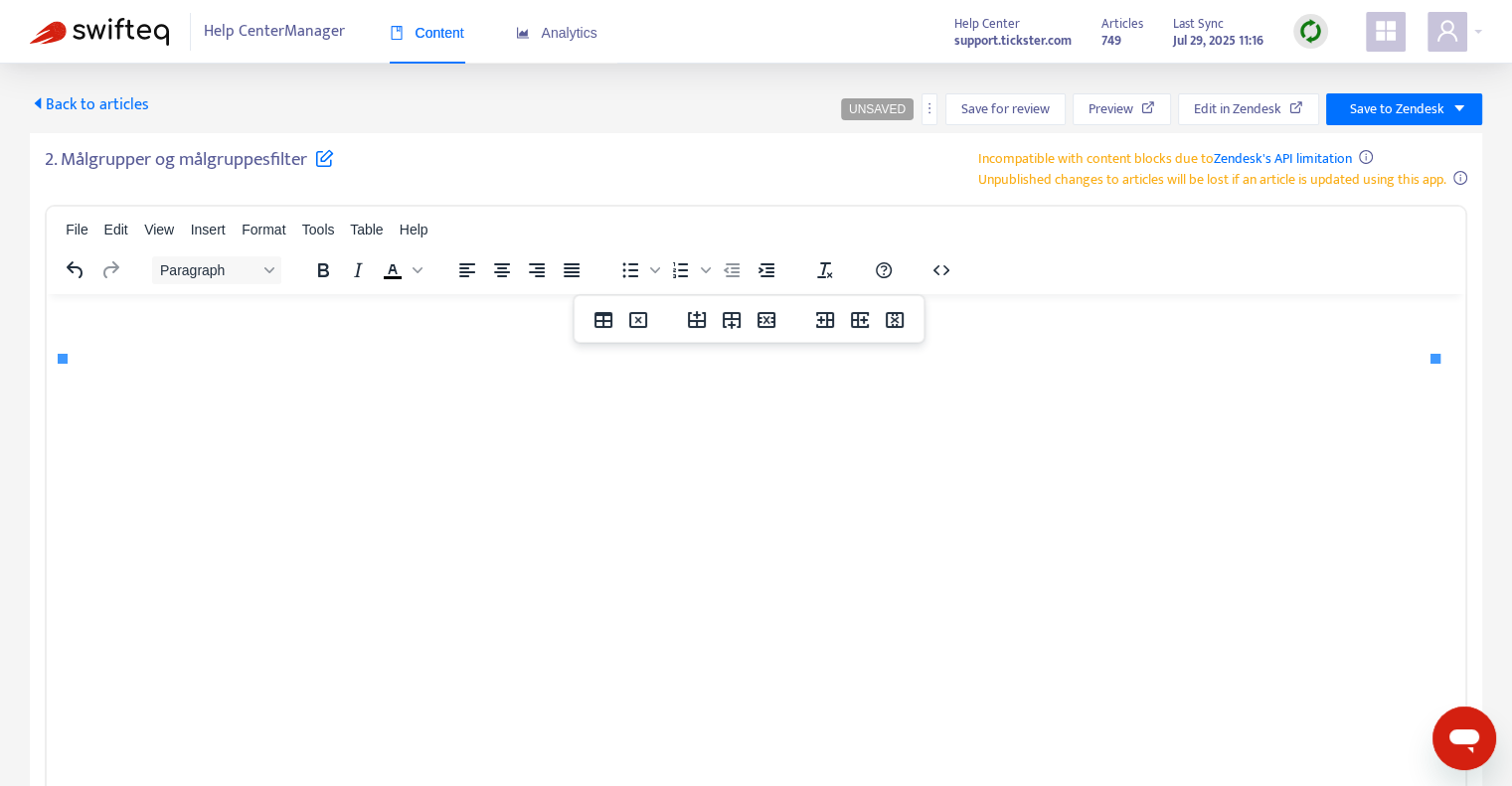 drag, startPoint x: 114, startPoint y: 493, endPoint x: 66, endPoint y: 492, distance: 48.010416 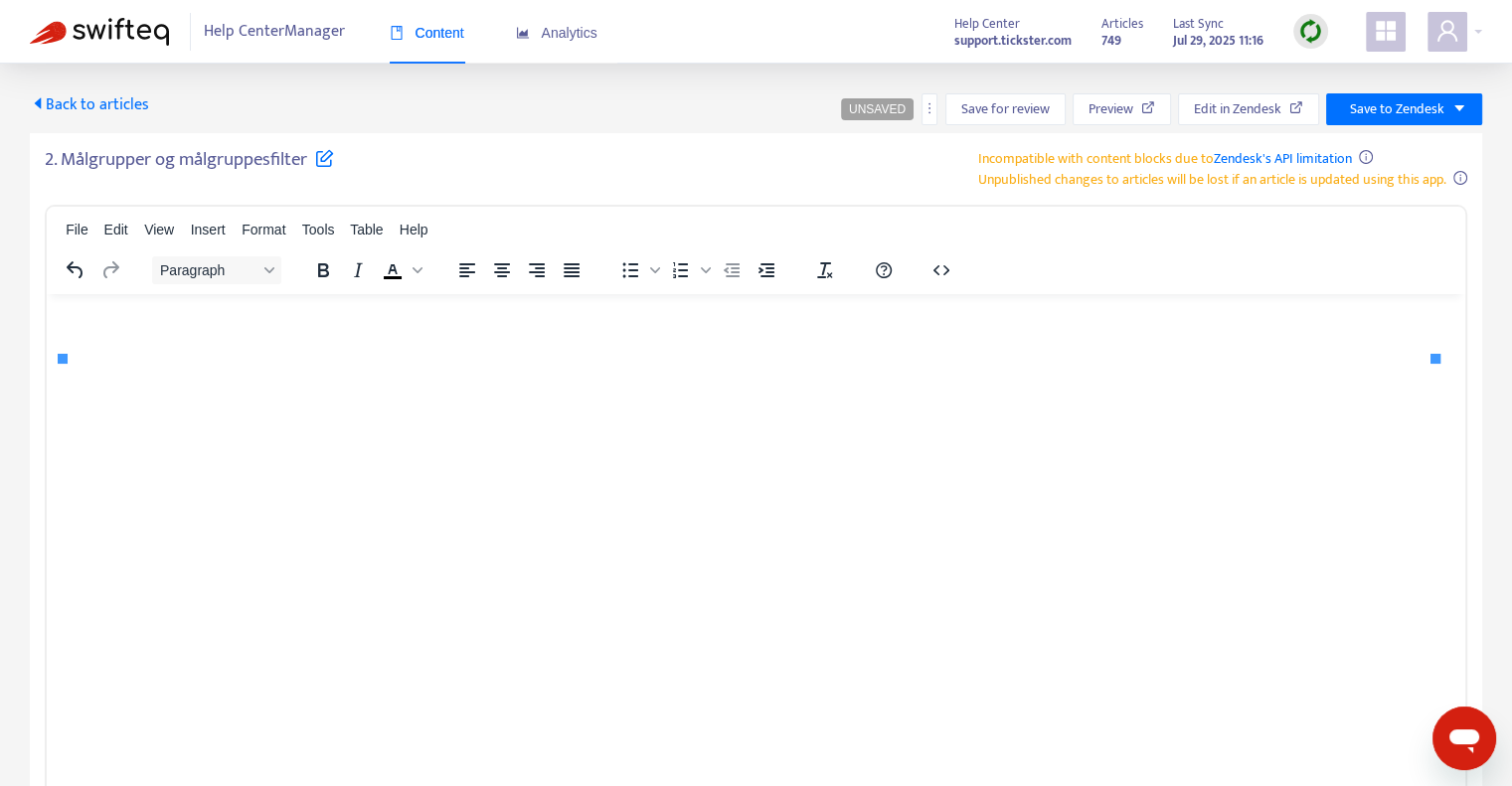 scroll, scrollTop: 2659, scrollLeft: 0, axis: vertical 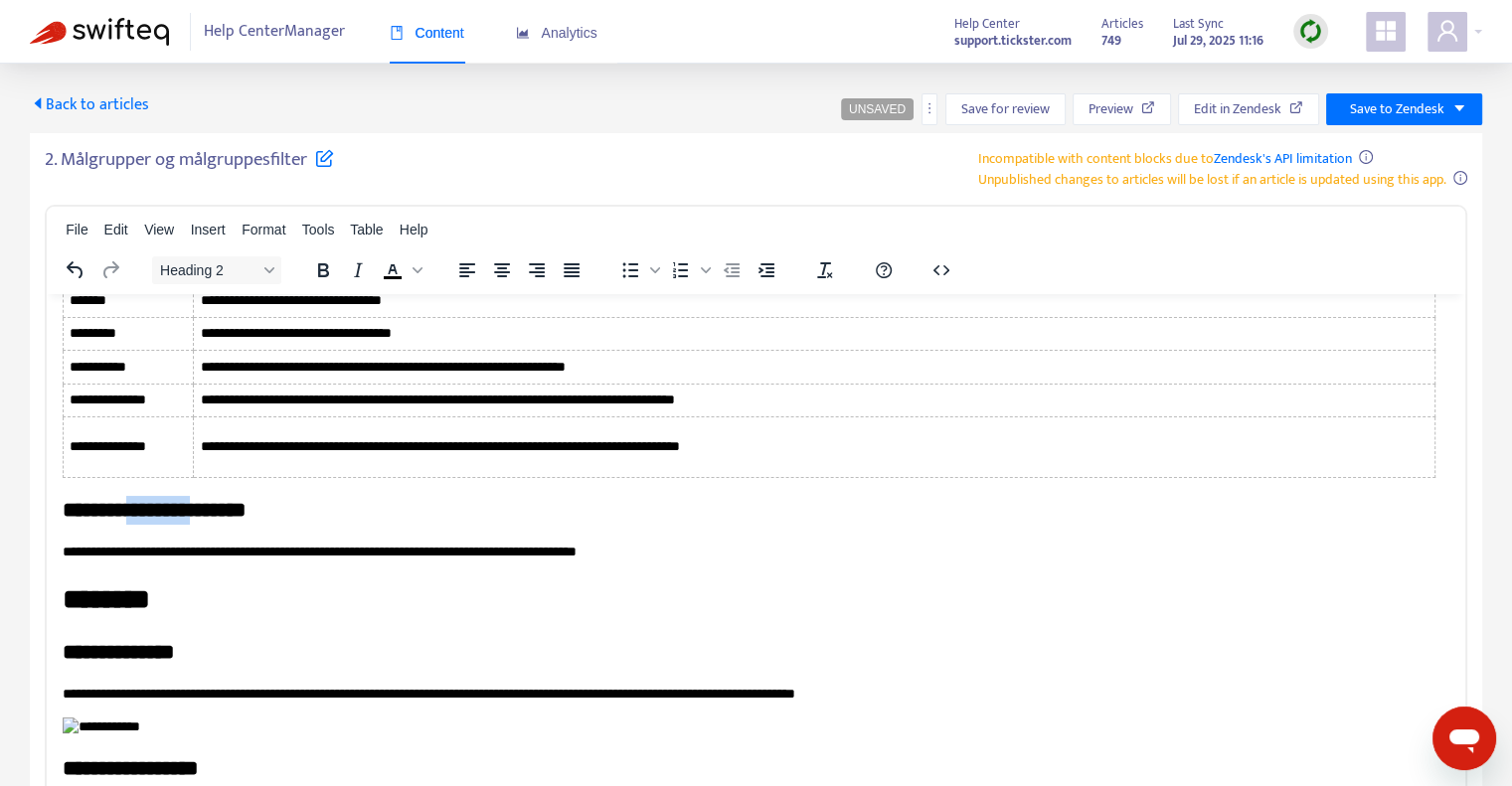 drag, startPoint x: 242, startPoint y: 445, endPoint x: 149, endPoint y: 448, distance: 93.04837 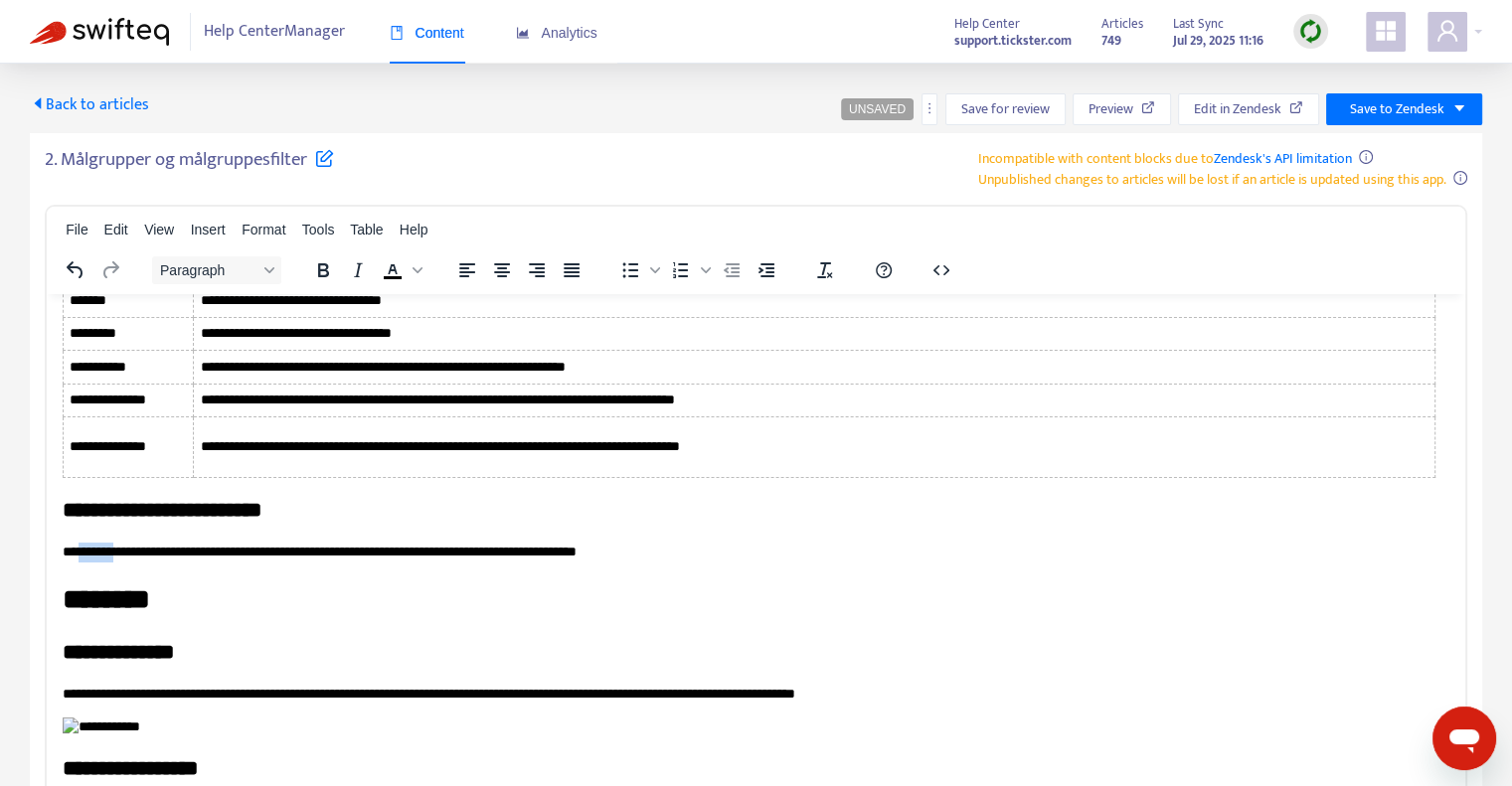 drag, startPoint x: 132, startPoint y: 488, endPoint x: 82, endPoint y: 492, distance: 50.159745 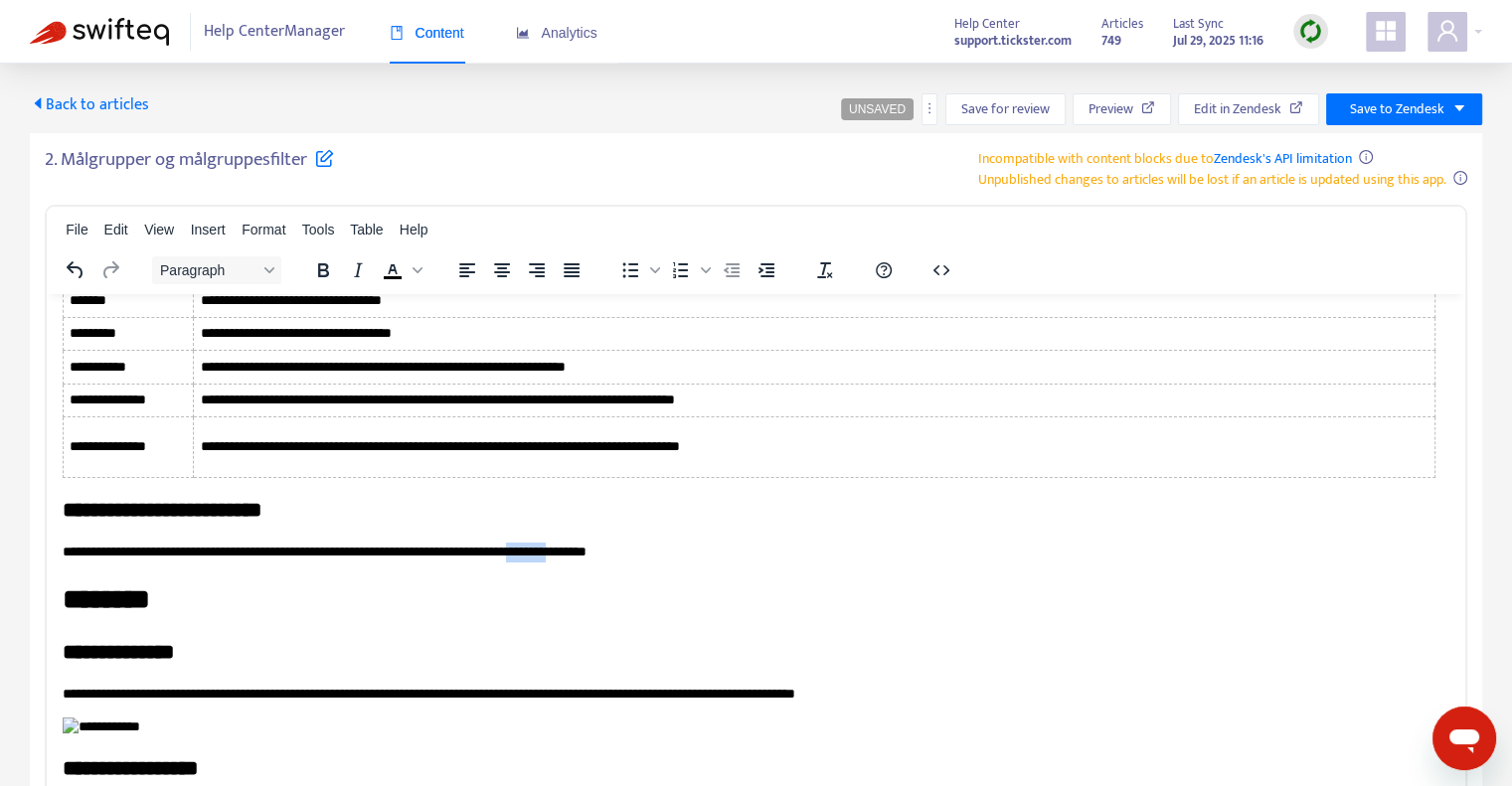 drag, startPoint x: 646, startPoint y: 488, endPoint x: 591, endPoint y: 485, distance: 55.081757 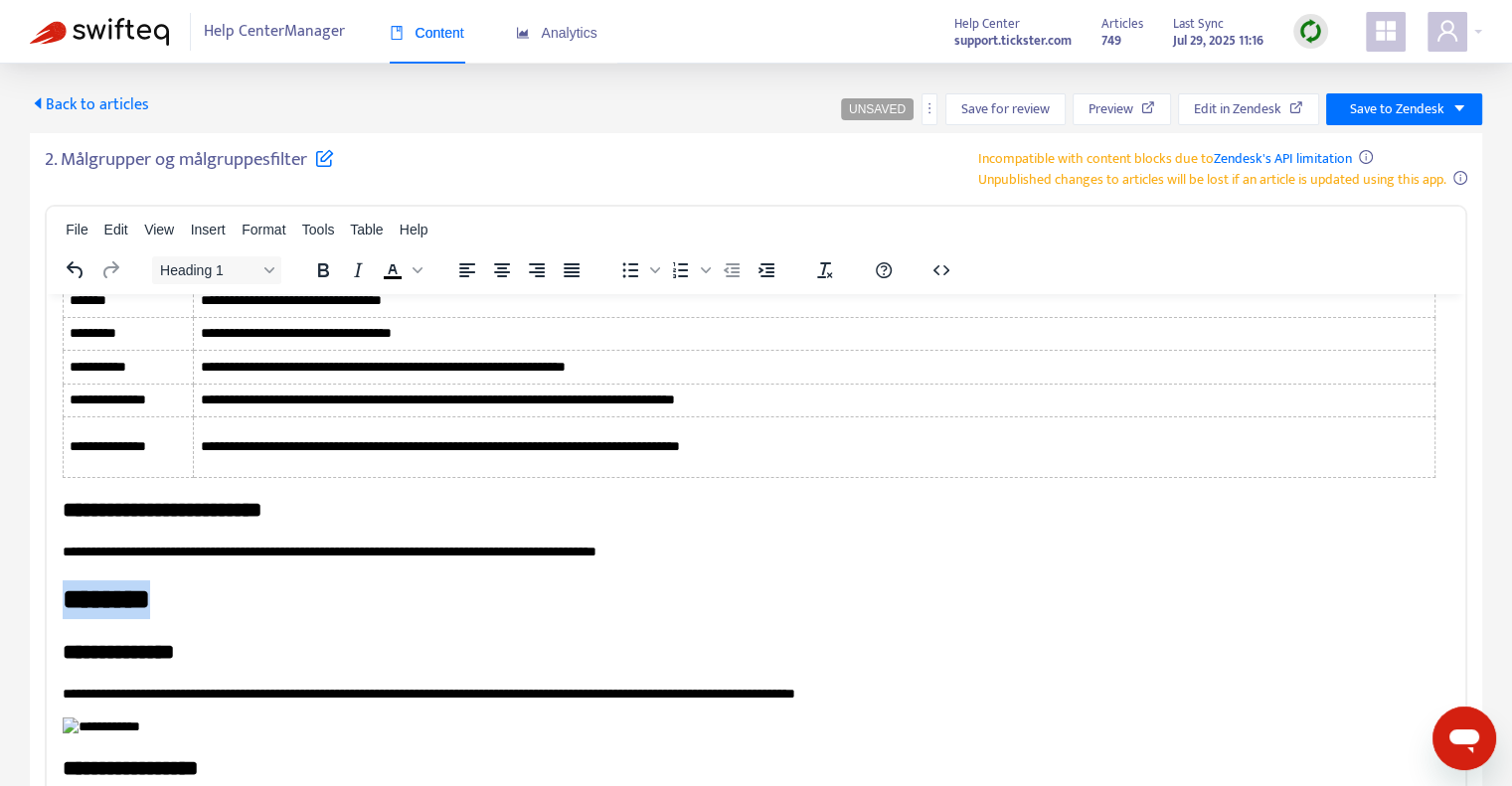 drag, startPoint x: 186, startPoint y: 536, endPoint x: 85, endPoint y: 837, distance: 317.49331 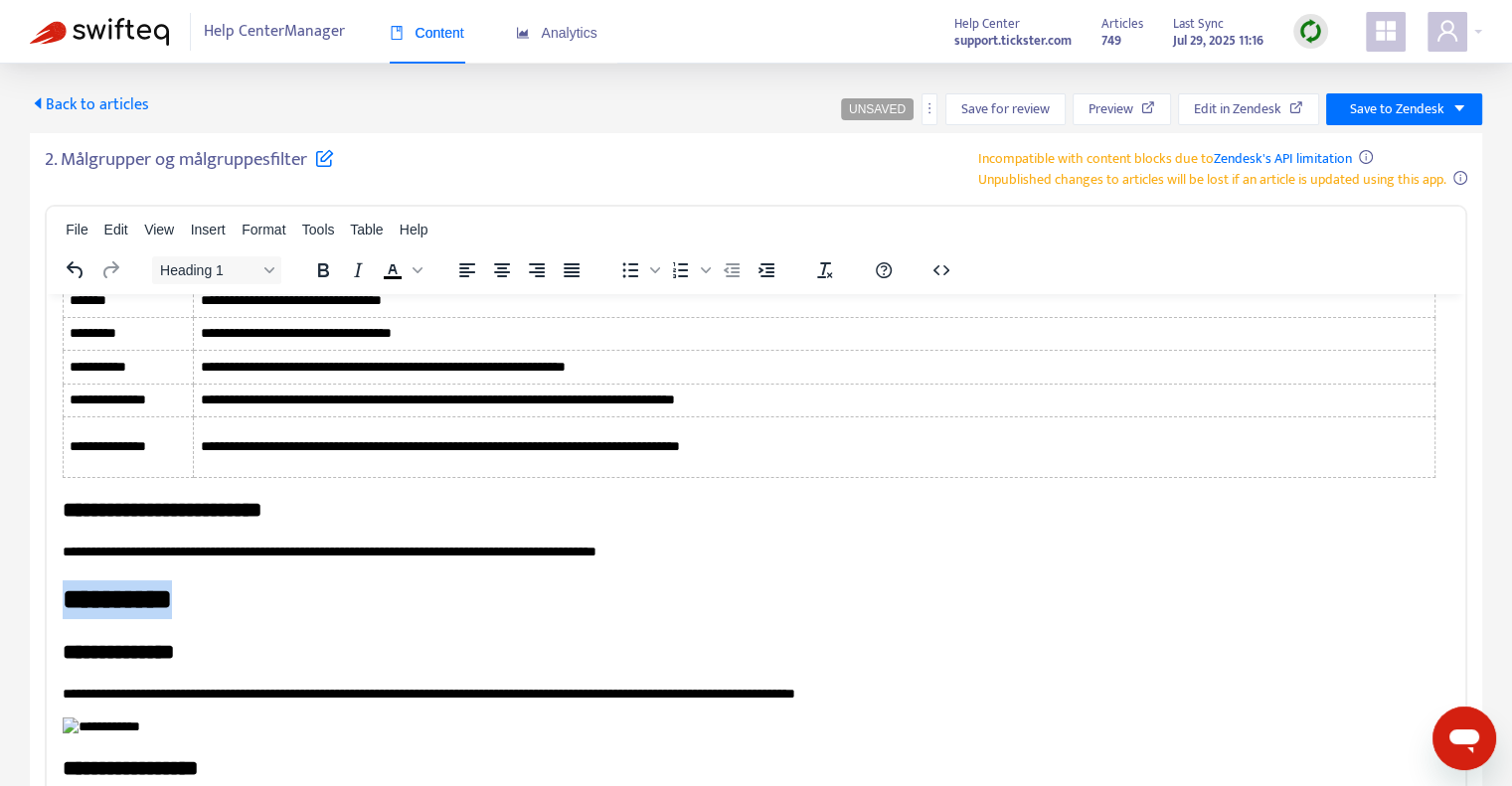 copy on "**********" 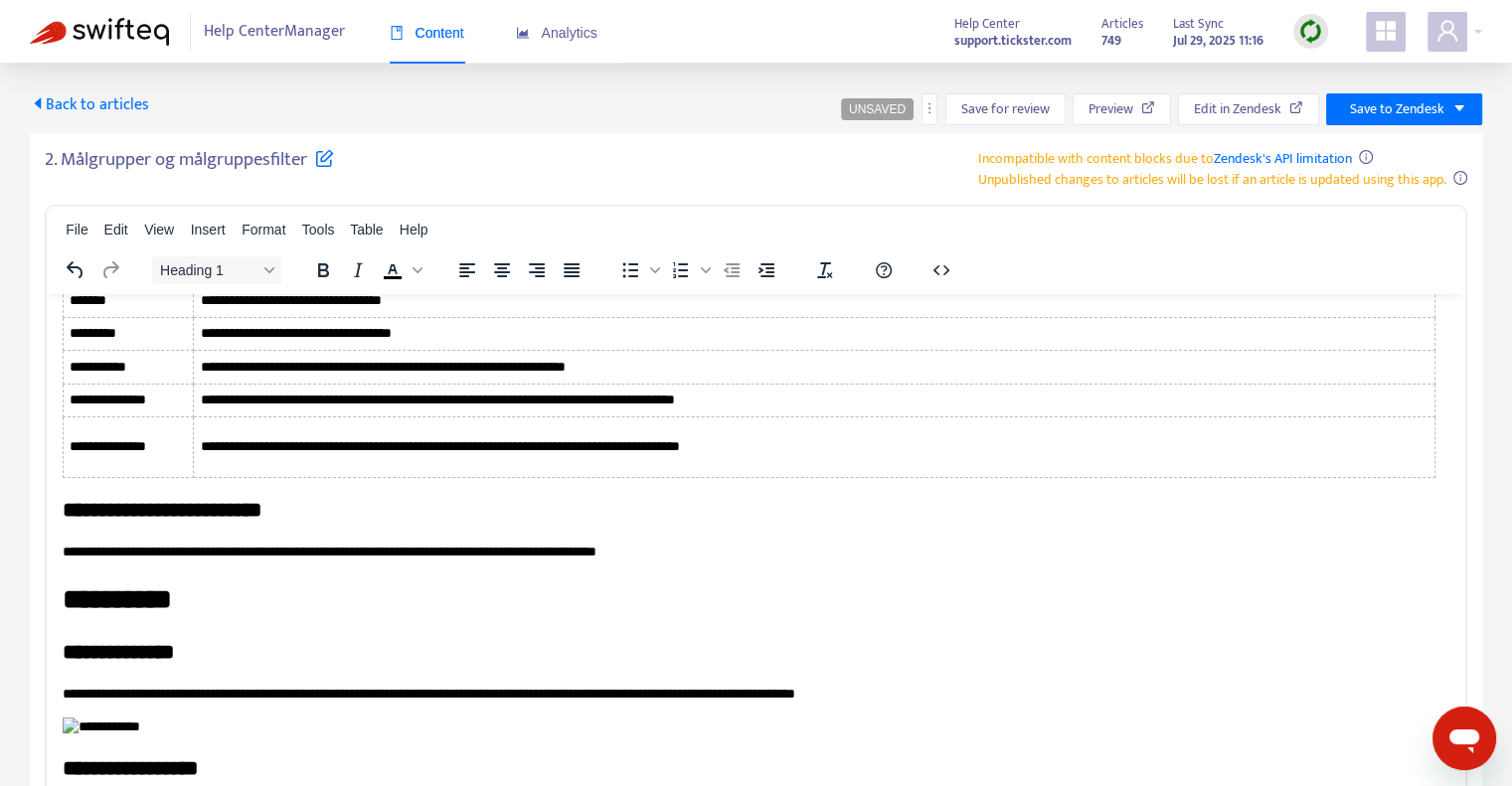 click on "**********" at bounding box center (749, 651) 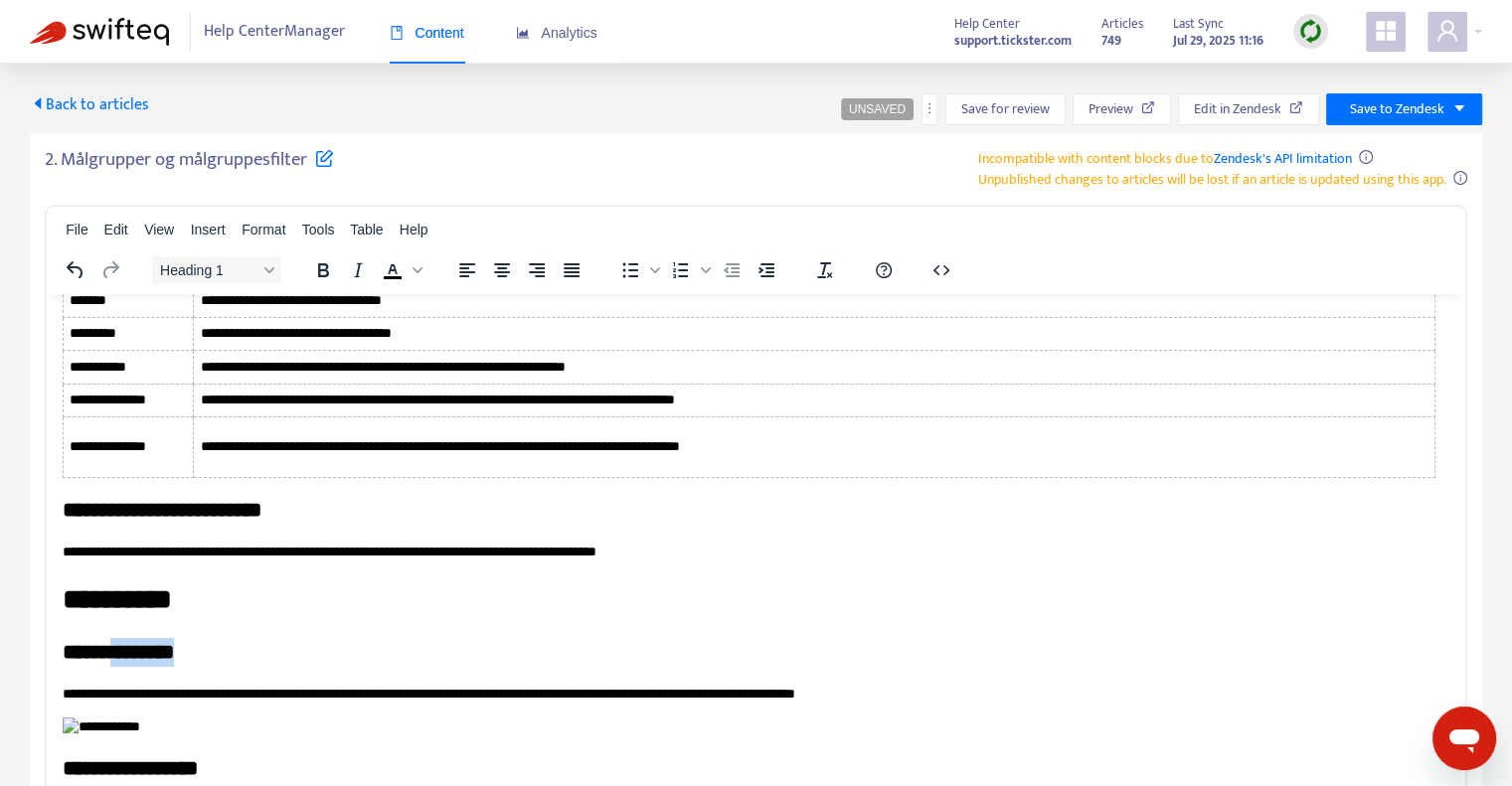 click on "**********" at bounding box center (749, 651) 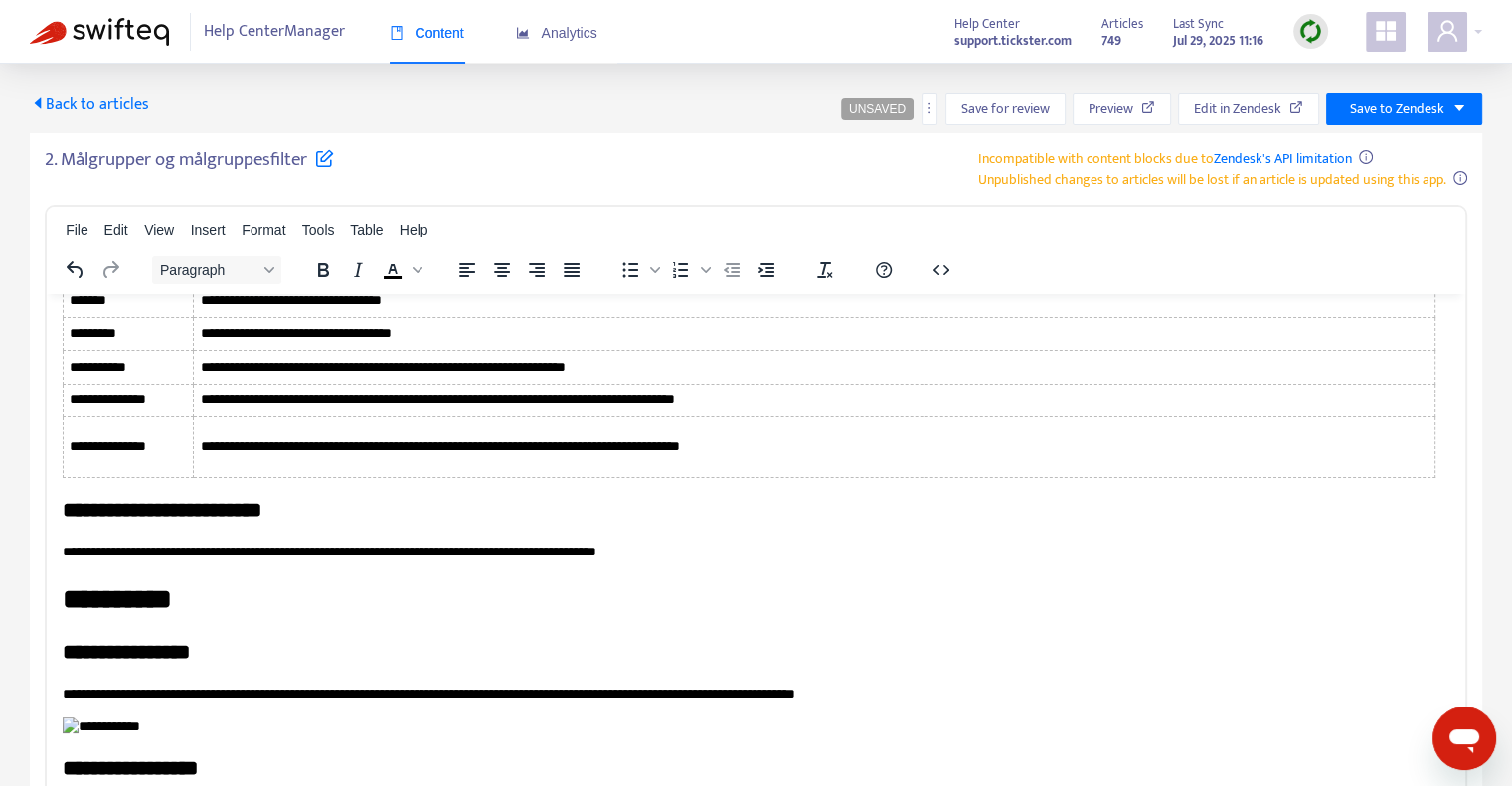 click on "**********" at bounding box center (749, 694) 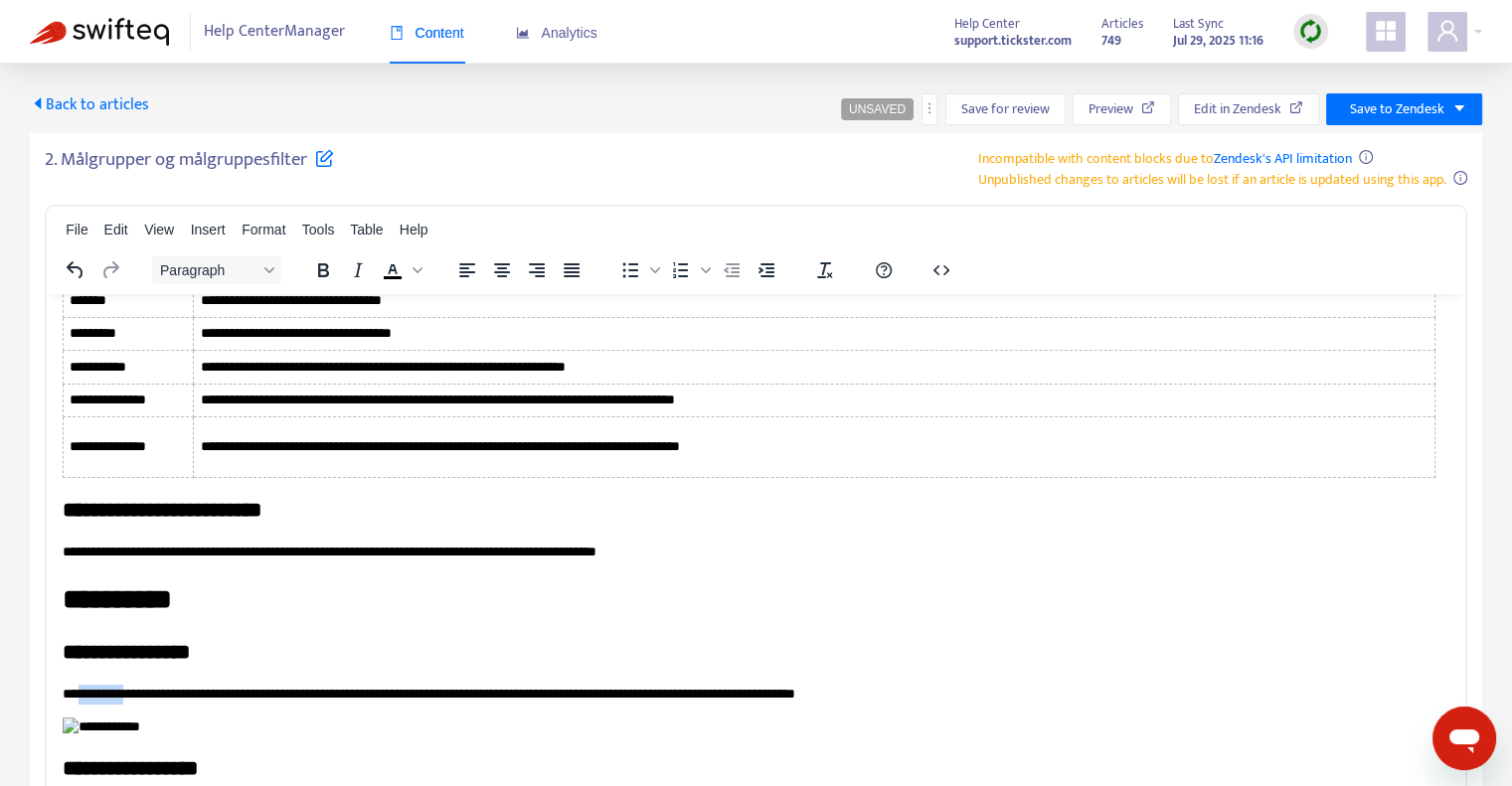 click on "**********" at bounding box center [749, 694] 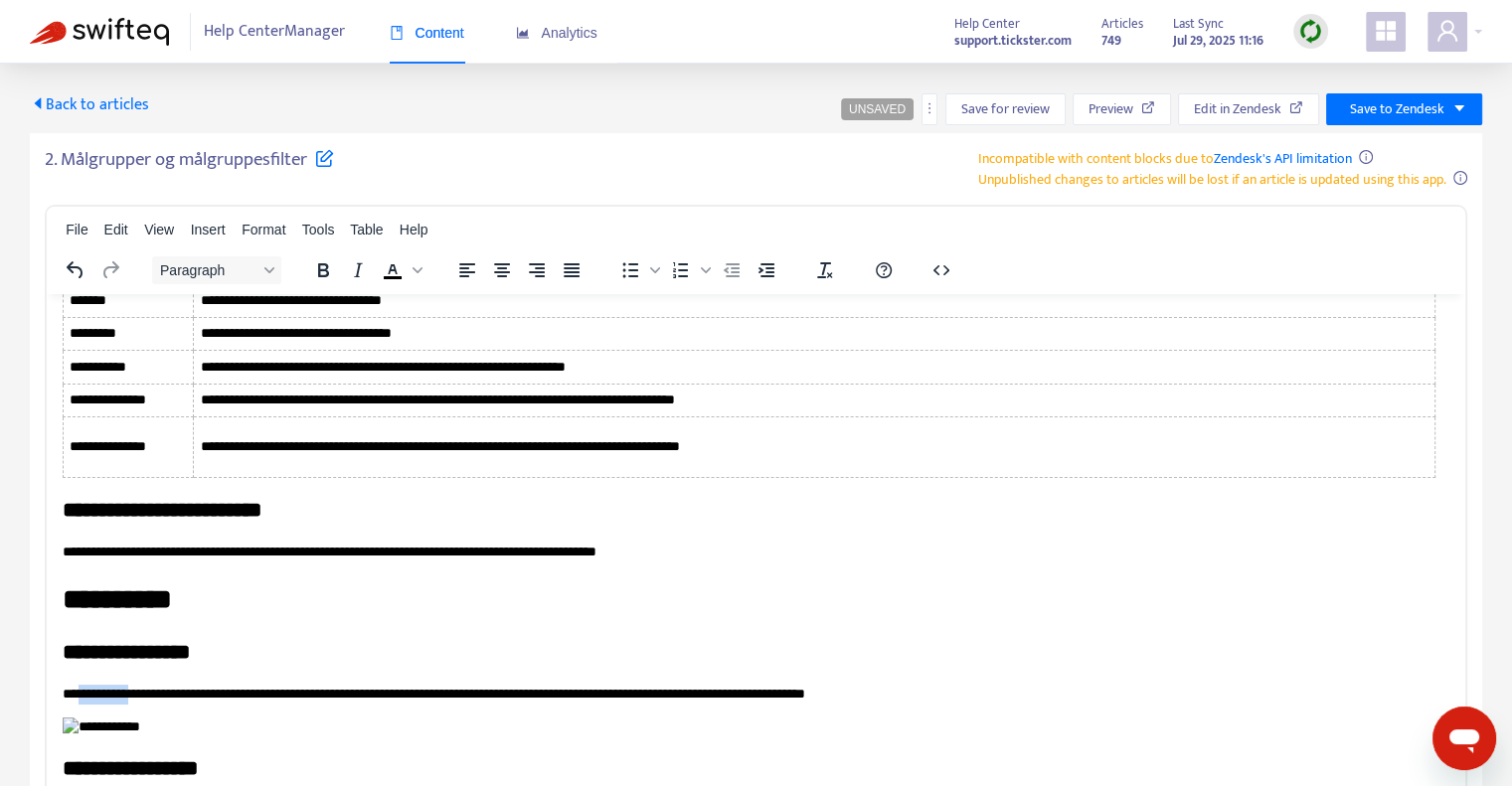 copy on "**********" 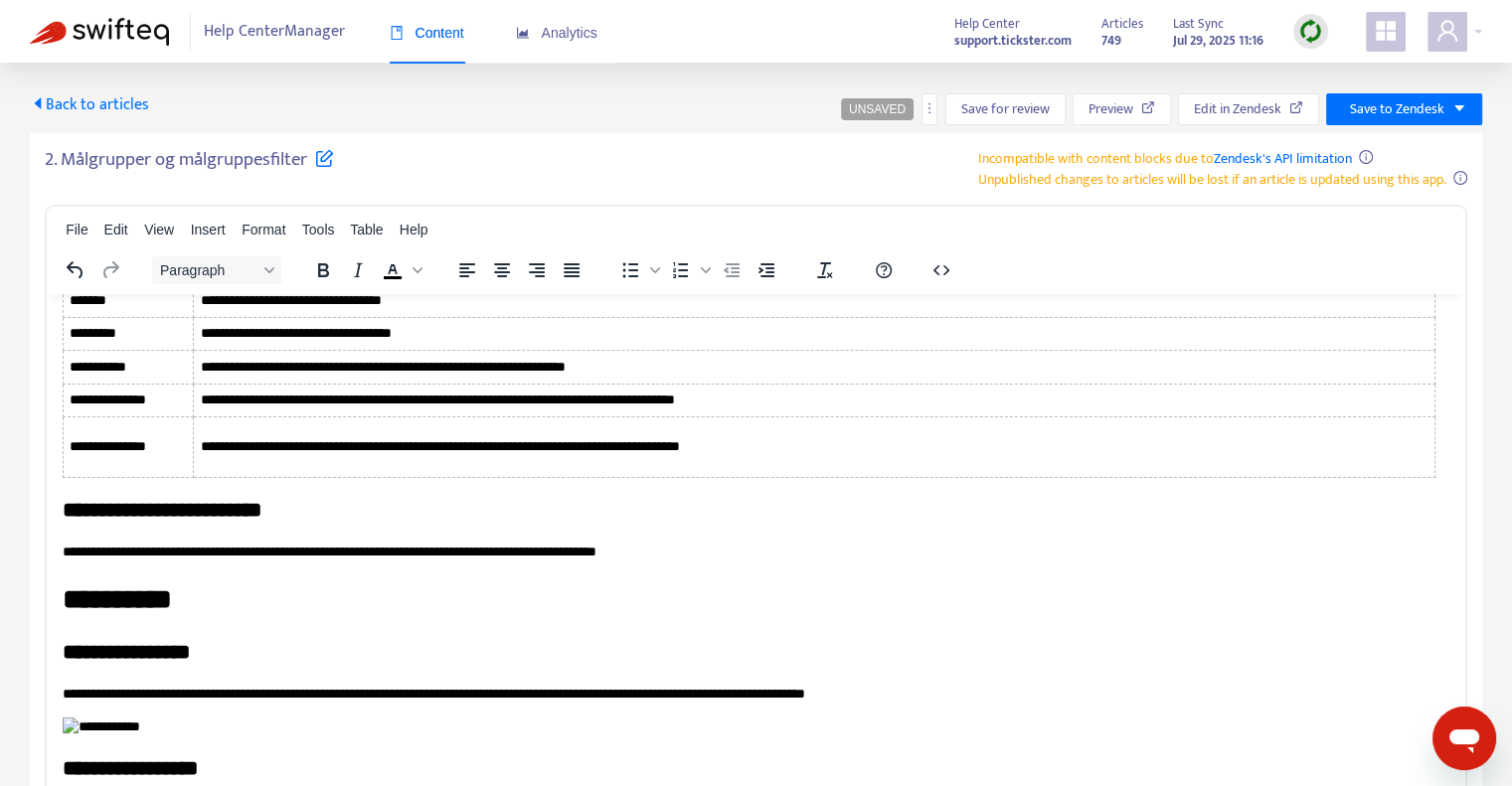 click on "**********" at bounding box center [749, 694] 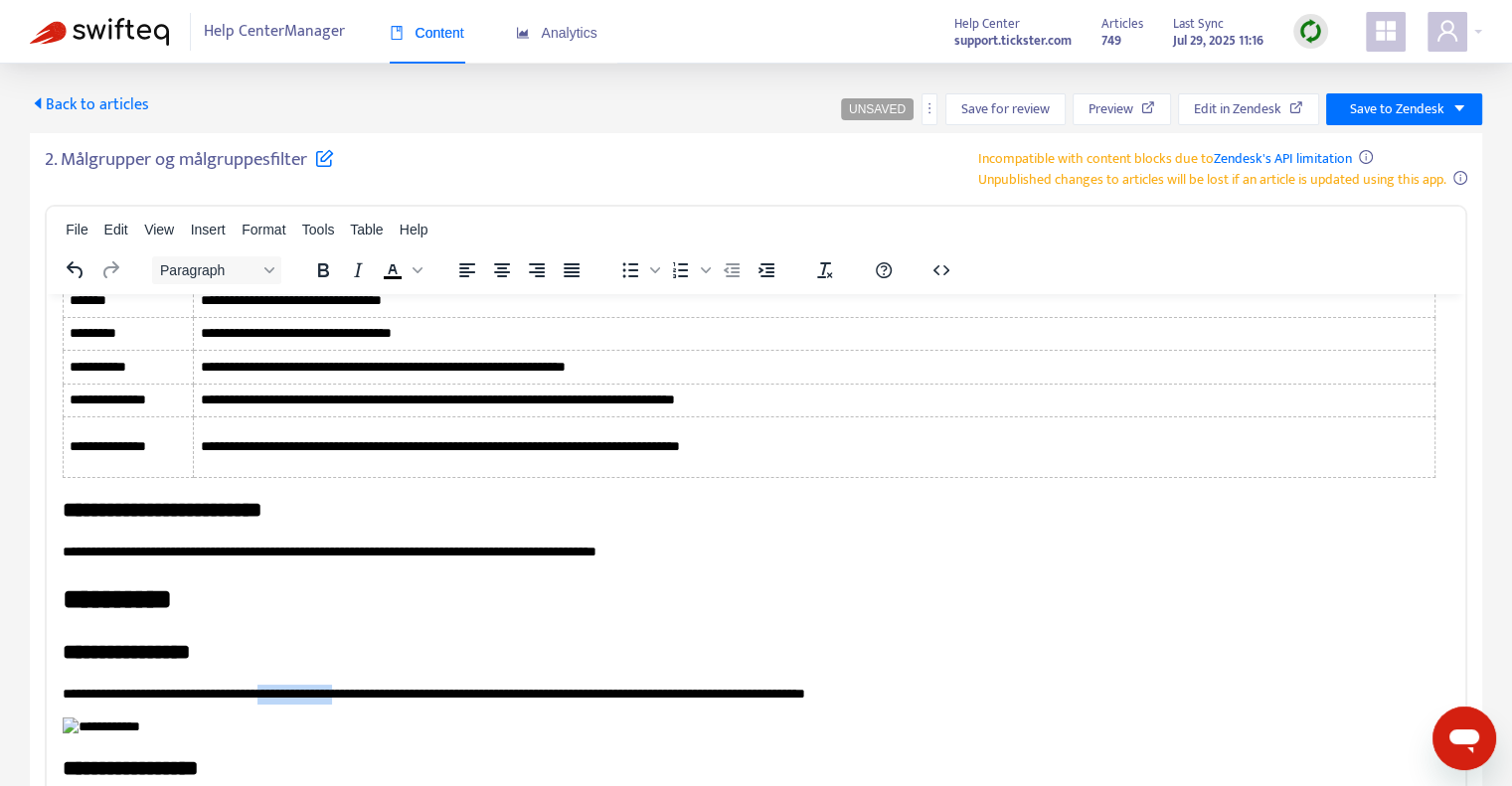 click on "**********" at bounding box center [749, 694] 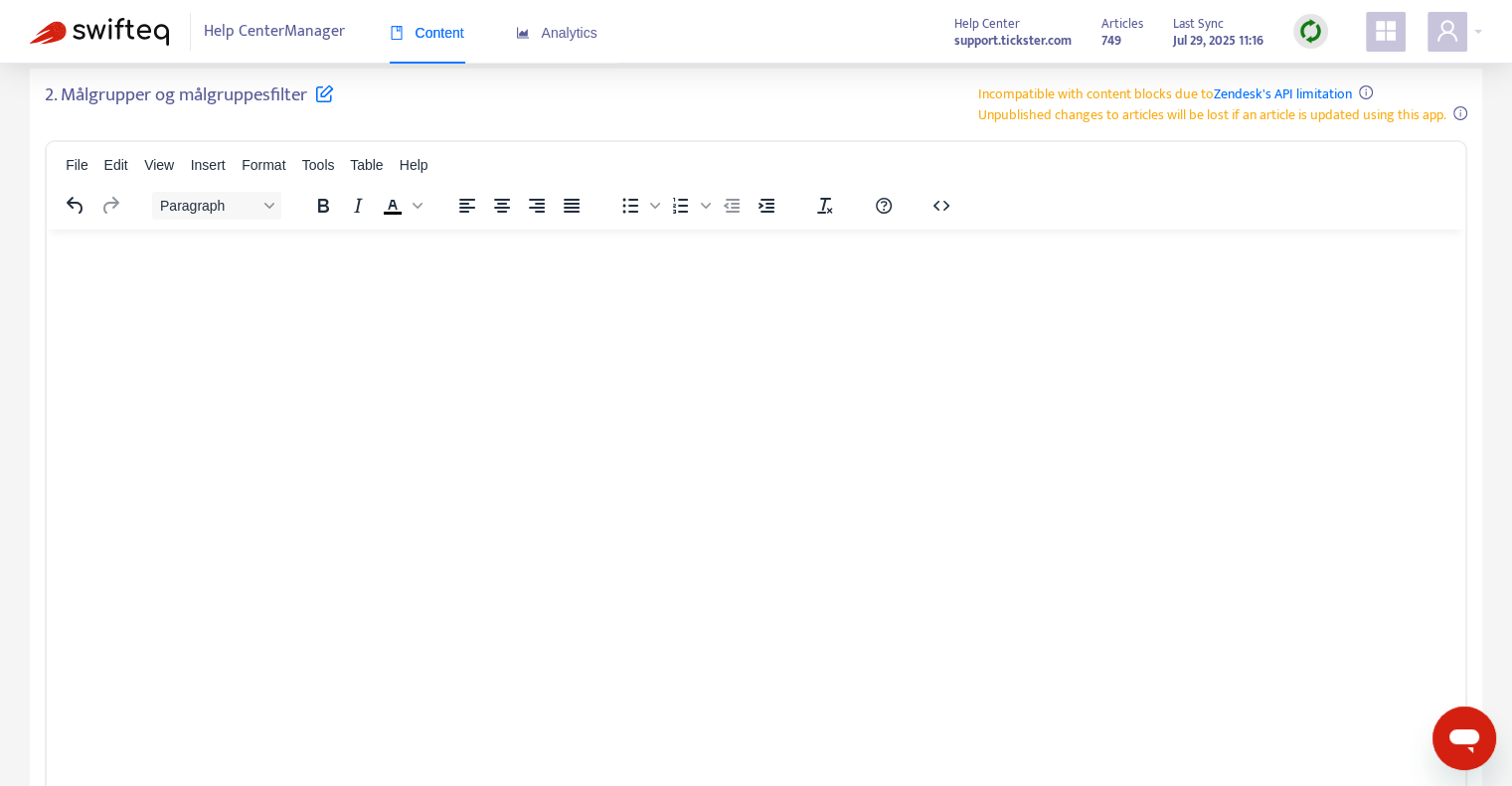 scroll, scrollTop: 99, scrollLeft: 0, axis: vertical 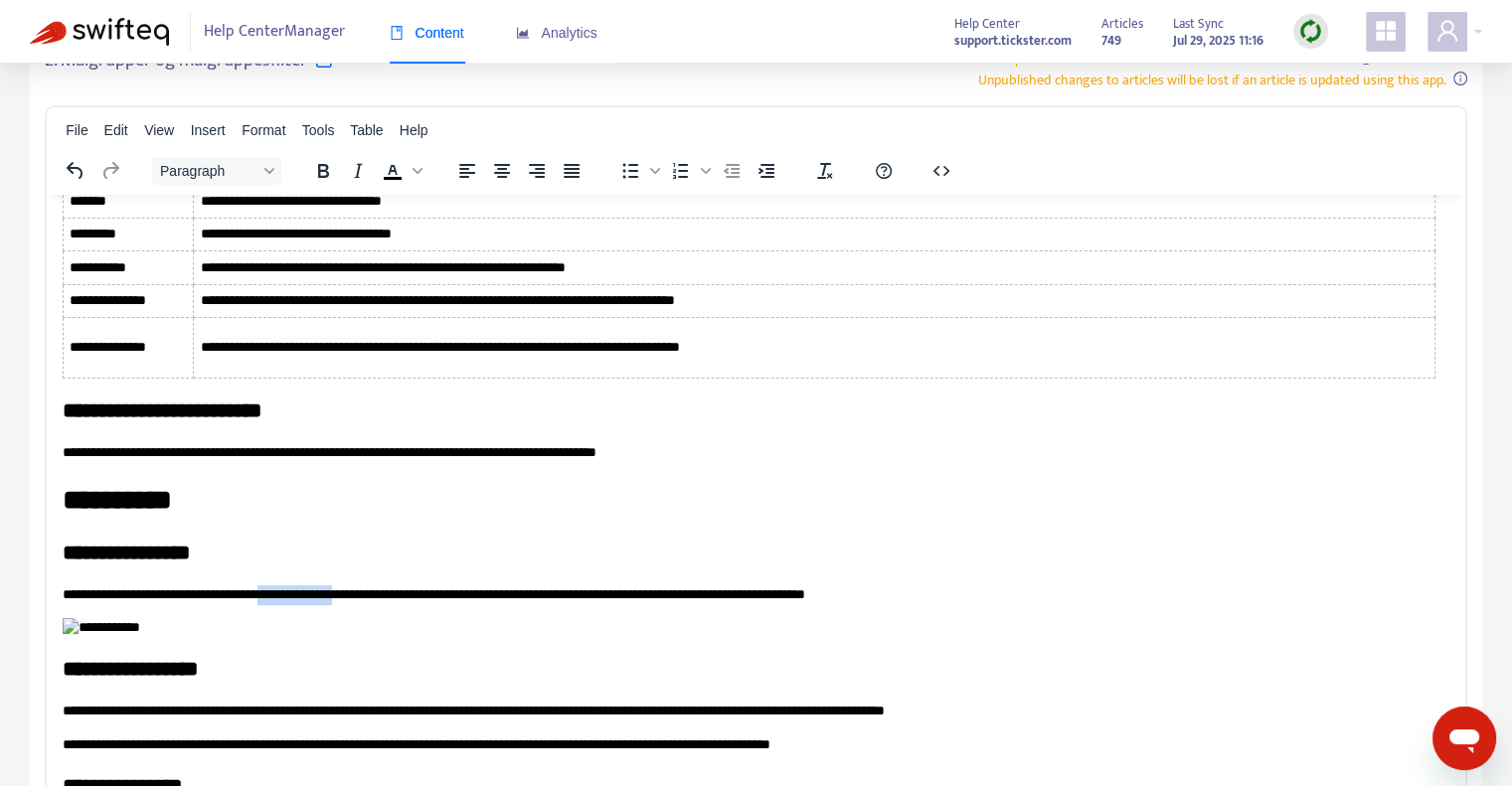 click on "**********" at bounding box center [749, 594] 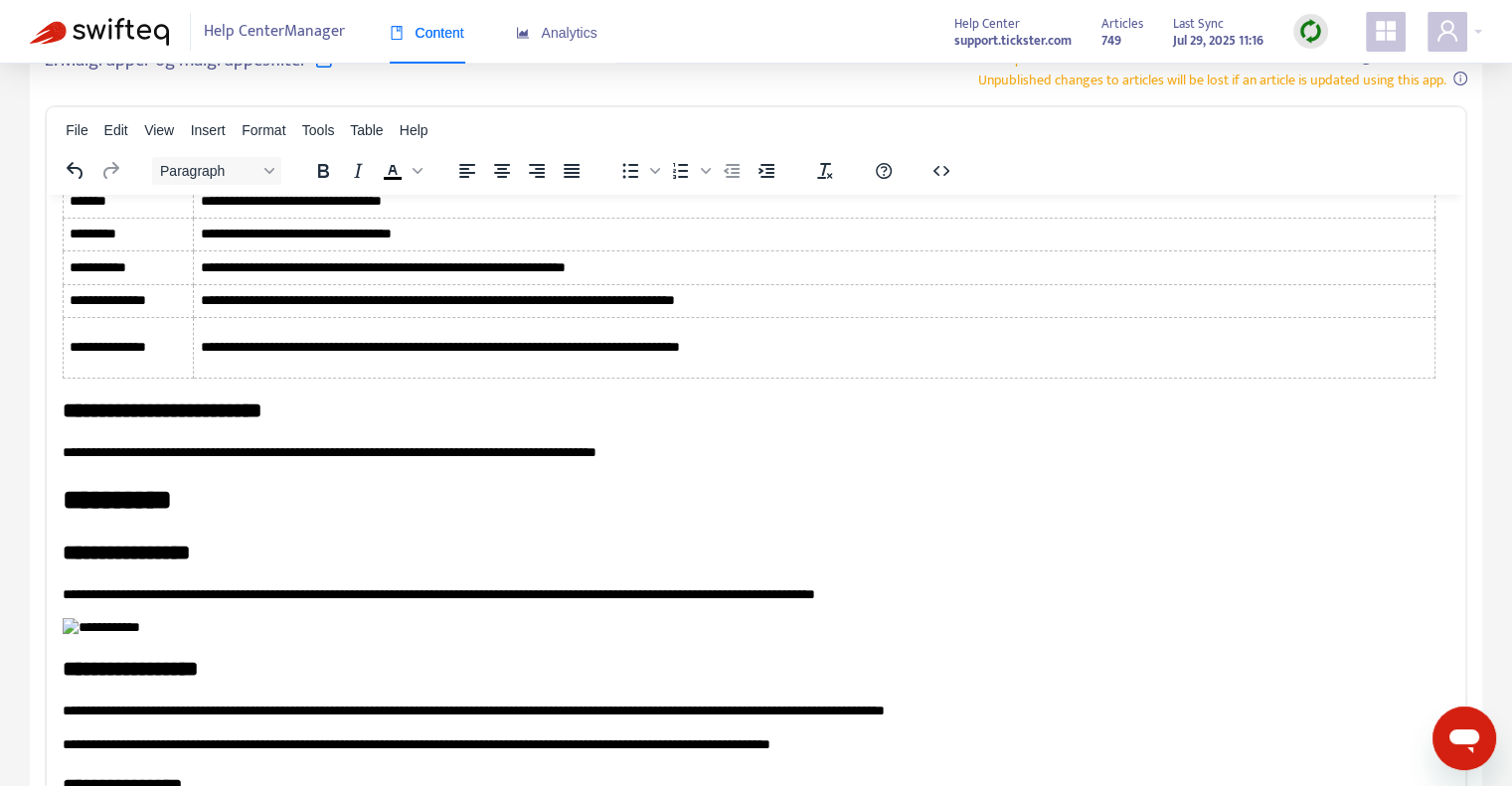click on "**********" at bounding box center (749, 594) 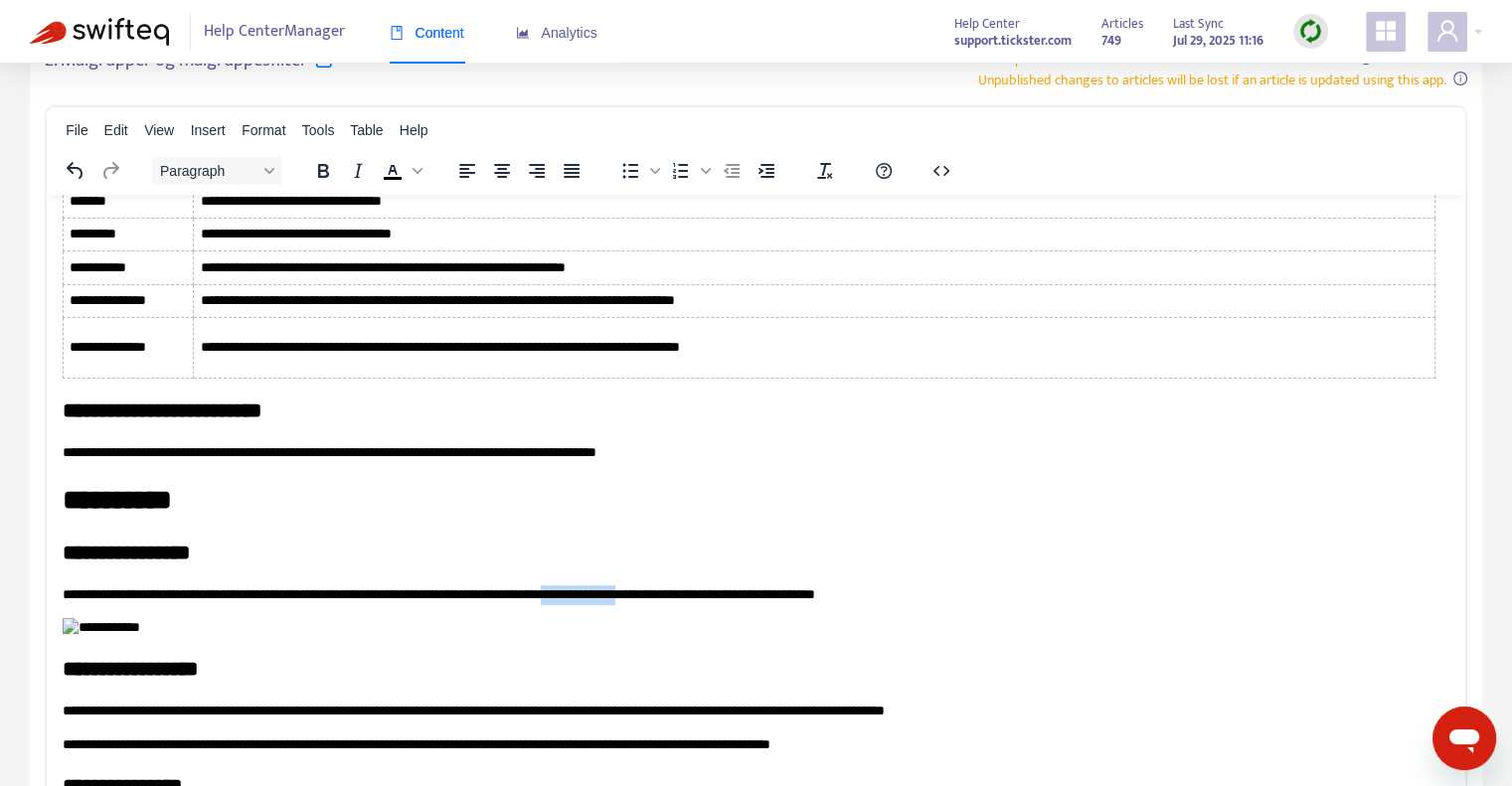 click on "**********" at bounding box center (749, 594) 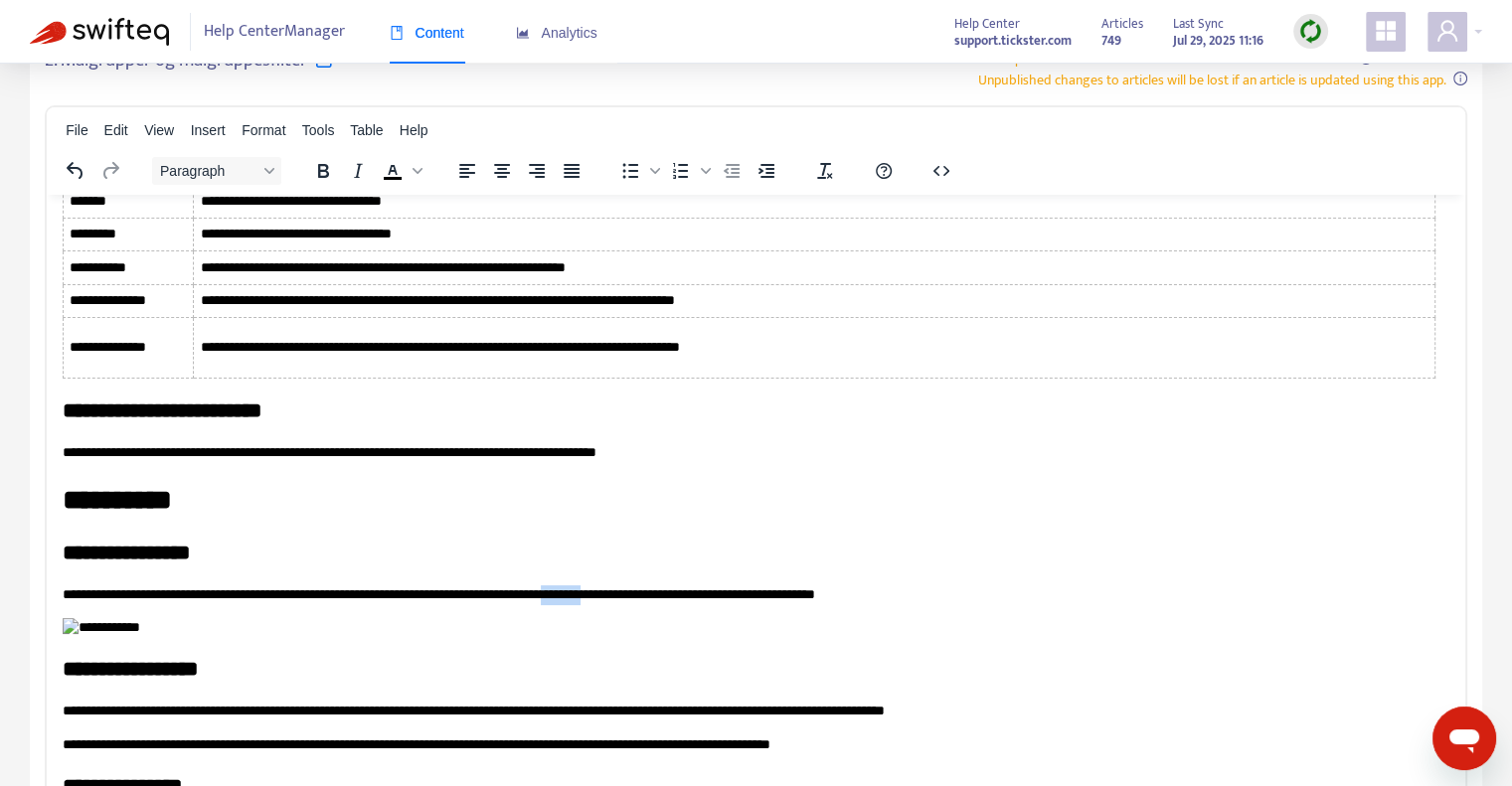 drag, startPoint x: 696, startPoint y: 528, endPoint x: 642, endPoint y: 520, distance: 54.589376 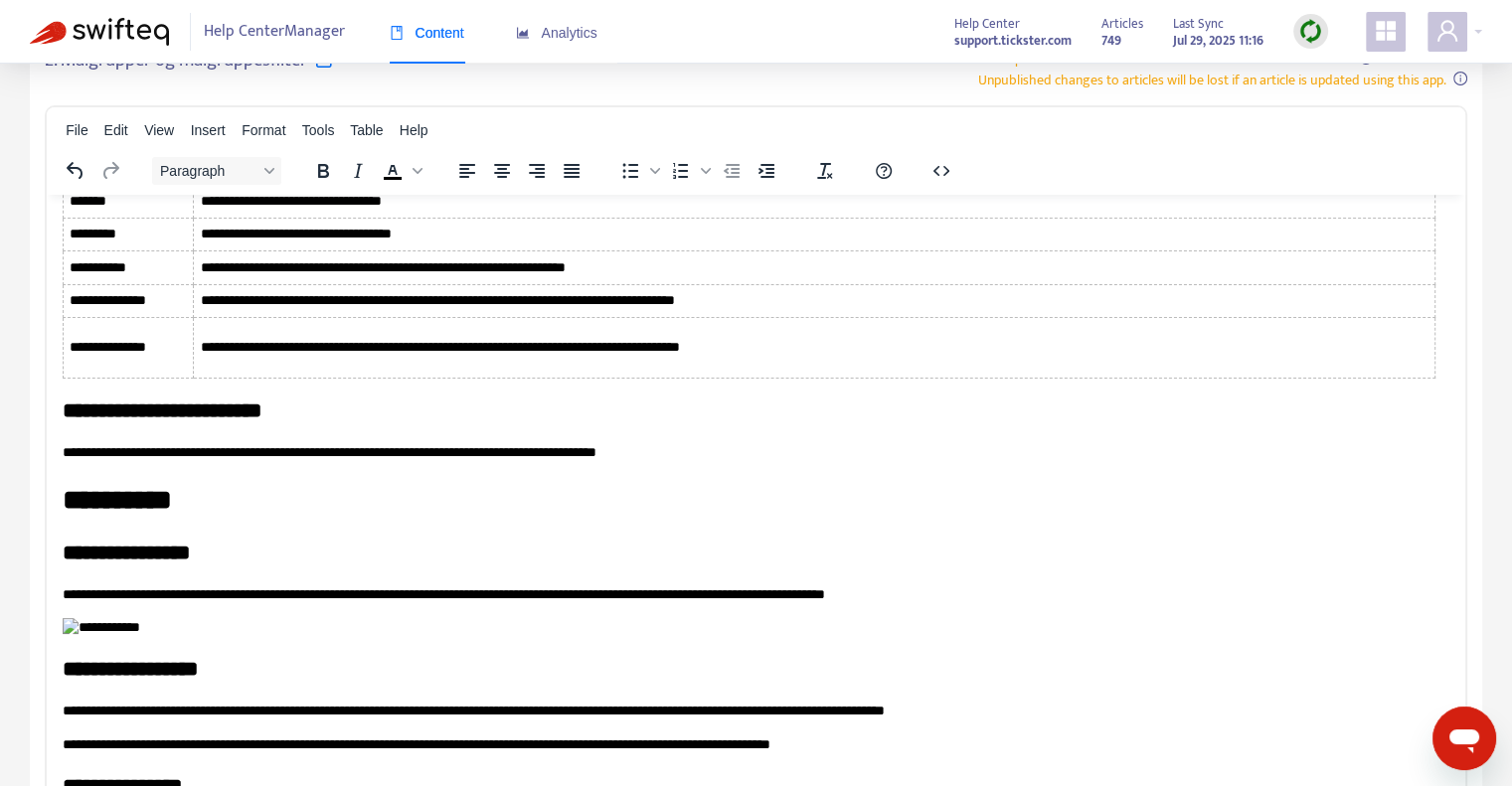 click on "**********" at bounding box center (749, 594) 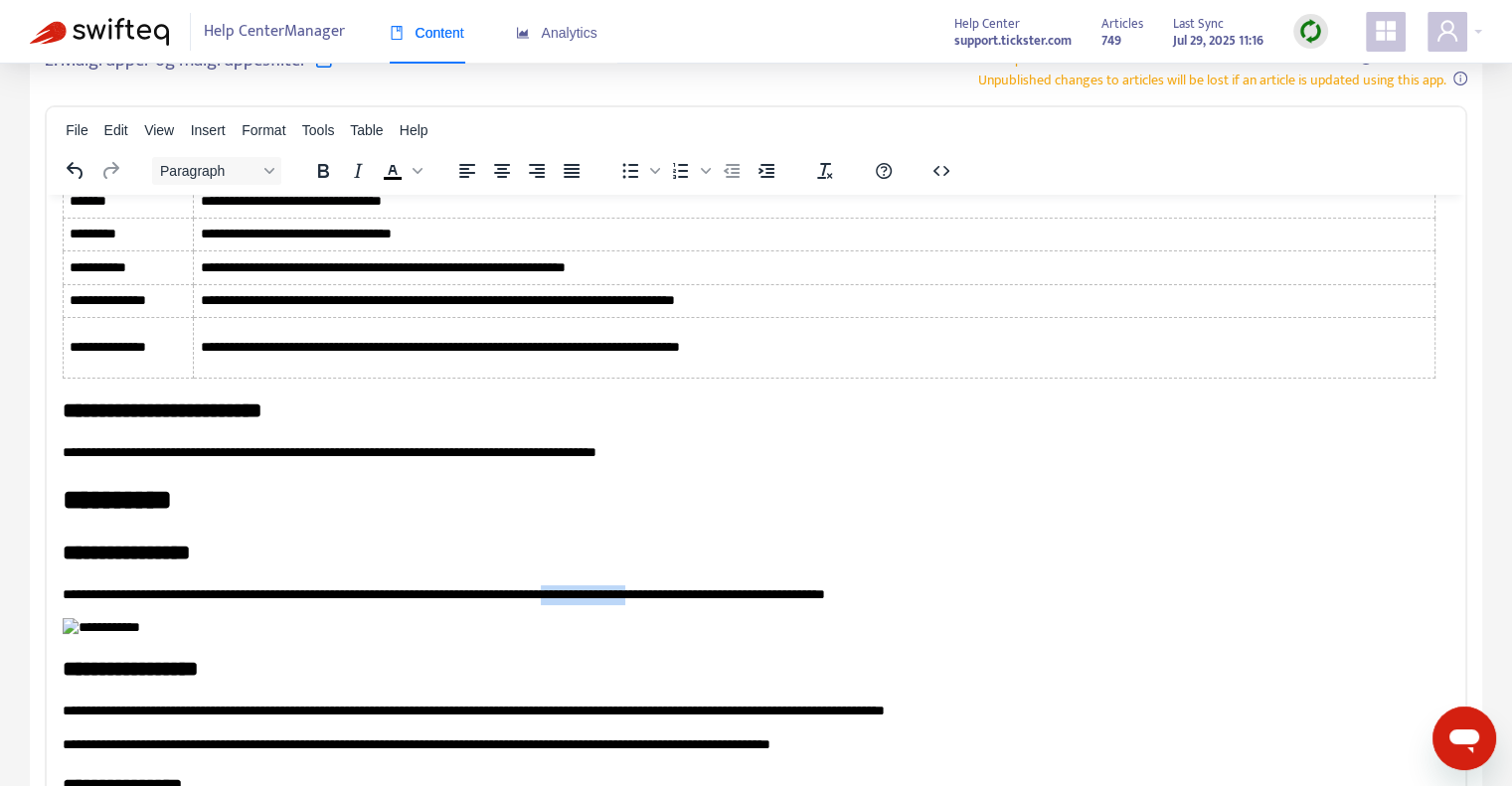 copy on "**********" 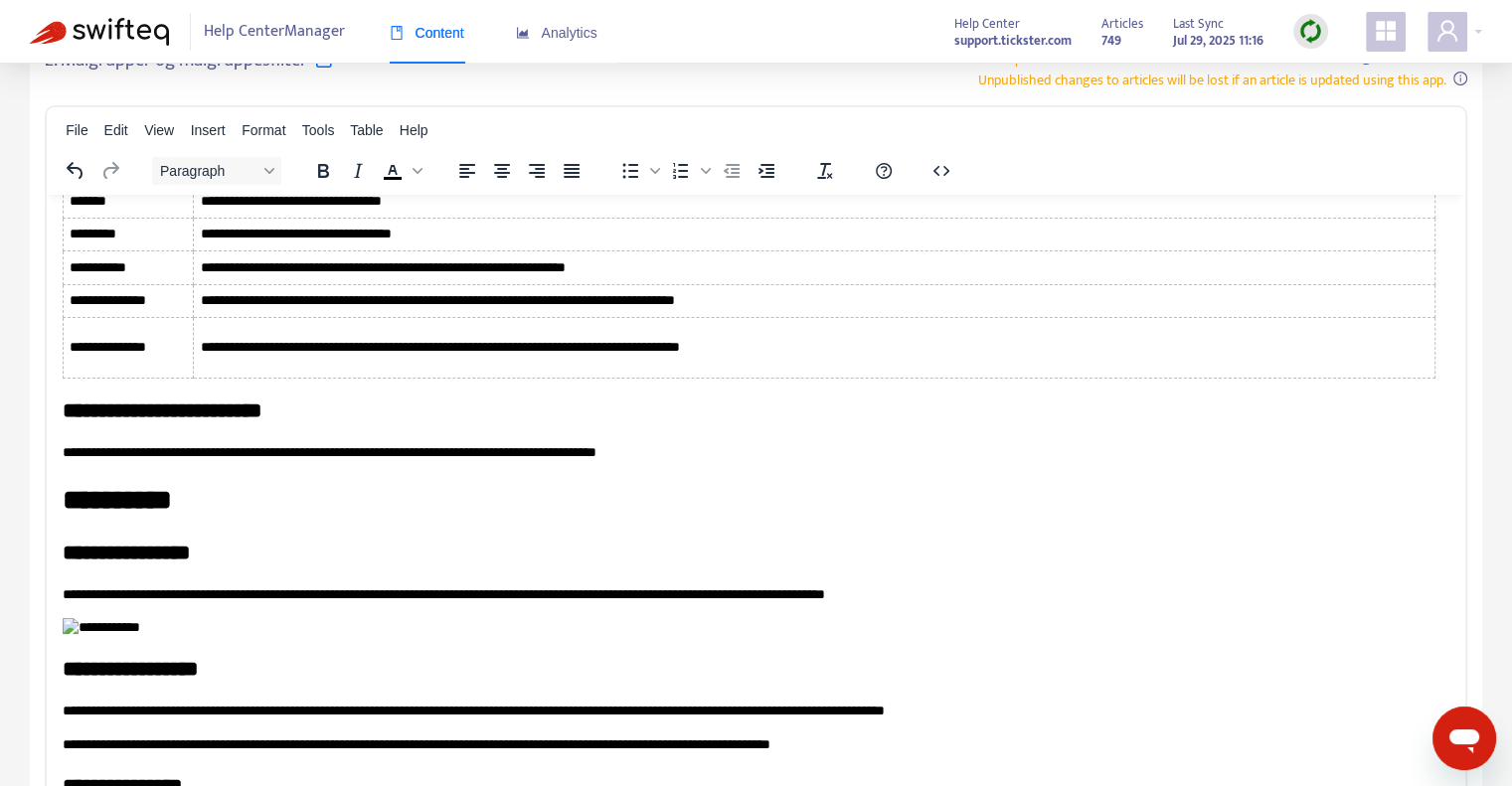click on "**********" at bounding box center [749, 594] 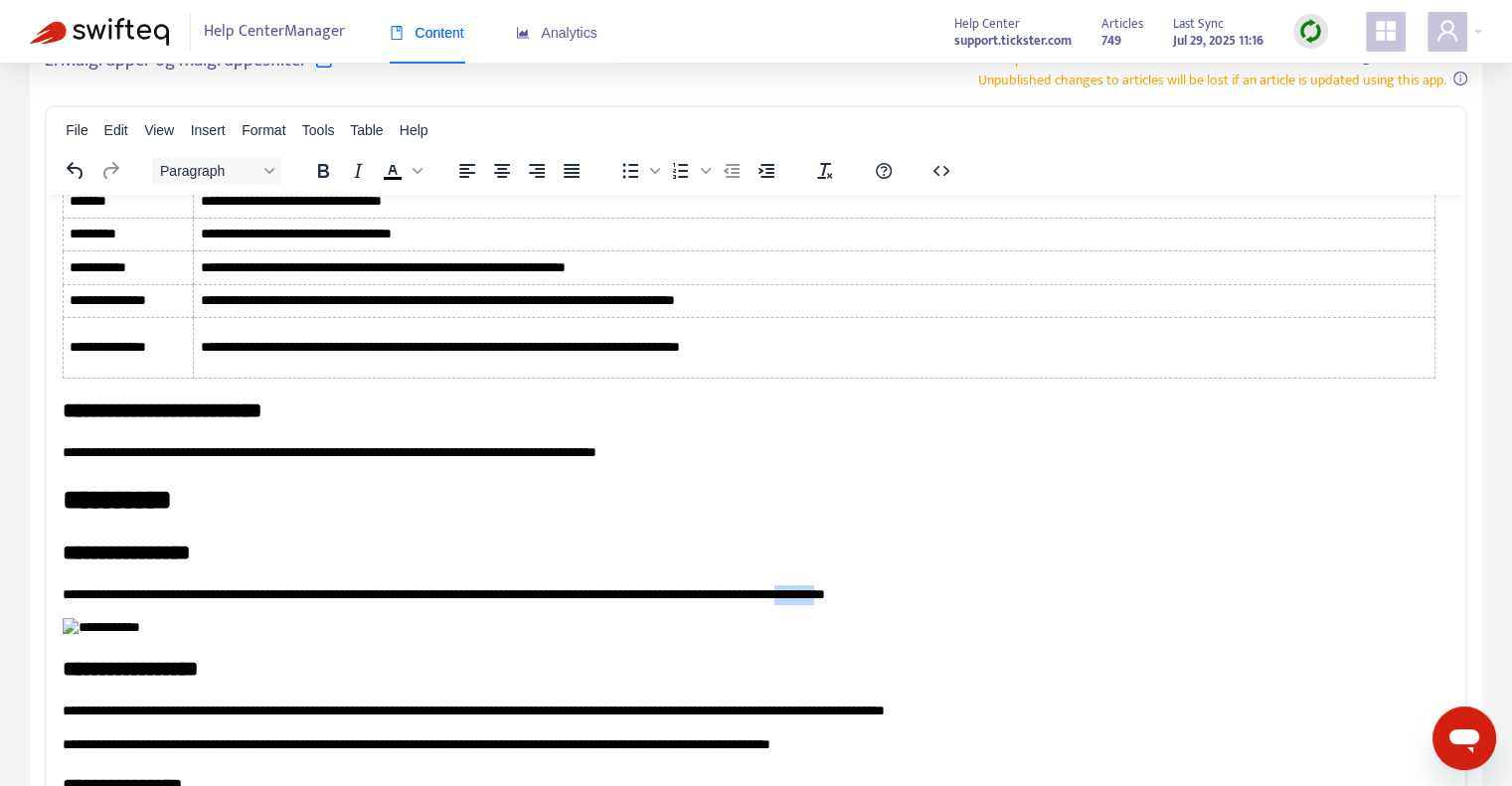 click on "**********" at bounding box center [749, 594] 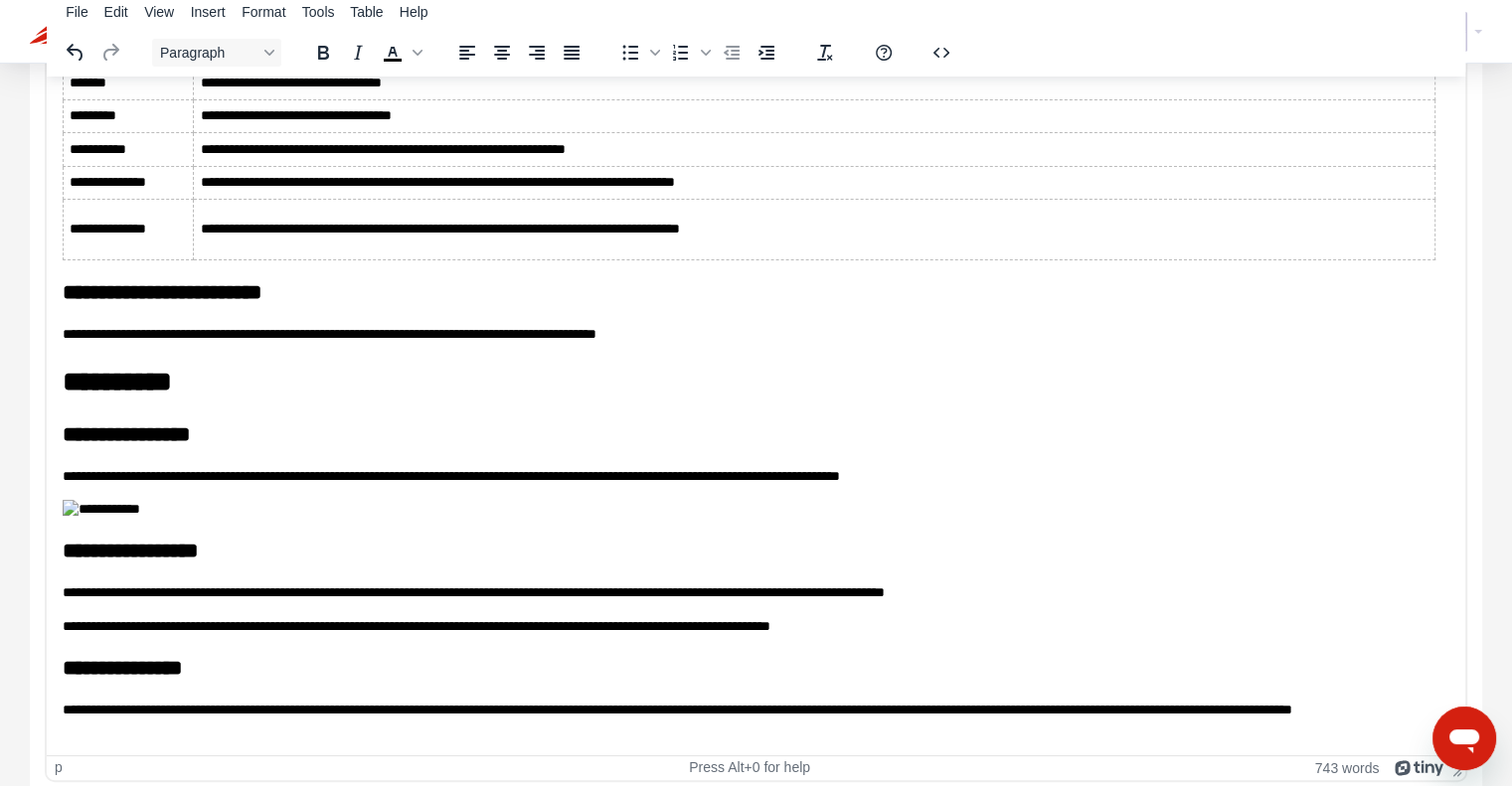 scroll, scrollTop: 228, scrollLeft: 0, axis: vertical 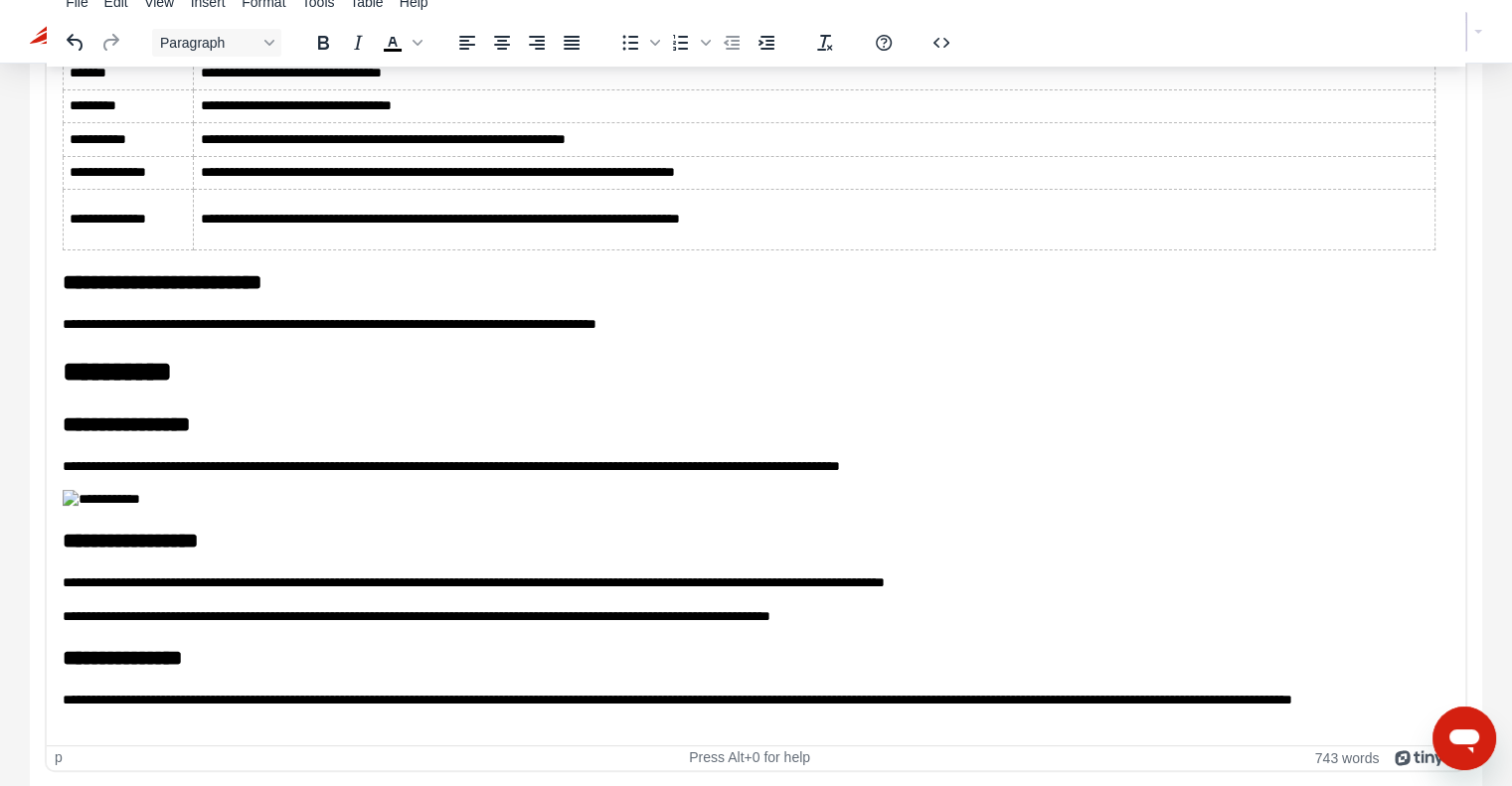 click on "**********" at bounding box center (749, 540) 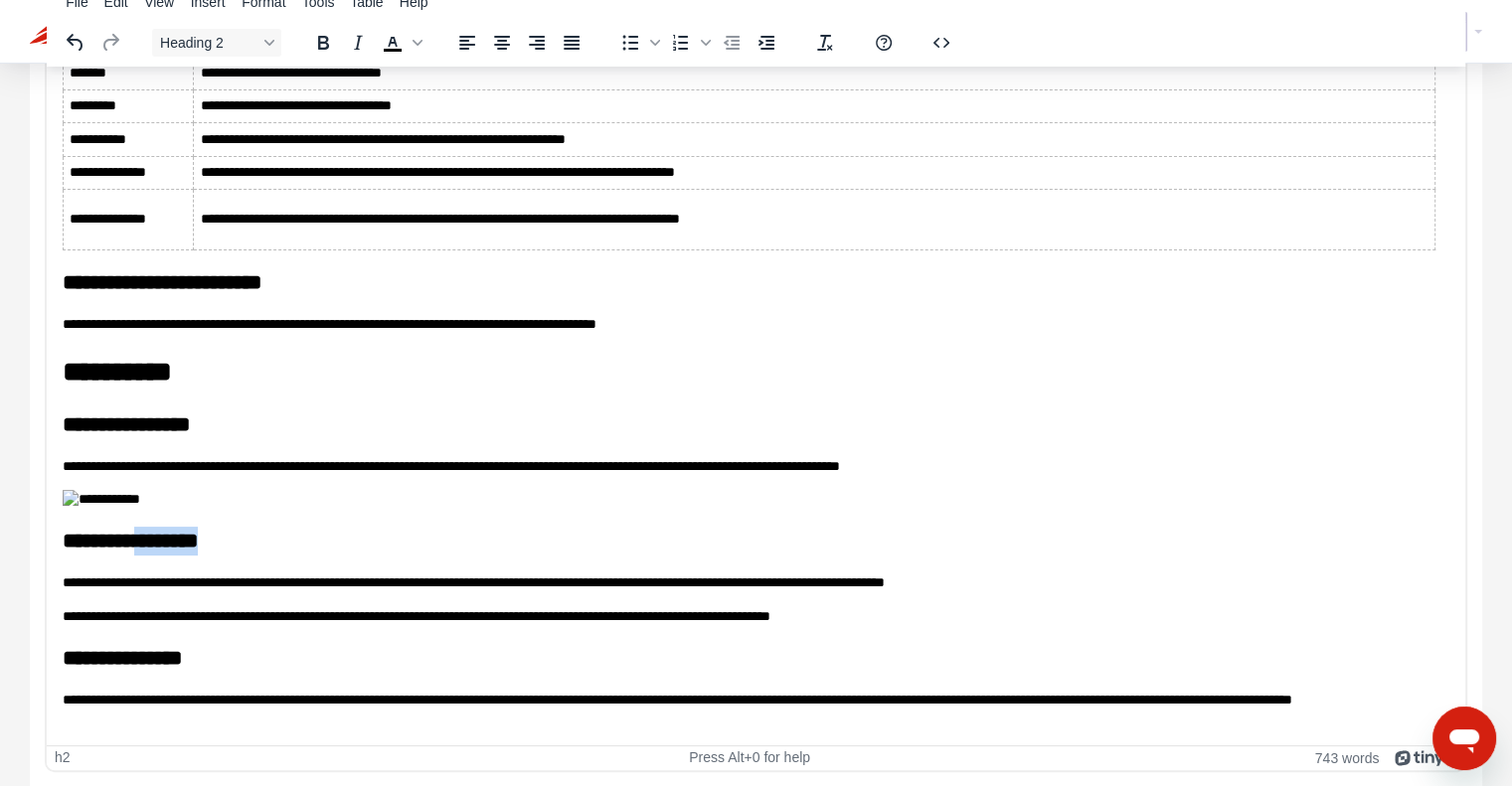 click on "**********" at bounding box center [749, 540] 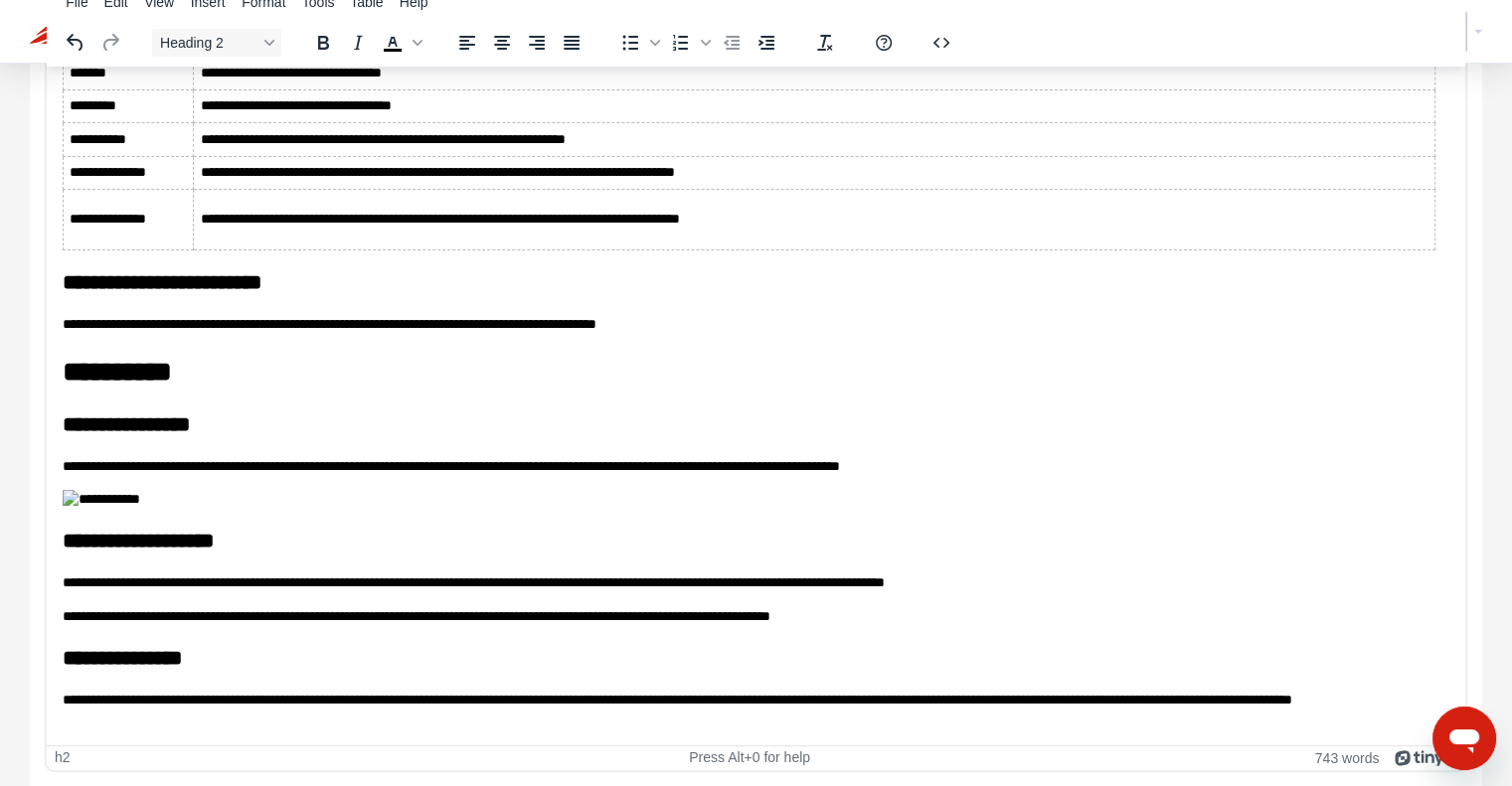 click on "**********" at bounding box center (749, 540) 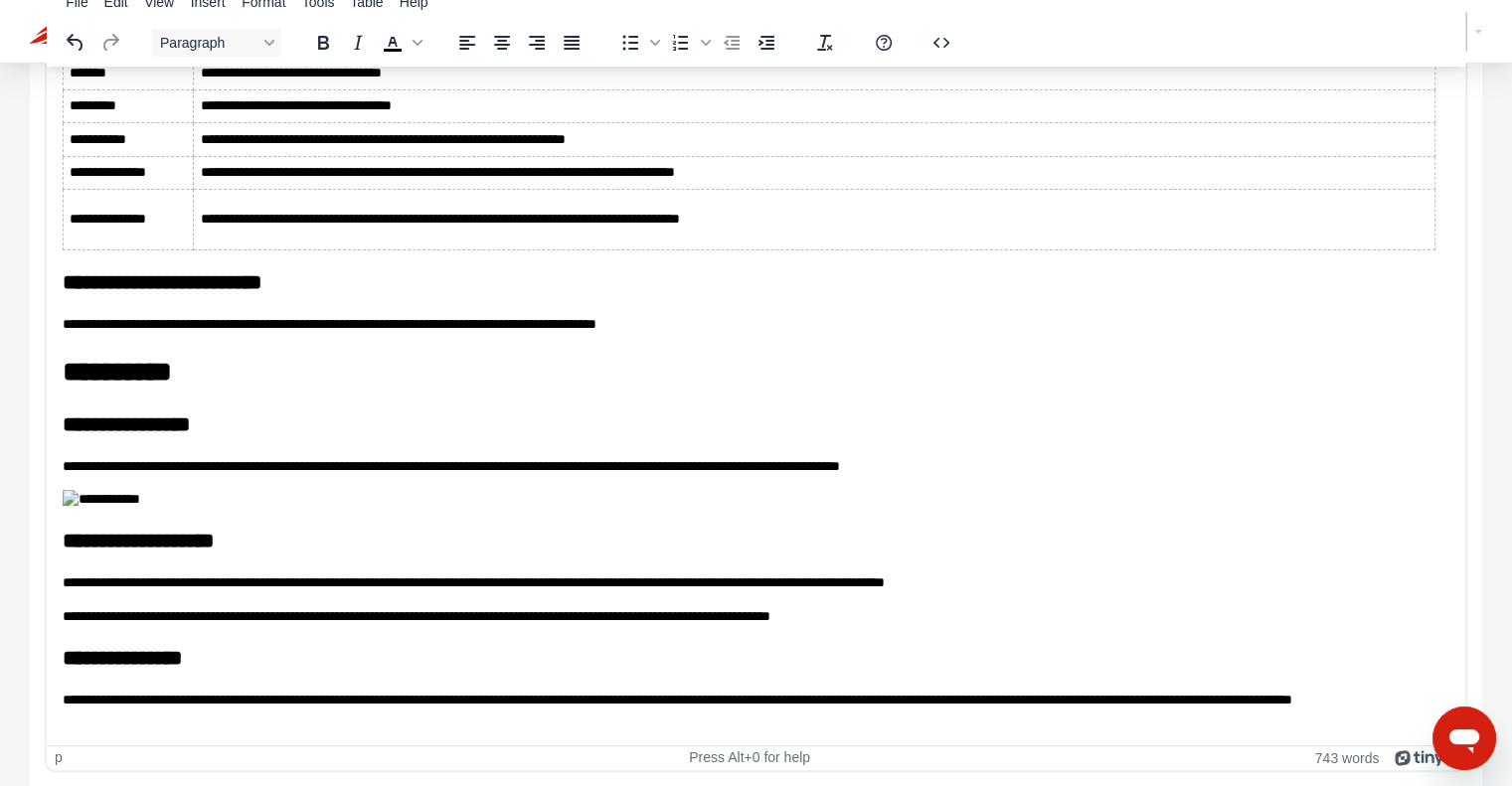 click on "**********" at bounding box center [749, 582] 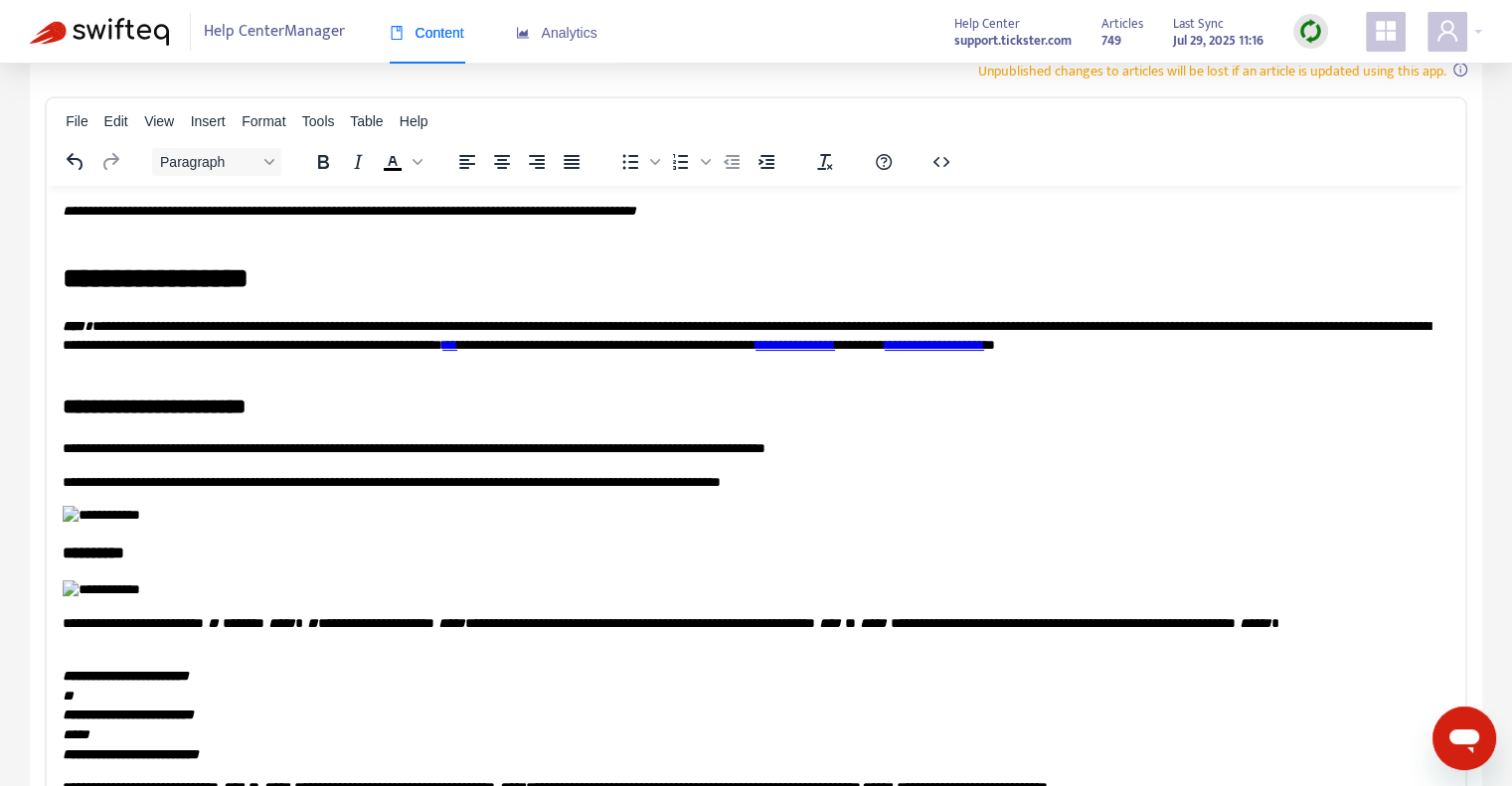 scroll, scrollTop: 0, scrollLeft: 0, axis: both 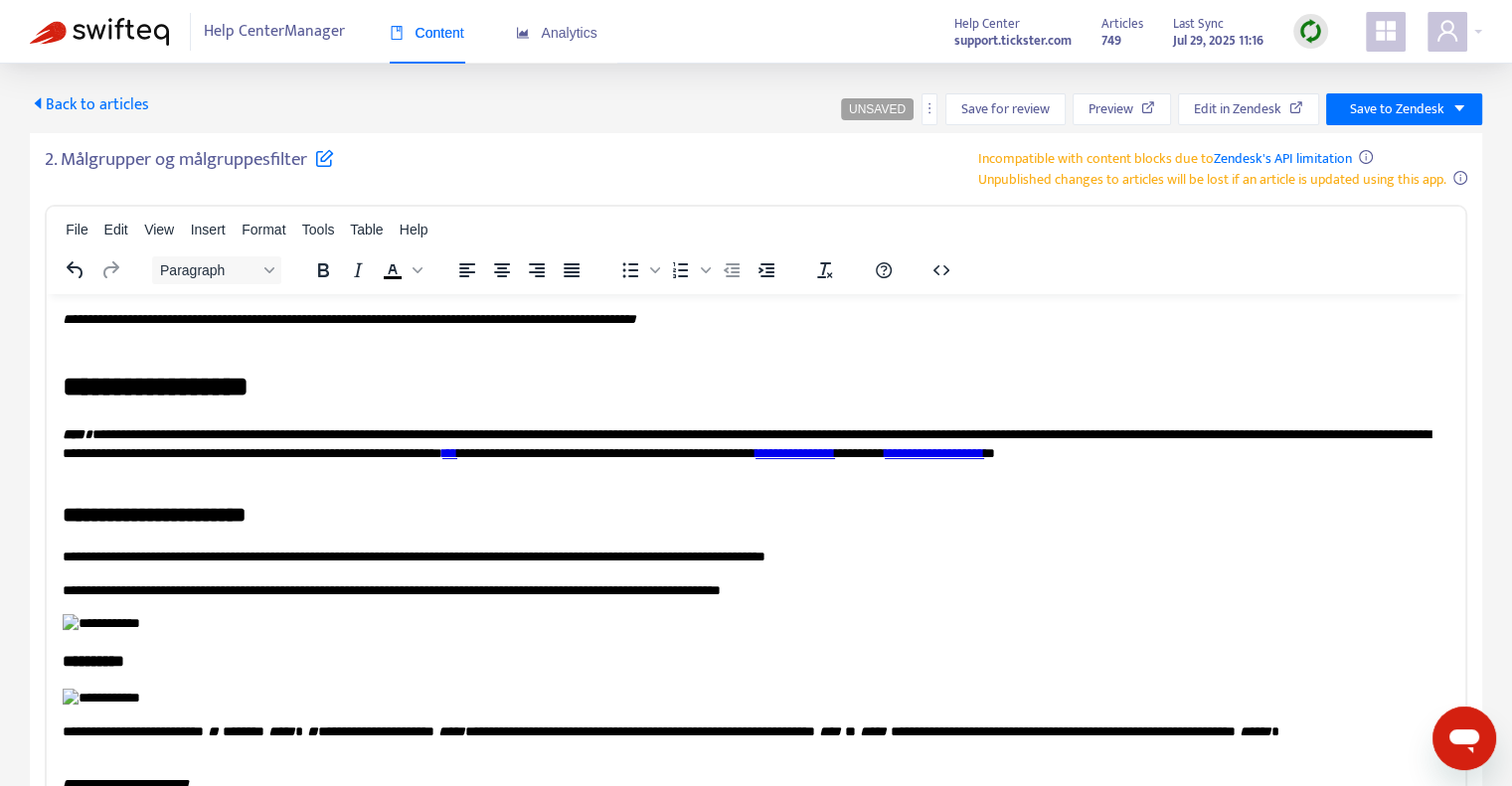 click on "Back to articles" at bounding box center [89, 104] 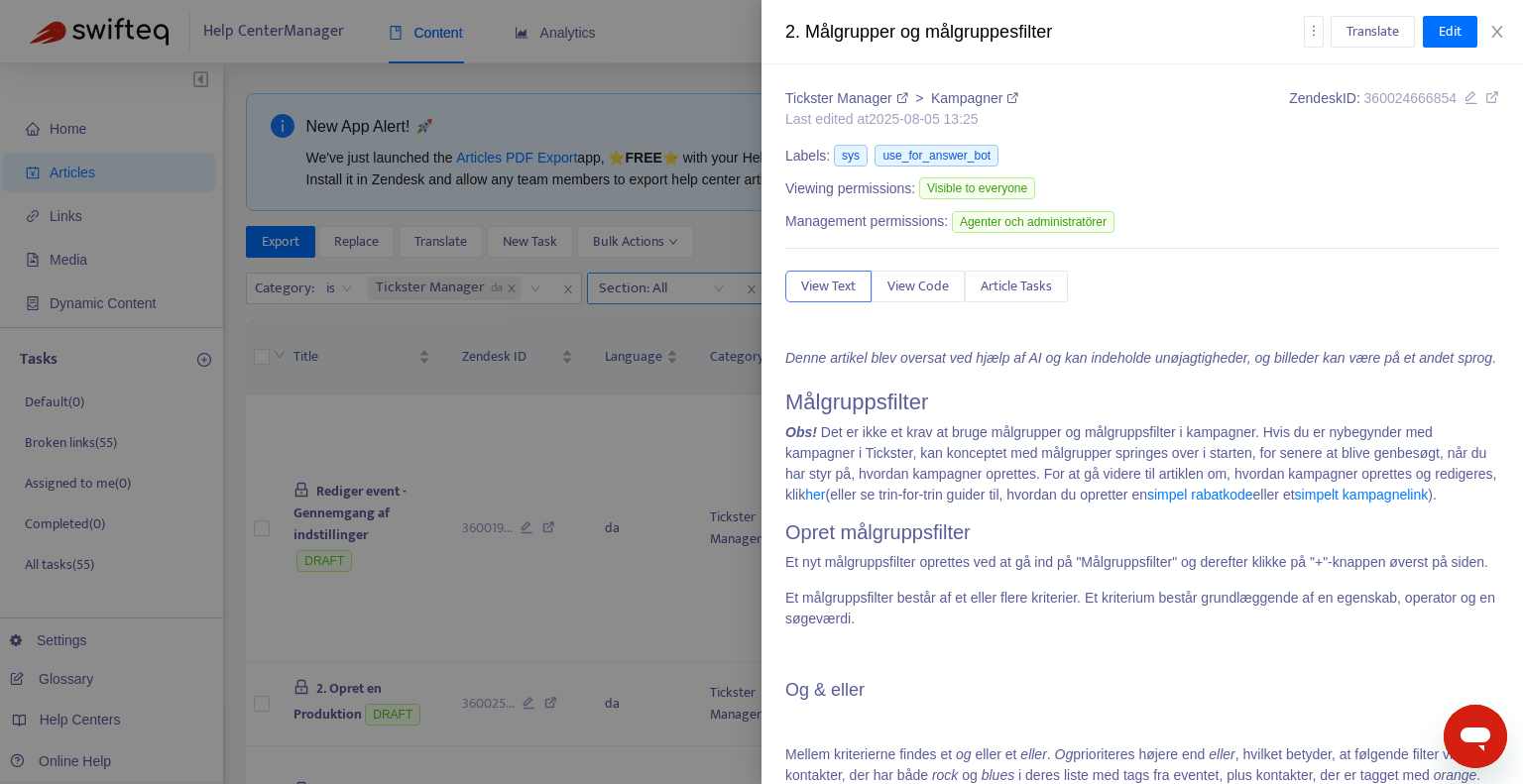 type on "**********" 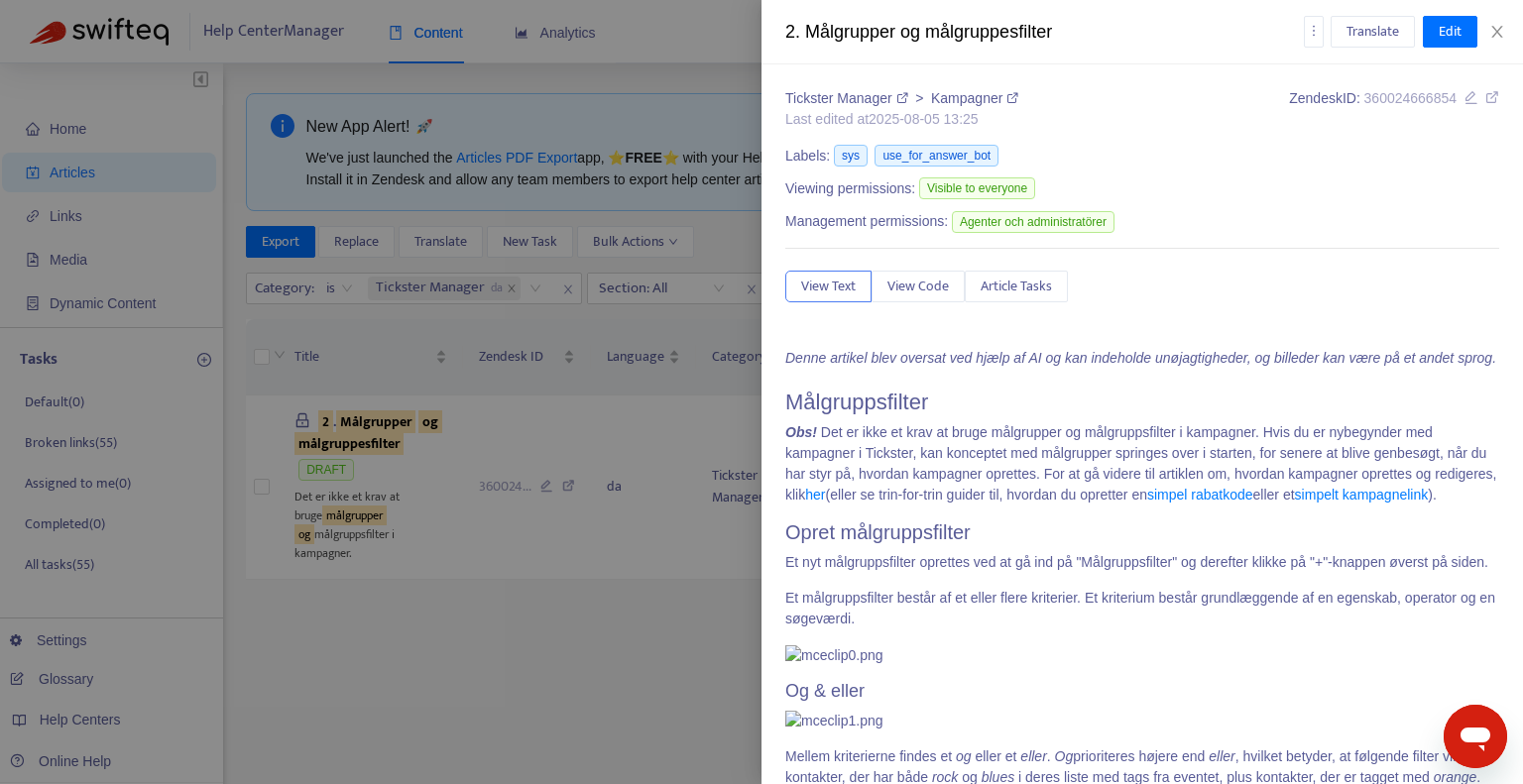 click on "Tickster Manager      >    Kampagner   Last edited at  2025-08-05 13:25 Zendesk  ID: 360024666854 Labels:  sys use_for_answer_bot Viewing permissions:  Visible to everyone Management permissions:  Agenter och administratörer View Text View Code Article Tasks
Denne artikel blev oversat ved hjælp af AI og kan indeholde unøjagtigheder, og billederne kan være på et andet sprog.
Målgruppsfilter
Obs!   Det er ikke et krav at bruge målgrupper og målgruppsfilter i kampagner. Hvis du er nybegynder med kampagner i Tickster, kan konceptet med målgrupper springes over i starten, for senere at blive genbesøgt, når du har styr på, hvordan kampagner oprettes. For at gå videre til artiklen om, hvordan kampagner oprettes og redigeres, klik  her  (eller se trin-for-trin guider til, hvordan du opretter en  simpel rabatkode  eller et  simpelt kampagnelink ).
Opret målgruppsfilter
Et nyt målgruppsfilter oprettes ved at gå ind på "Målgruppsfilter" og derefter klikke på "+"-knappen øverst på siden." at bounding box center [1142, 1267] 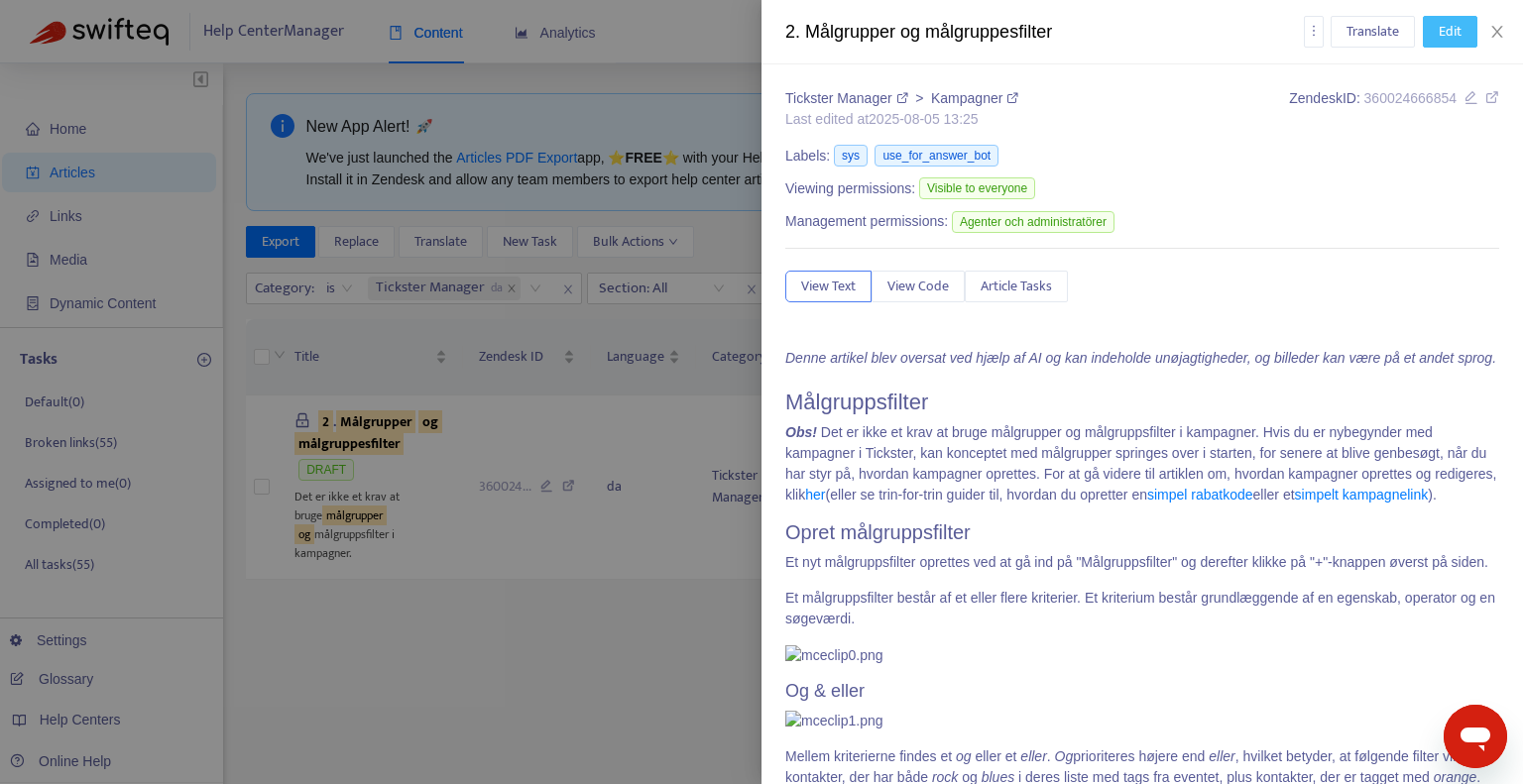 click on "Edit" at bounding box center [1450, 32] 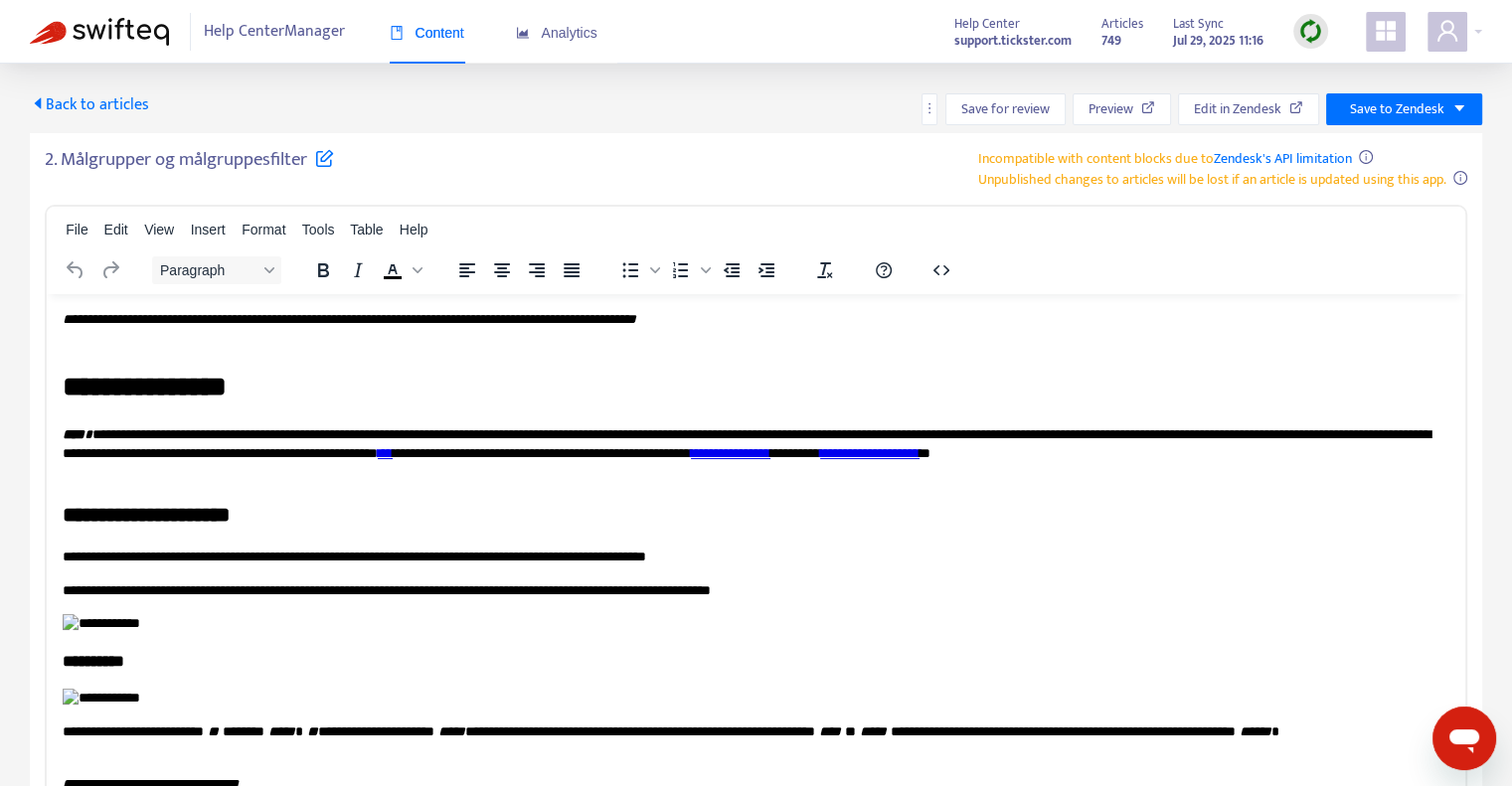 scroll, scrollTop: 0, scrollLeft: 0, axis: both 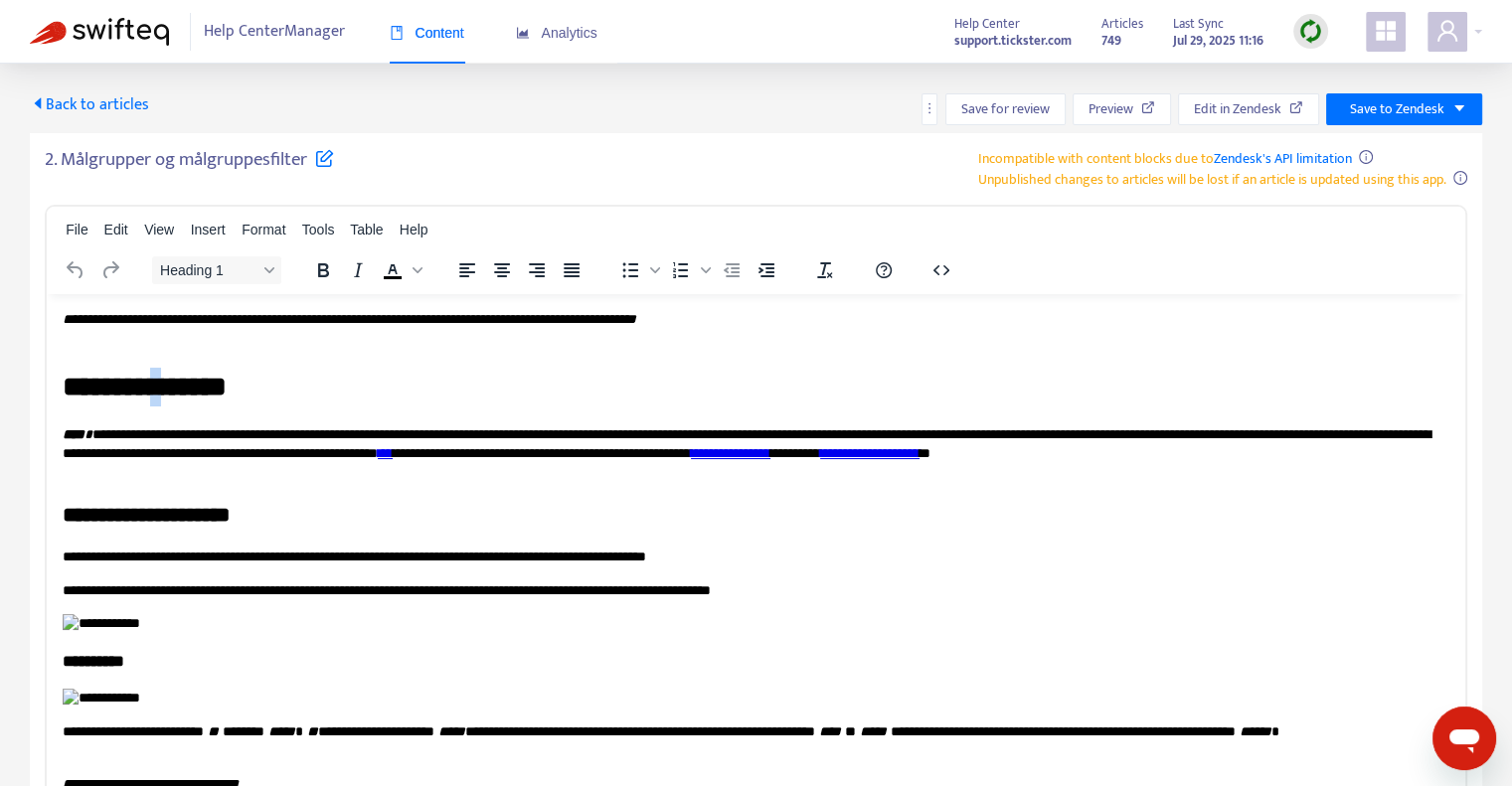 click on "**********" at bounding box center [749, 386] 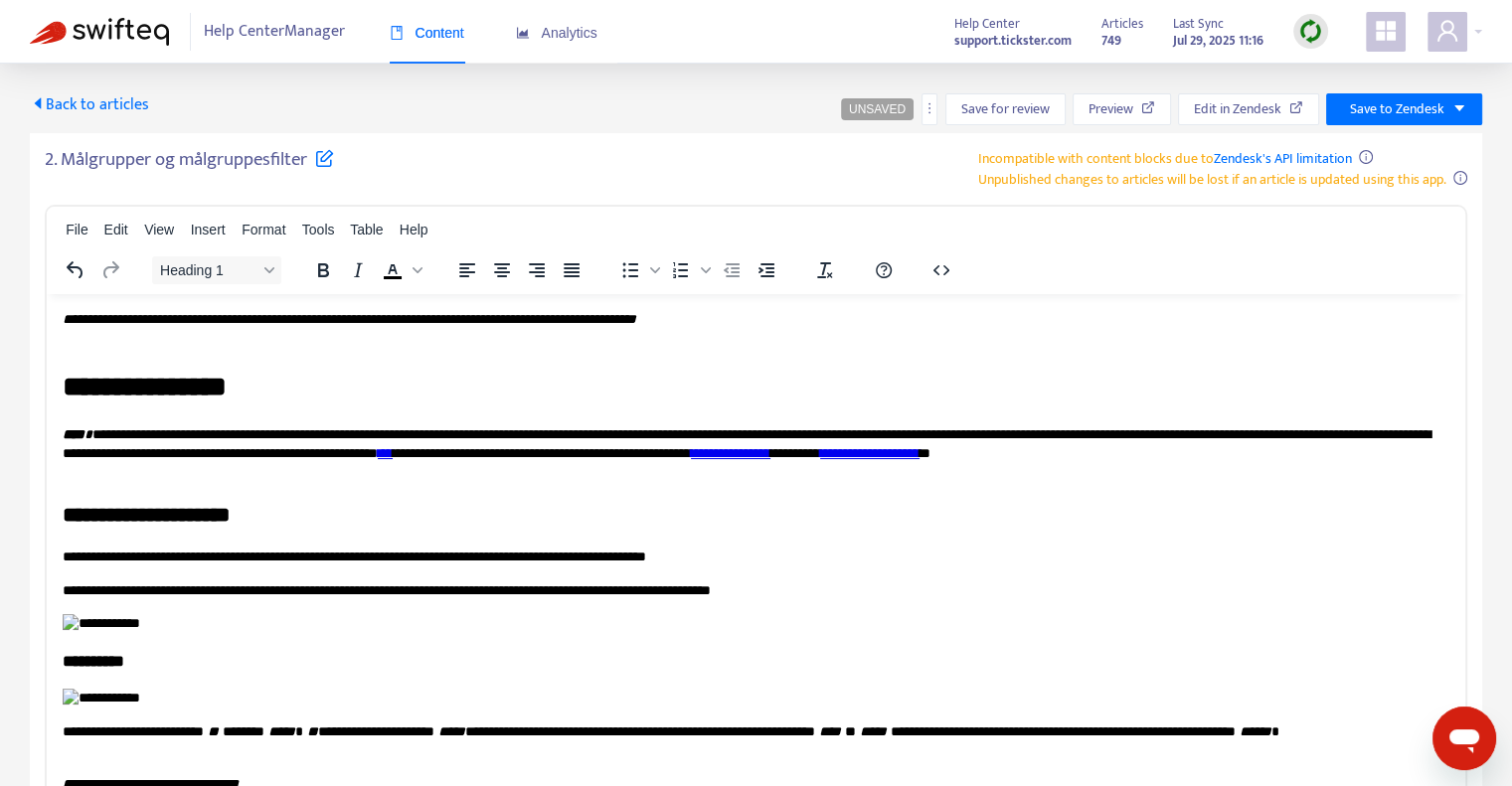 click on "**********" at bounding box center (749, 453) 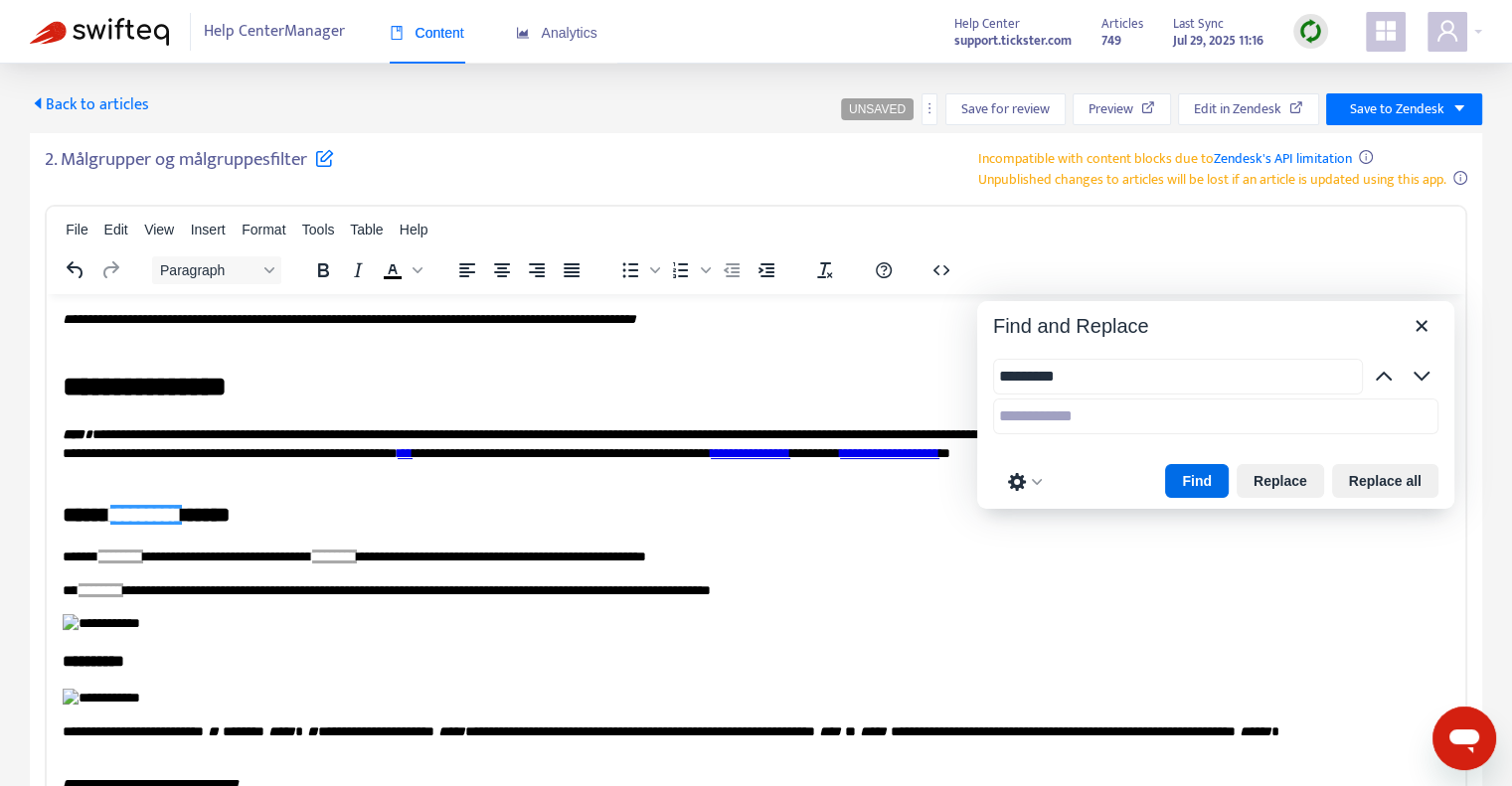 type on "*********" 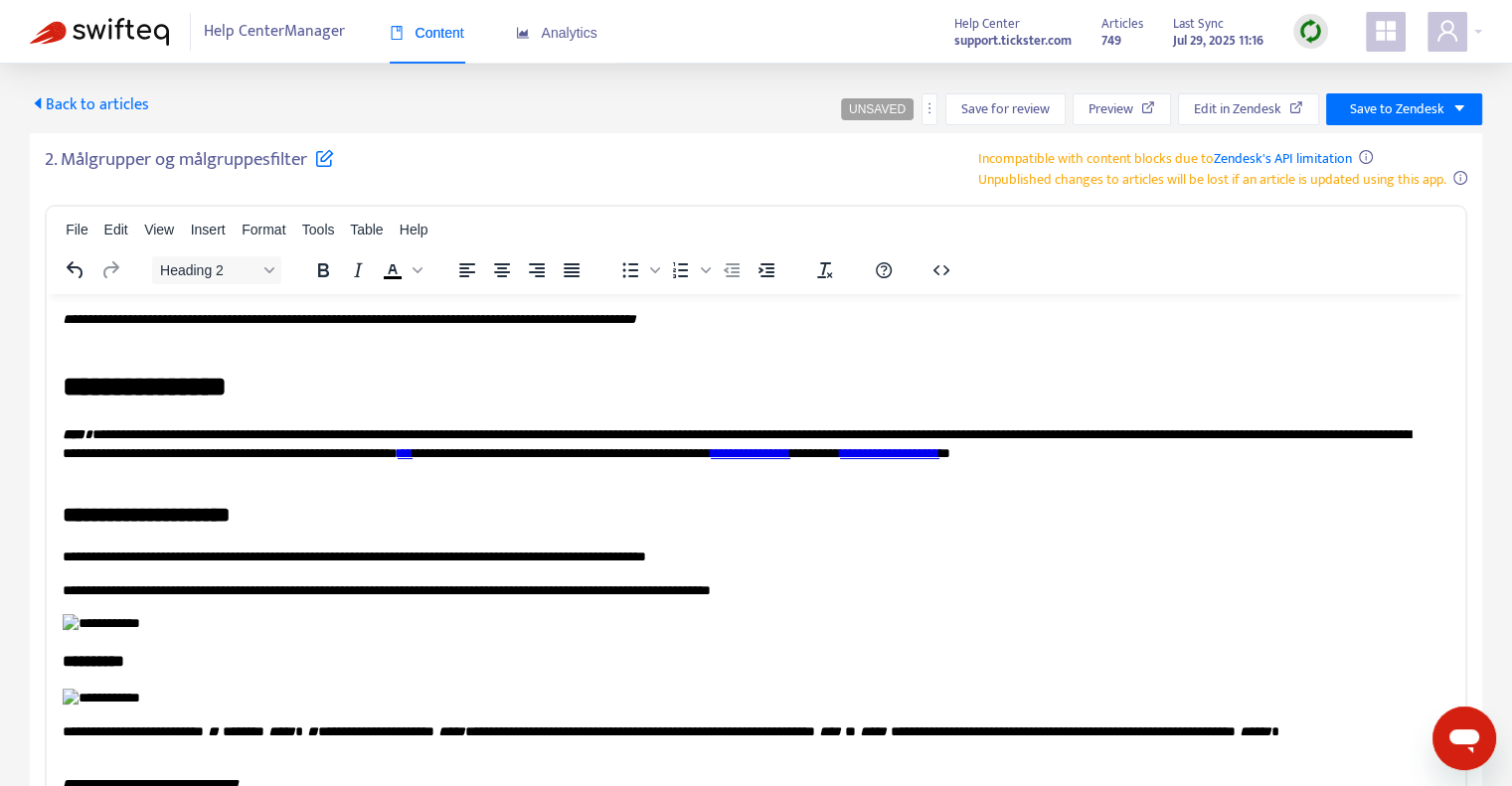 click on "****** ******** * ******" at bounding box center (749, 514) 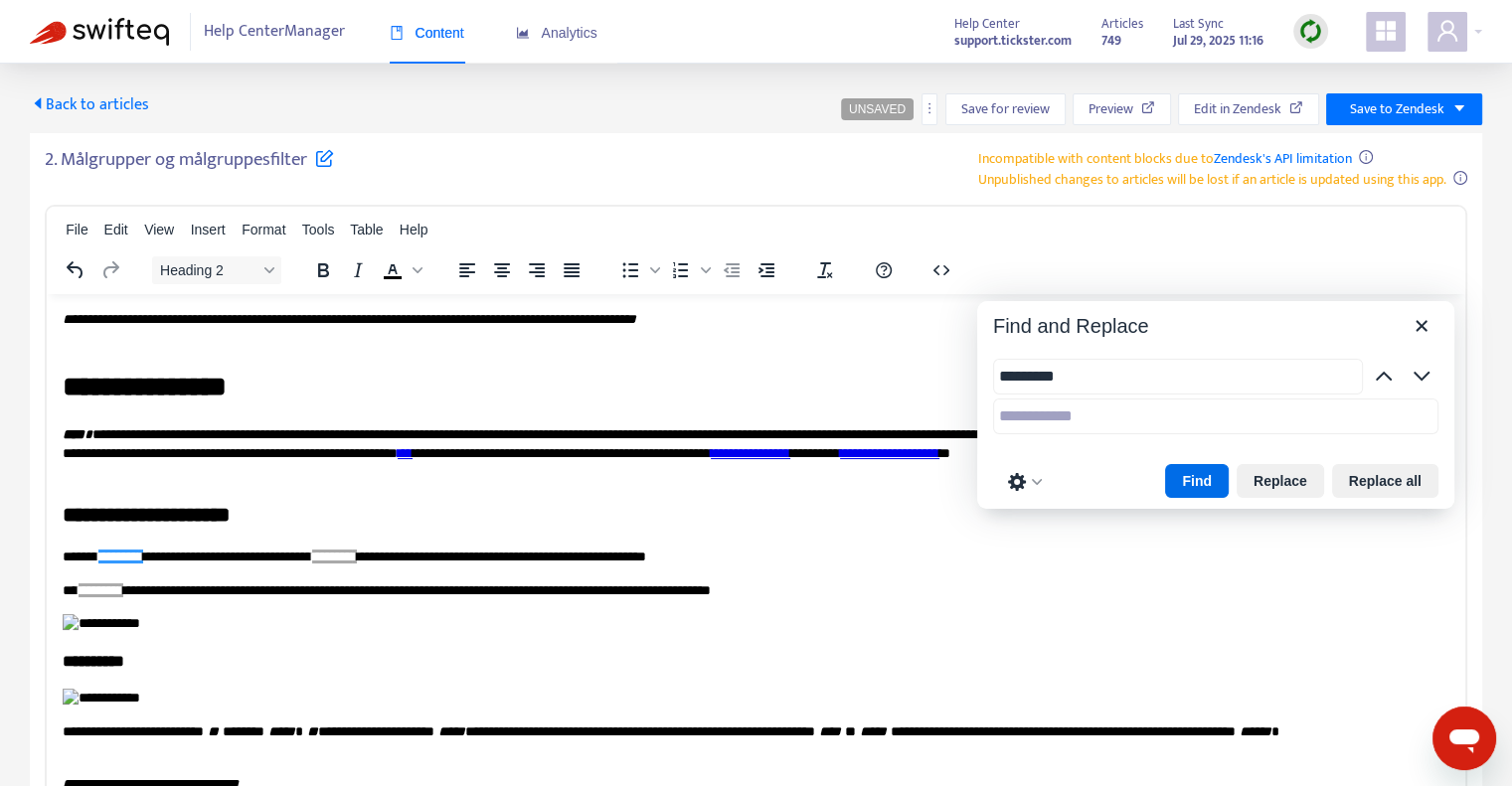type on "*********" 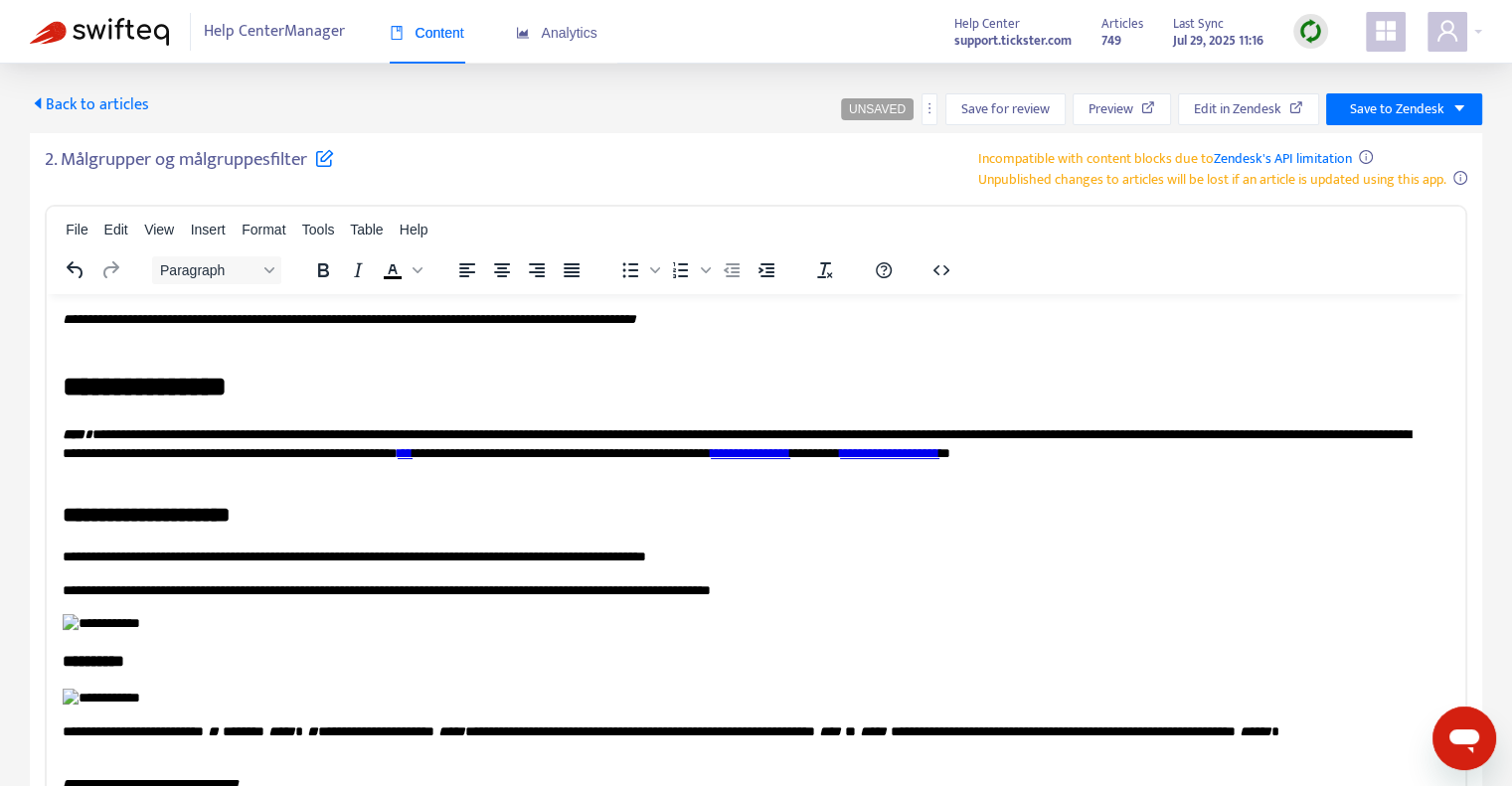 click on "**********" at bounding box center (749, 556) 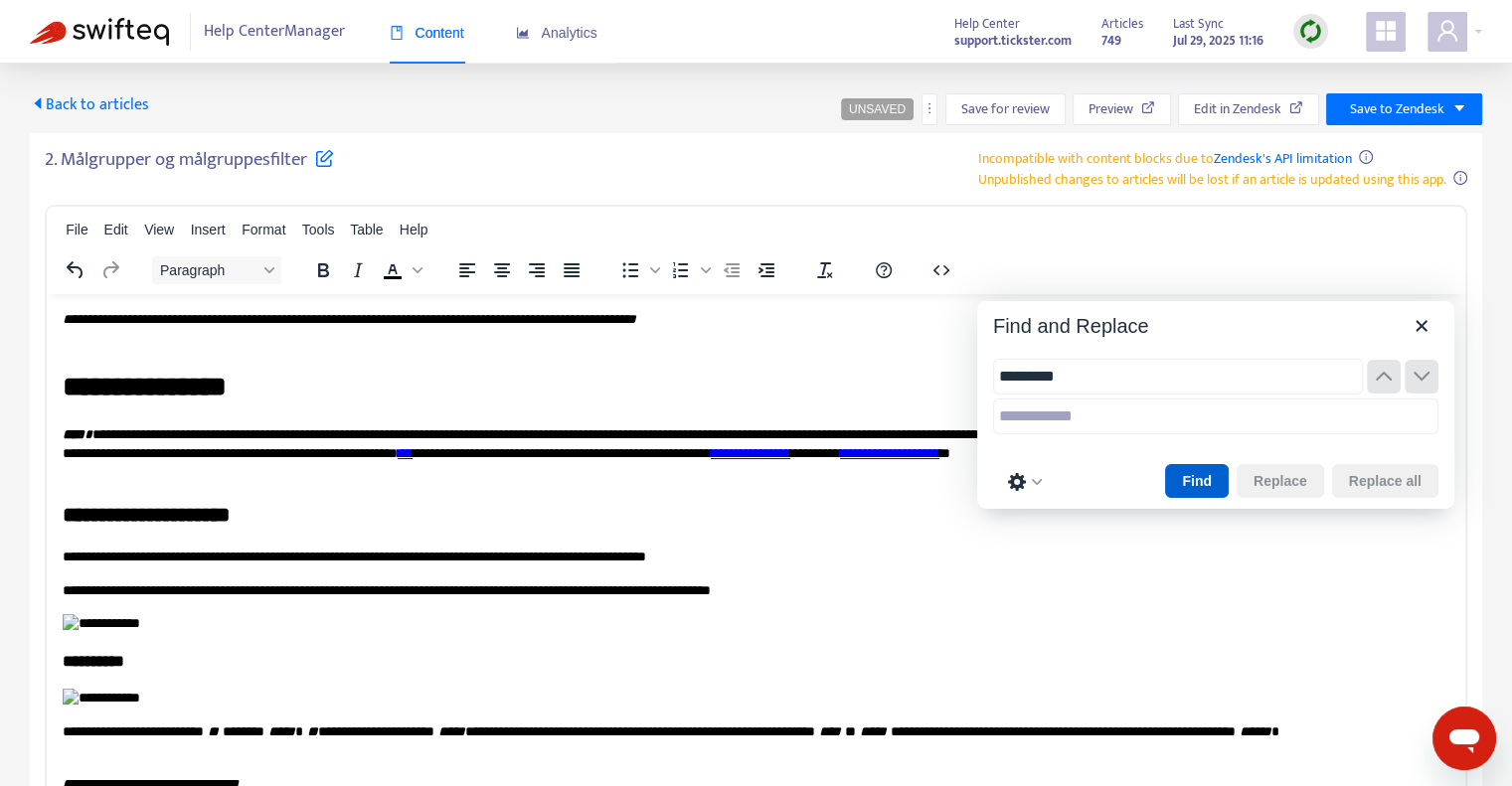 click on "Find" at bounding box center (1197, 481) 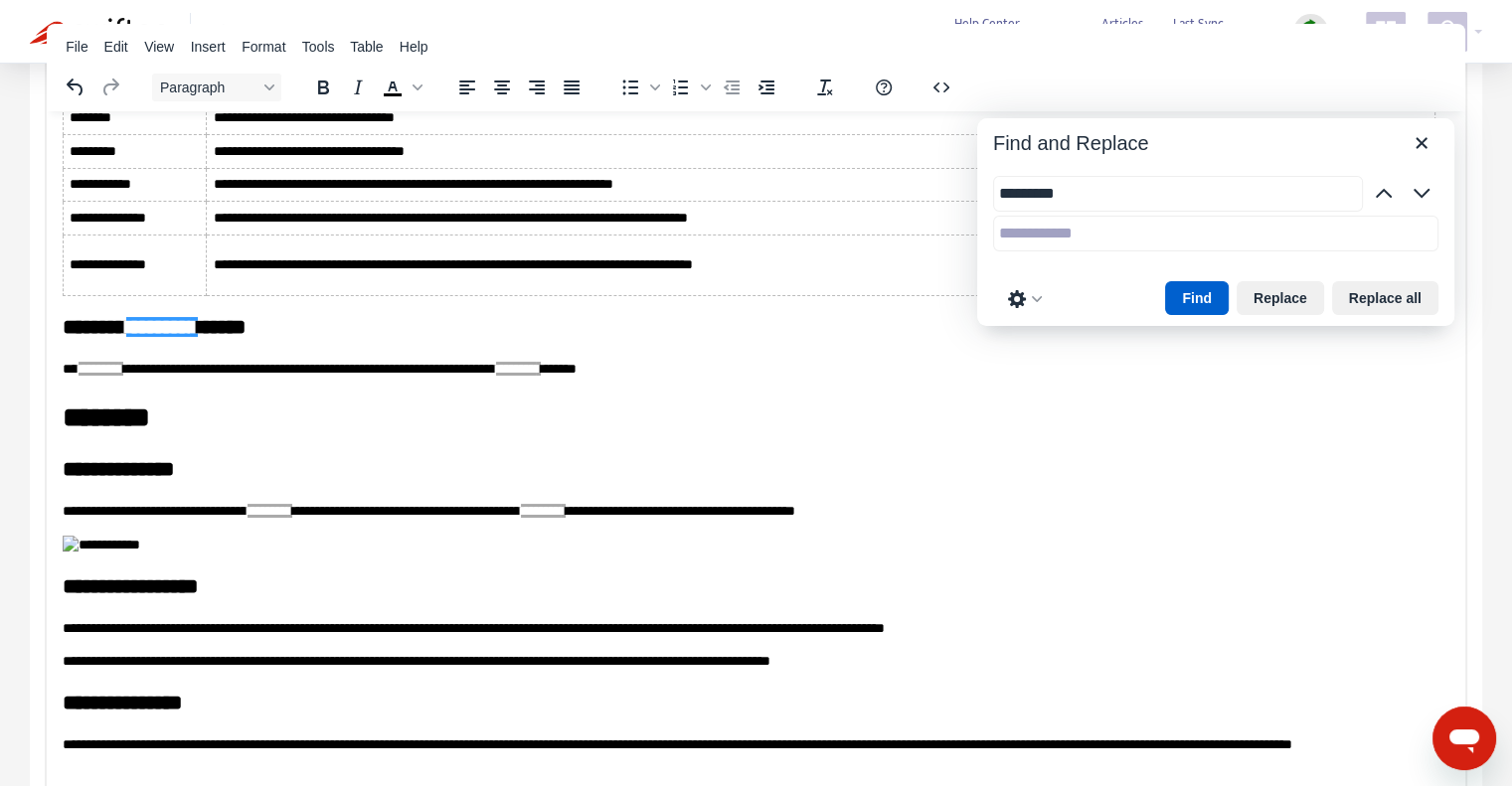 scroll, scrollTop: 187, scrollLeft: 0, axis: vertical 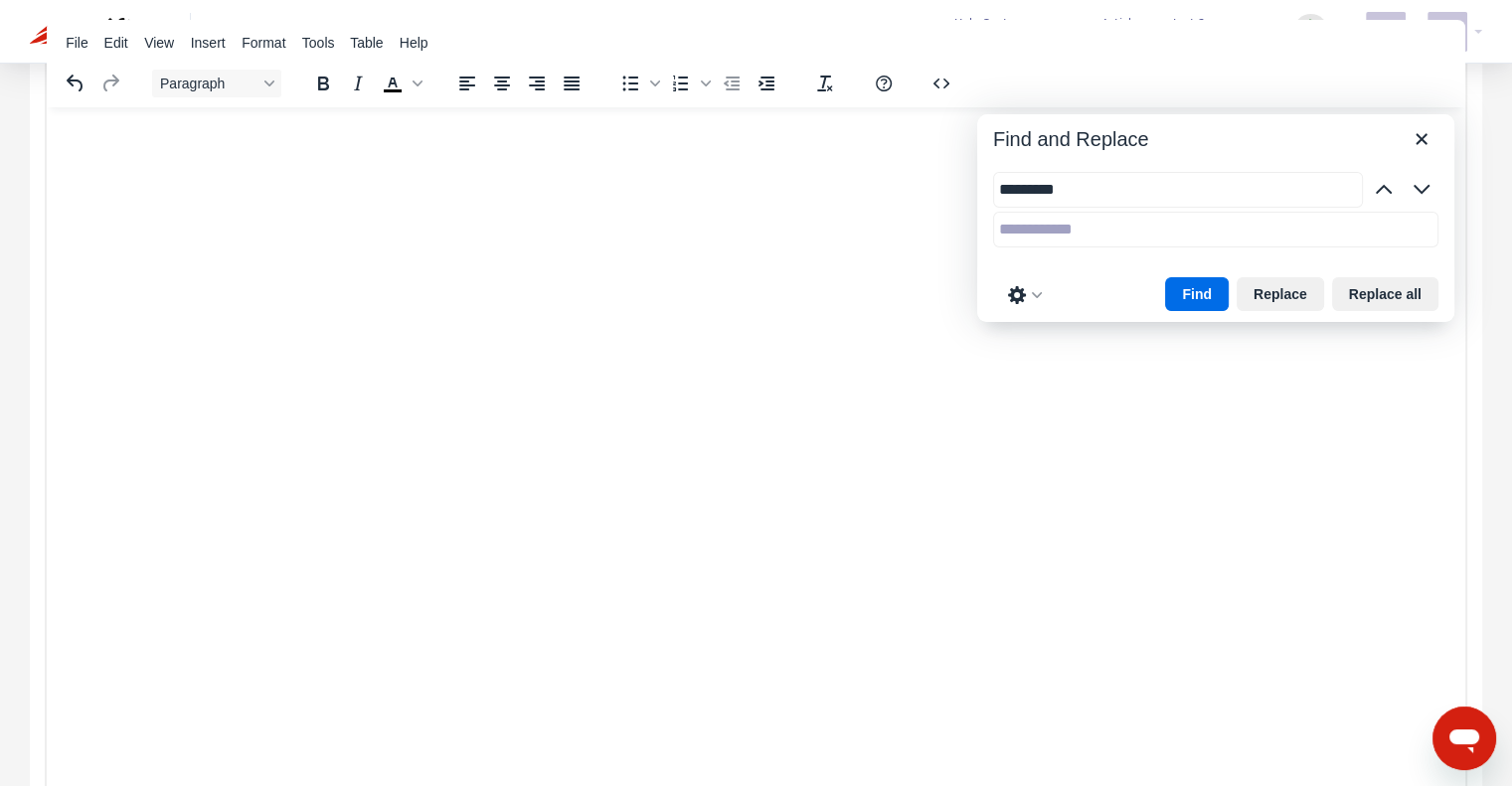 click on "*********" at bounding box center [1178, 190] 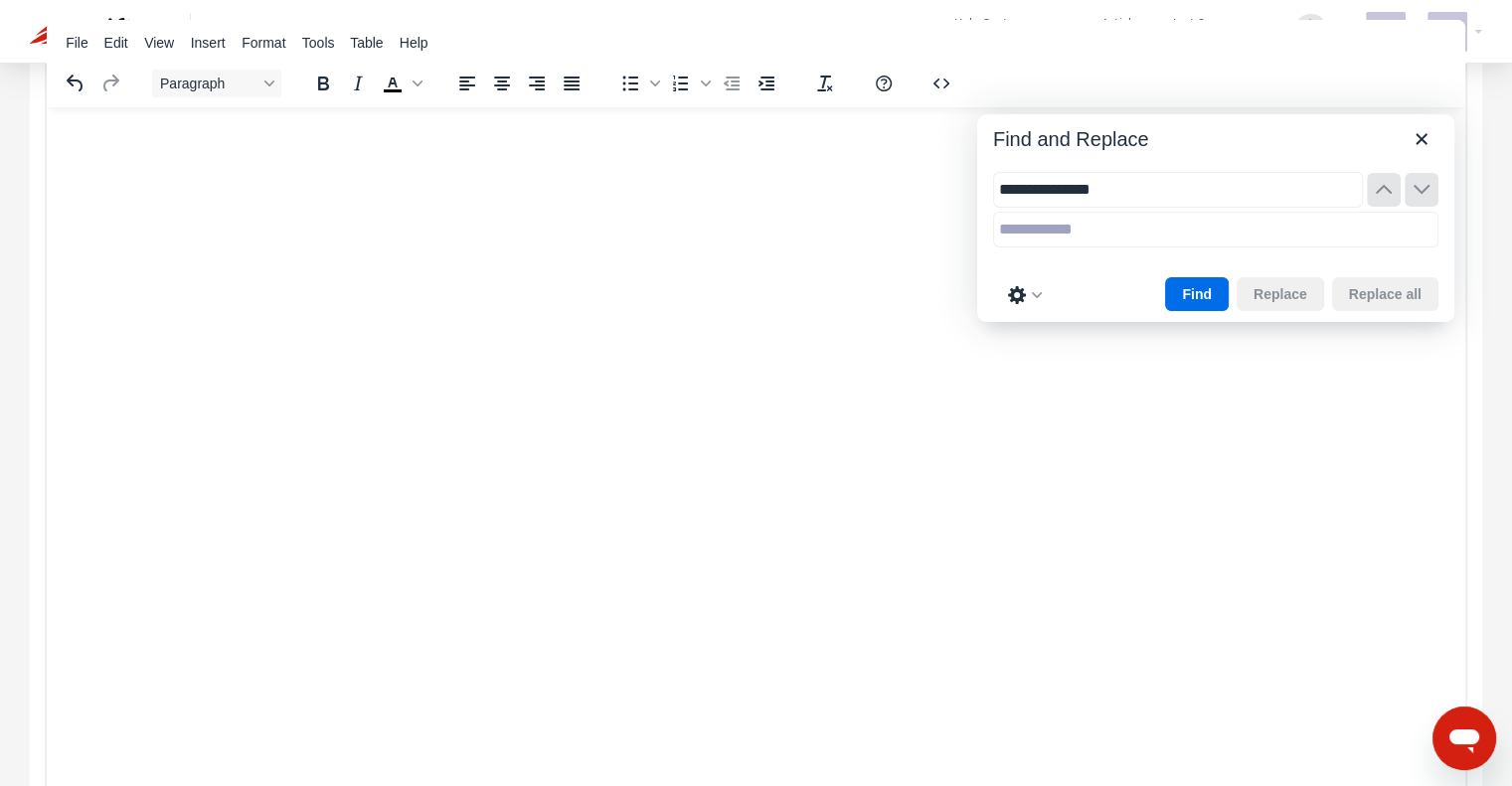 type on "**********" 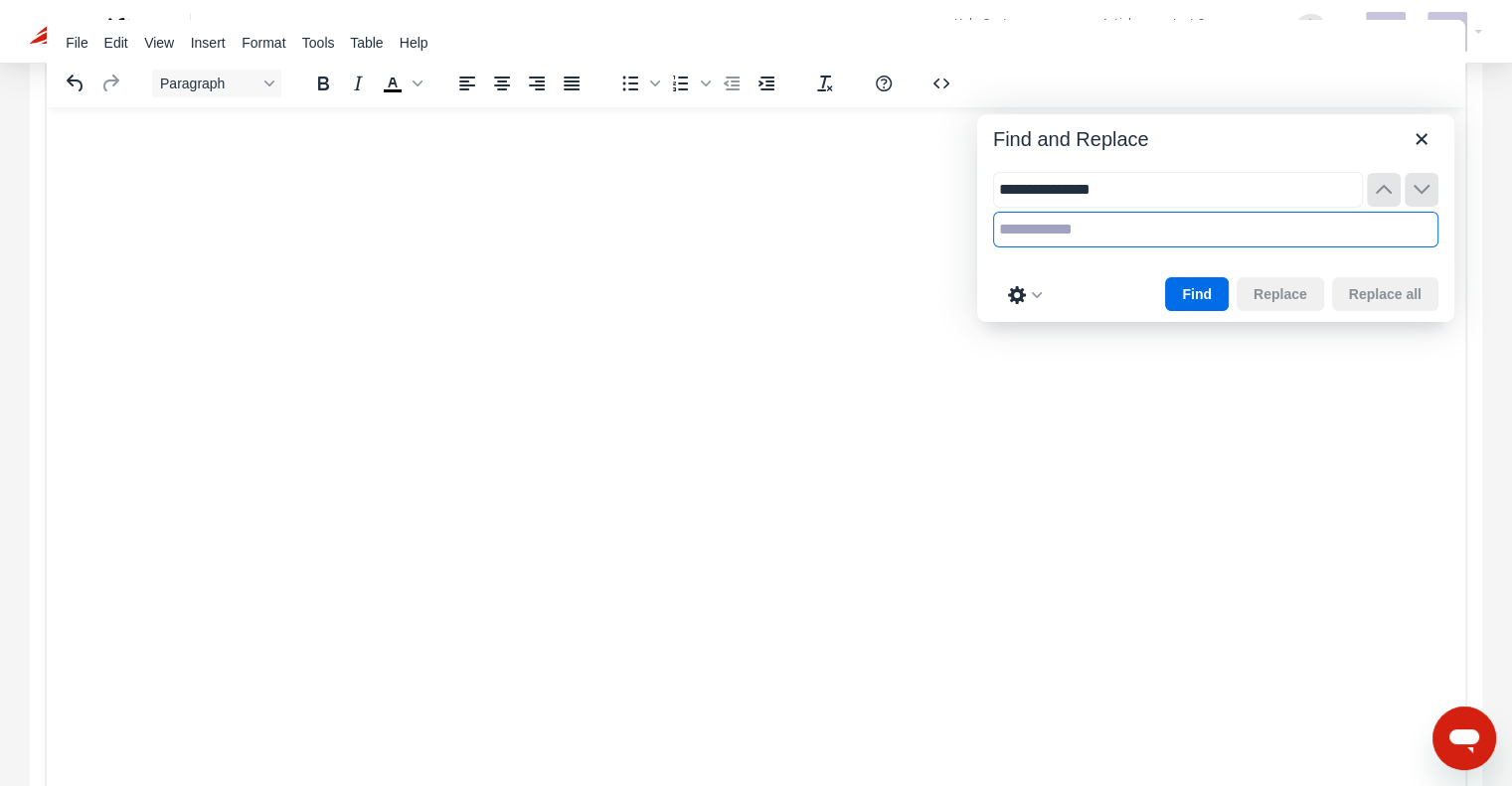 click at bounding box center [1216, 230] 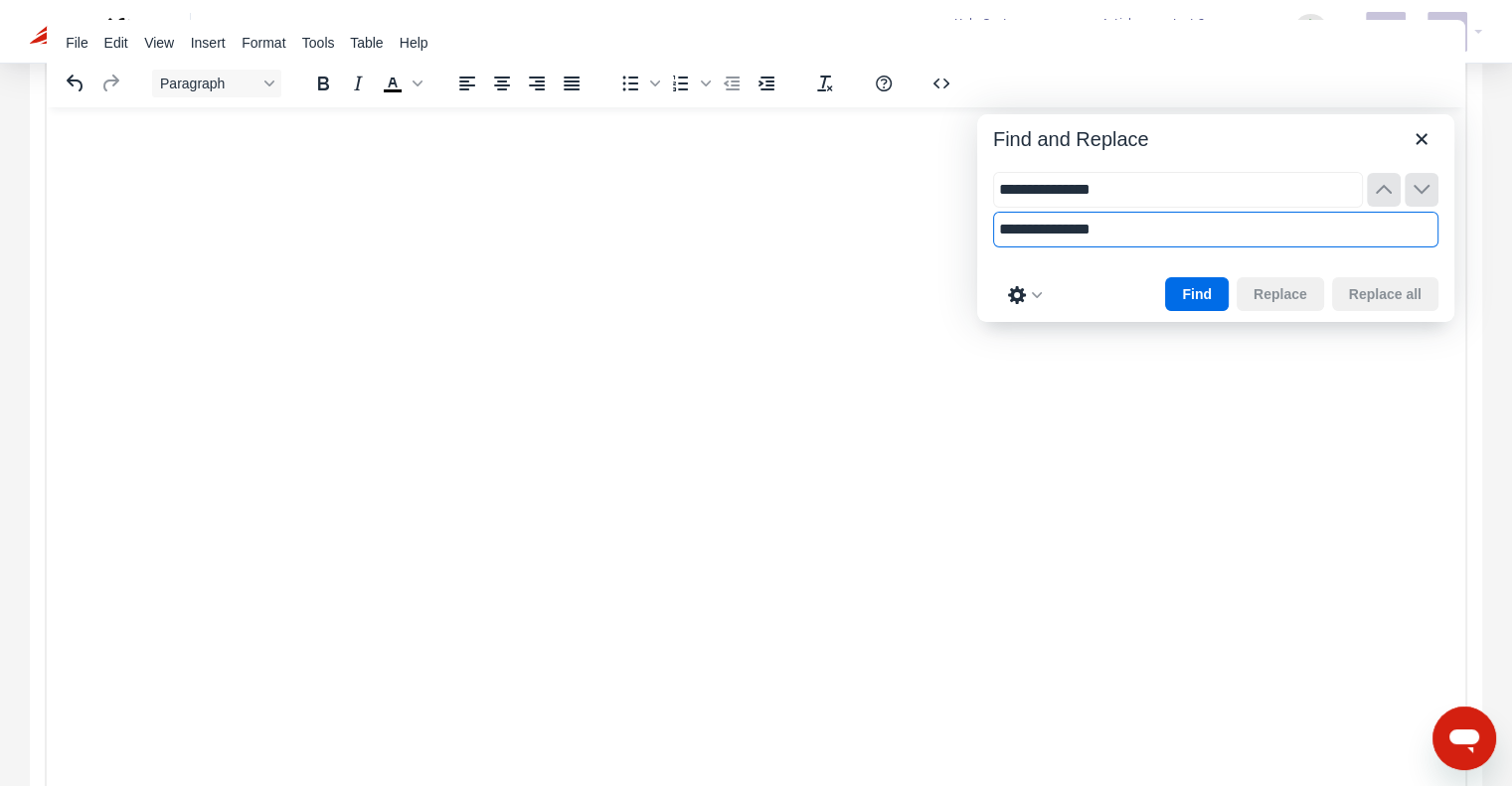 type on "**********" 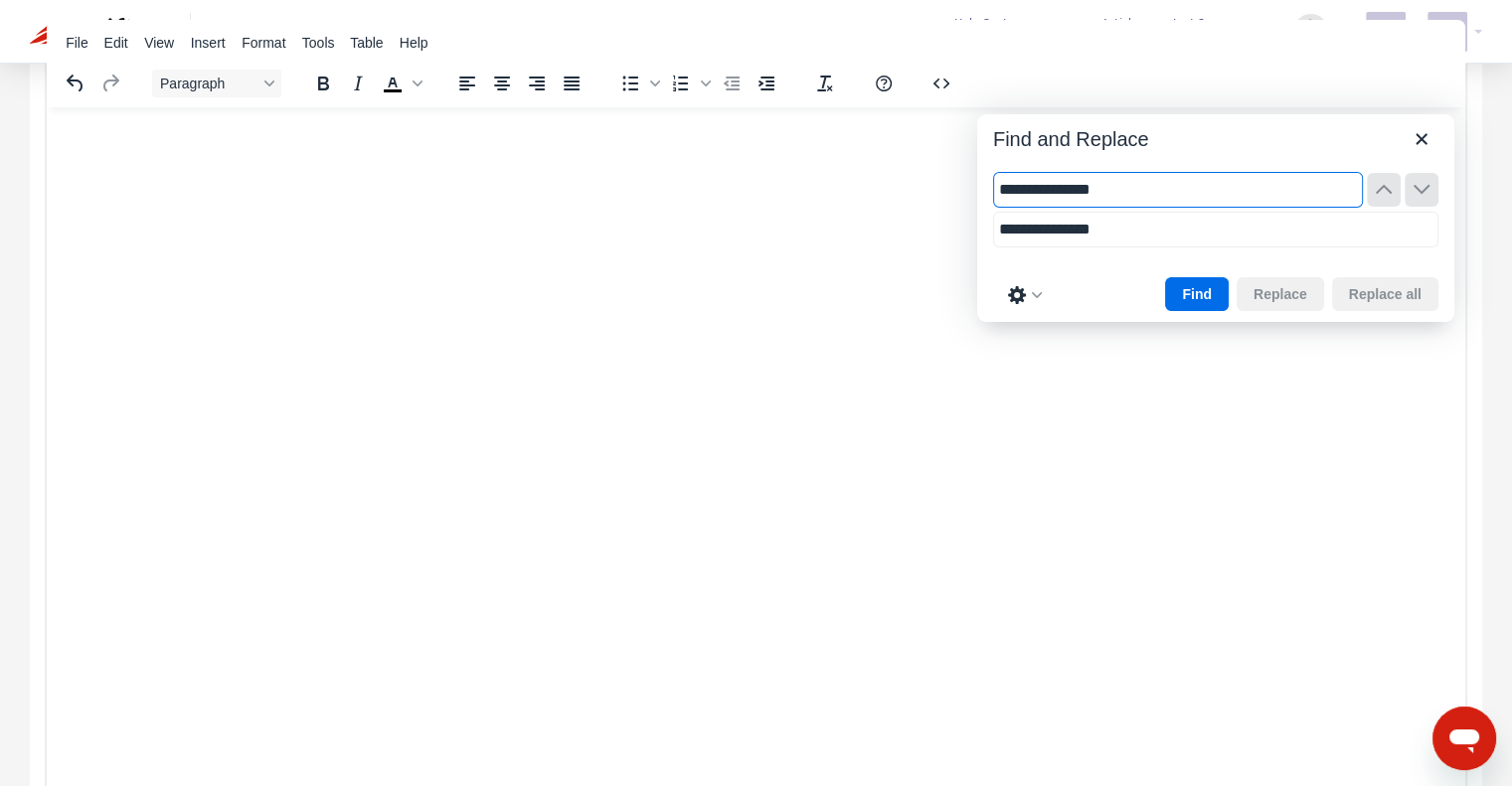 click on "**********" at bounding box center (1216, 212) 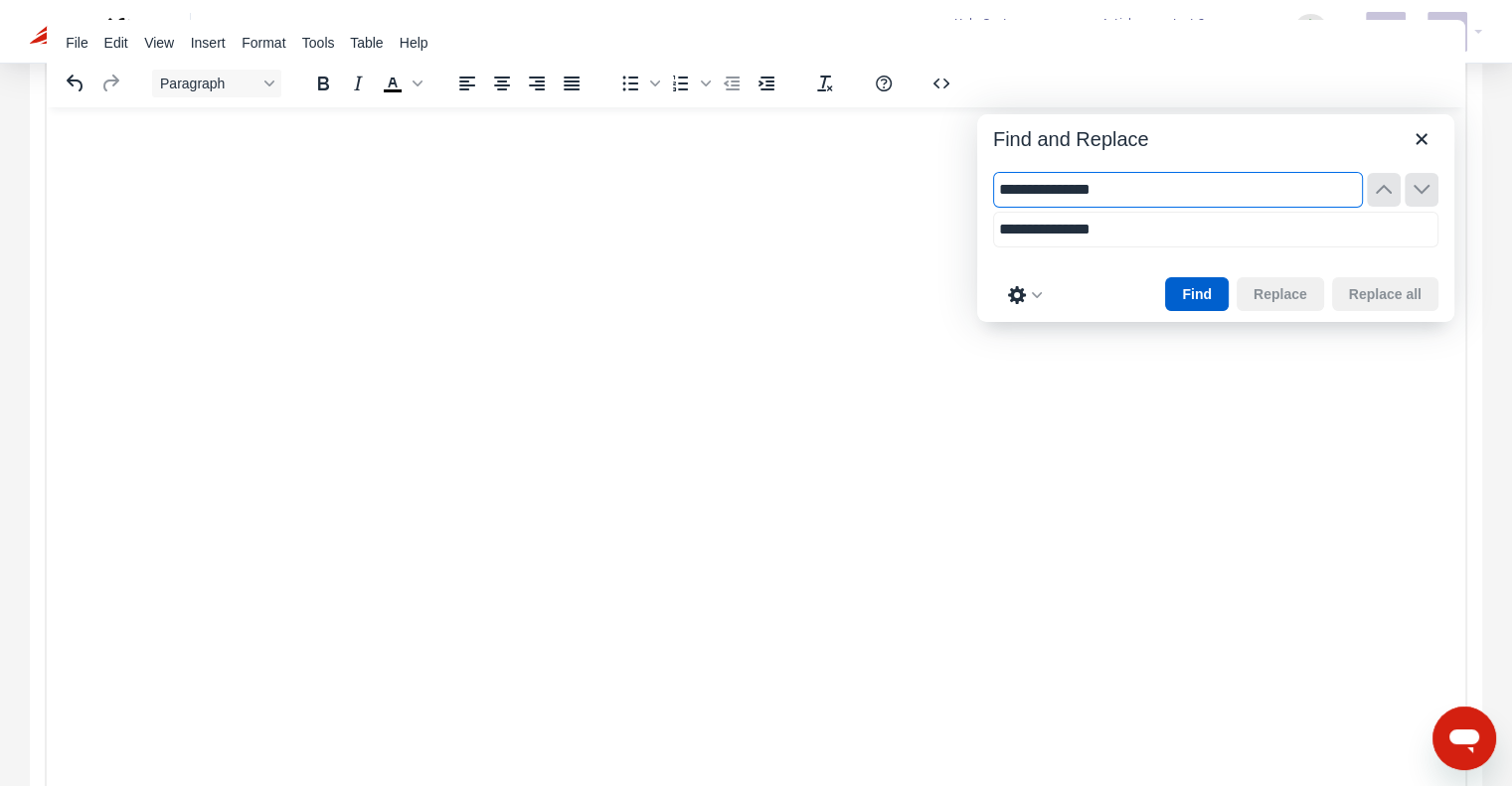 click on "Find" at bounding box center [1197, 294] 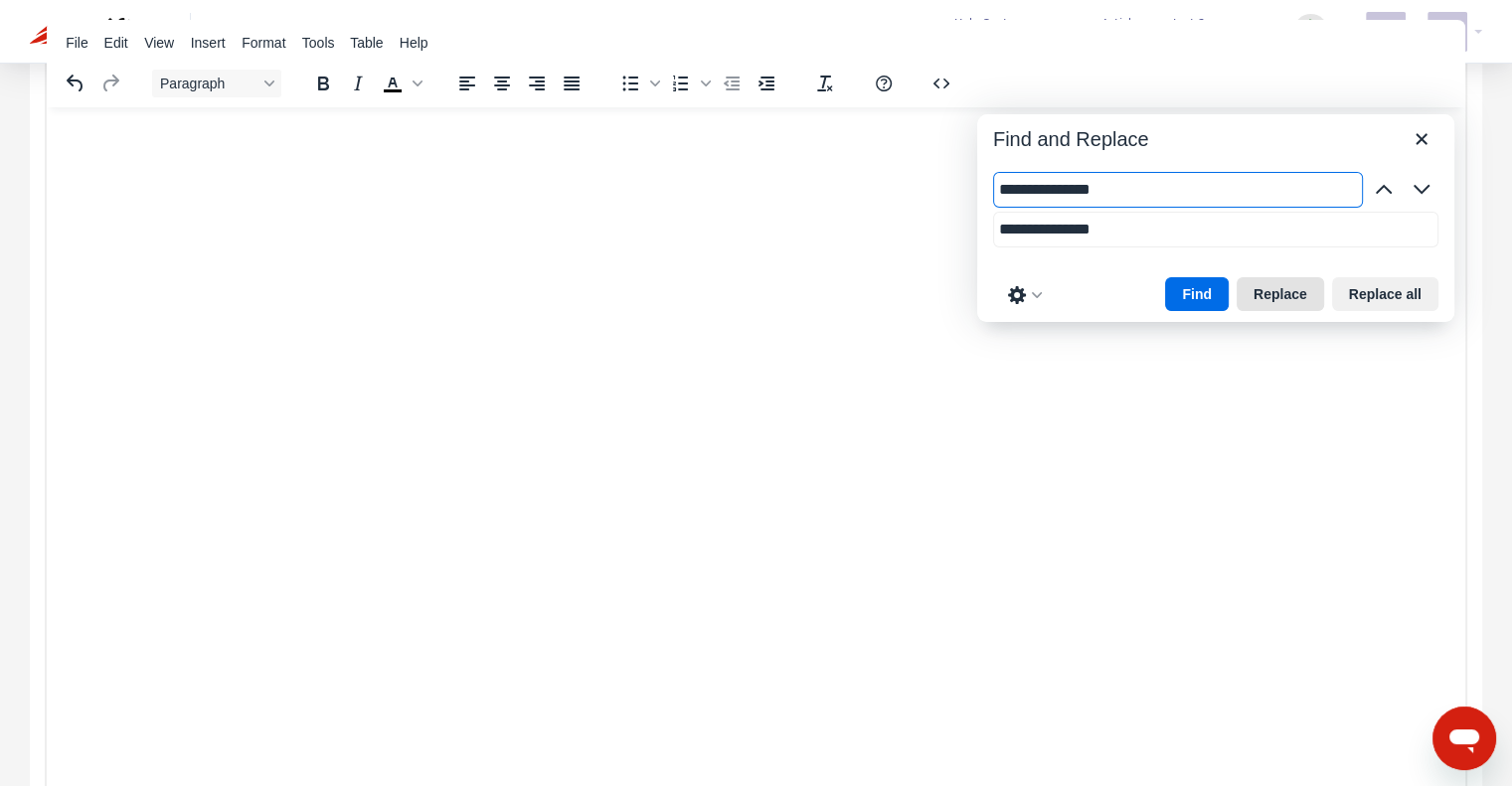 click on "Replace" at bounding box center (1280, 294) 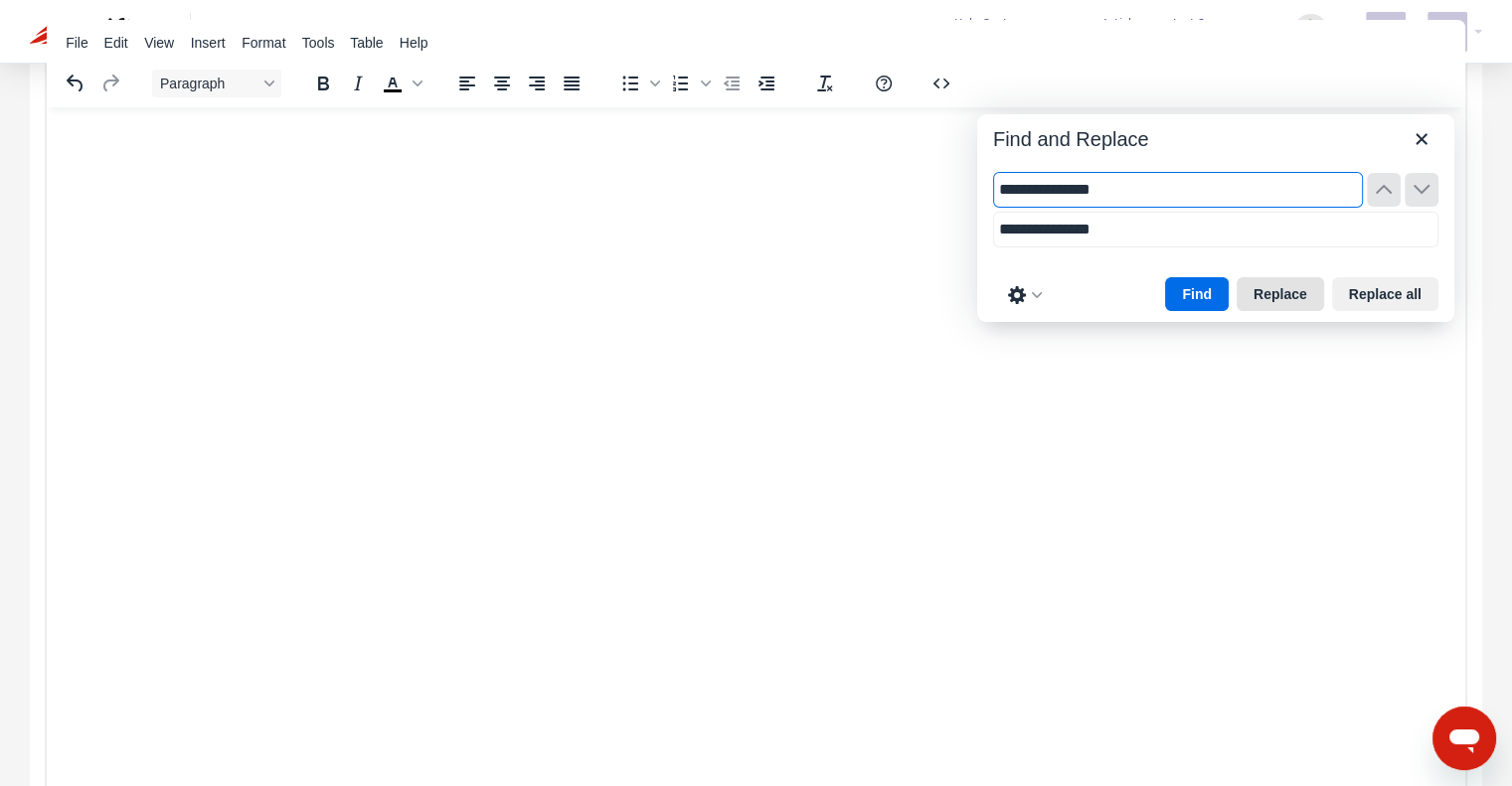 click on "Replace" at bounding box center [1280, 294] 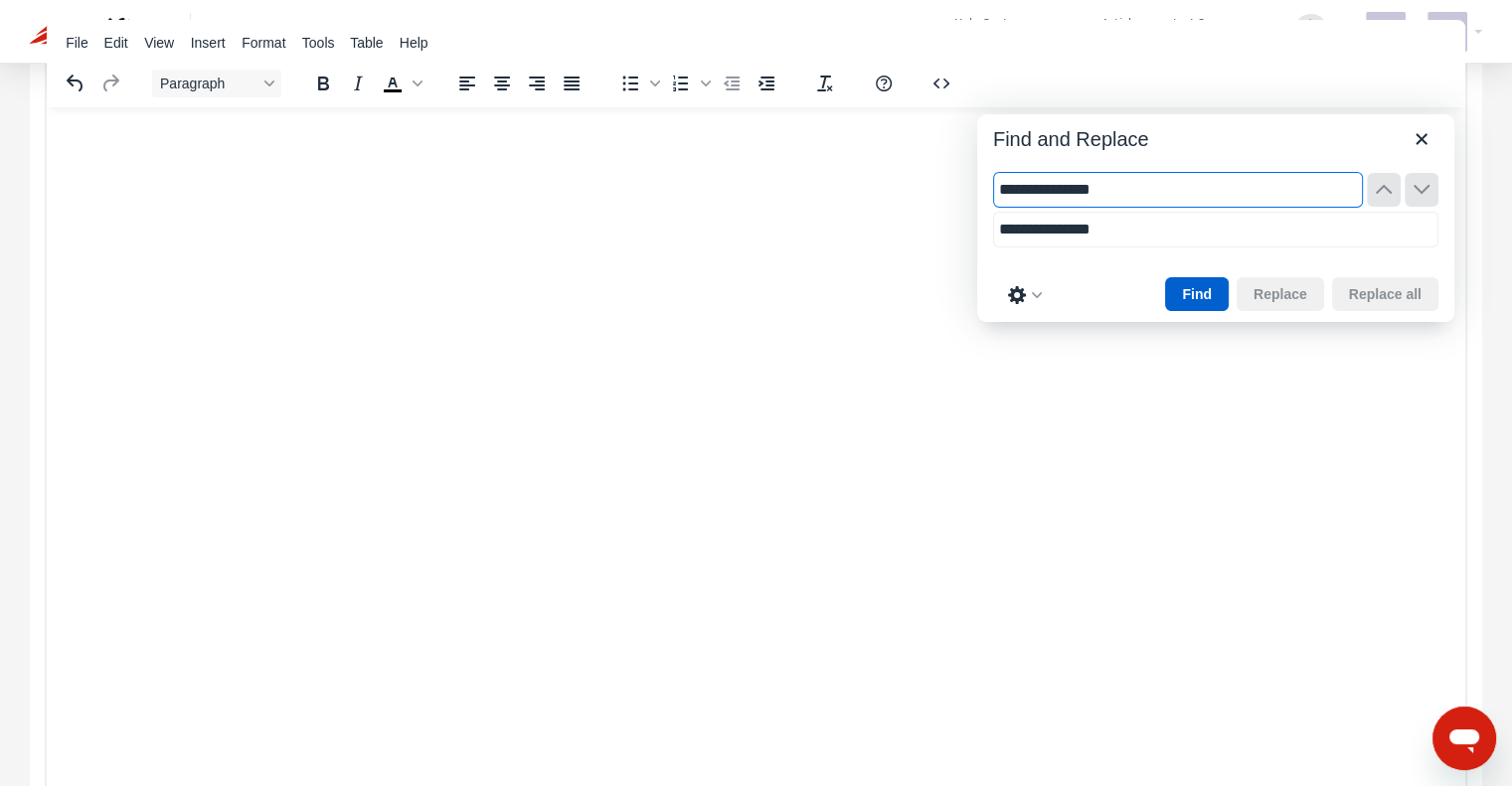 click on "Find" at bounding box center (1197, 294) 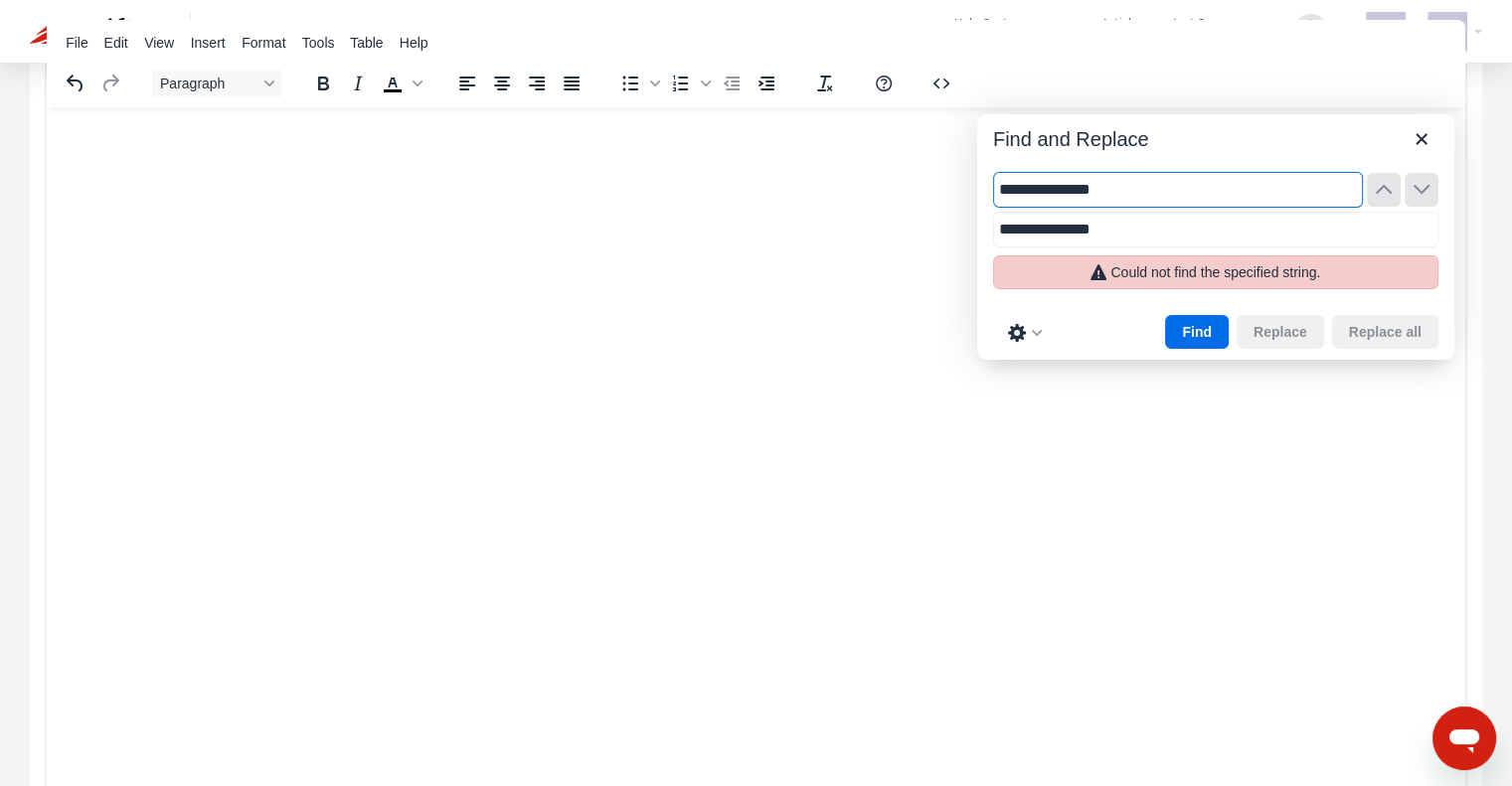 drag, startPoint x: 1184, startPoint y: 195, endPoint x: 1072, endPoint y: 199, distance: 112.07141 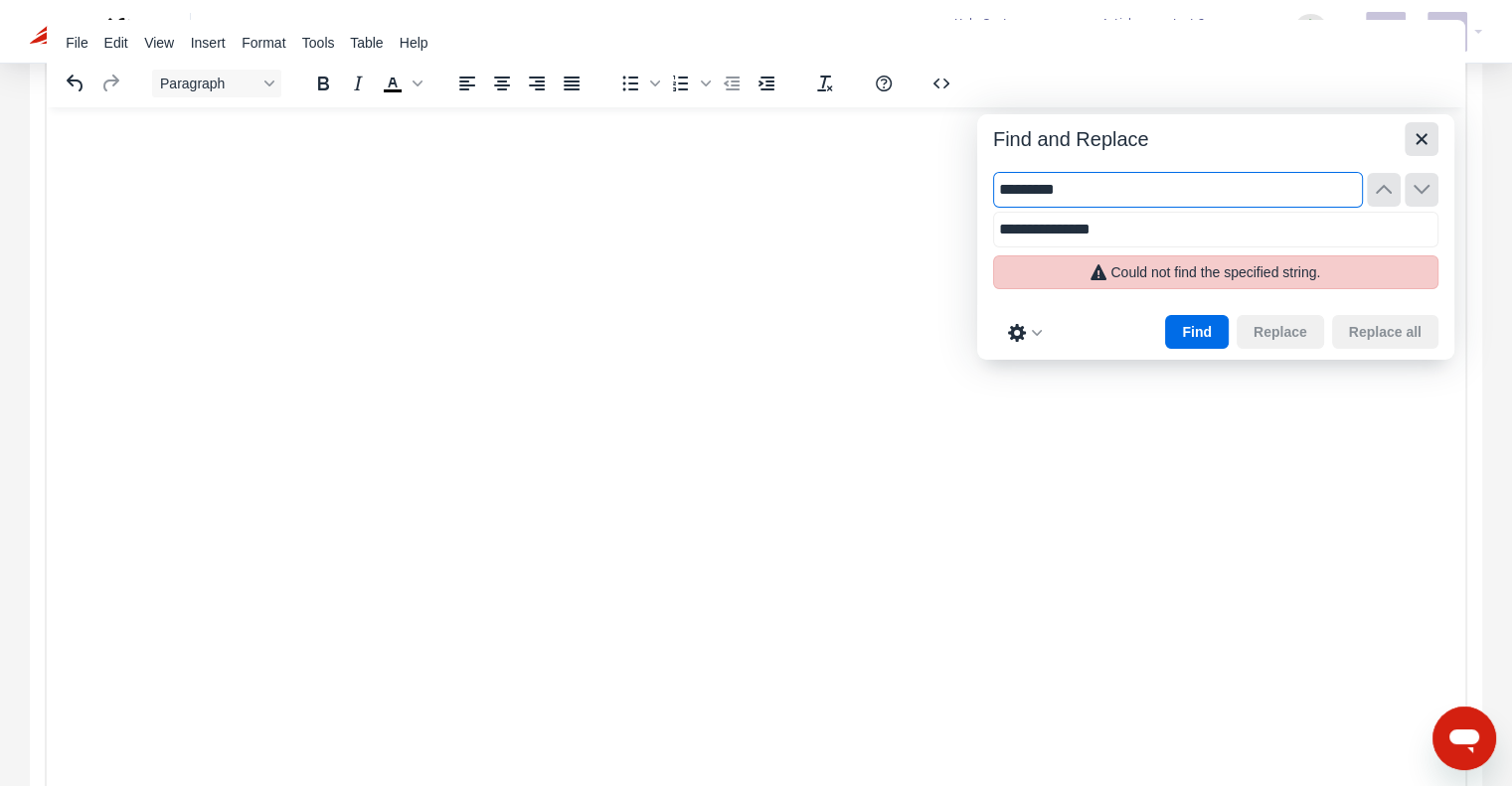 type on "*********" 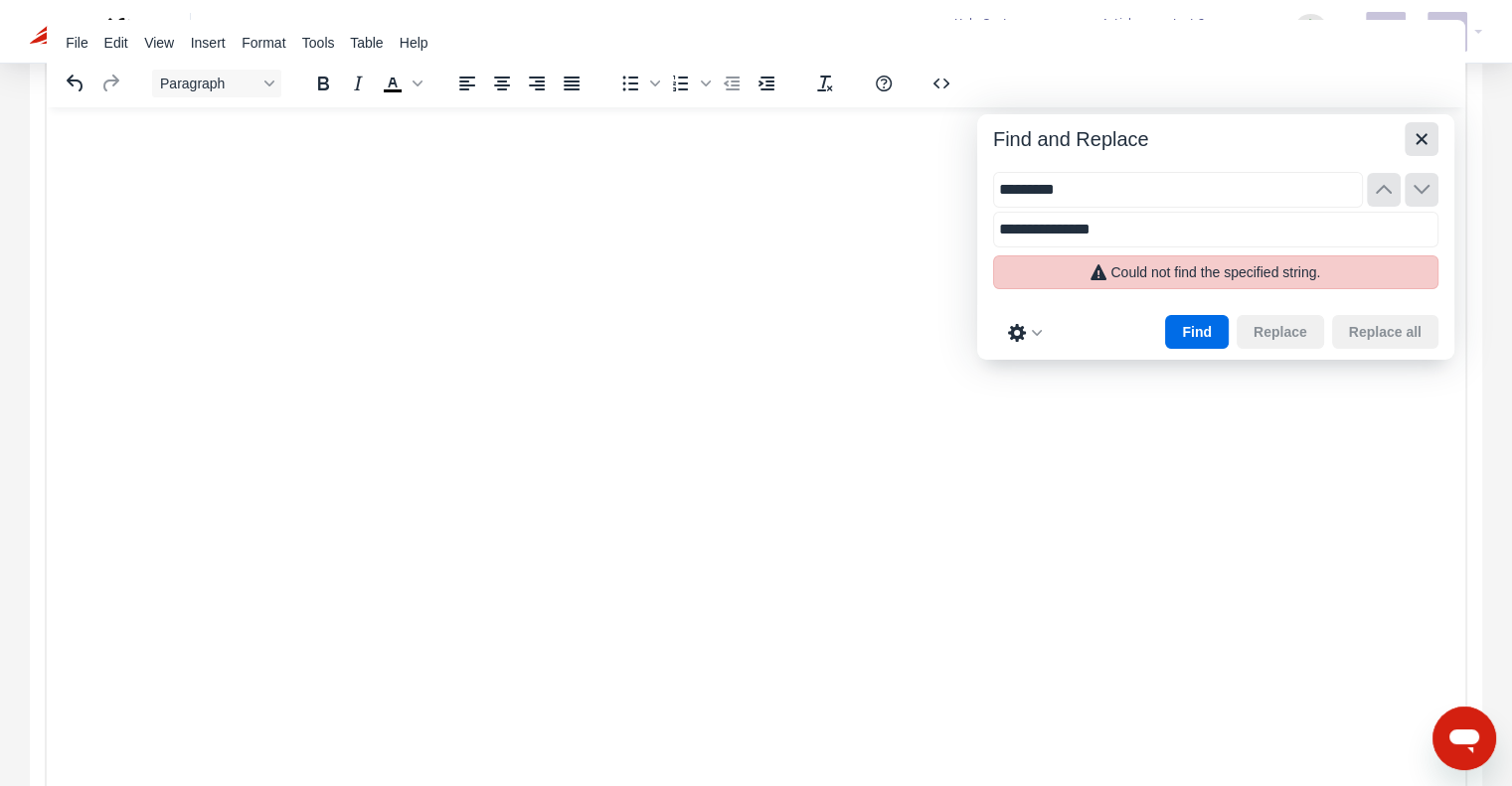 click 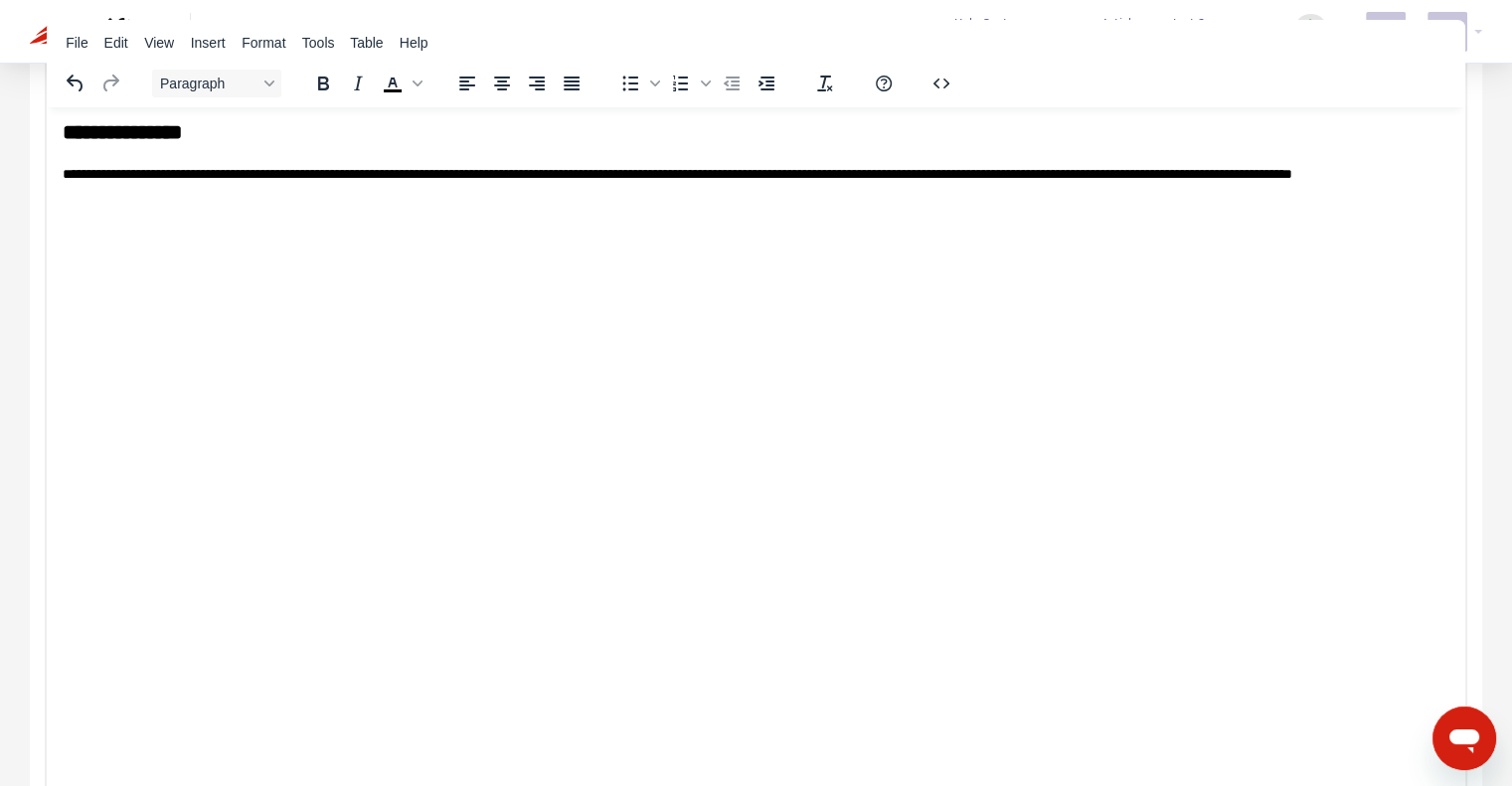 scroll, scrollTop: 1924, scrollLeft: 0, axis: vertical 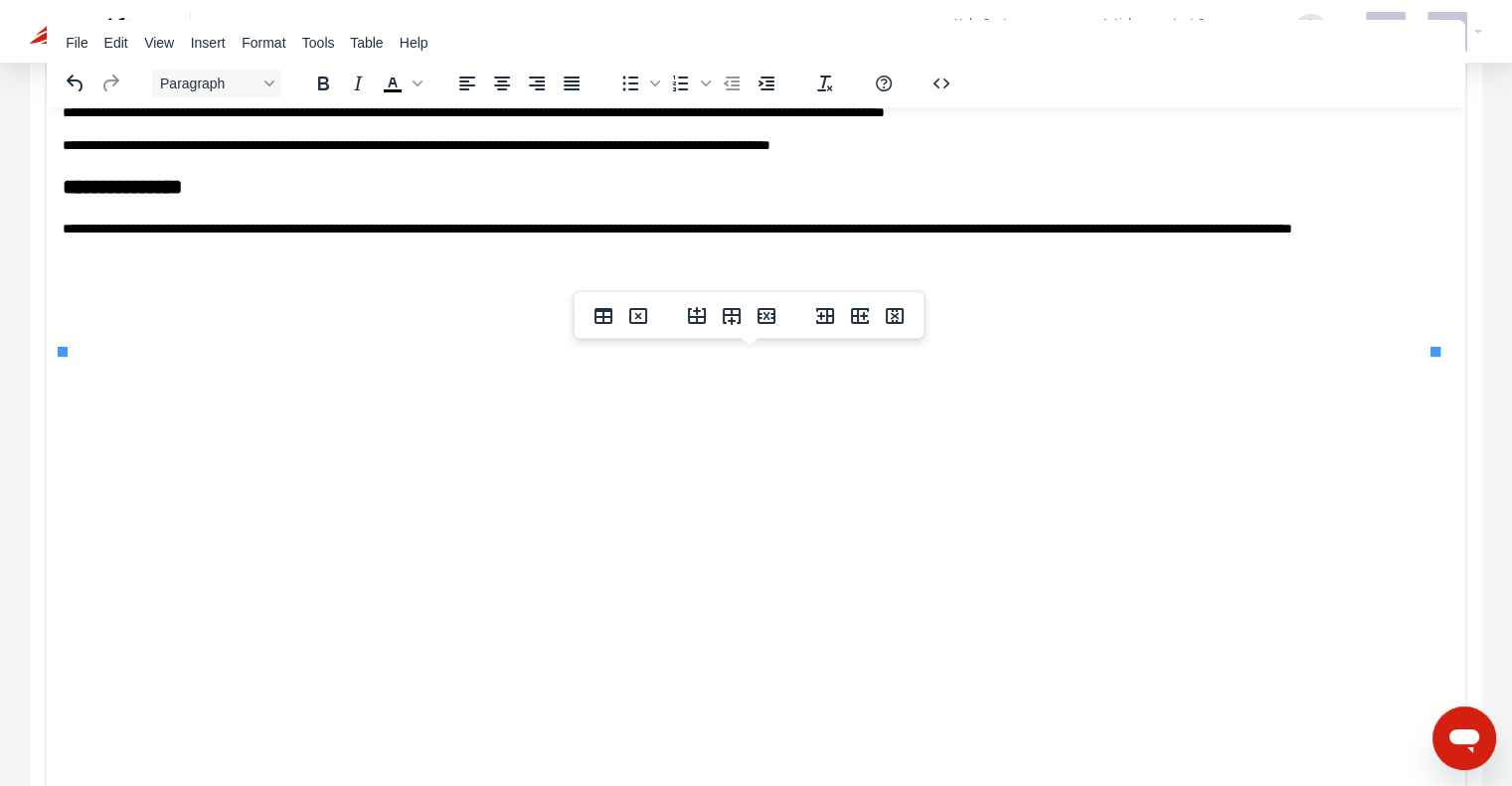 drag, startPoint x: 109, startPoint y: 433, endPoint x: 137, endPoint y: 406, distance: 38.8973 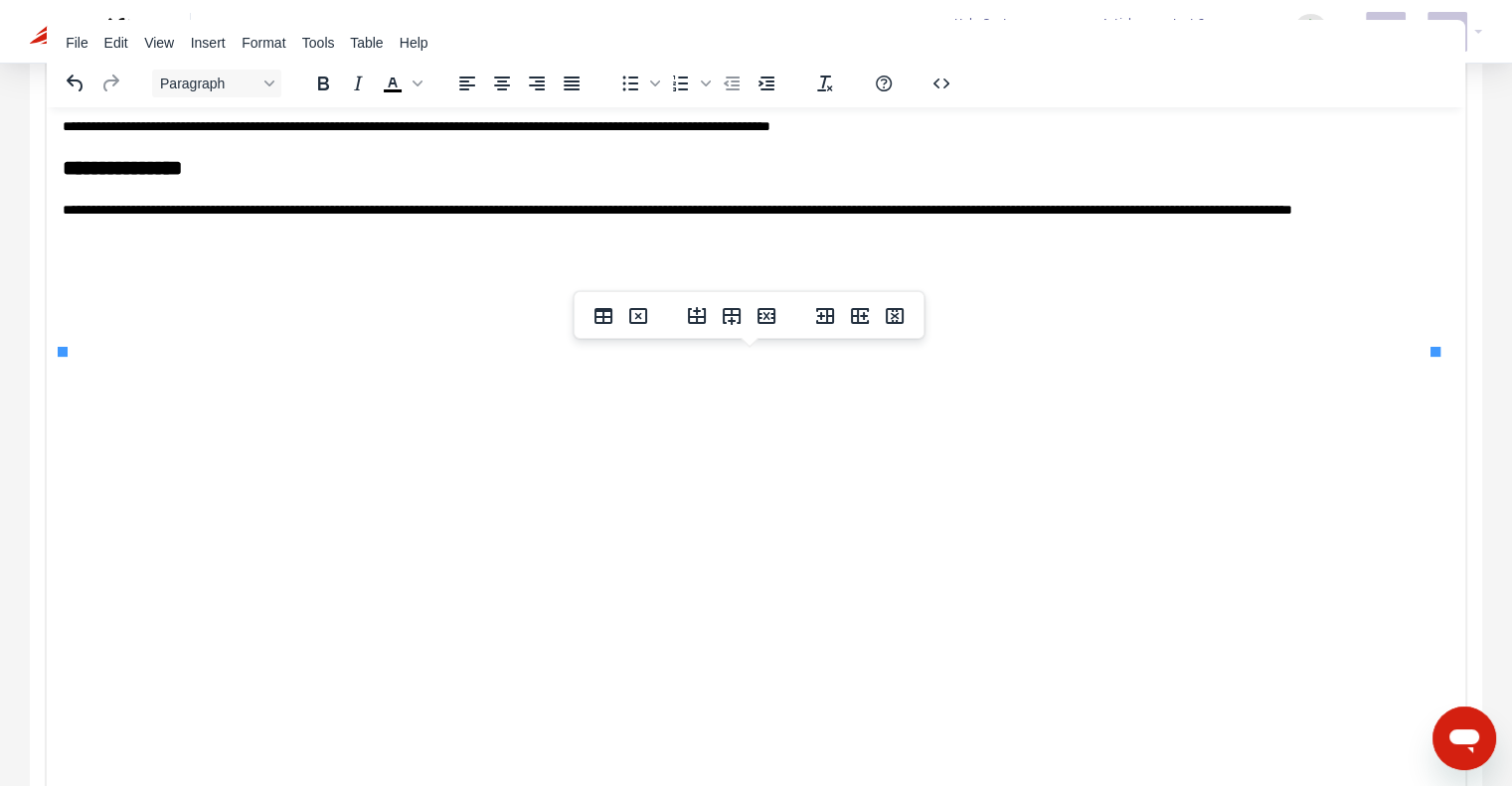drag, startPoint x: 181, startPoint y: 472, endPoint x: 117, endPoint y: 468, distance: 64.12488 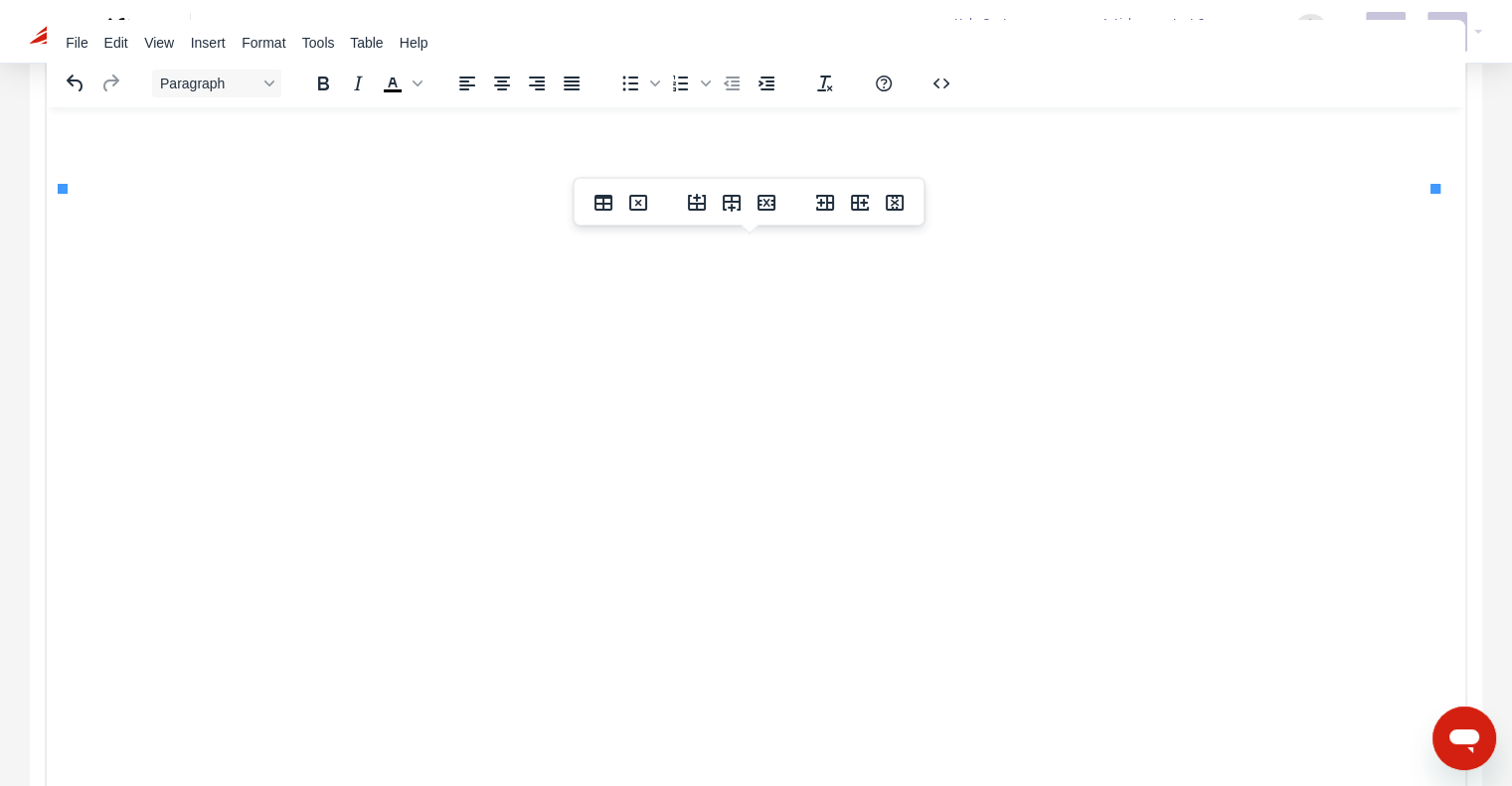 scroll, scrollTop: 2122, scrollLeft: 0, axis: vertical 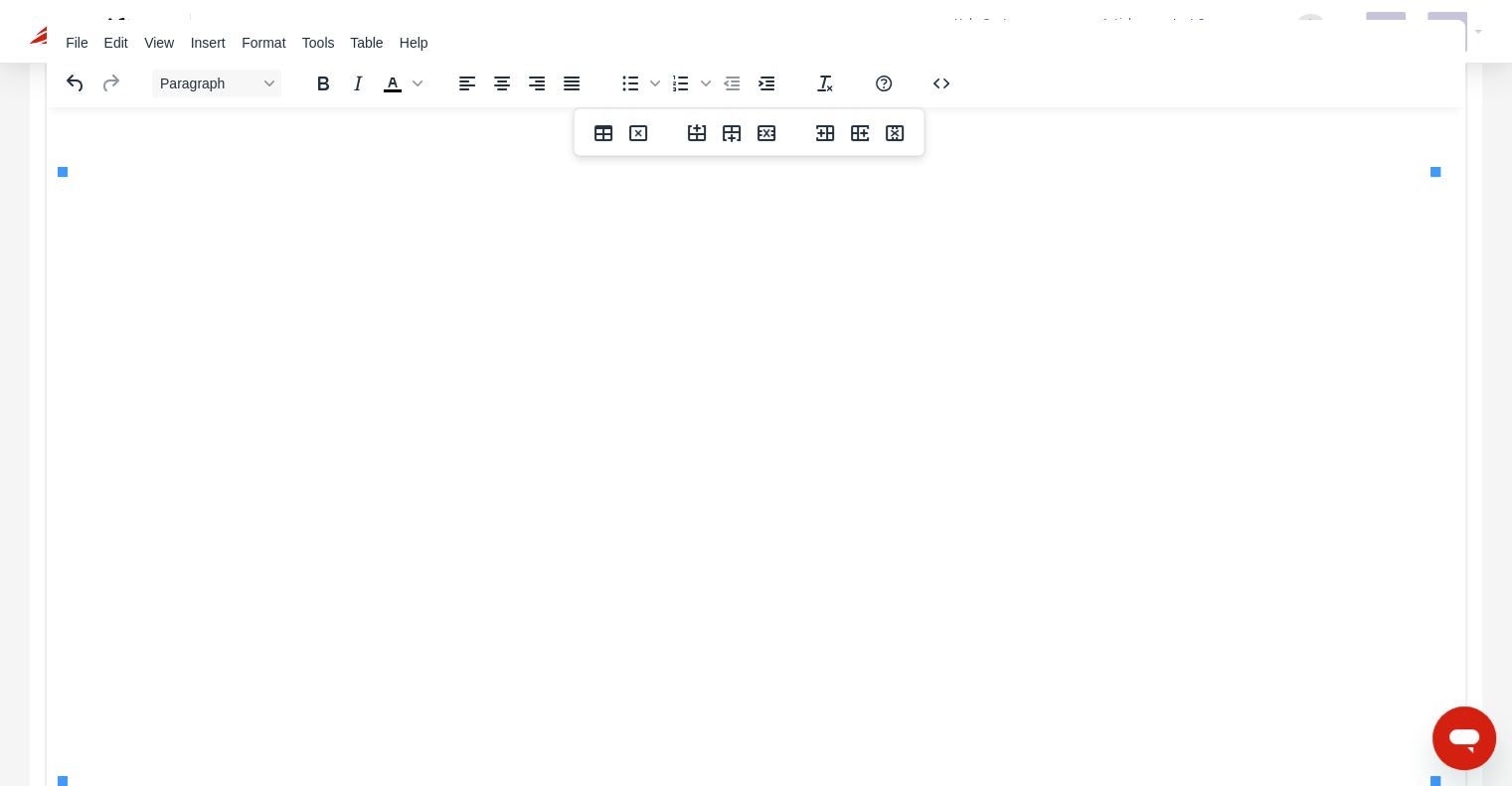 click on "*******" at bounding box center [129, -631] 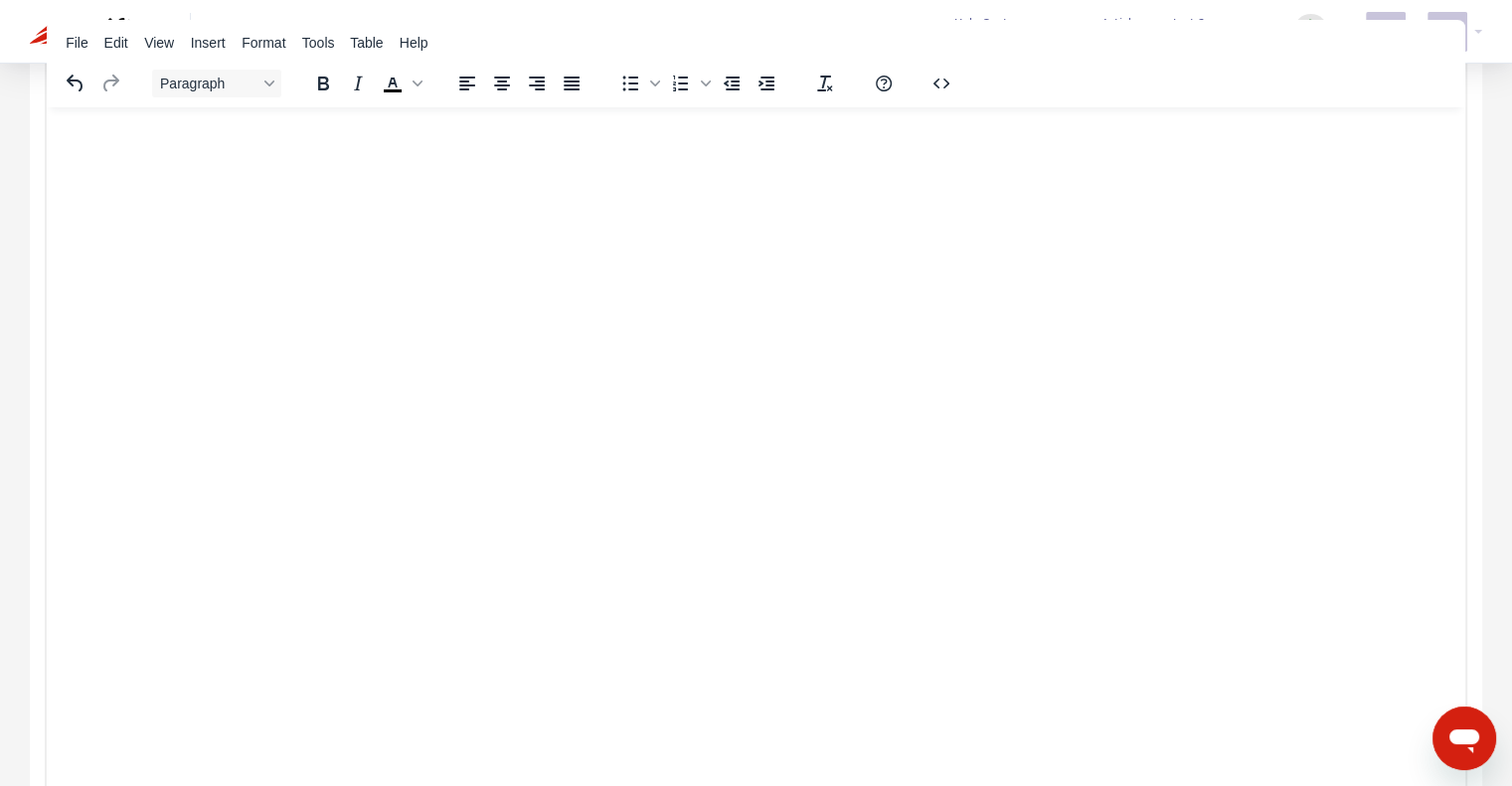 drag, startPoint x: 109, startPoint y: 683, endPoint x: 46, endPoint y: 677, distance: 63.28507 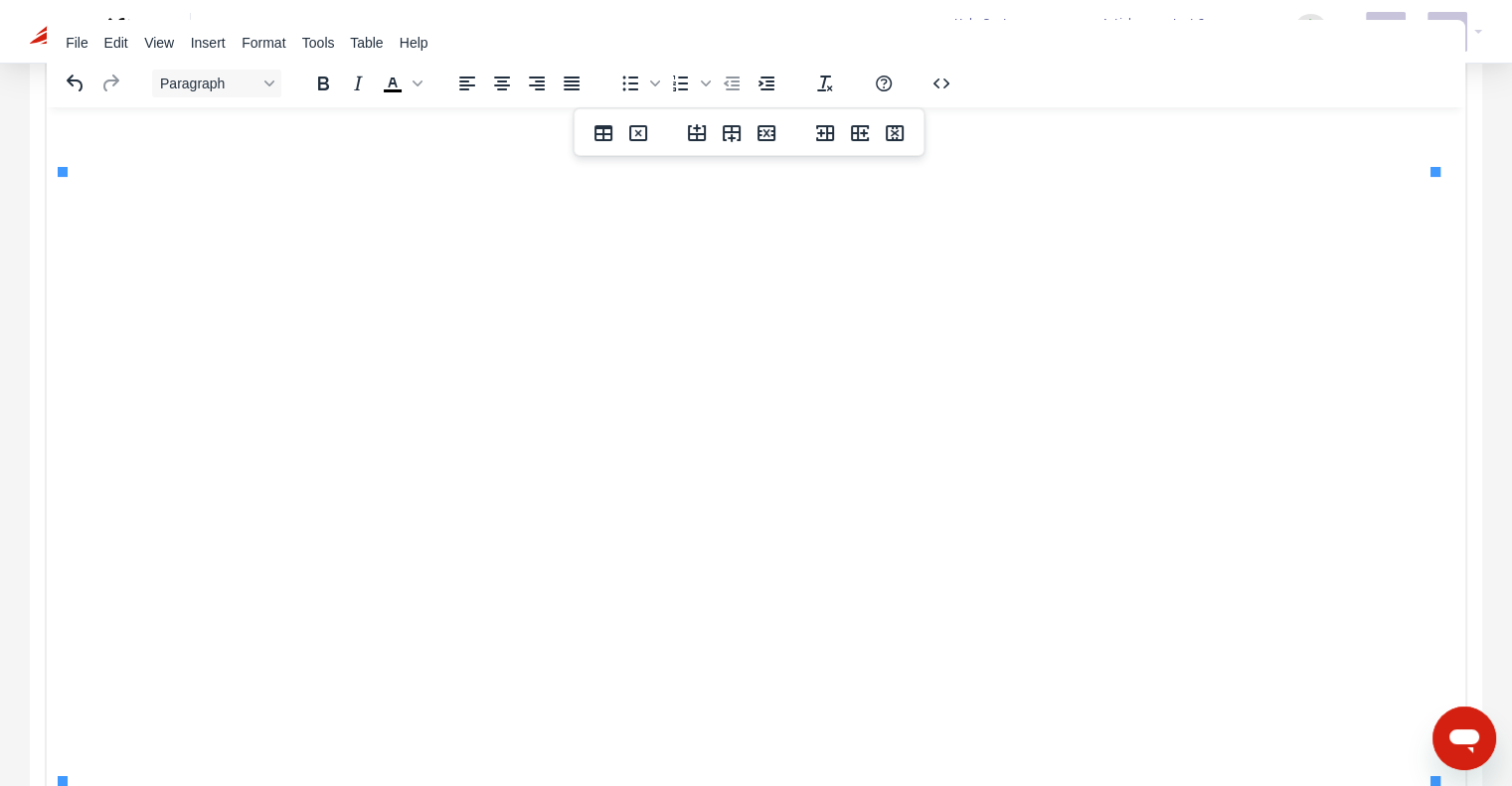 click on "**********" at bounding box center (128, -499) 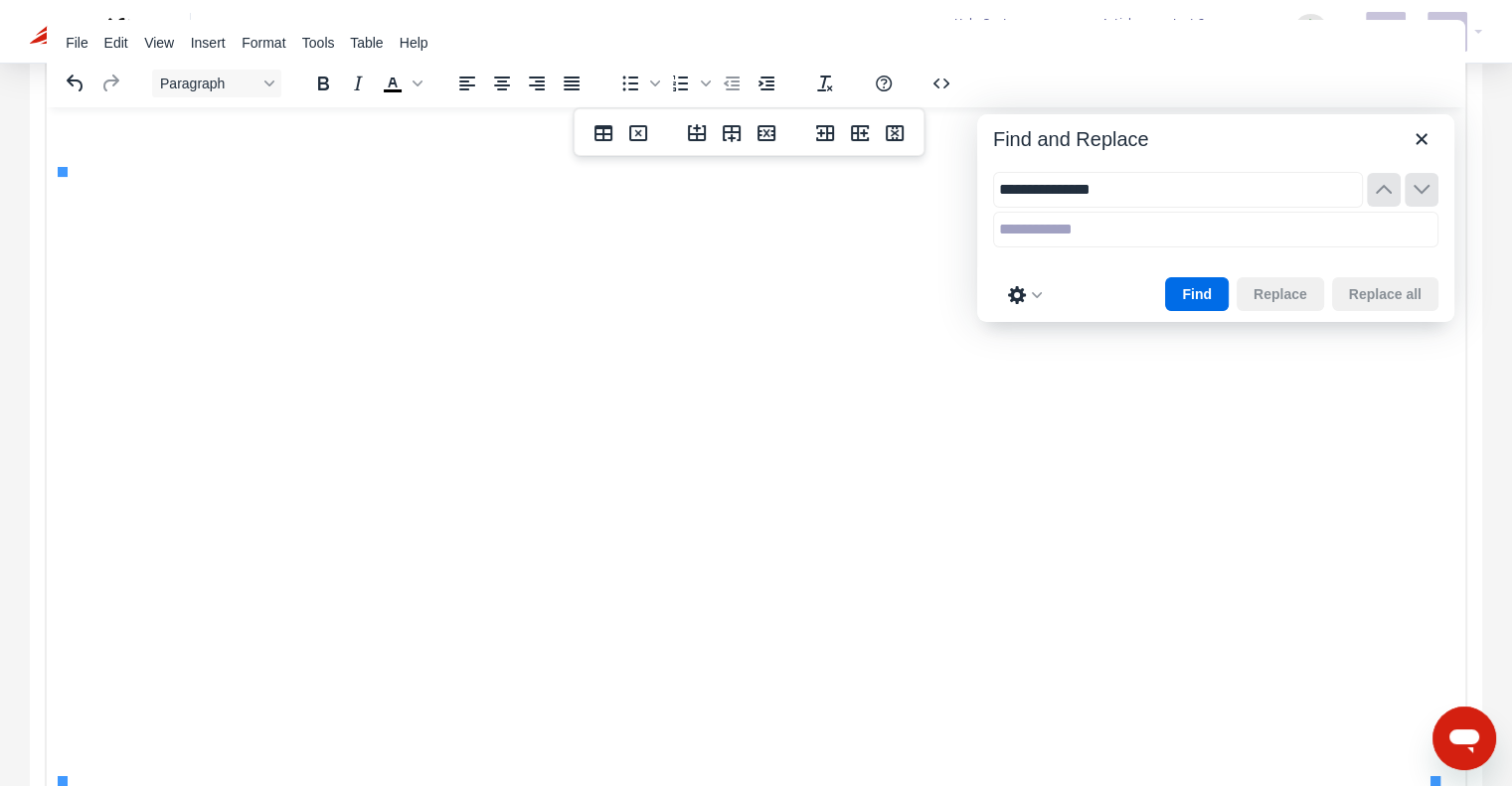 type on "**********" 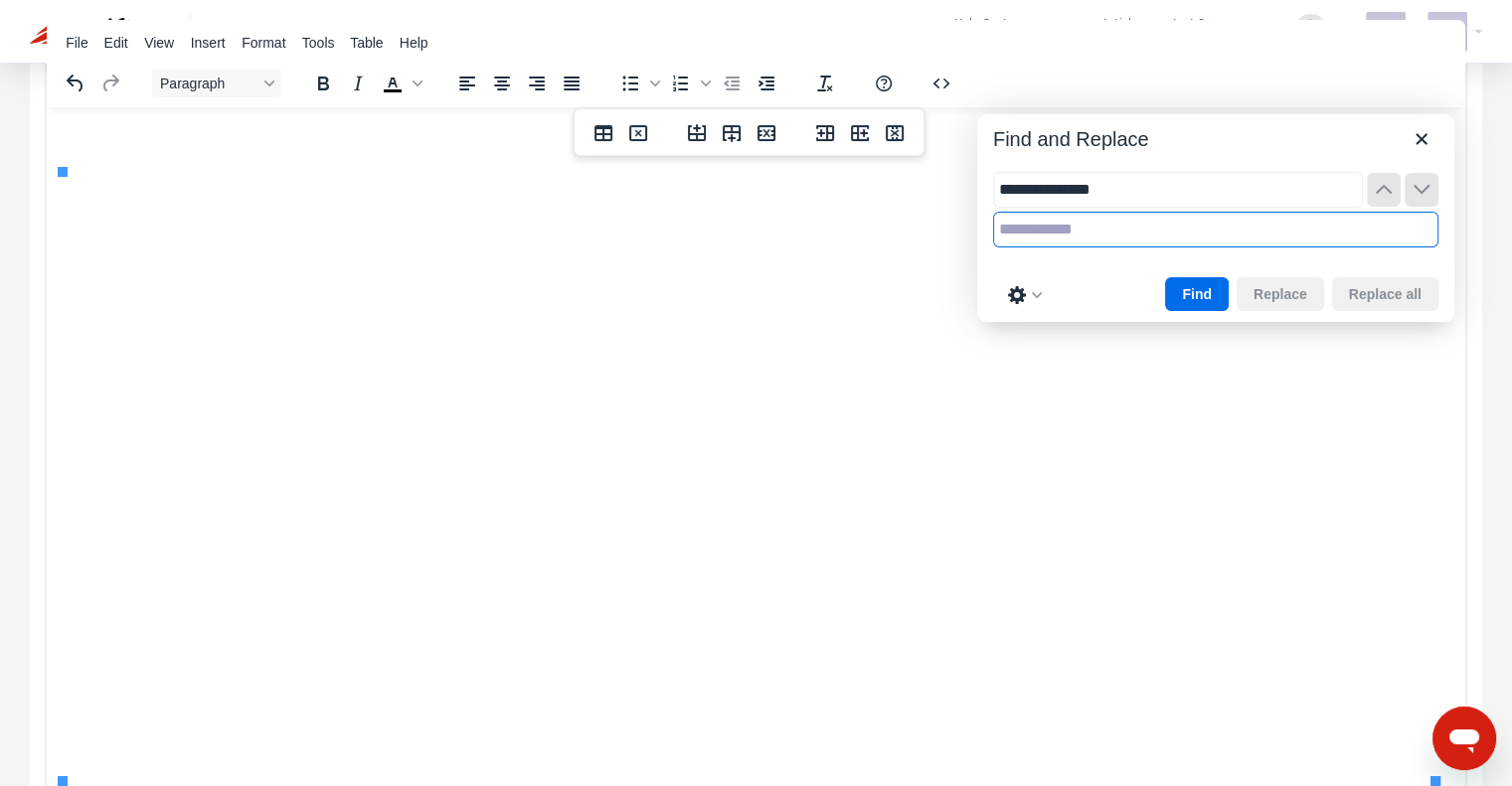 click at bounding box center [1216, 230] 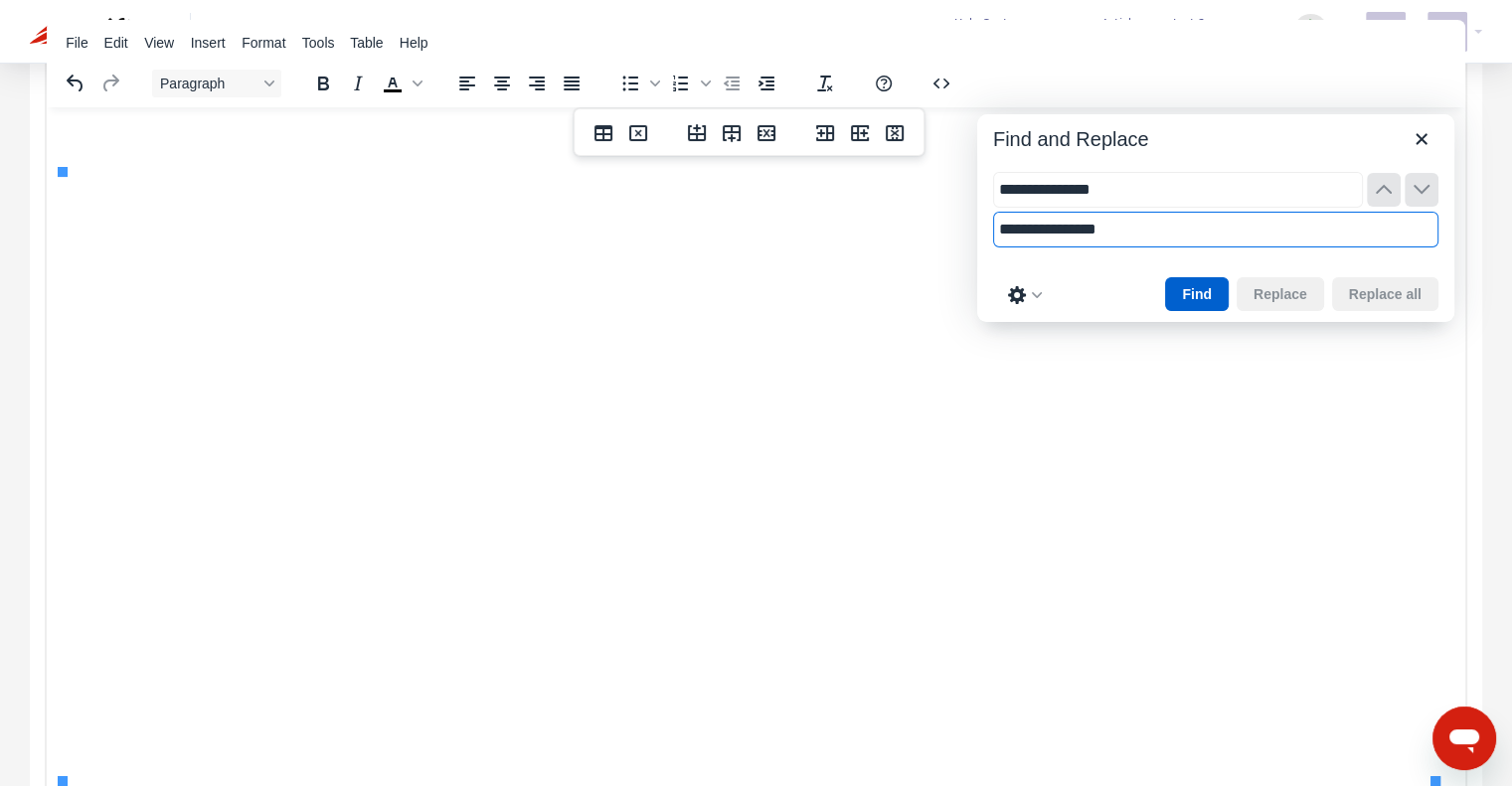 click on "Find" at bounding box center (1197, 294) 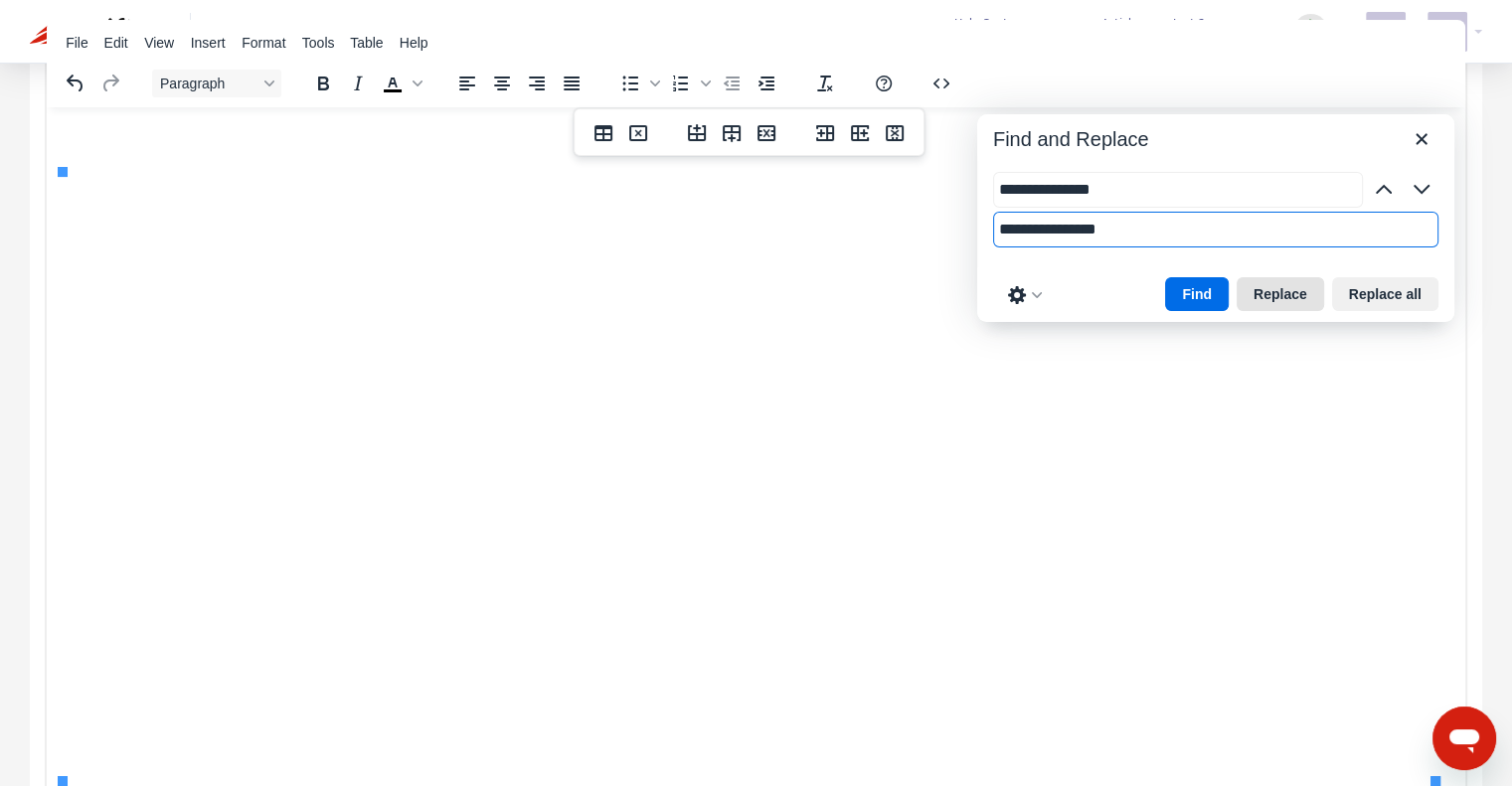 click on "Replace" at bounding box center (1280, 294) 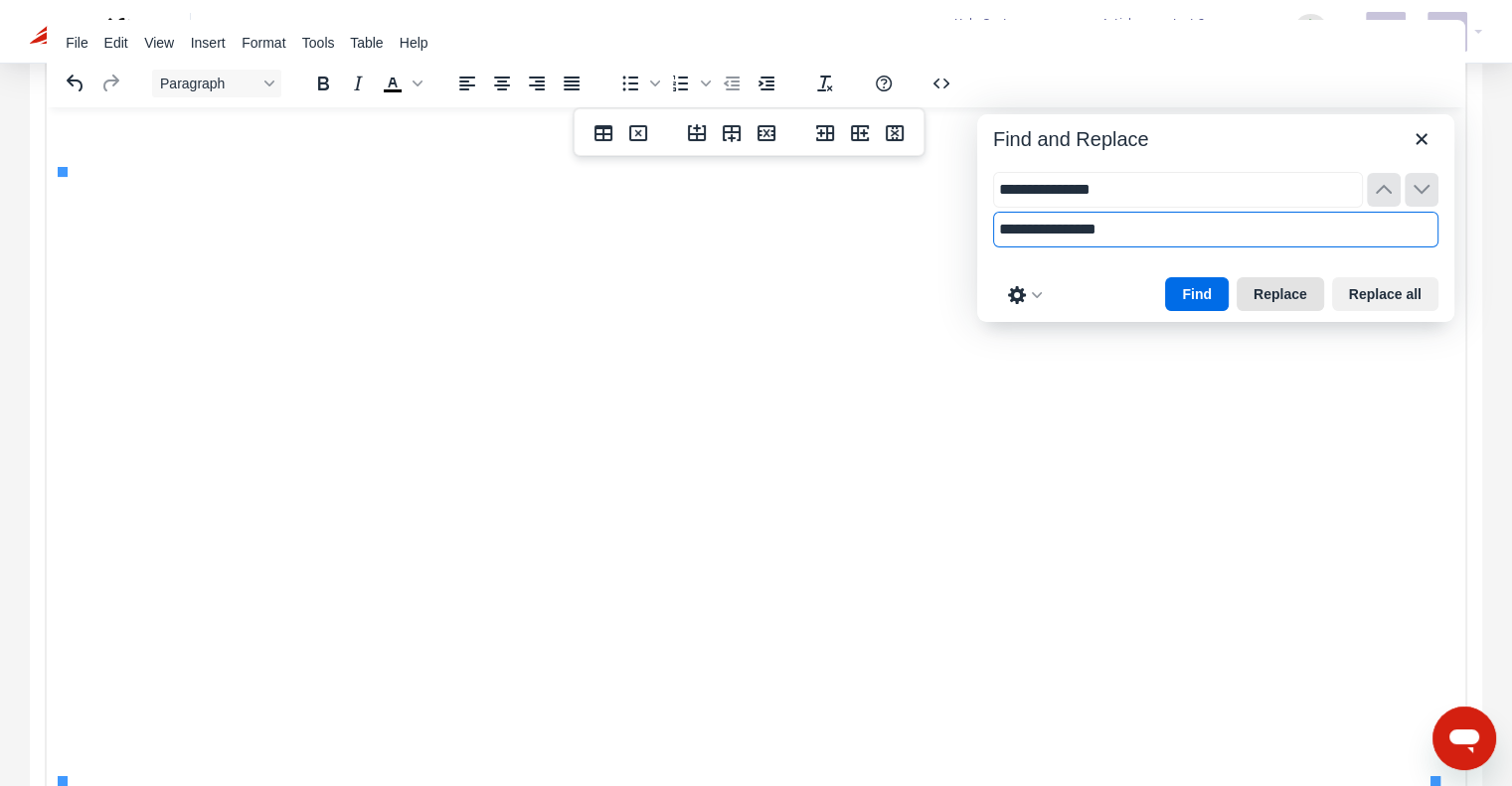 click on "Replace" at bounding box center [1280, 294] 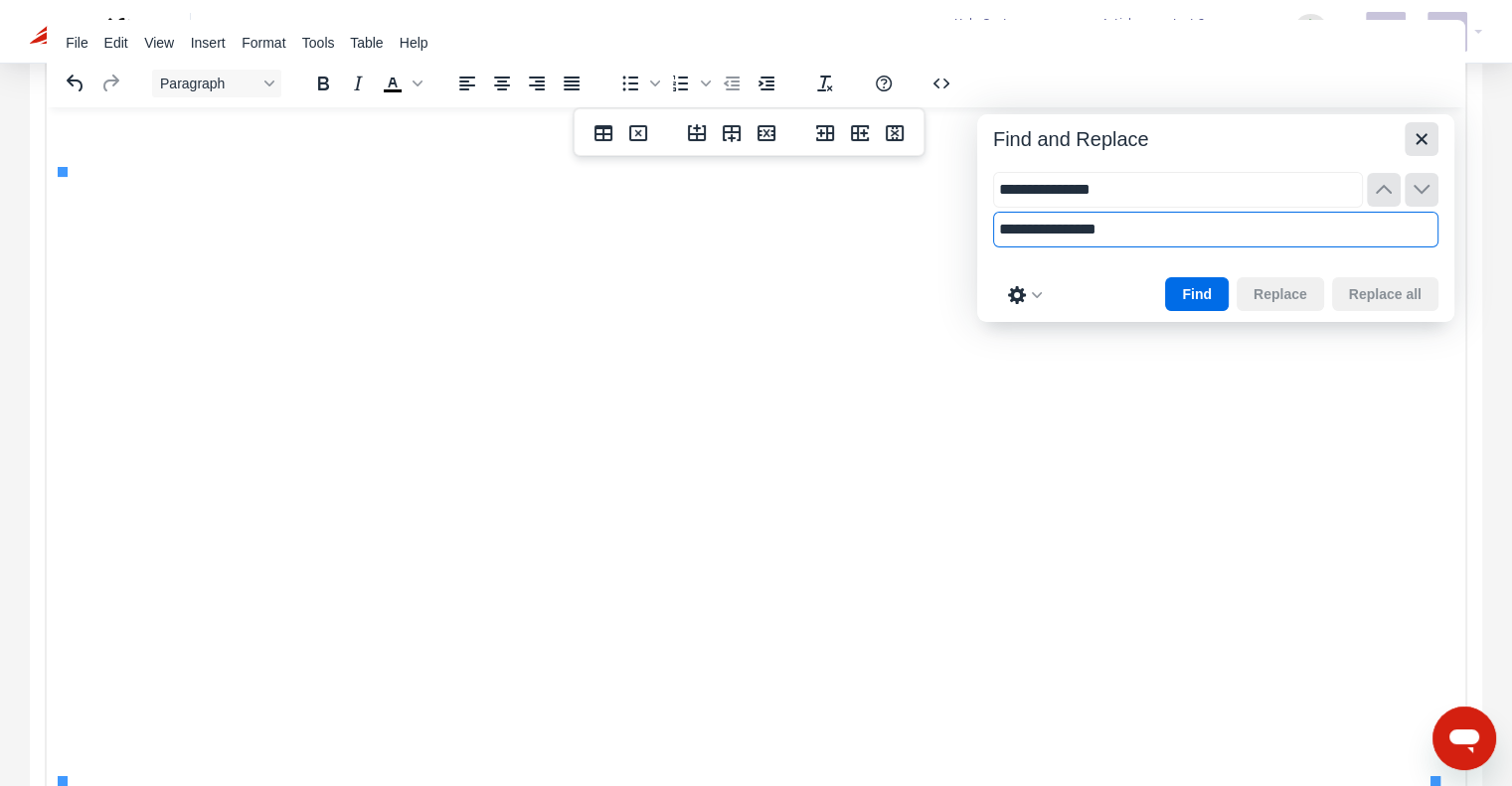 type on "**********" 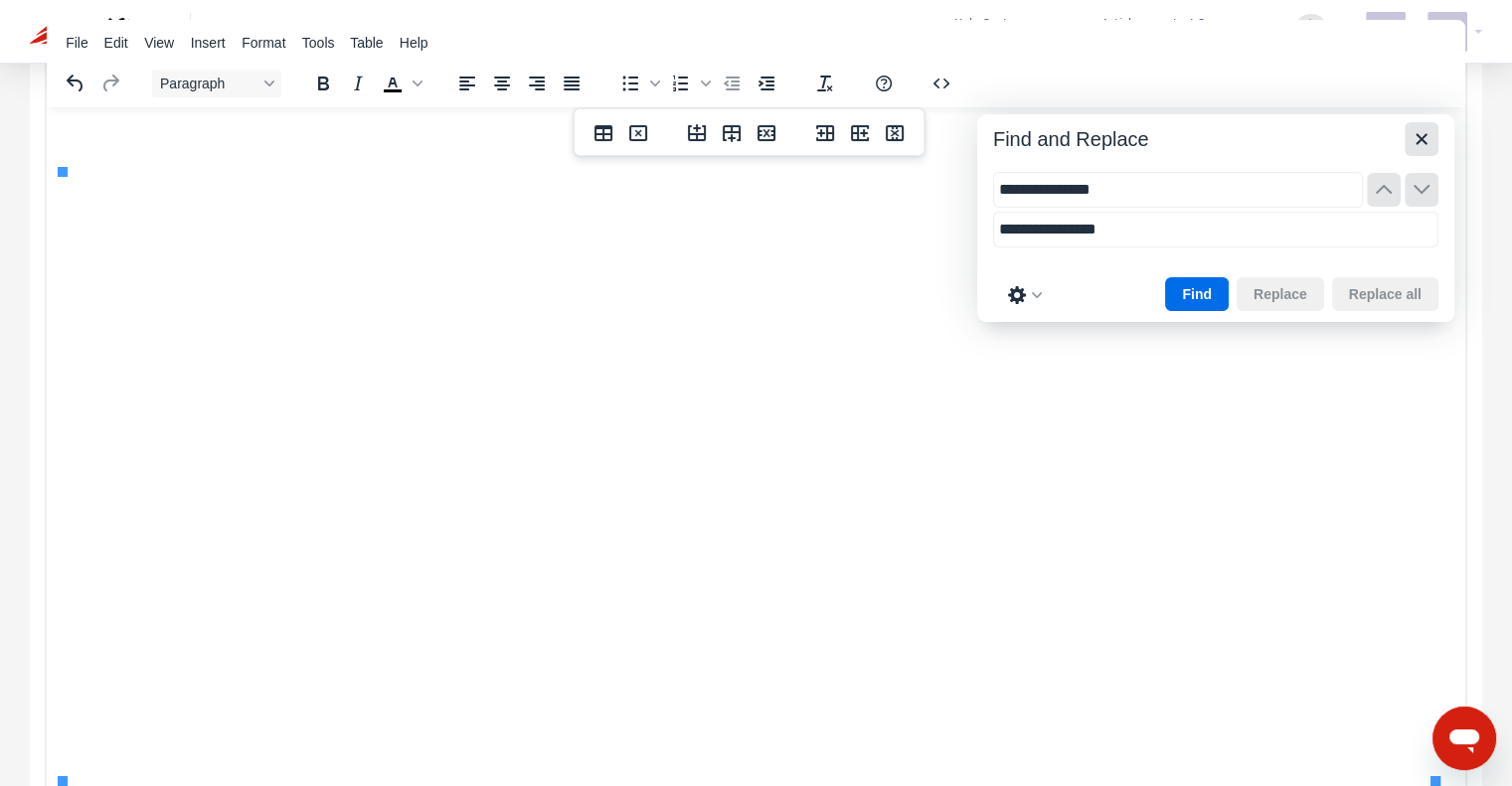 click 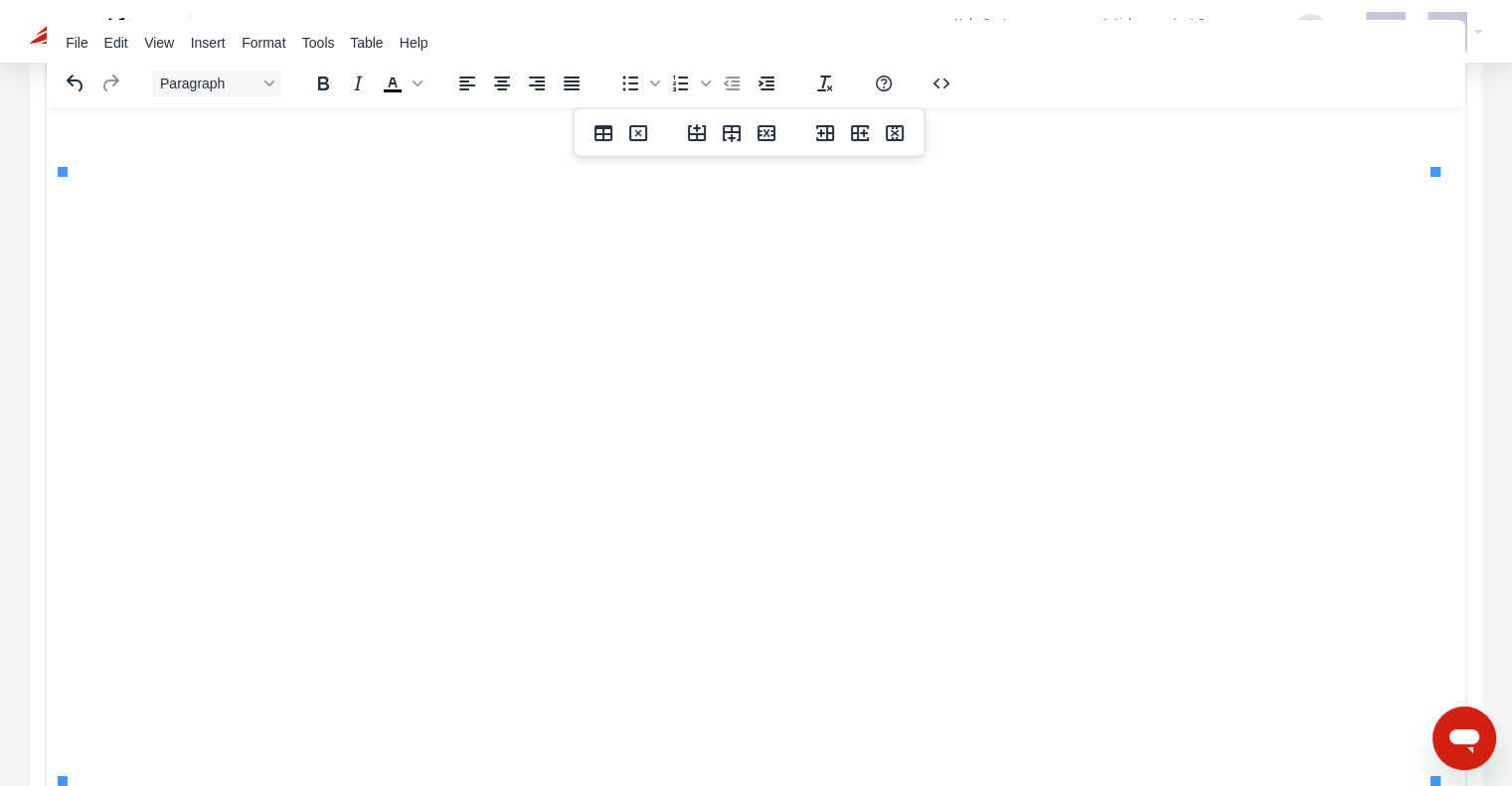 click on "**********" at bounding box center (814, -910) 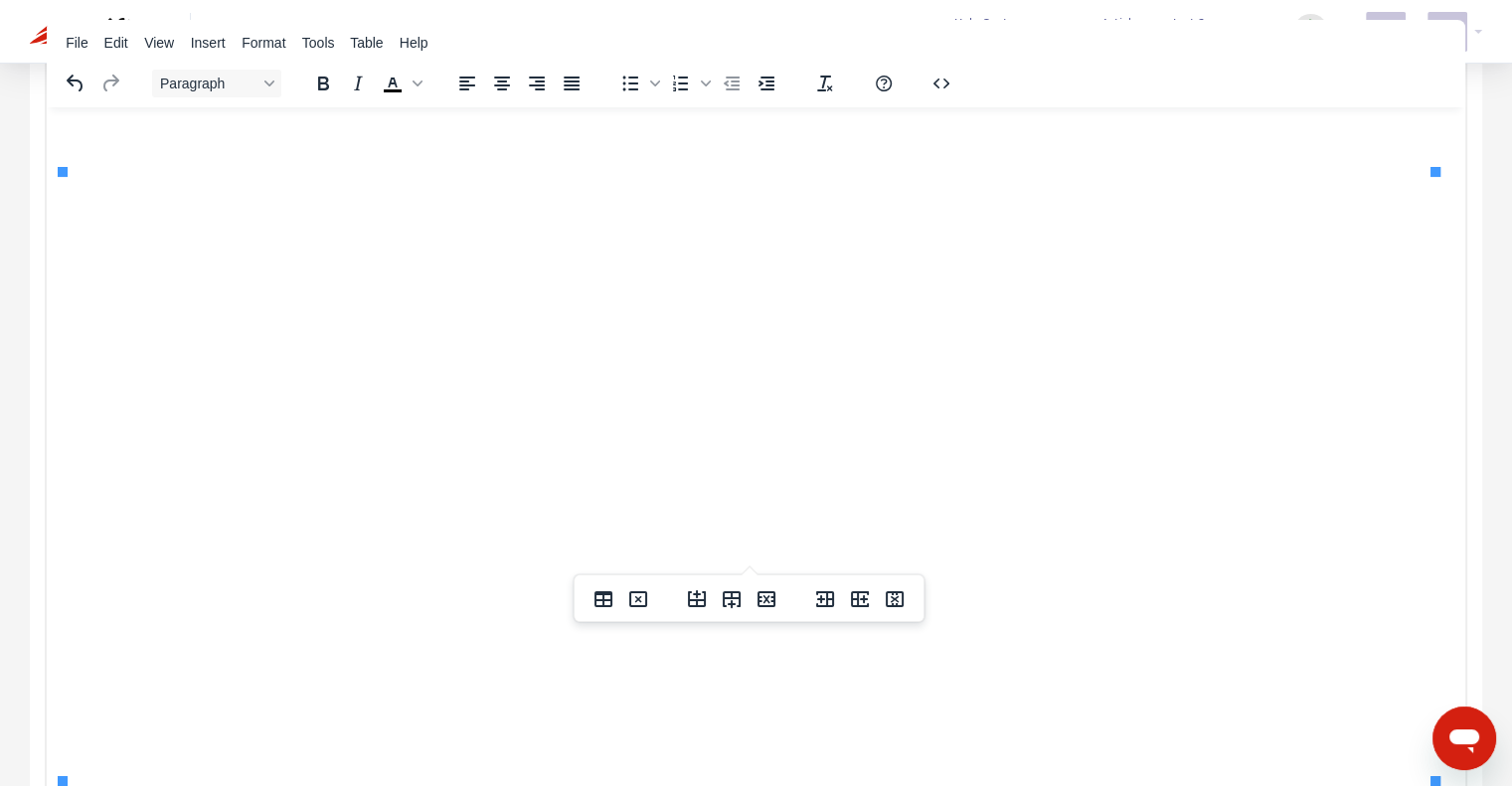 scroll, scrollTop: 2421, scrollLeft: 0, axis: vertical 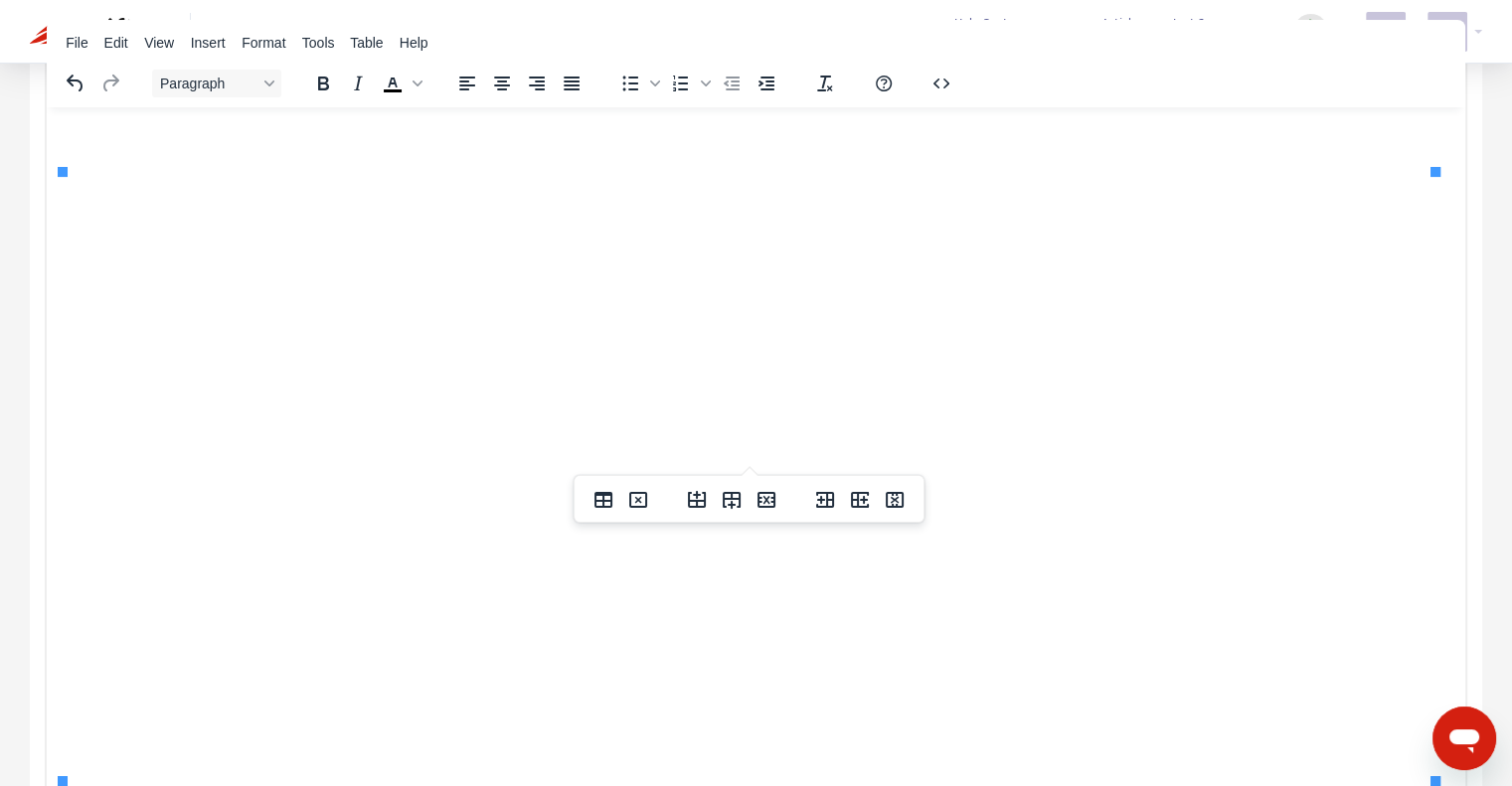 click on "**********" at bounding box center [814, -631] 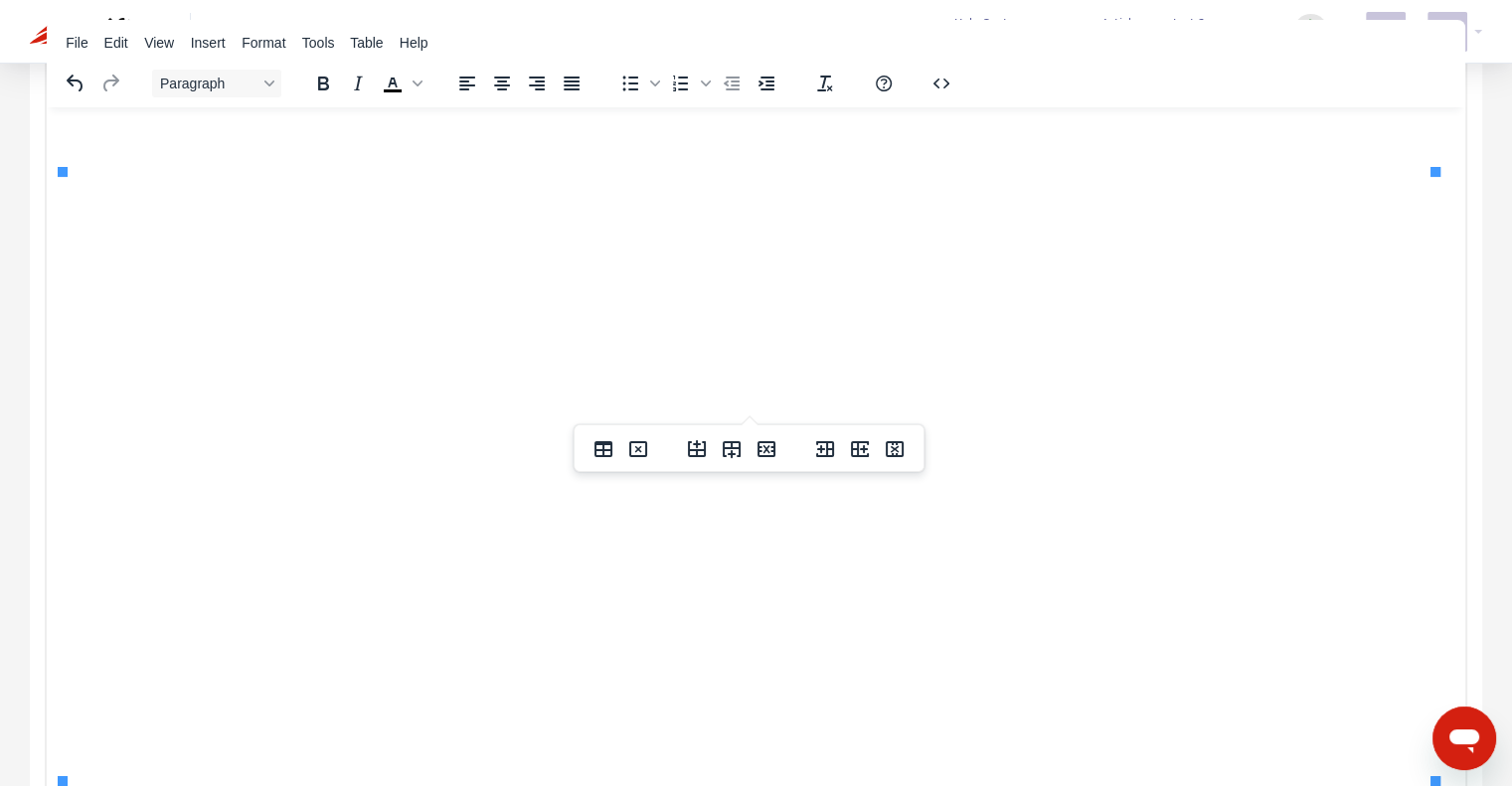 scroll, scrollTop: 2520, scrollLeft: 0, axis: vertical 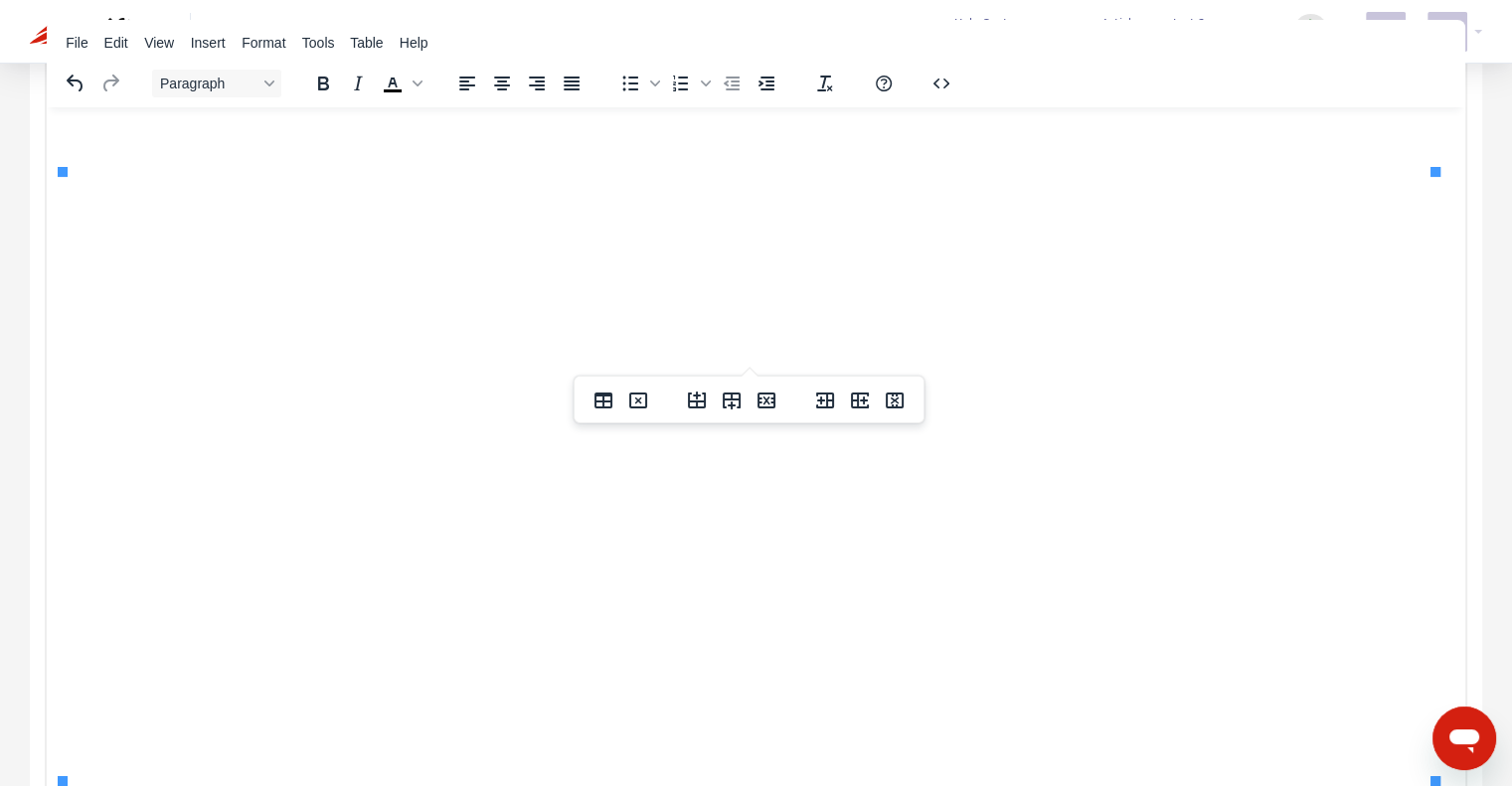 click on "**********" at bounding box center [814, -532] 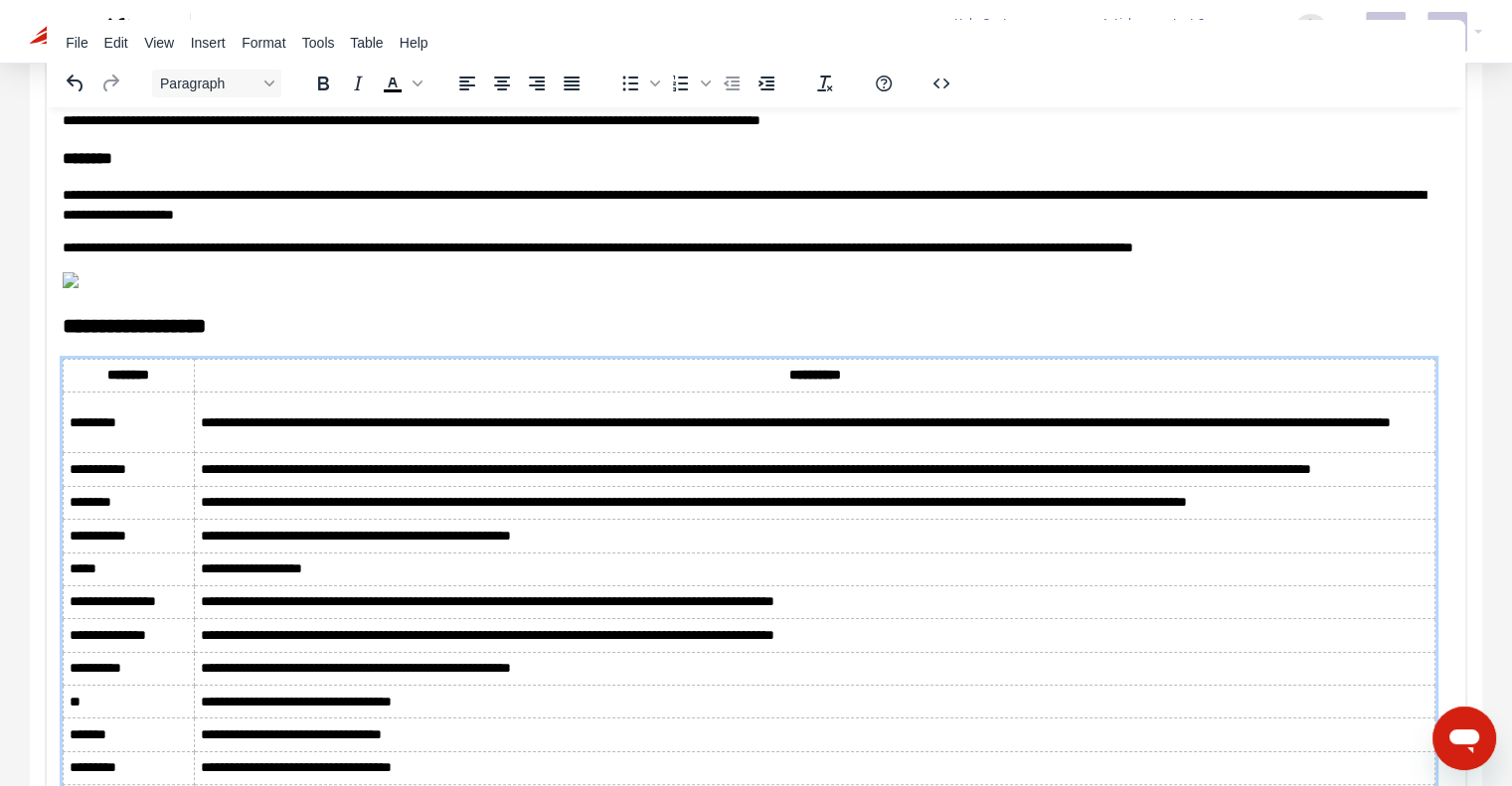 scroll, scrollTop: 731, scrollLeft: 0, axis: vertical 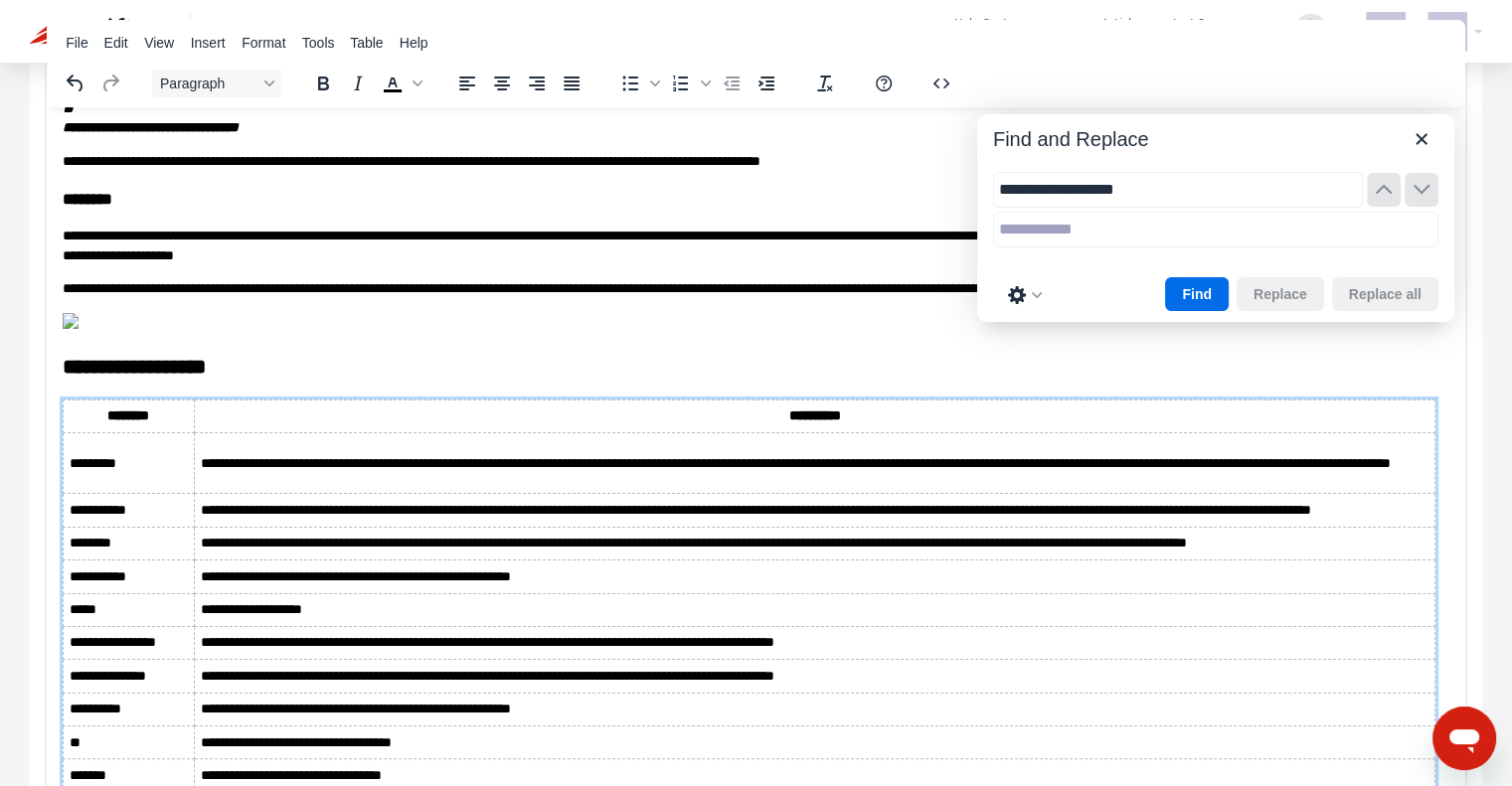 type on "**********" 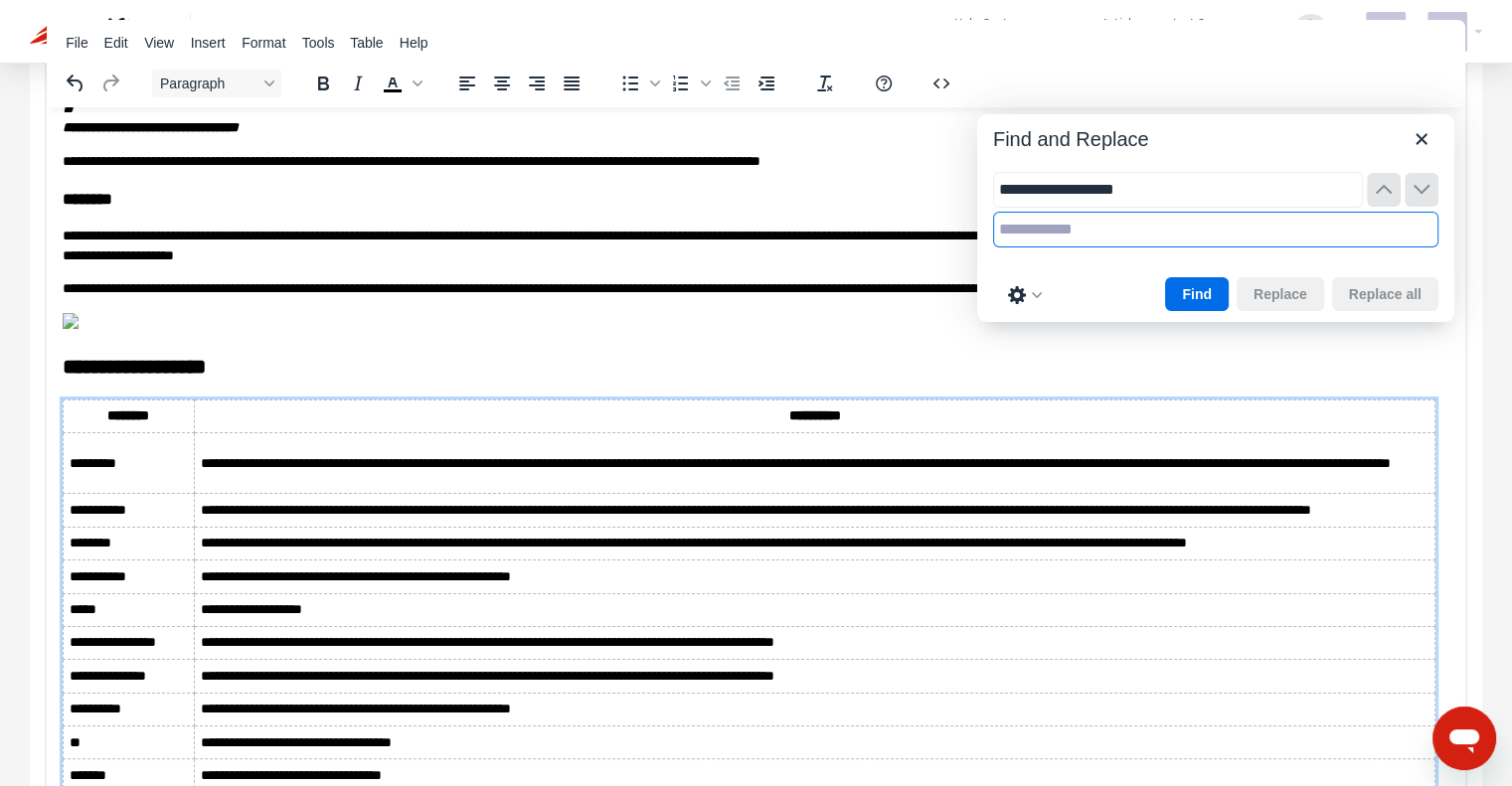 click at bounding box center (1216, 230) 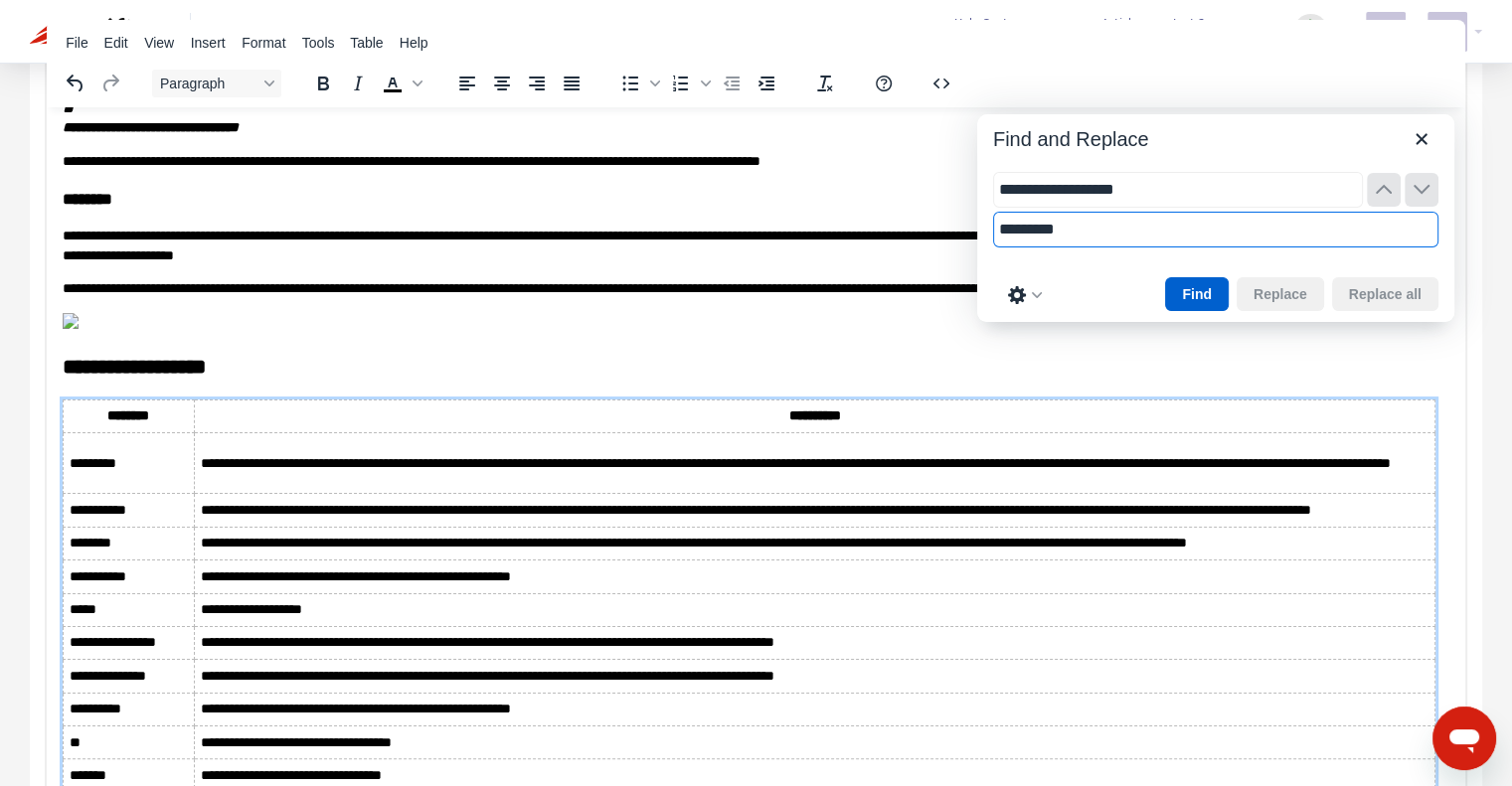 click on "Find" at bounding box center [1197, 294] 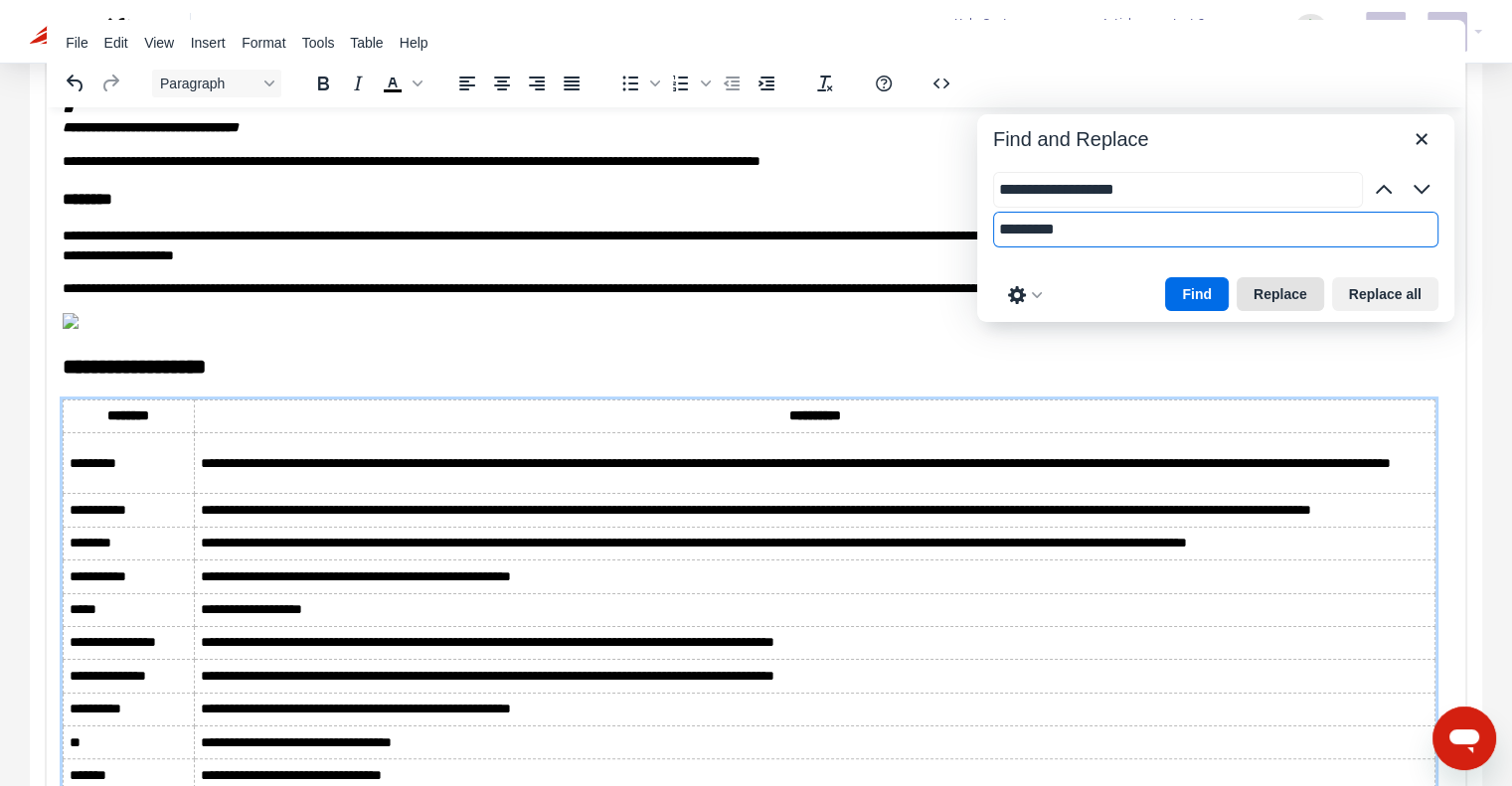 click on "Replace" at bounding box center (1280, 294) 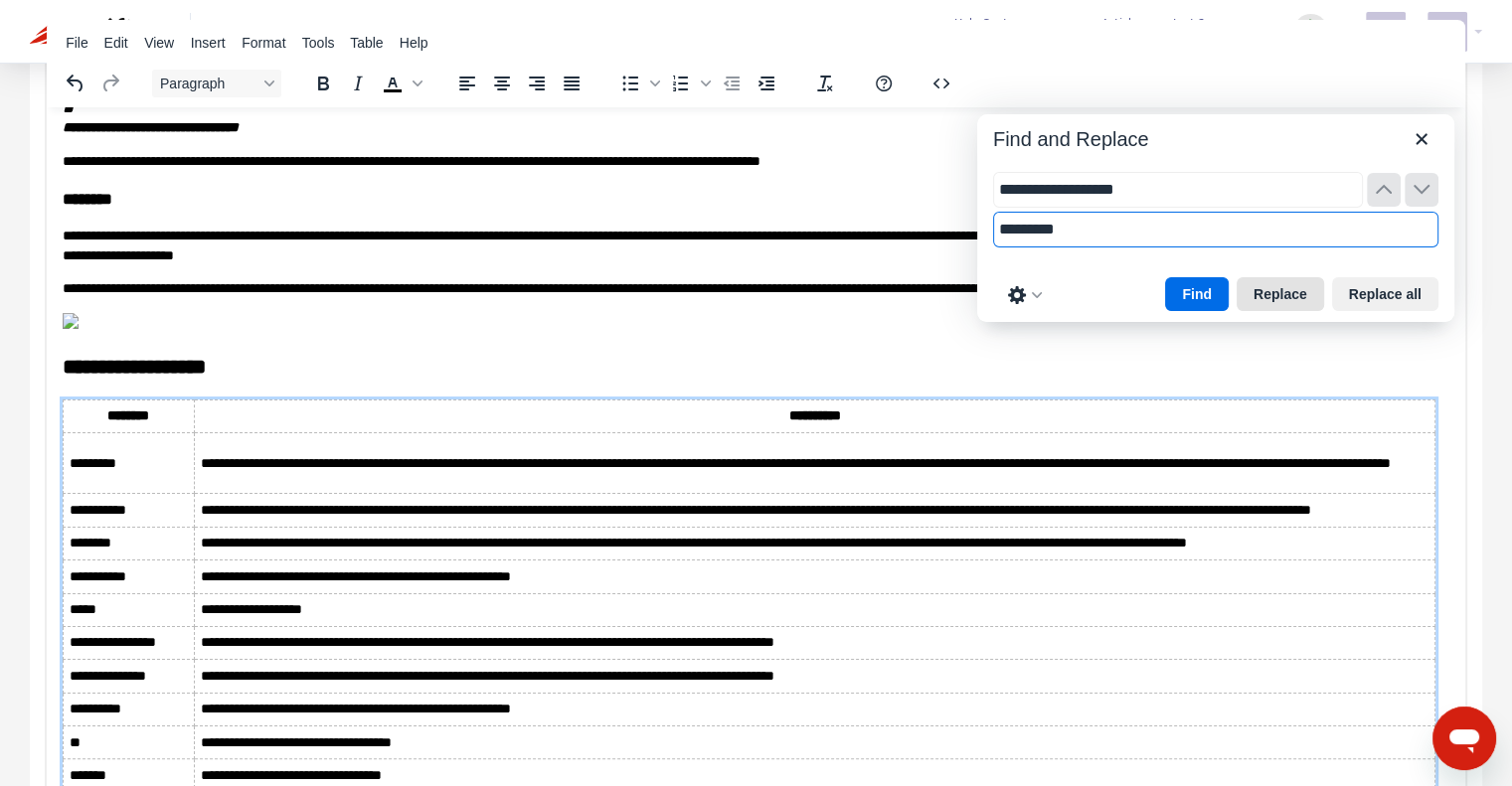 click on "Replace" at bounding box center [1280, 294] 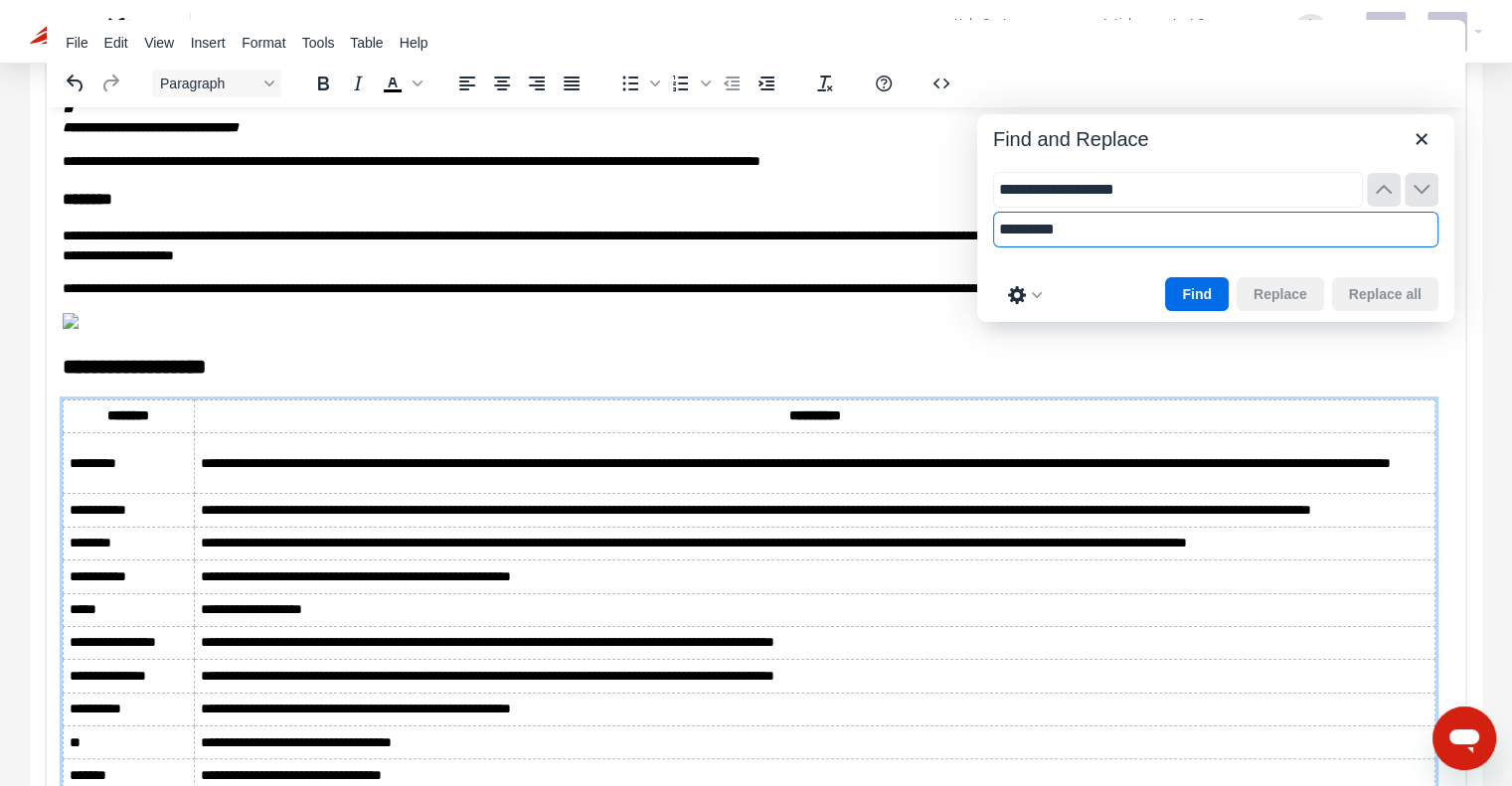 click on "*********" at bounding box center (1216, 230) 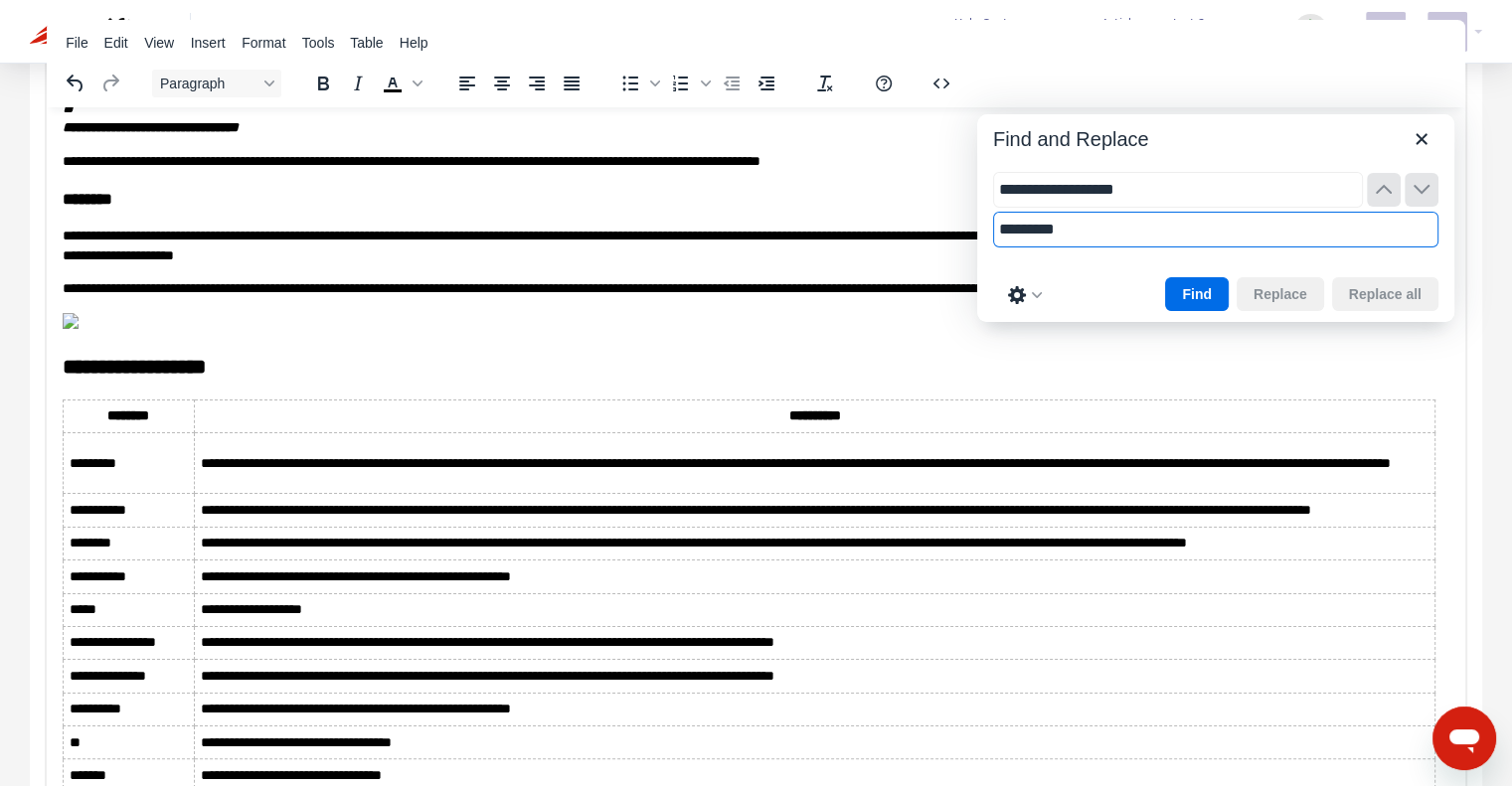 type on "*********" 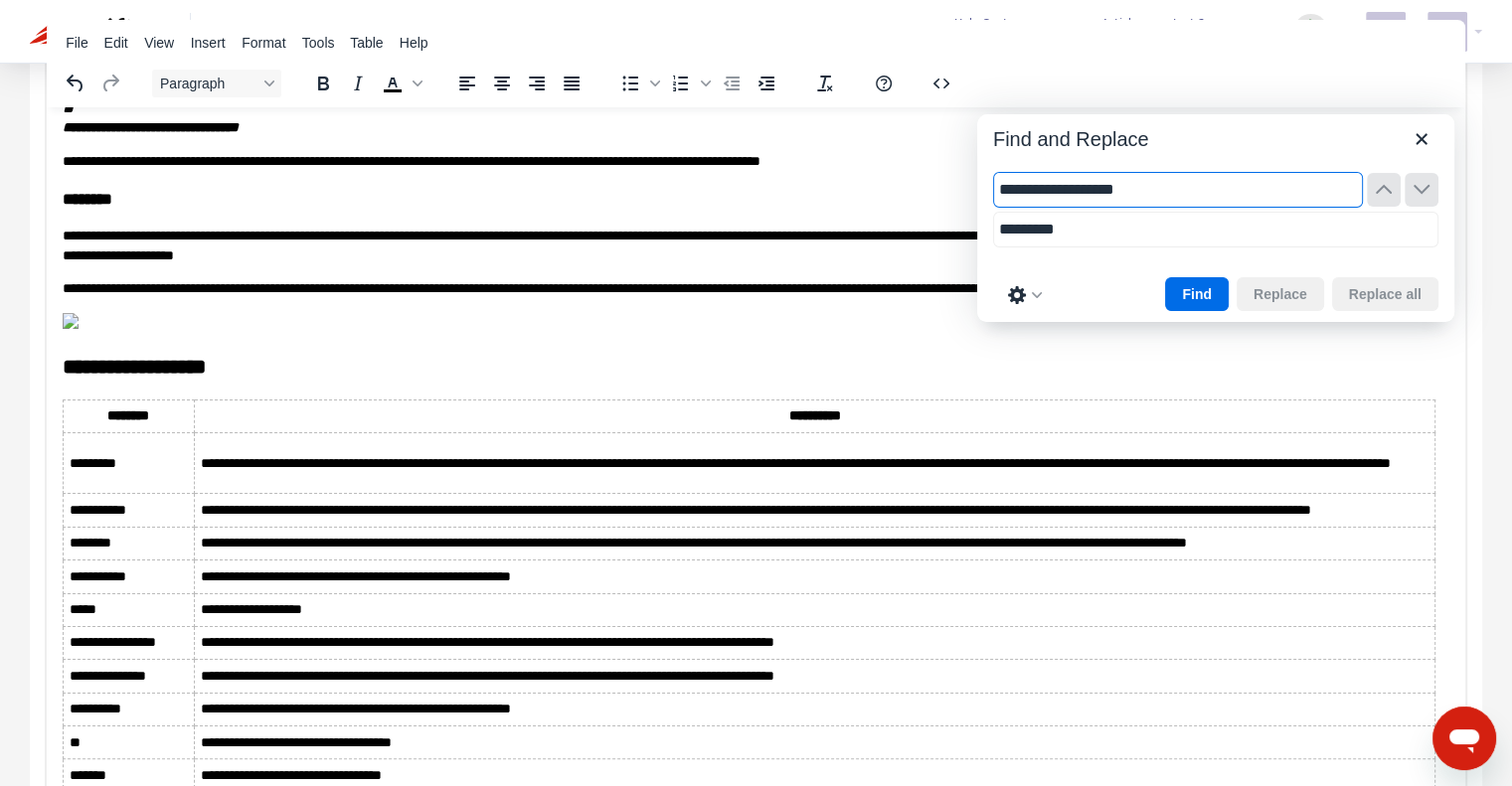 click on "**********" at bounding box center [1178, 190] 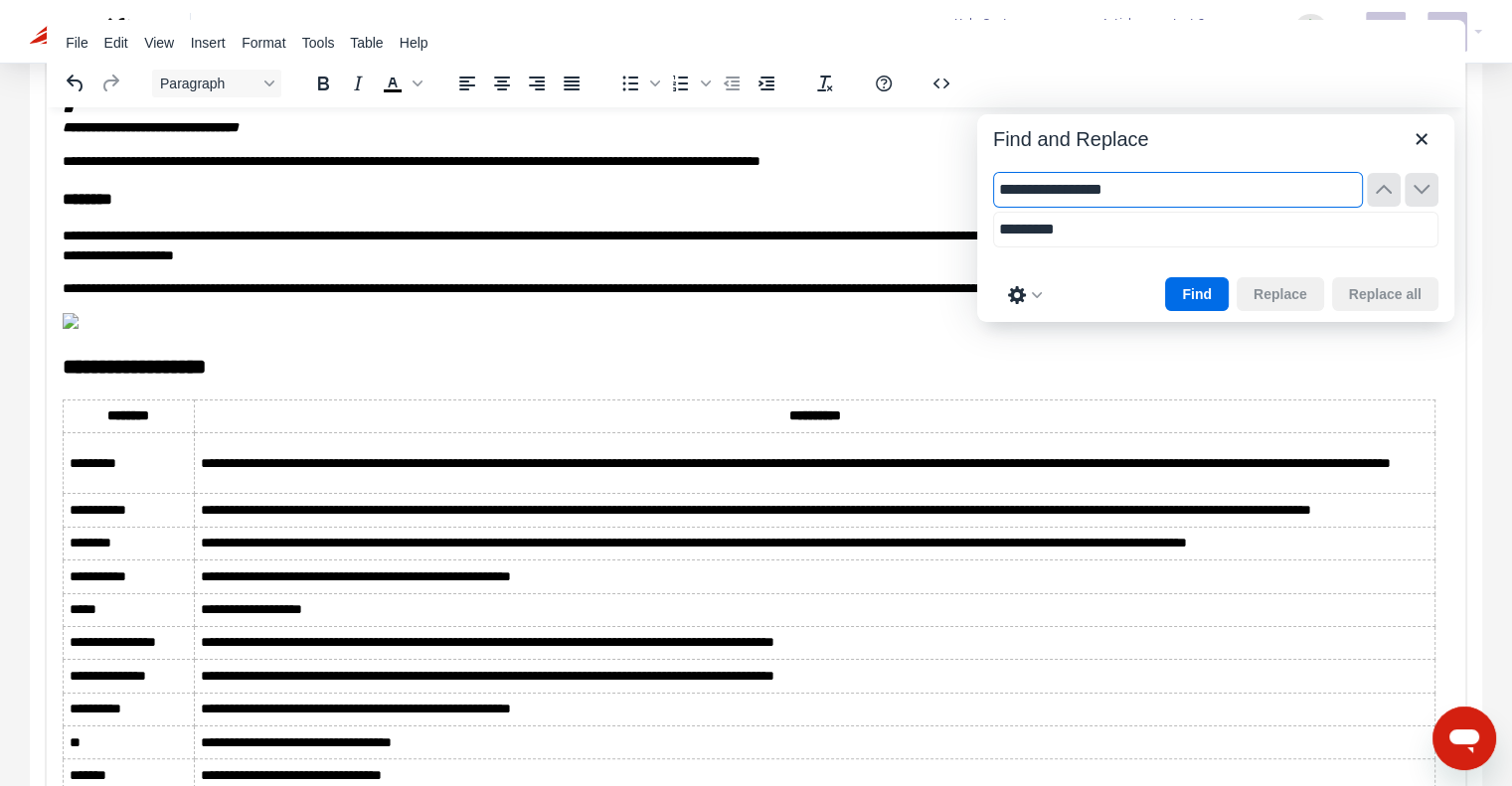 type on "**********" 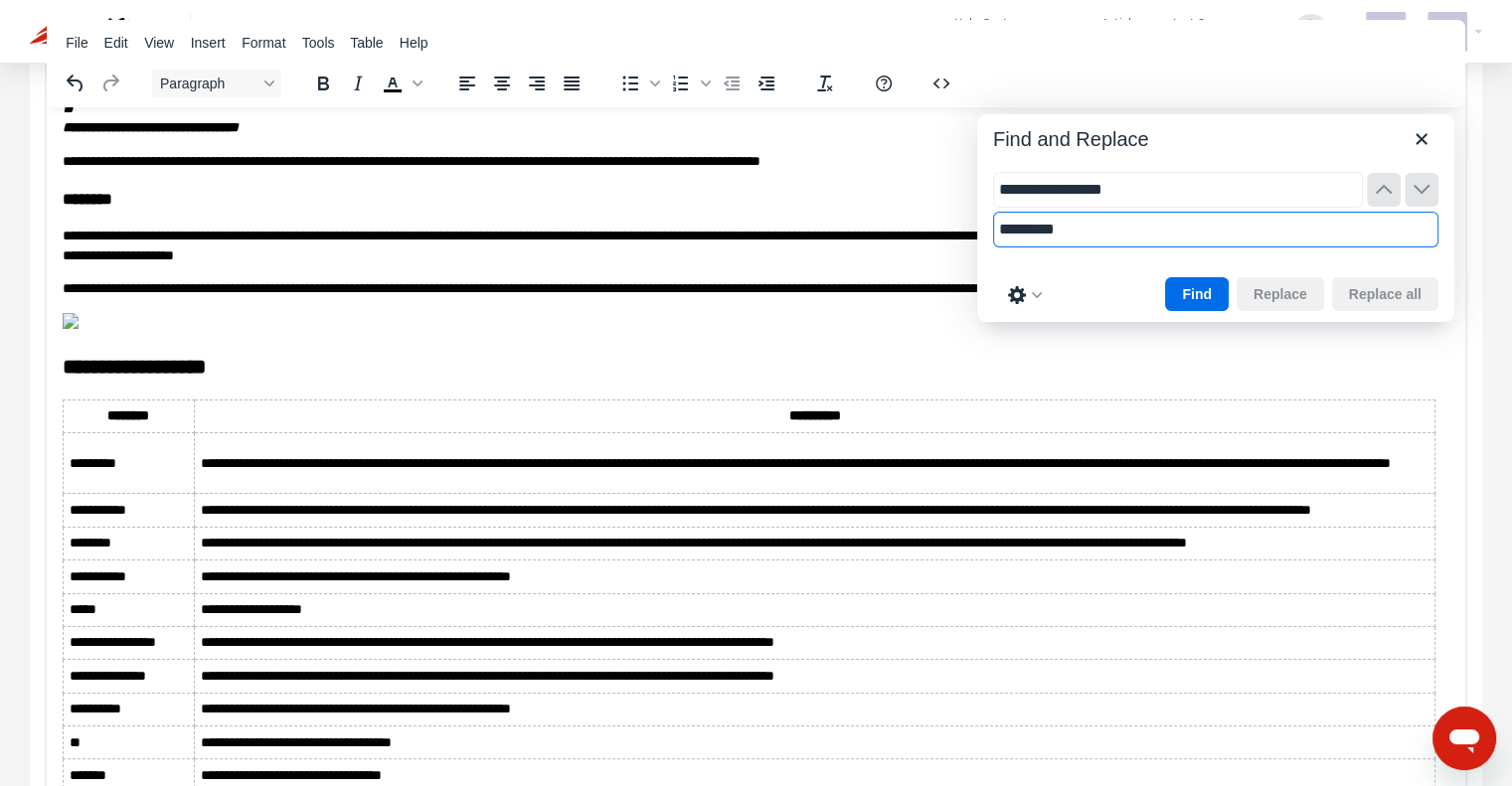 drag, startPoint x: 1077, startPoint y: 335, endPoint x: 973, endPoint y: 231, distance: 147.078 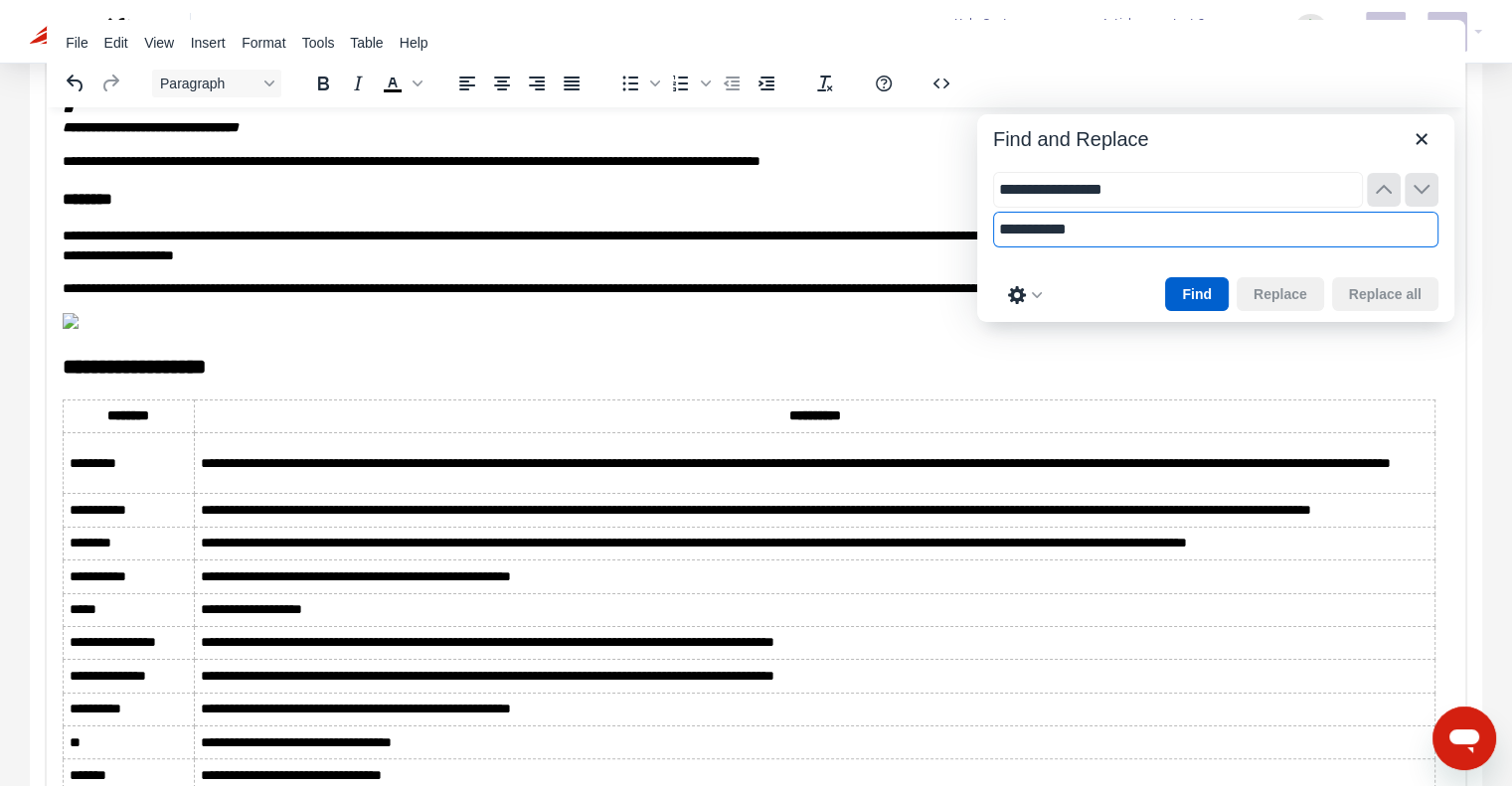 click on "Find" at bounding box center [1197, 294] 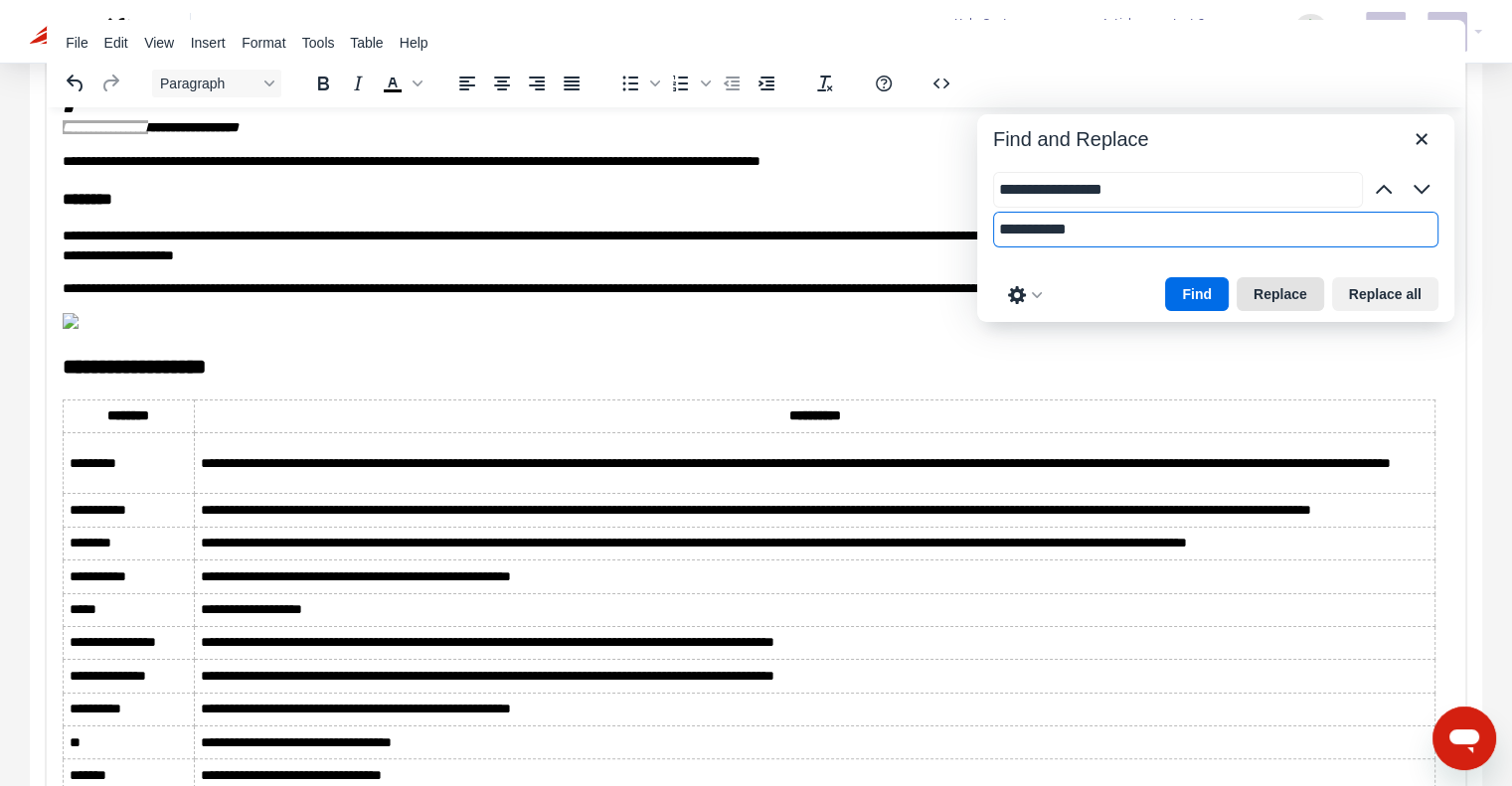 click on "Replace" at bounding box center [1280, 294] 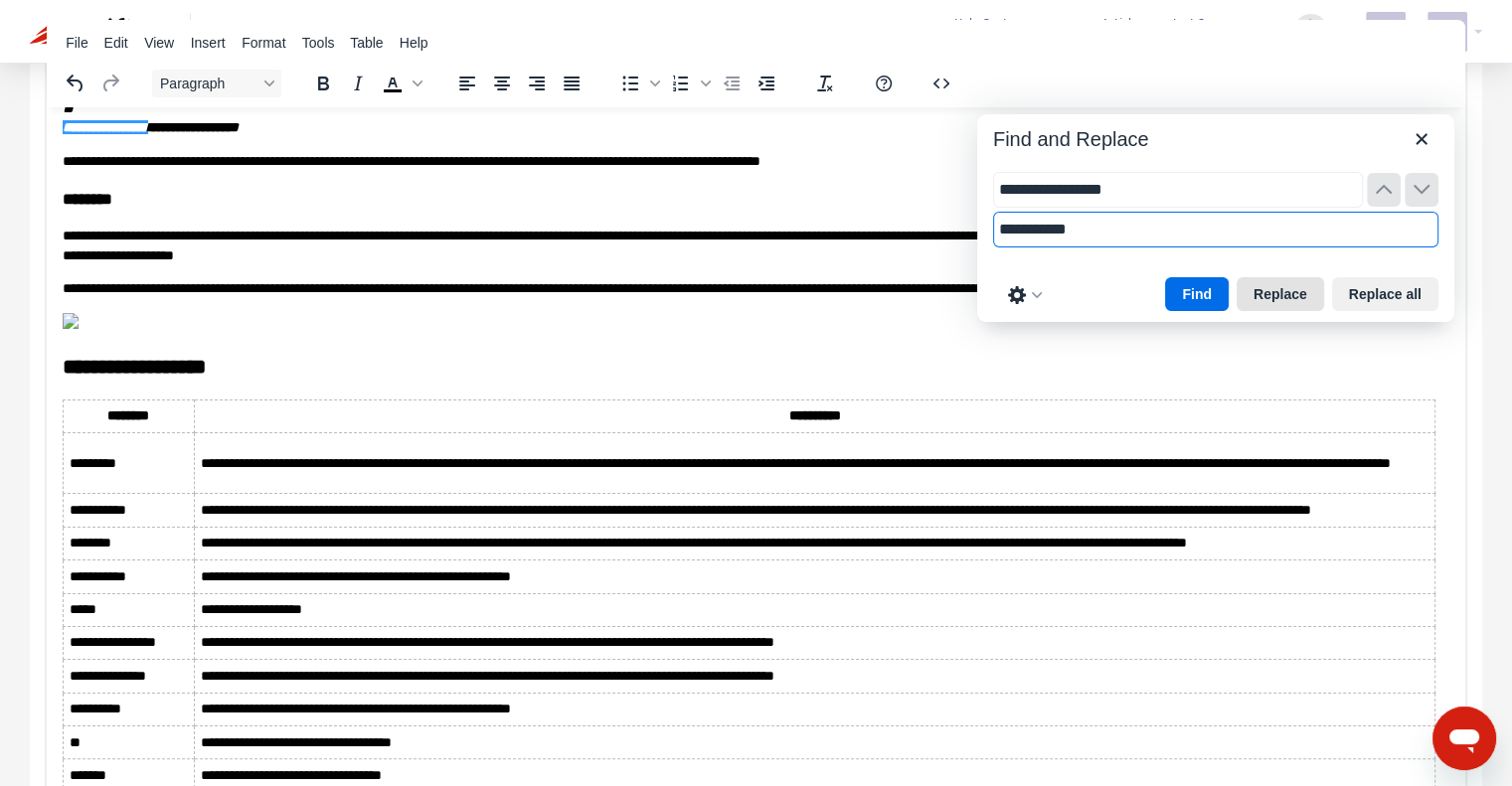 click on "Replace" at bounding box center (1280, 294) 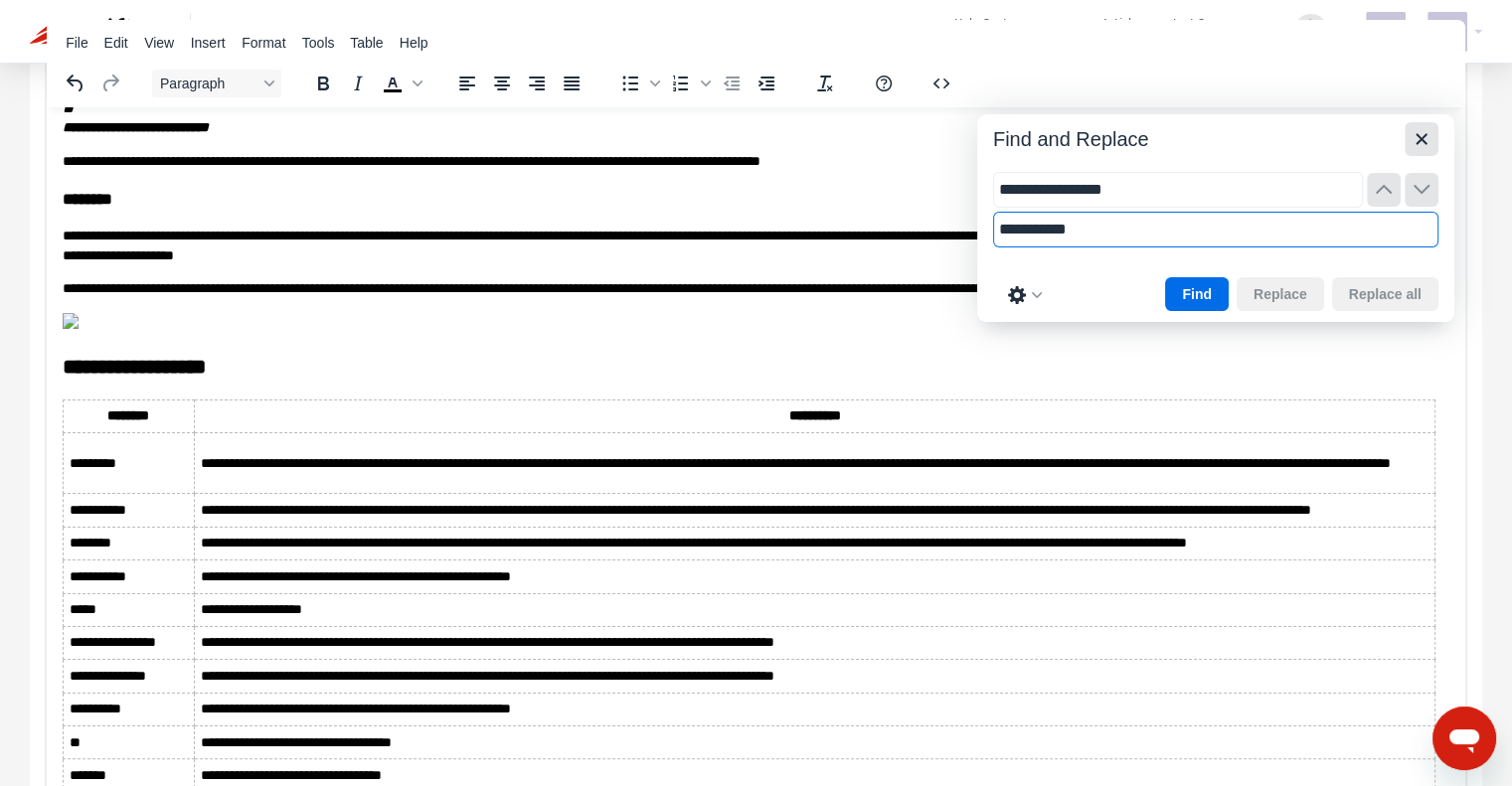 type on "**********" 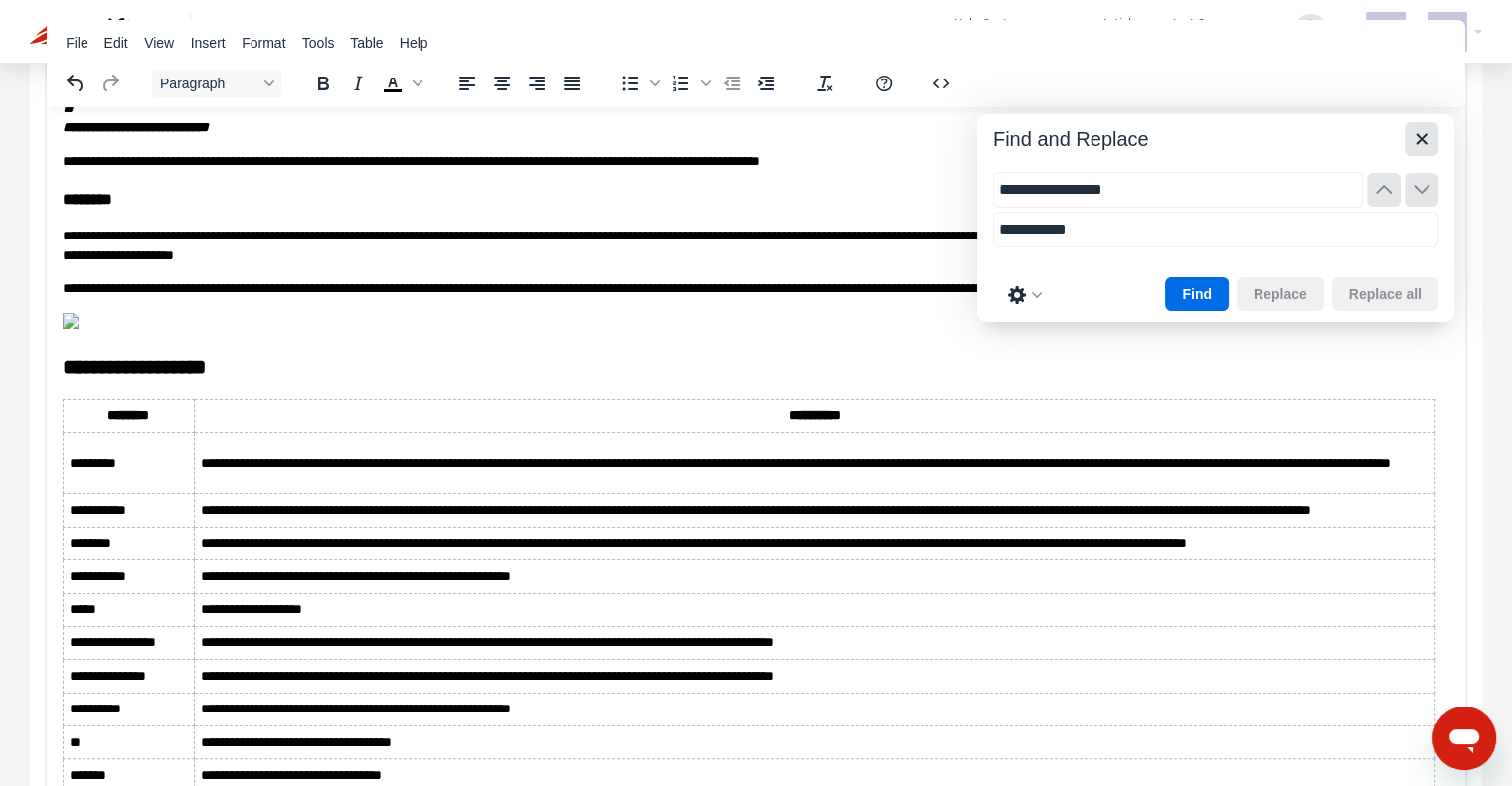 drag, startPoint x: 1420, startPoint y: 145, endPoint x: 1366, endPoint y: 44, distance: 114.52947 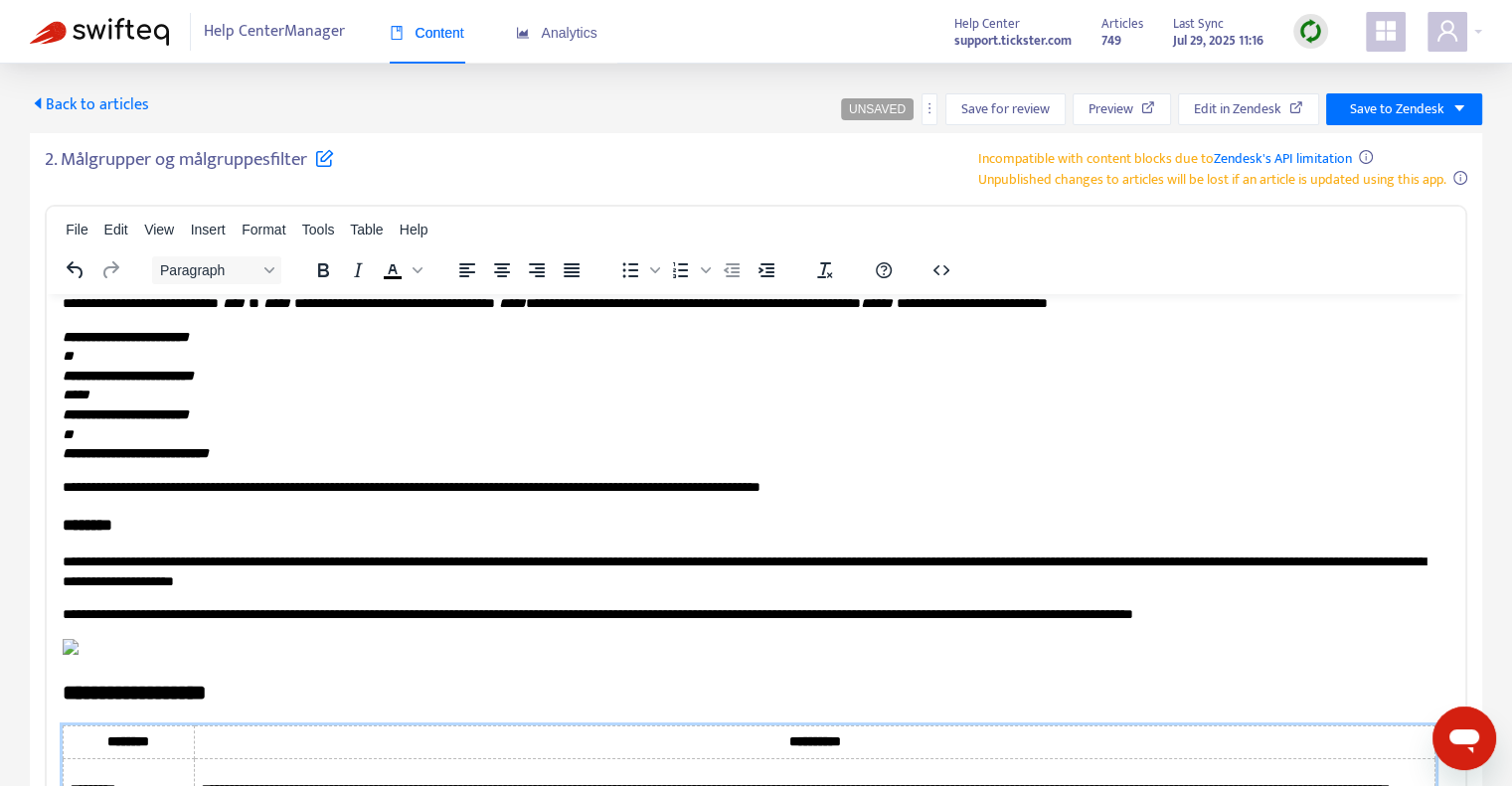 scroll, scrollTop: 596, scrollLeft: 0, axis: vertical 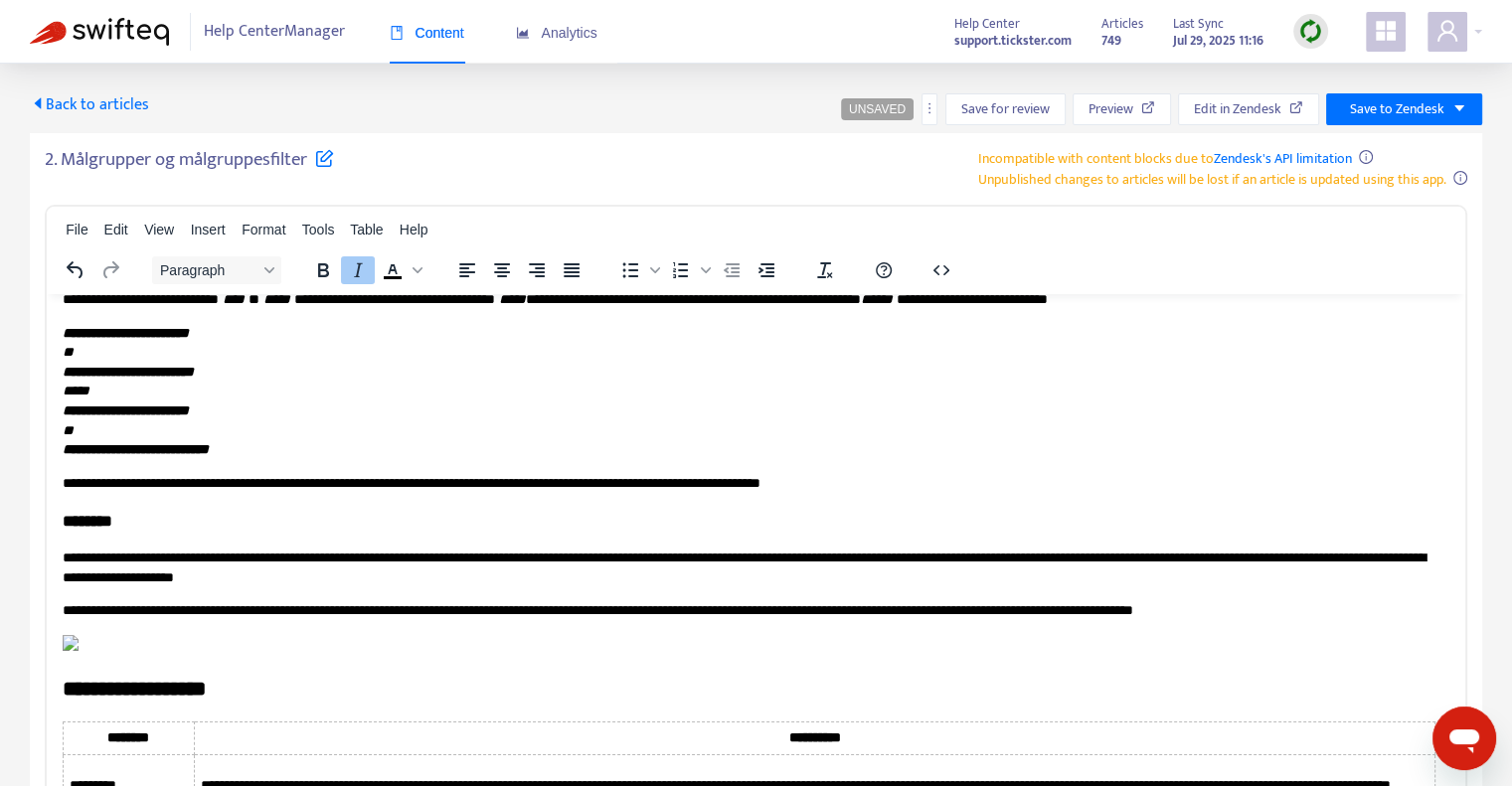 drag, startPoint x: 233, startPoint y: 406, endPoint x: 248, endPoint y: 406, distance: 15 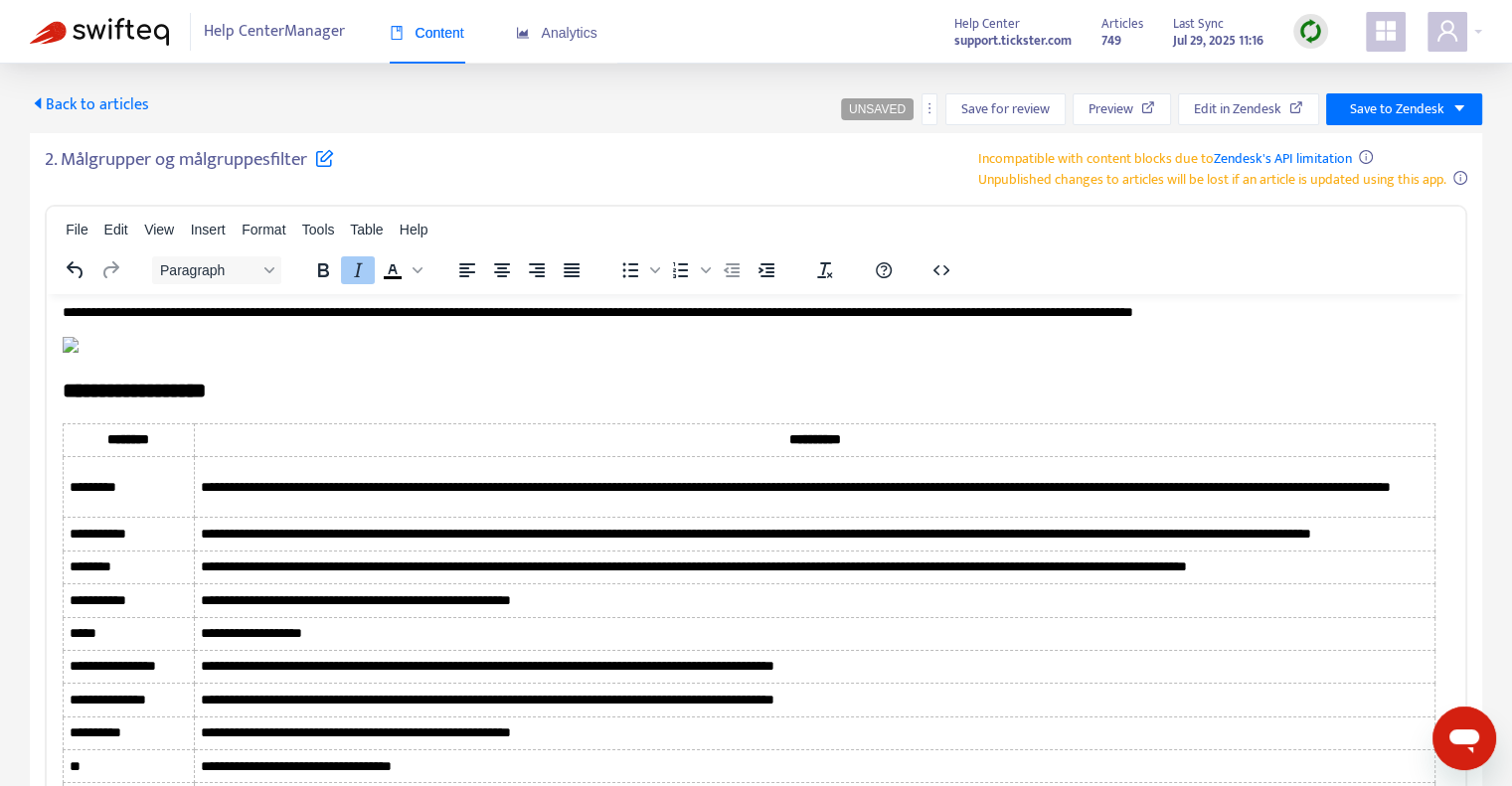 scroll, scrollTop: 99, scrollLeft: 0, axis: vertical 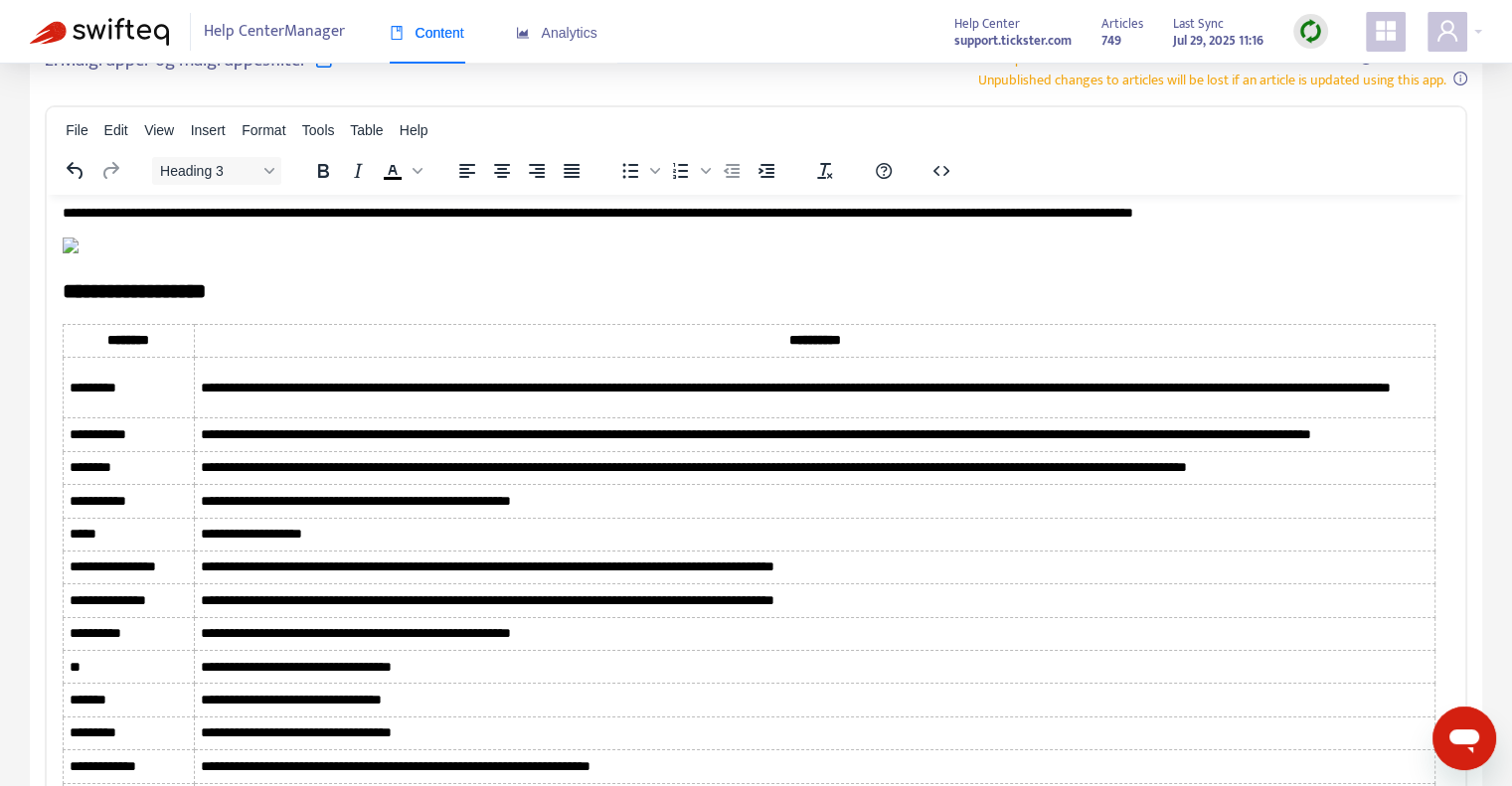click on "********" at bounding box center (87, 122) 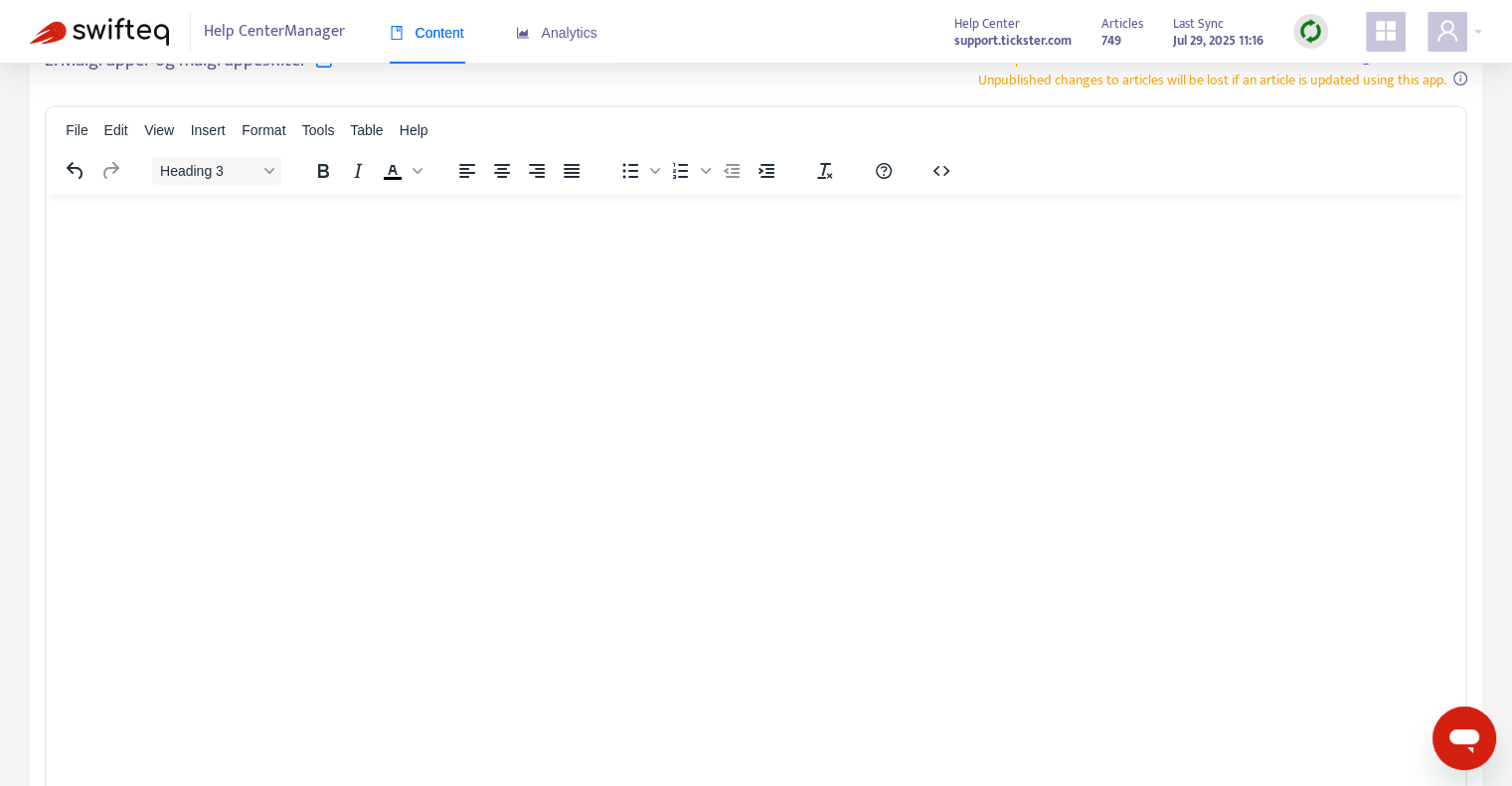 scroll, scrollTop: 2659, scrollLeft: 0, axis: vertical 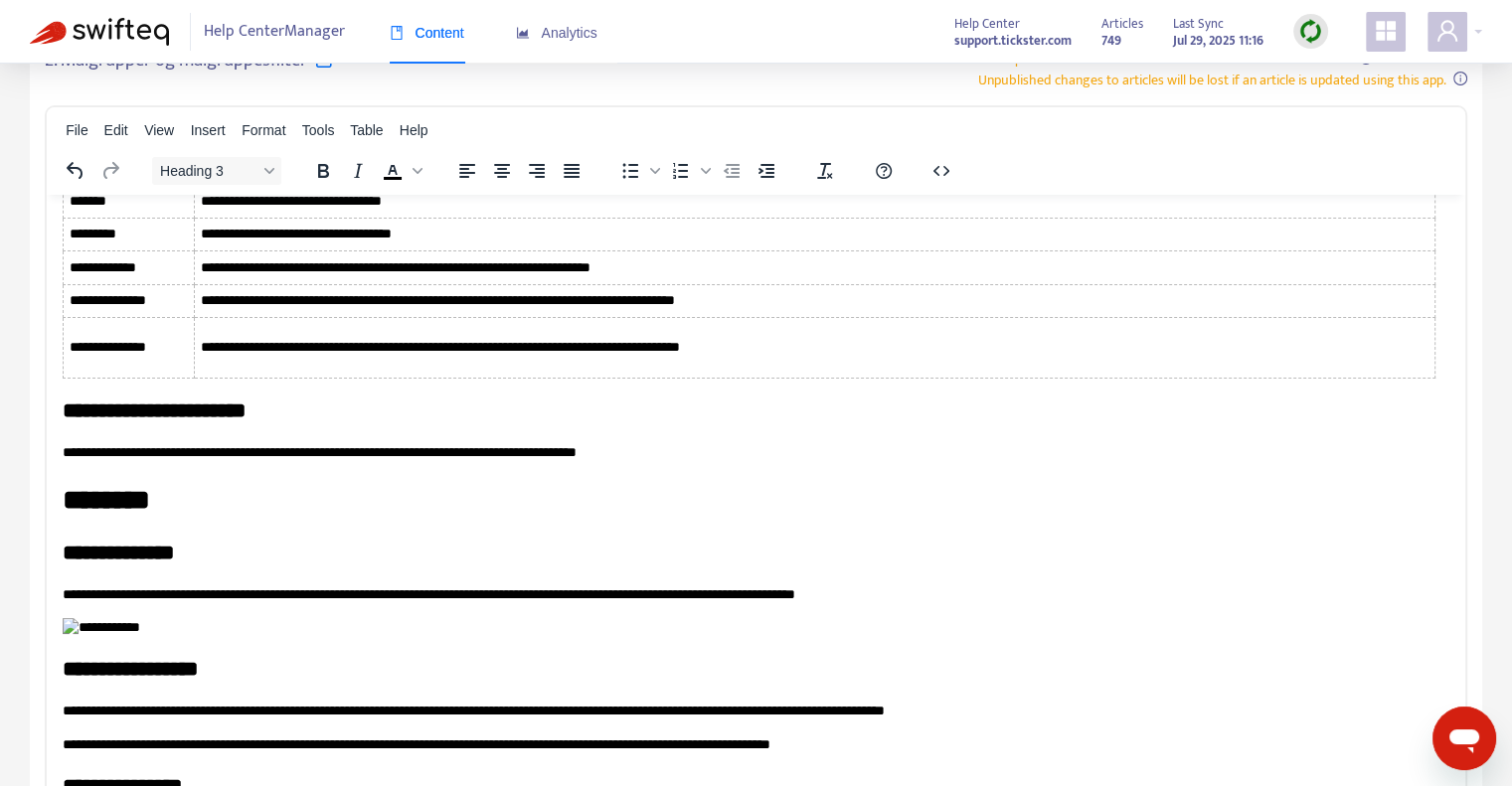 click on "********" at bounding box center [749, 499] 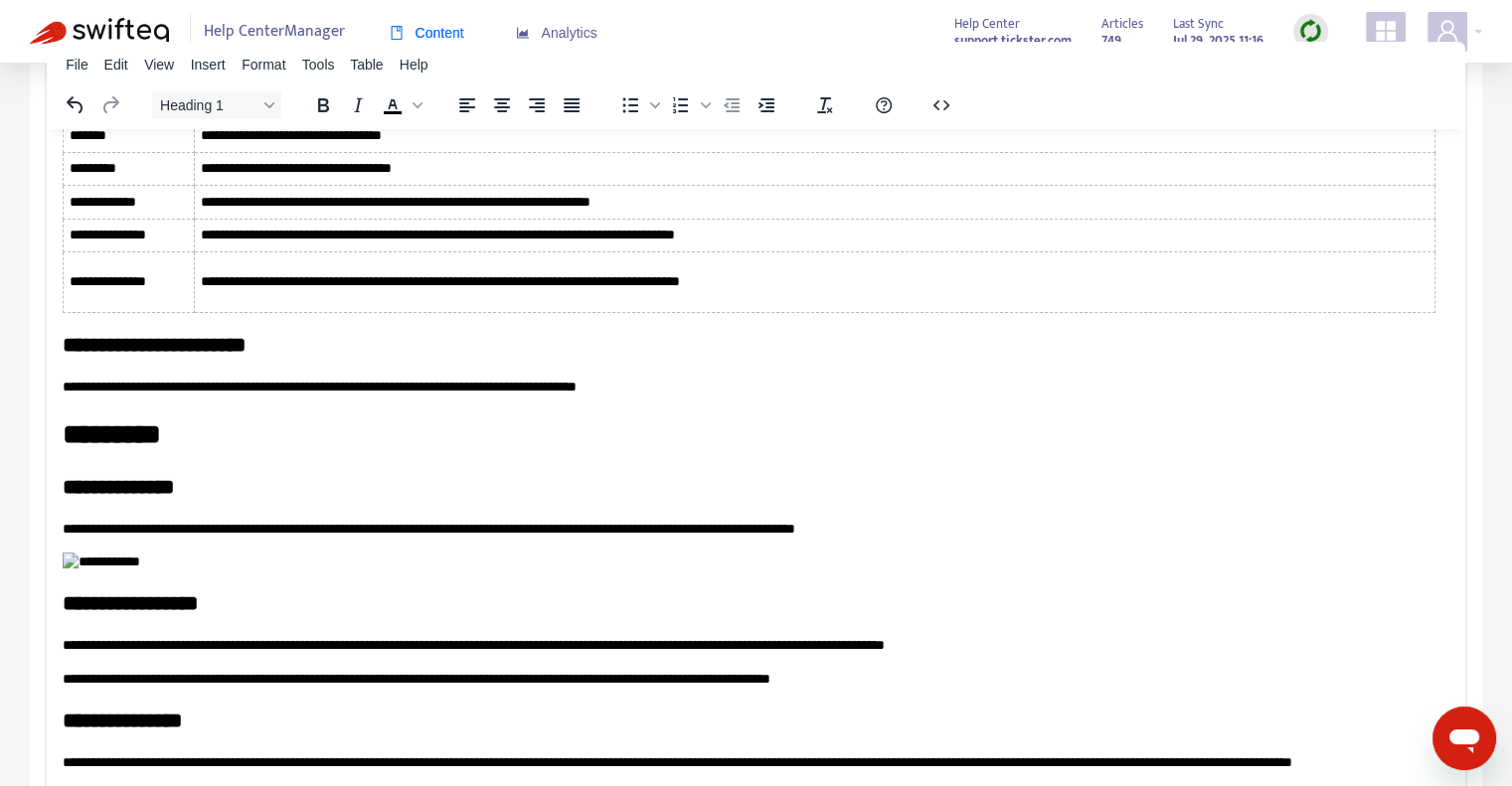 scroll, scrollTop: 199, scrollLeft: 0, axis: vertical 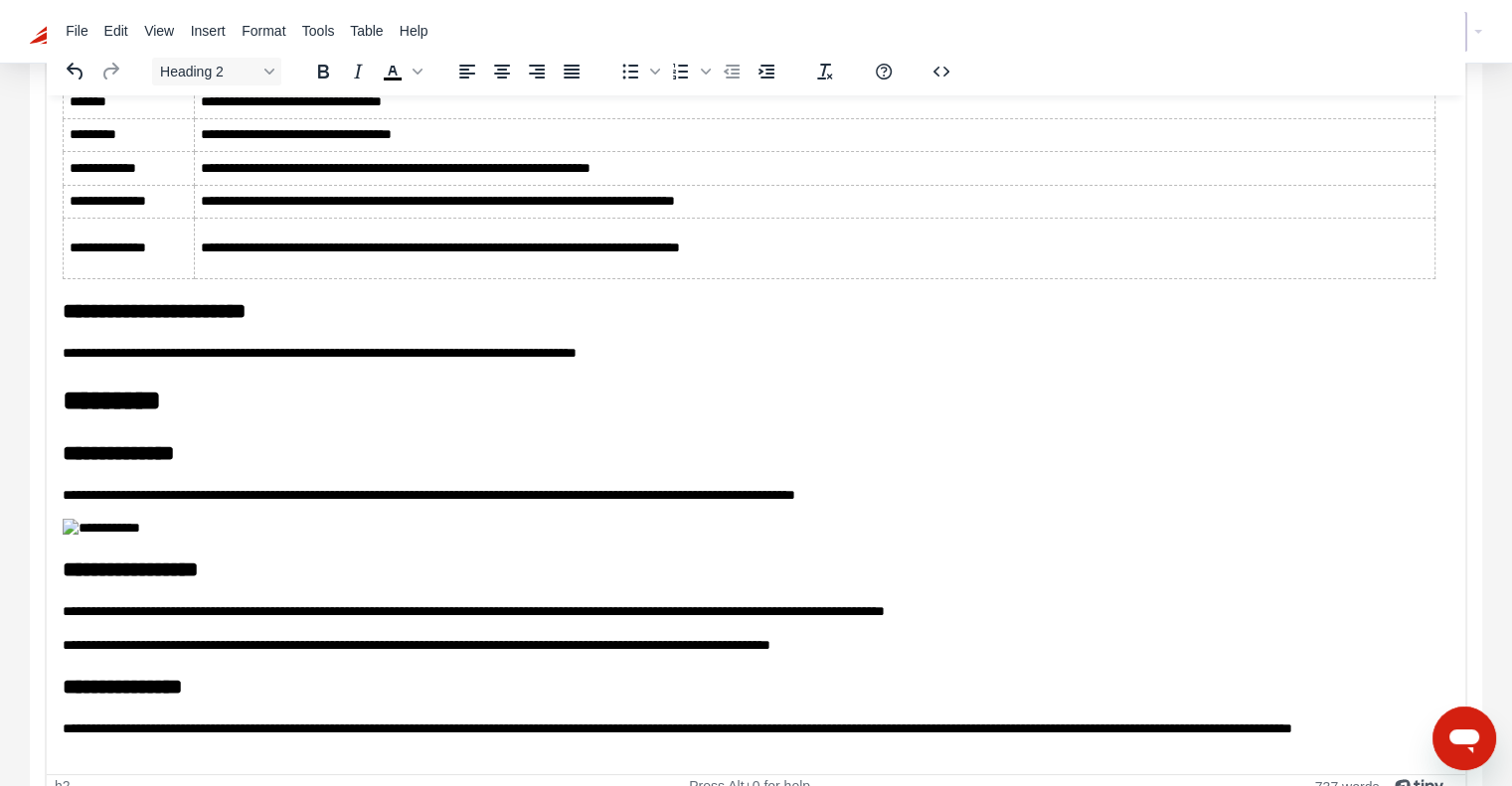 click on "***** ********" at bounding box center (749, 452) 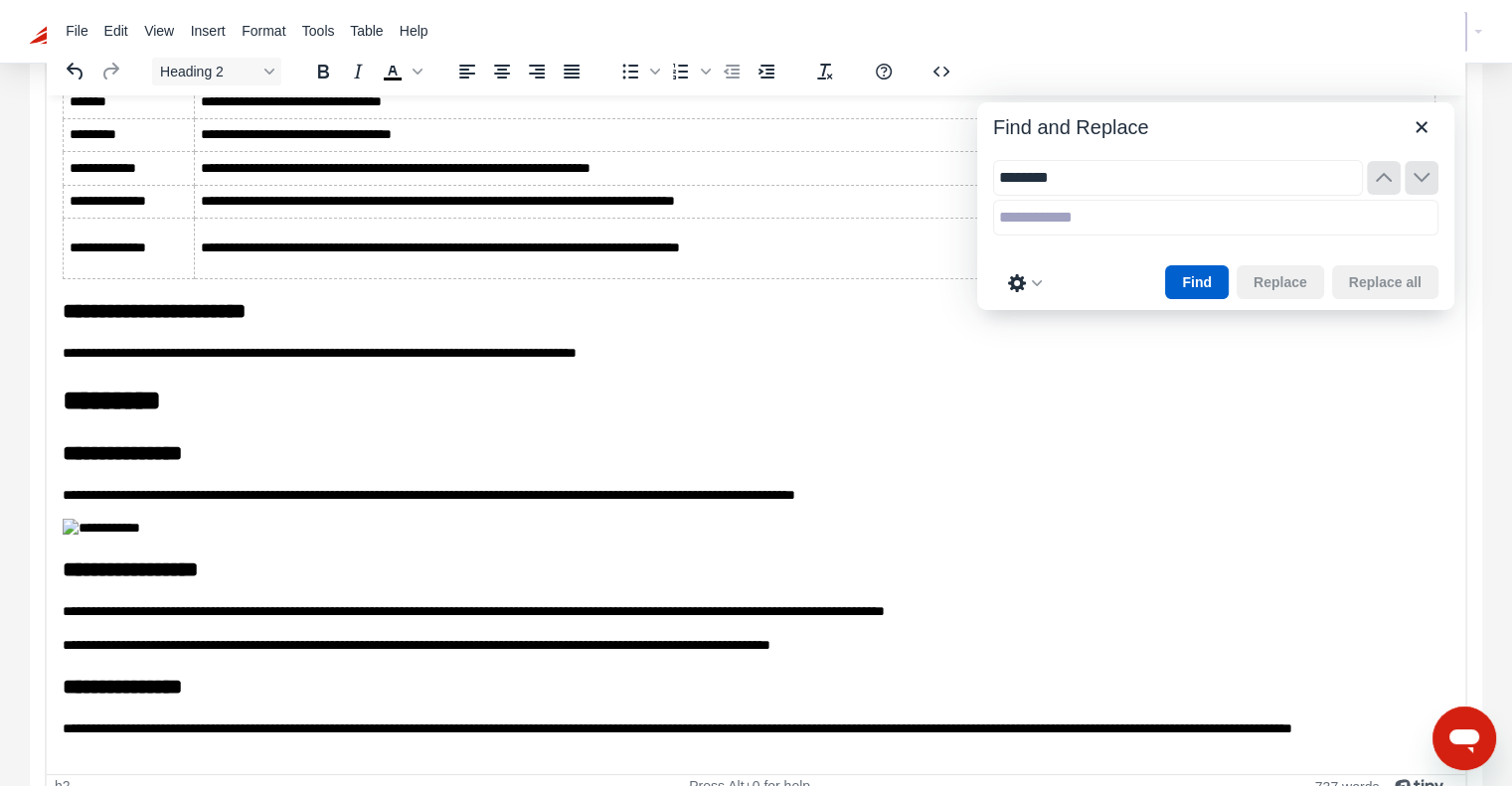 click on "Find" at bounding box center (1197, 282) 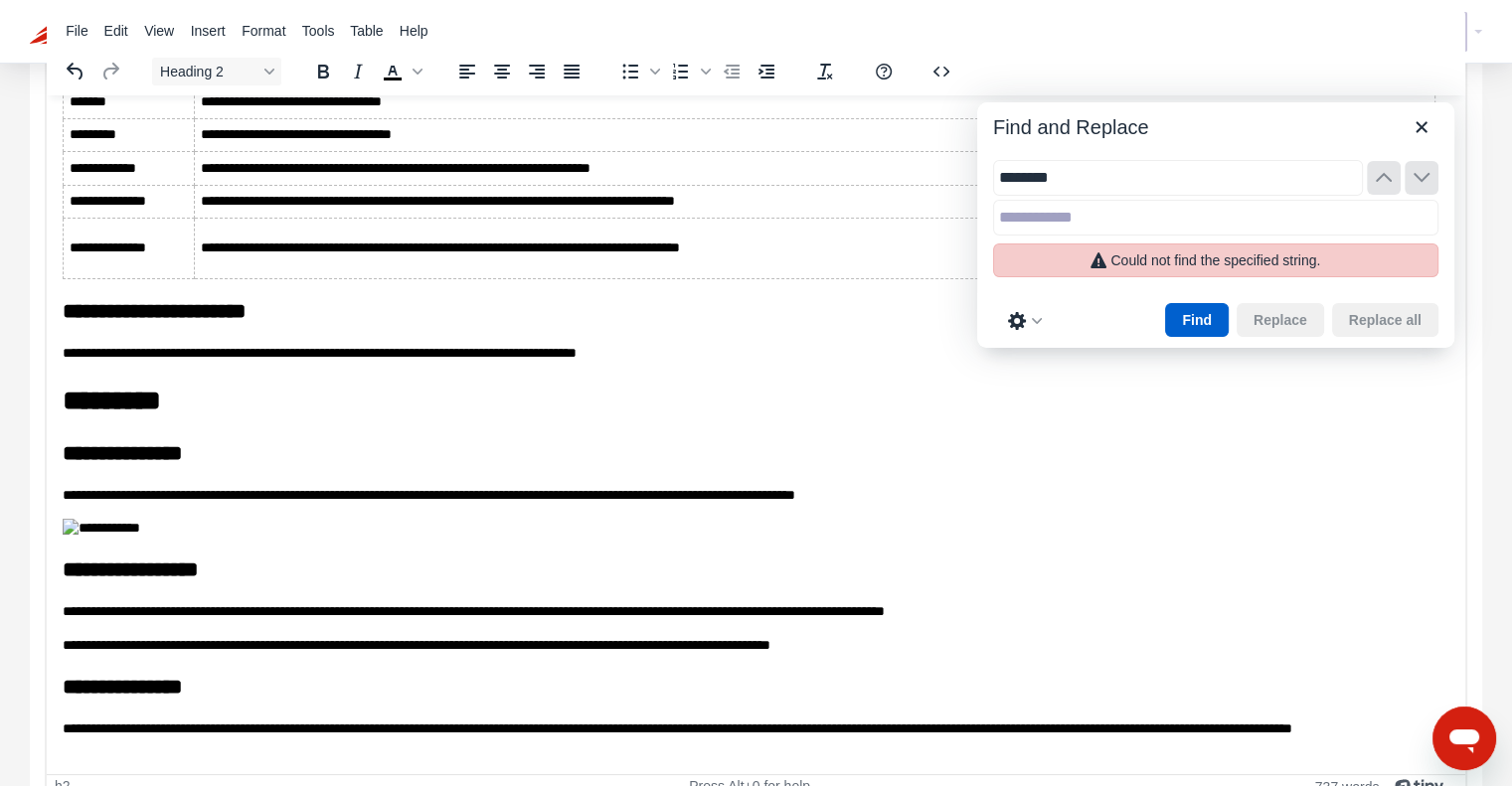 click on "Find" at bounding box center (1197, 320) 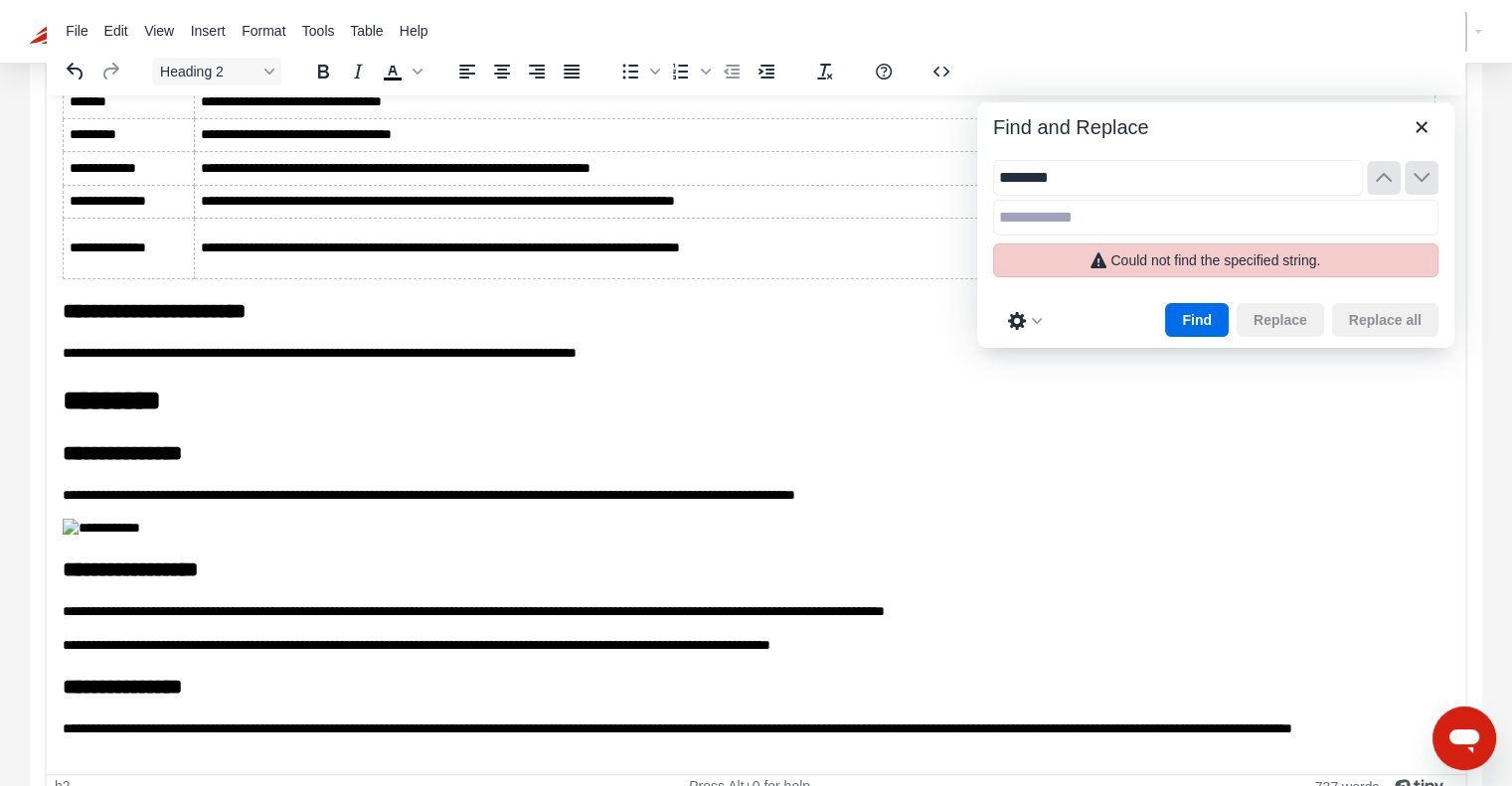 click on "********" at bounding box center [1178, 178] 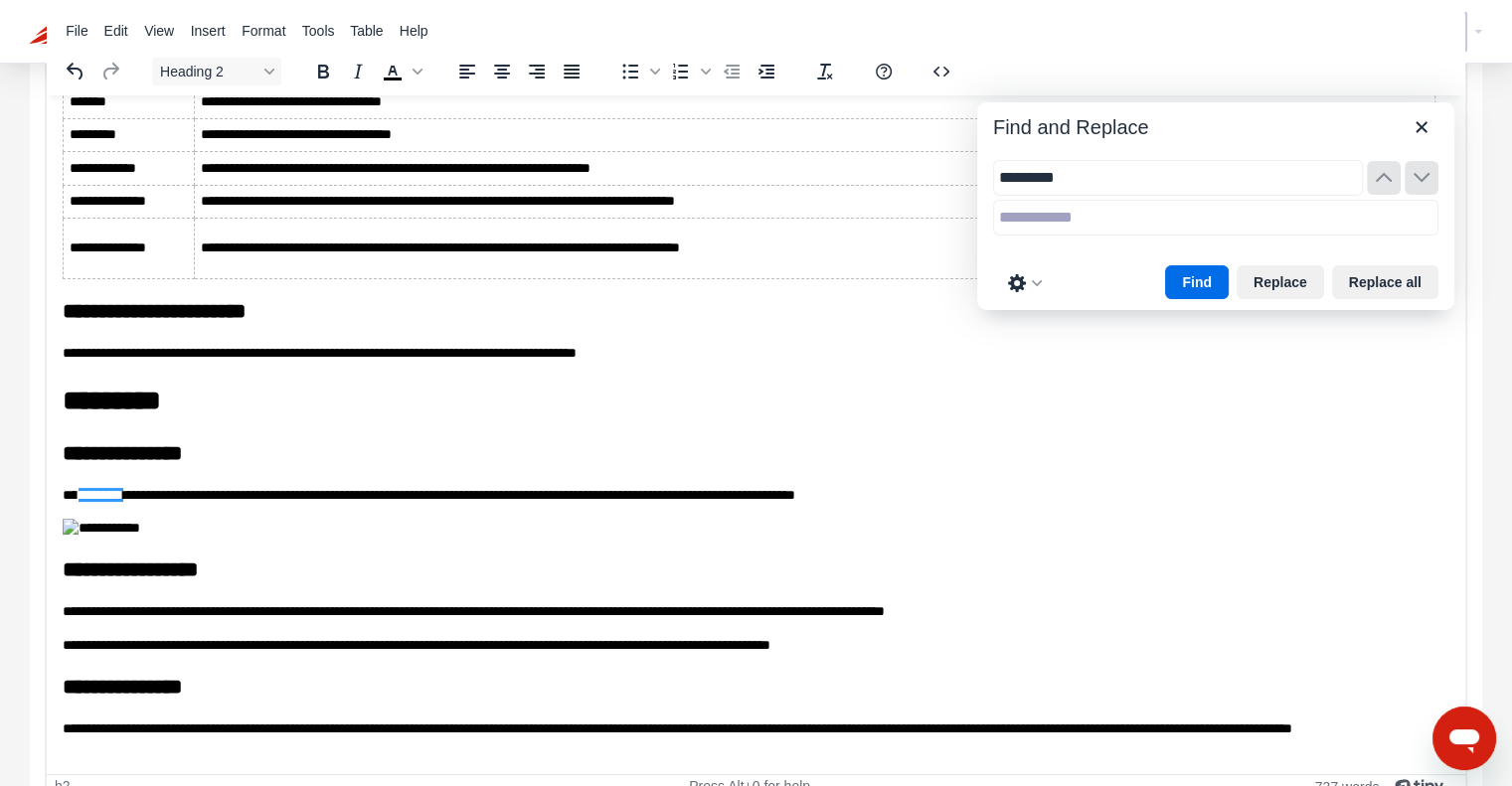 type on "********" 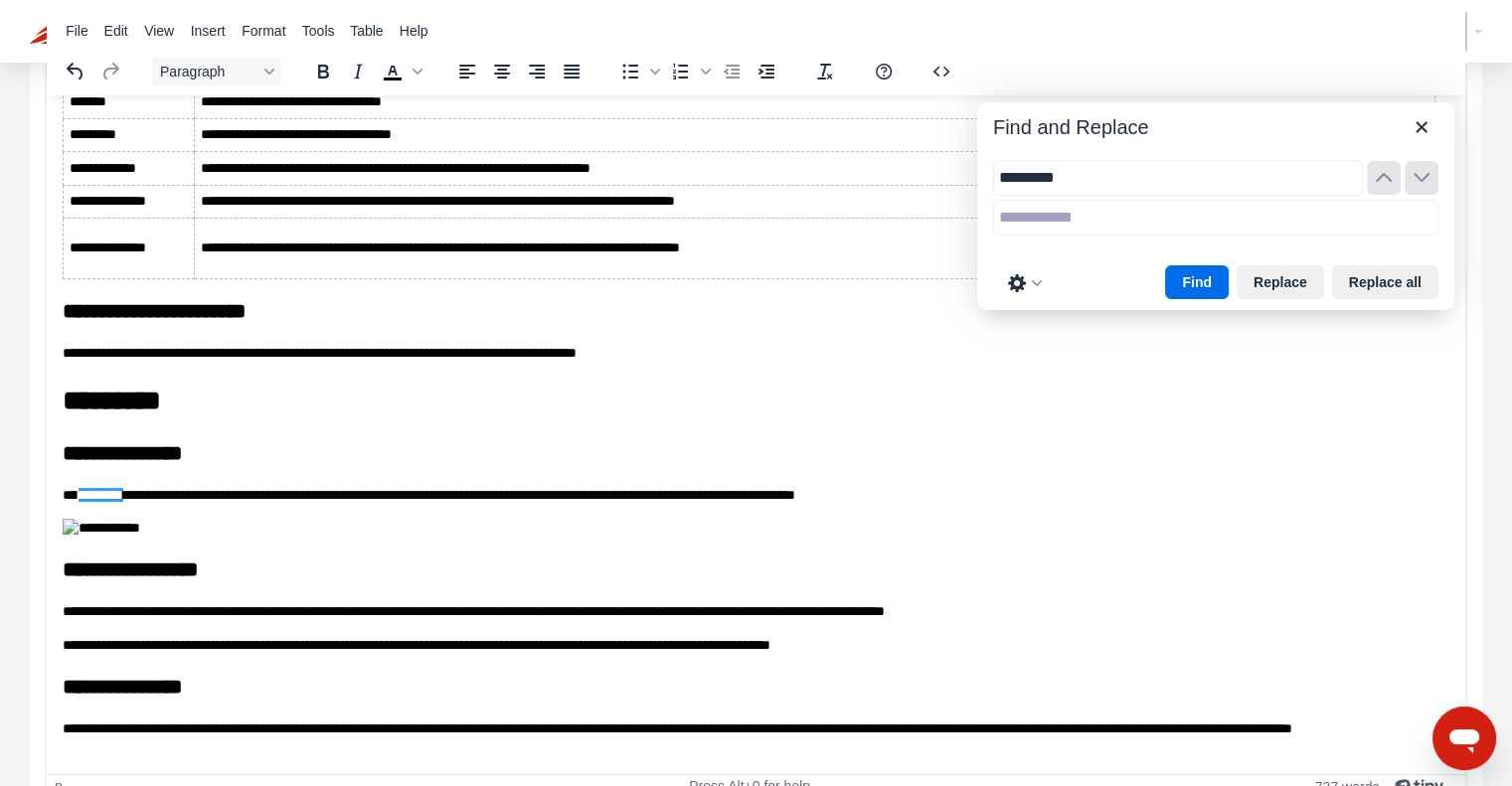 click on "**********" at bounding box center (749, 495) 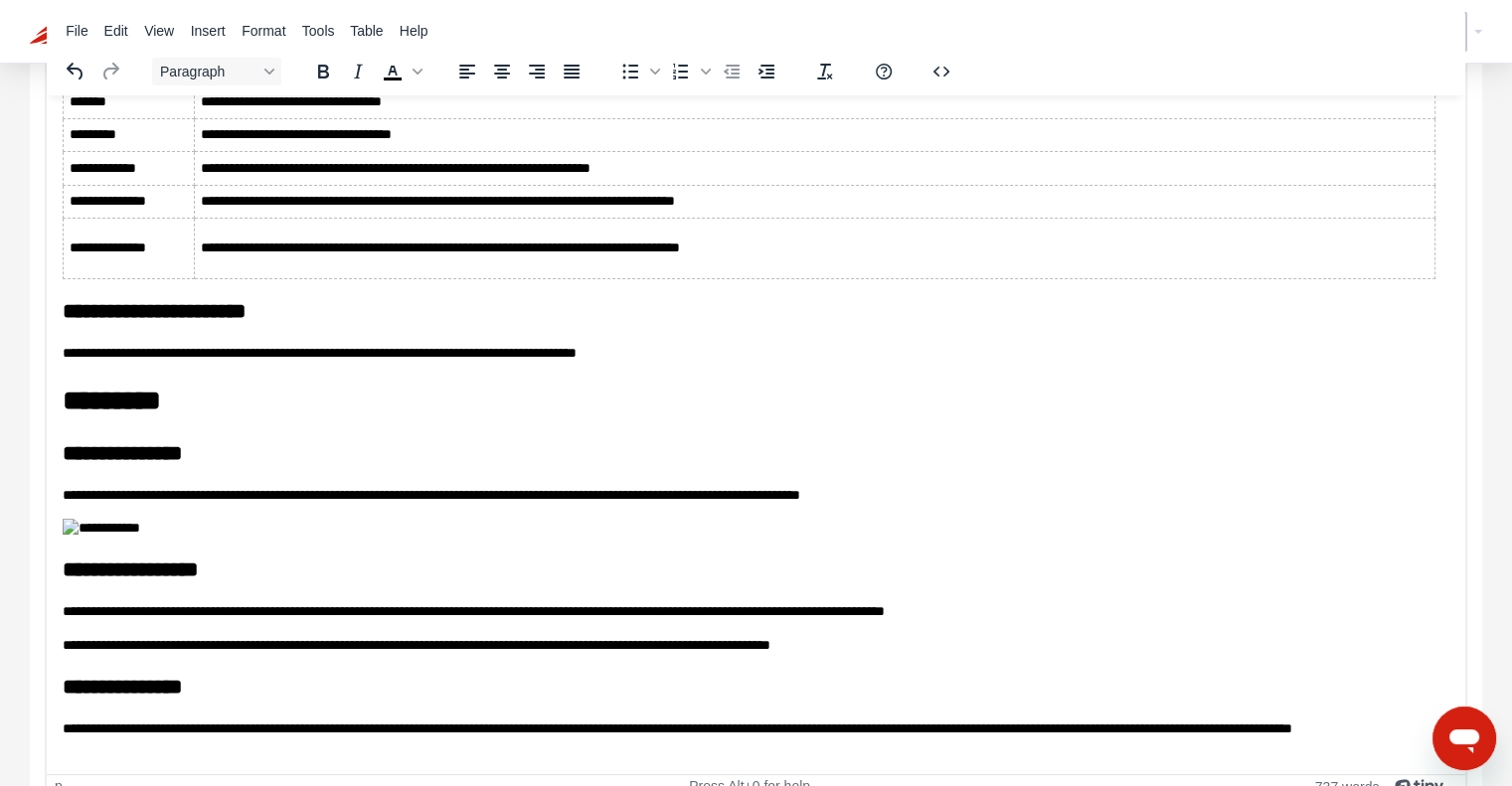 click on "**********" at bounding box center [749, 495] 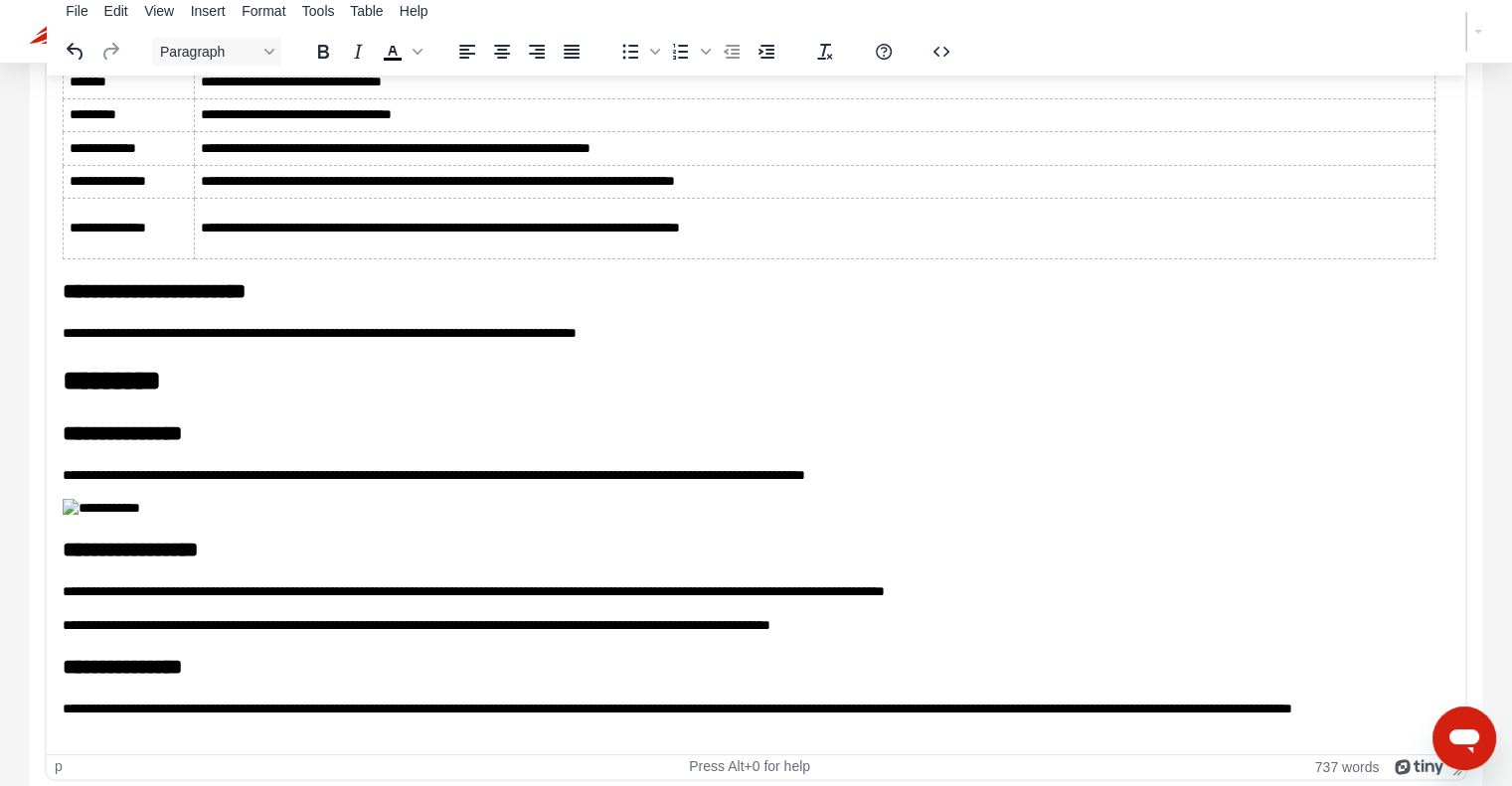 scroll, scrollTop: 228, scrollLeft: 0, axis: vertical 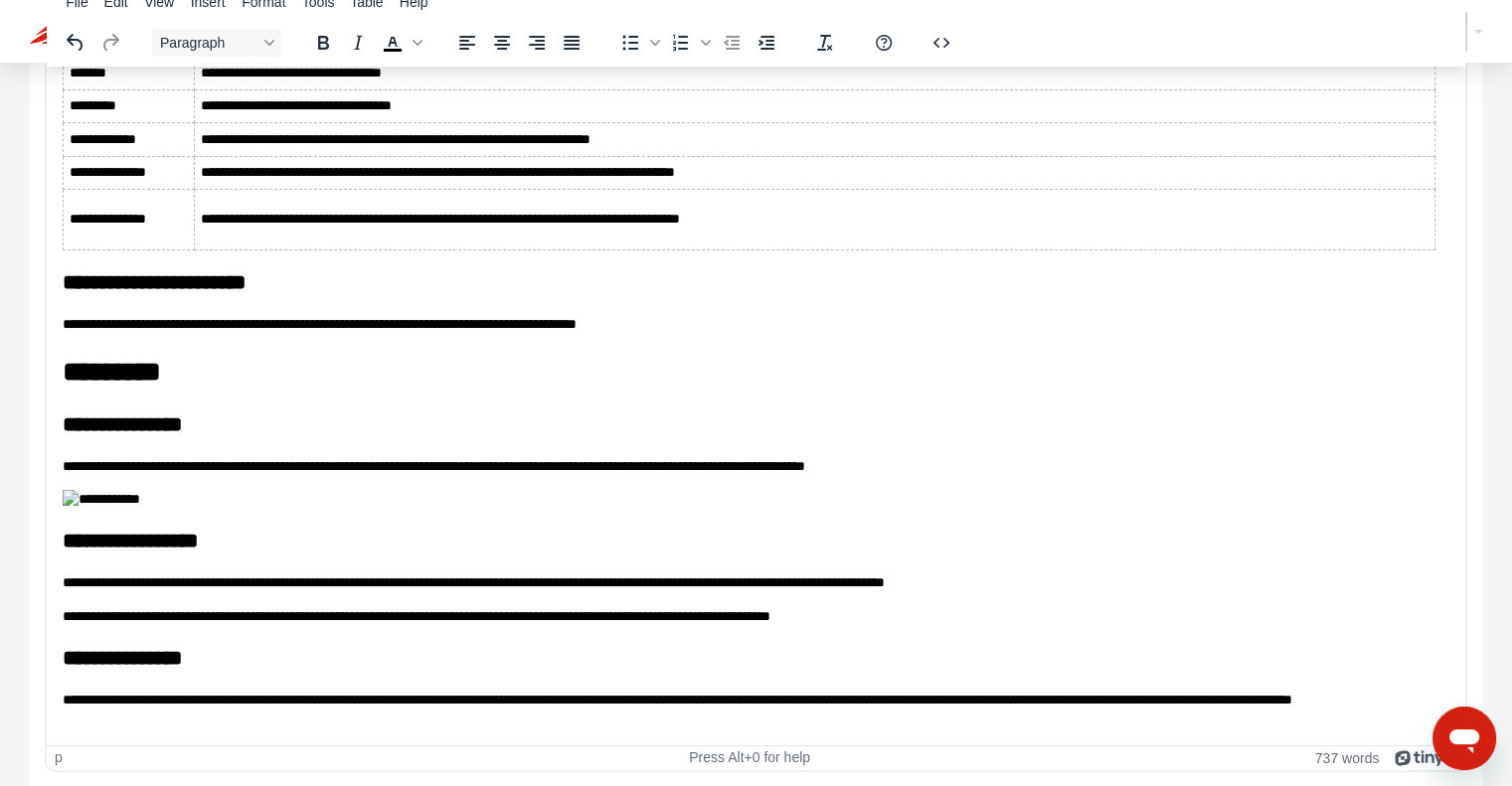 click on "******** ********" at bounding box center [749, 540] 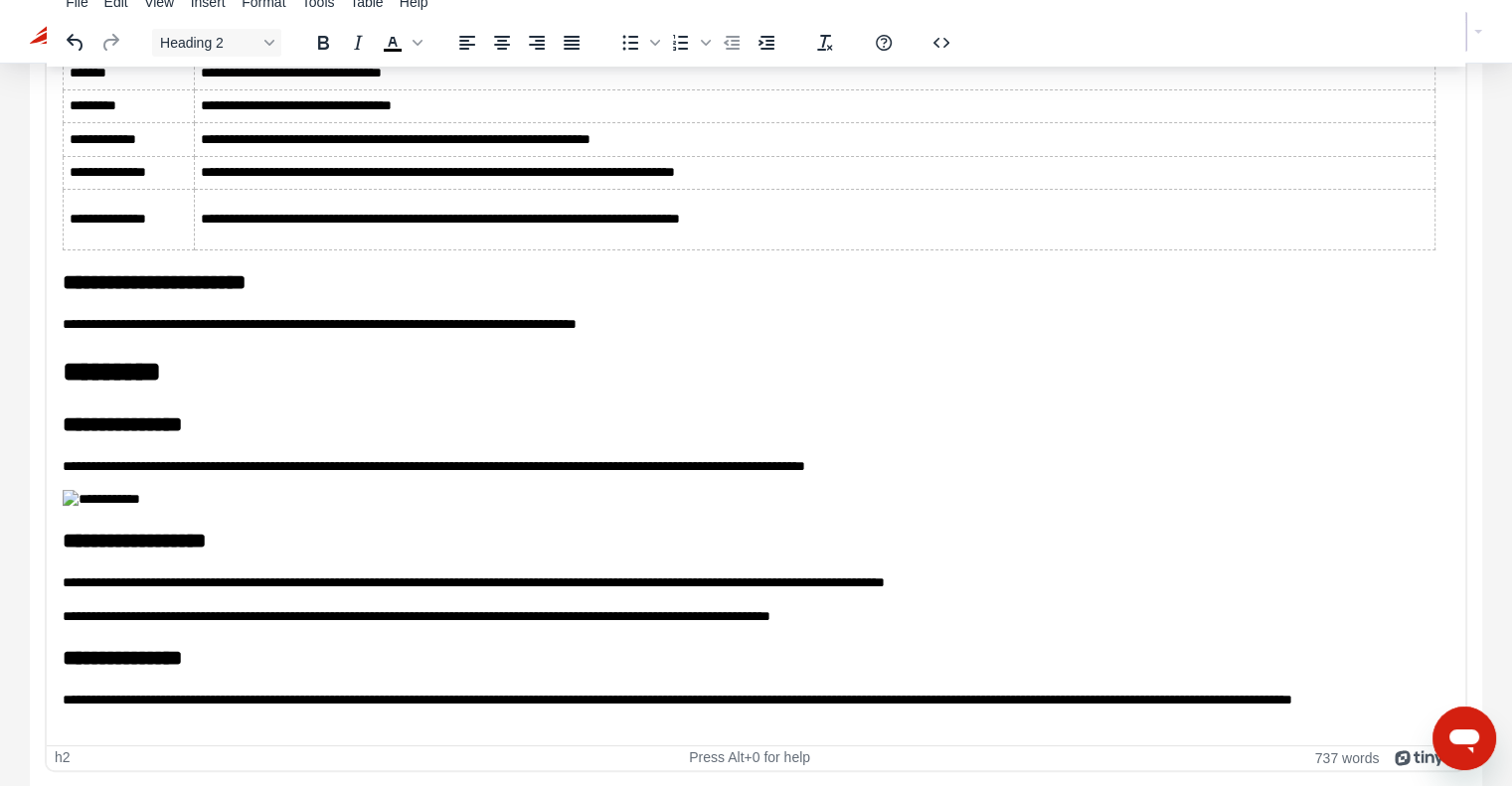 click on "**********" at bounding box center [749, 708] 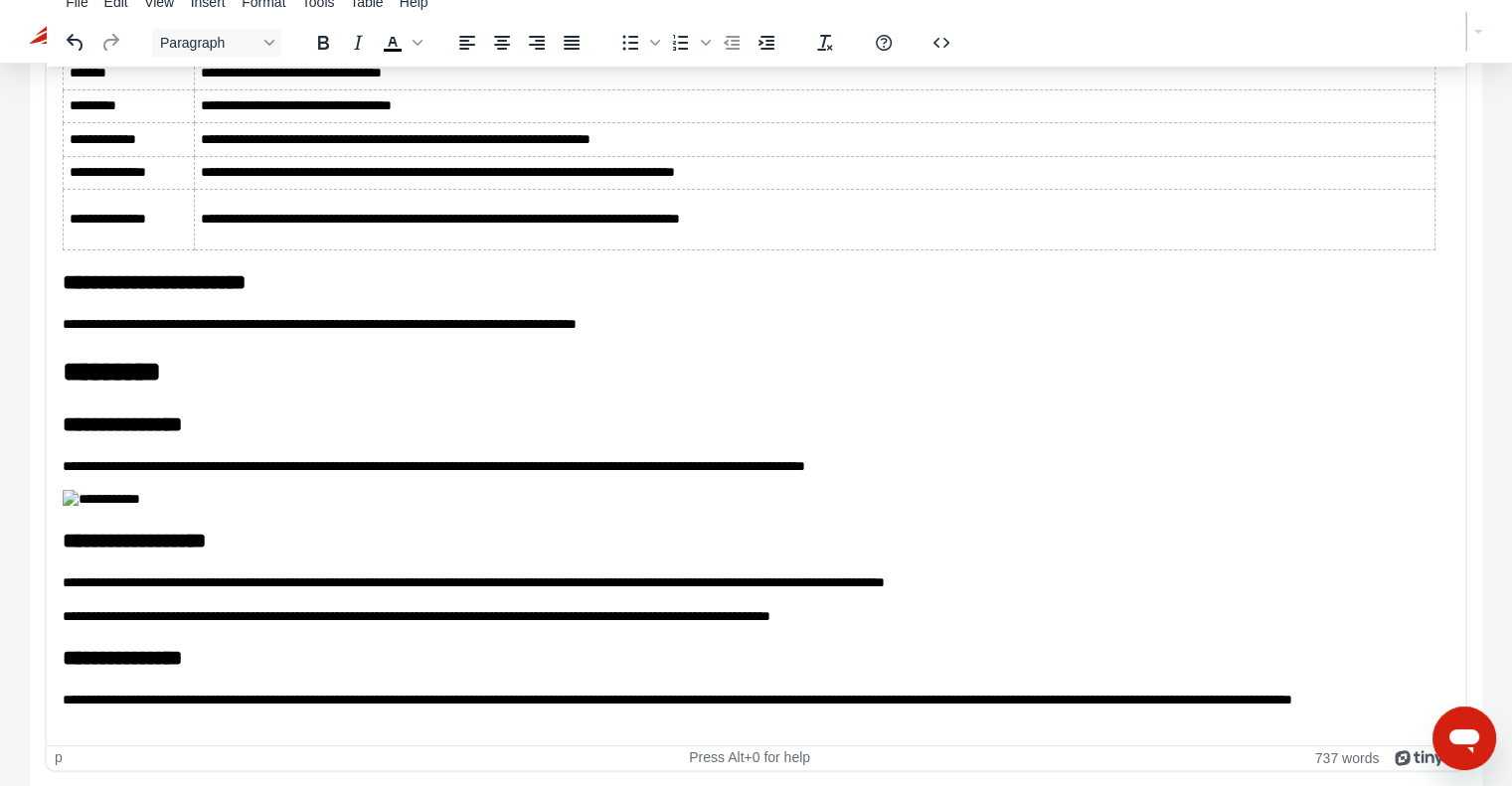 click on "**********" at bounding box center [749, 708] 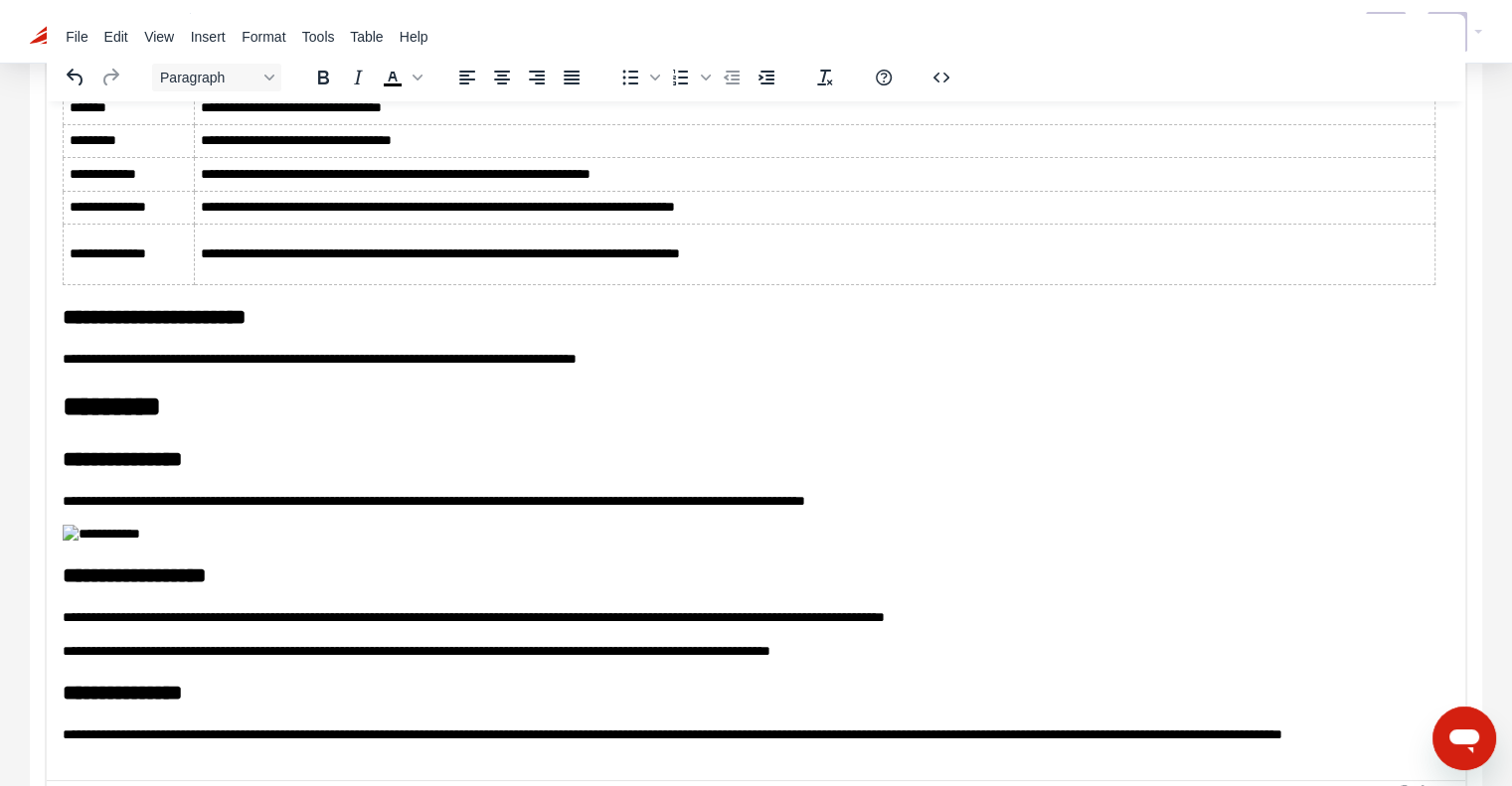 scroll, scrollTop: 0, scrollLeft: 0, axis: both 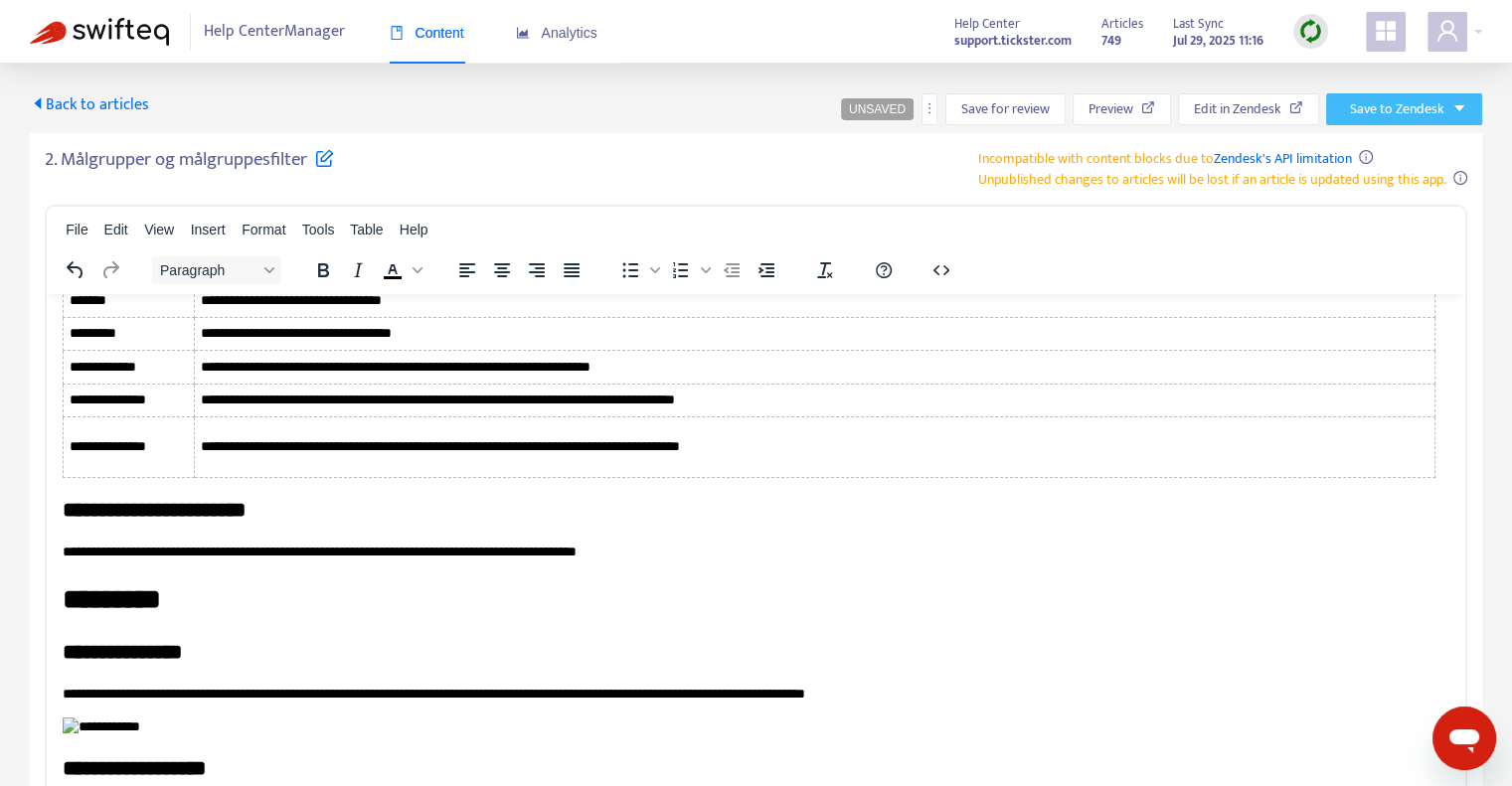 click on "Save to Zendesk" at bounding box center (1397, 109) 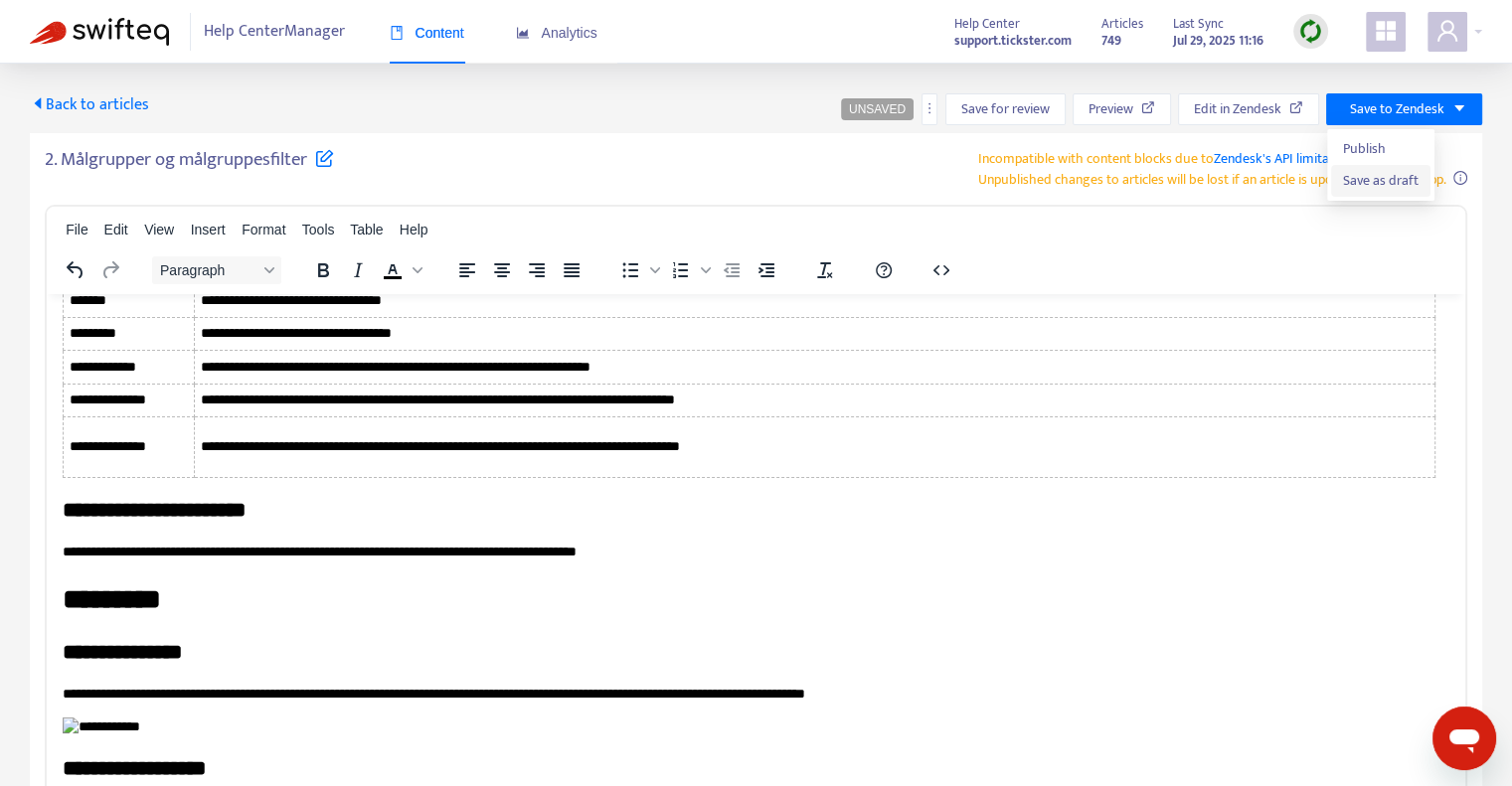 click on "Save as draft" at bounding box center (1381, 181) 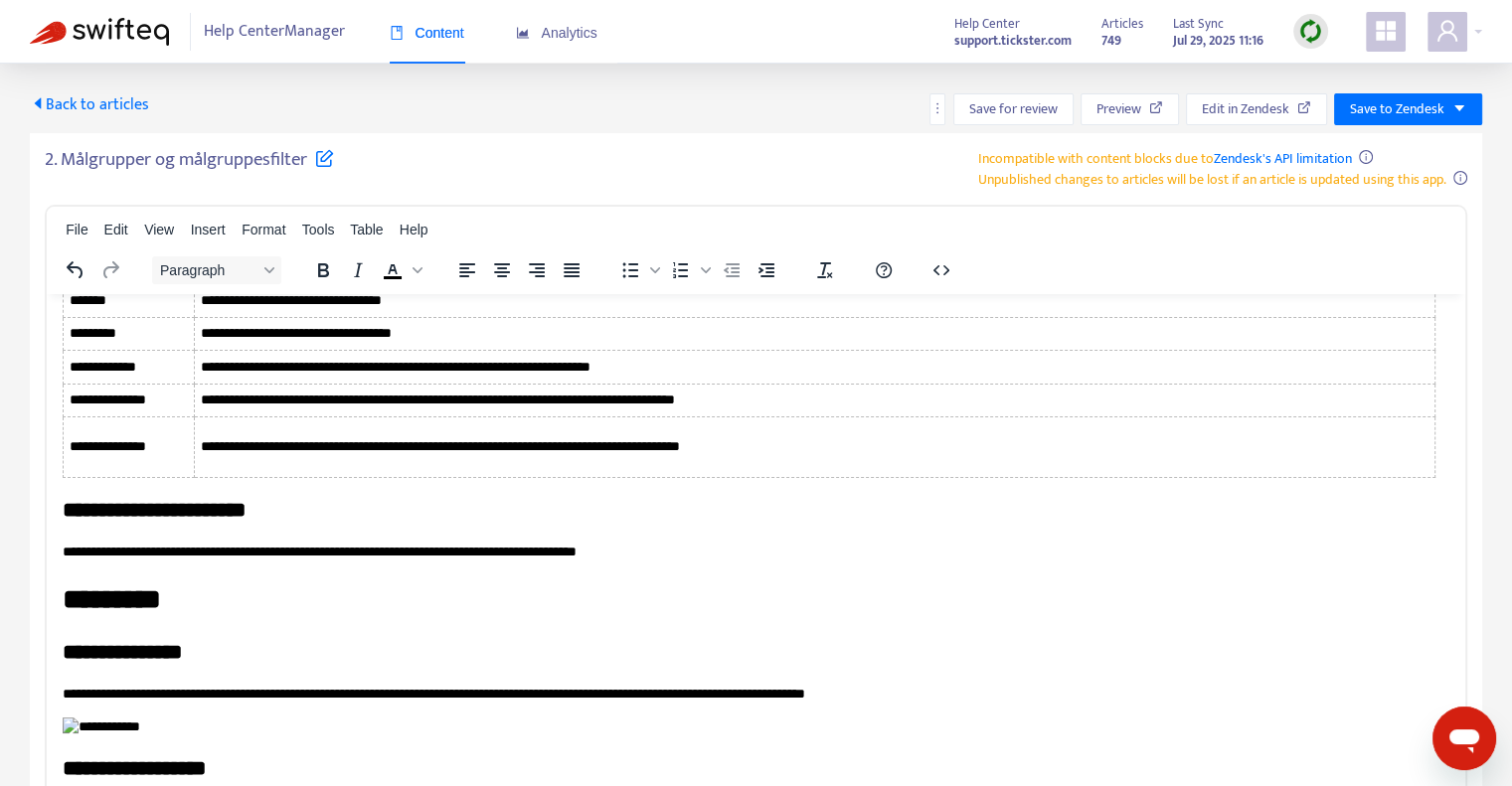 click on "Back to articles" at bounding box center [89, 104] 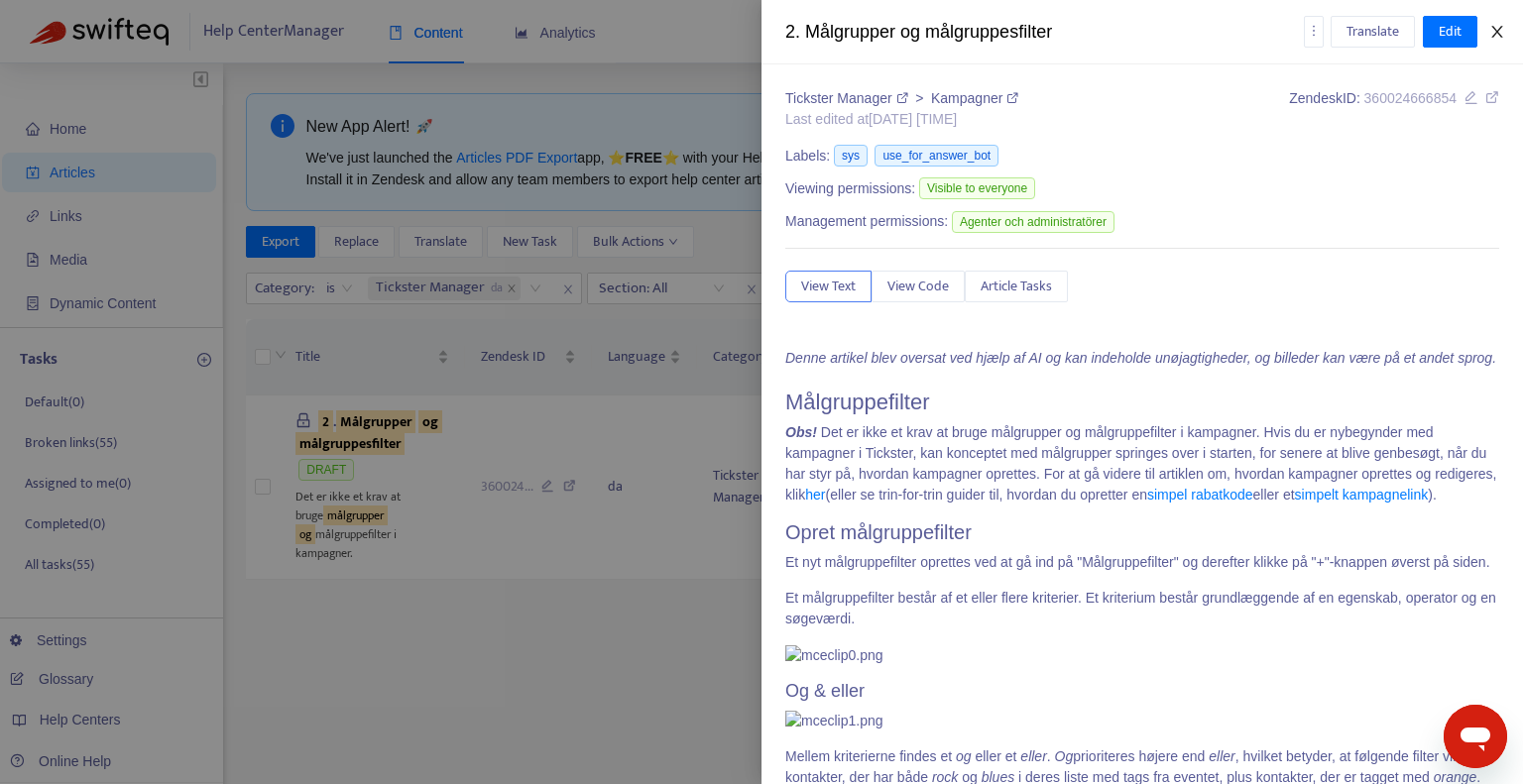 click 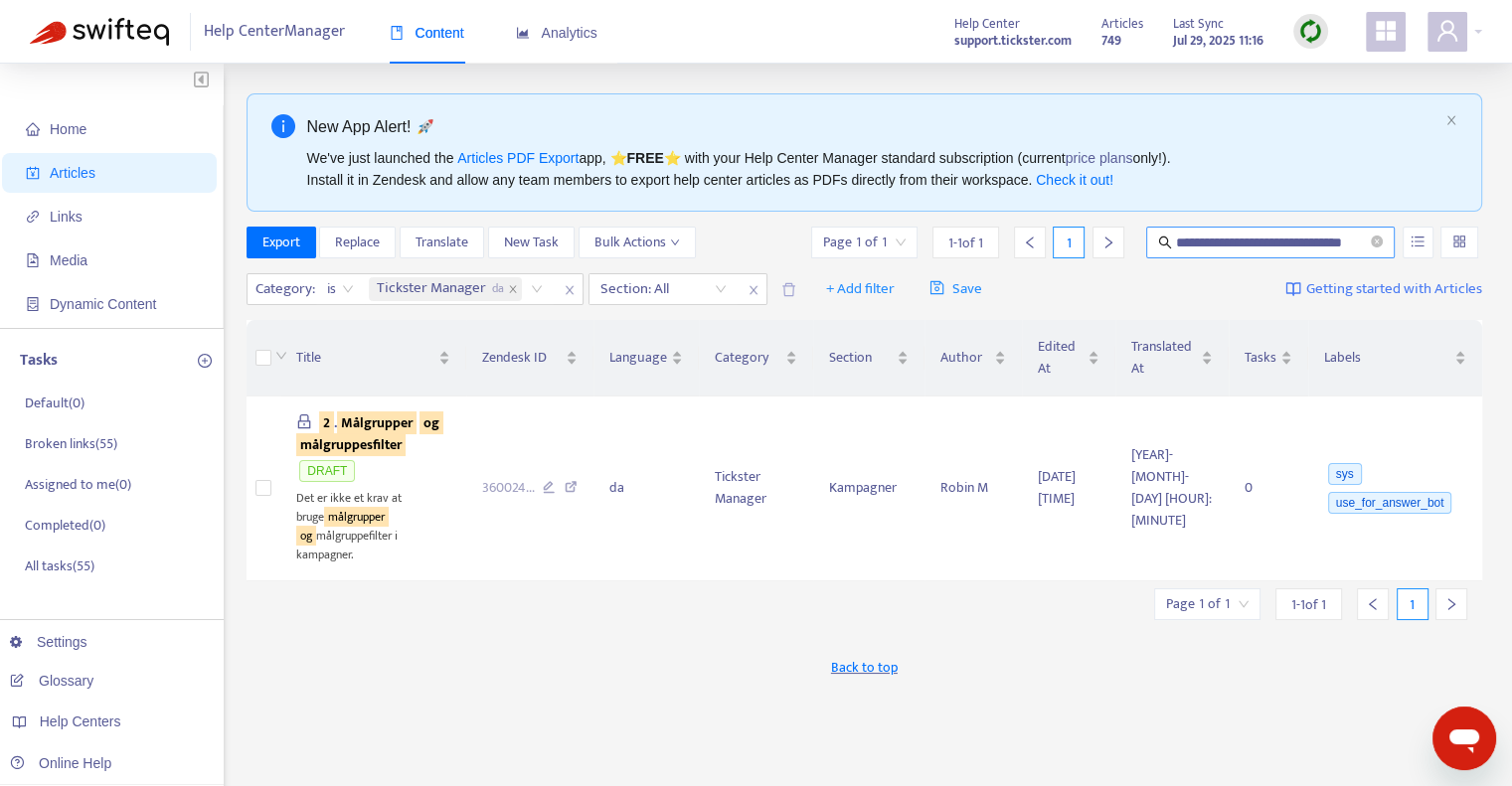 click on "**********" at bounding box center [1271, 242] 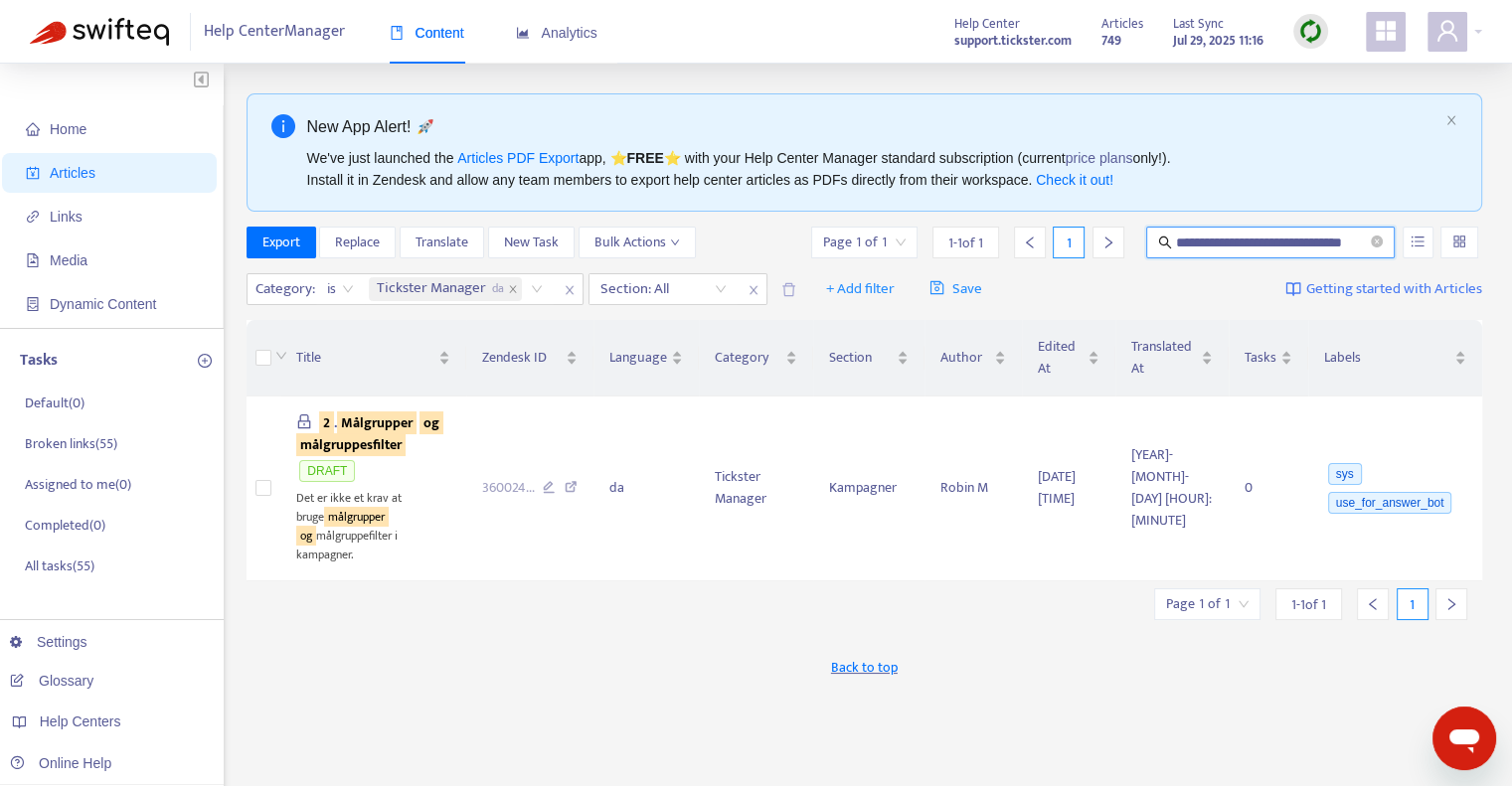 paste 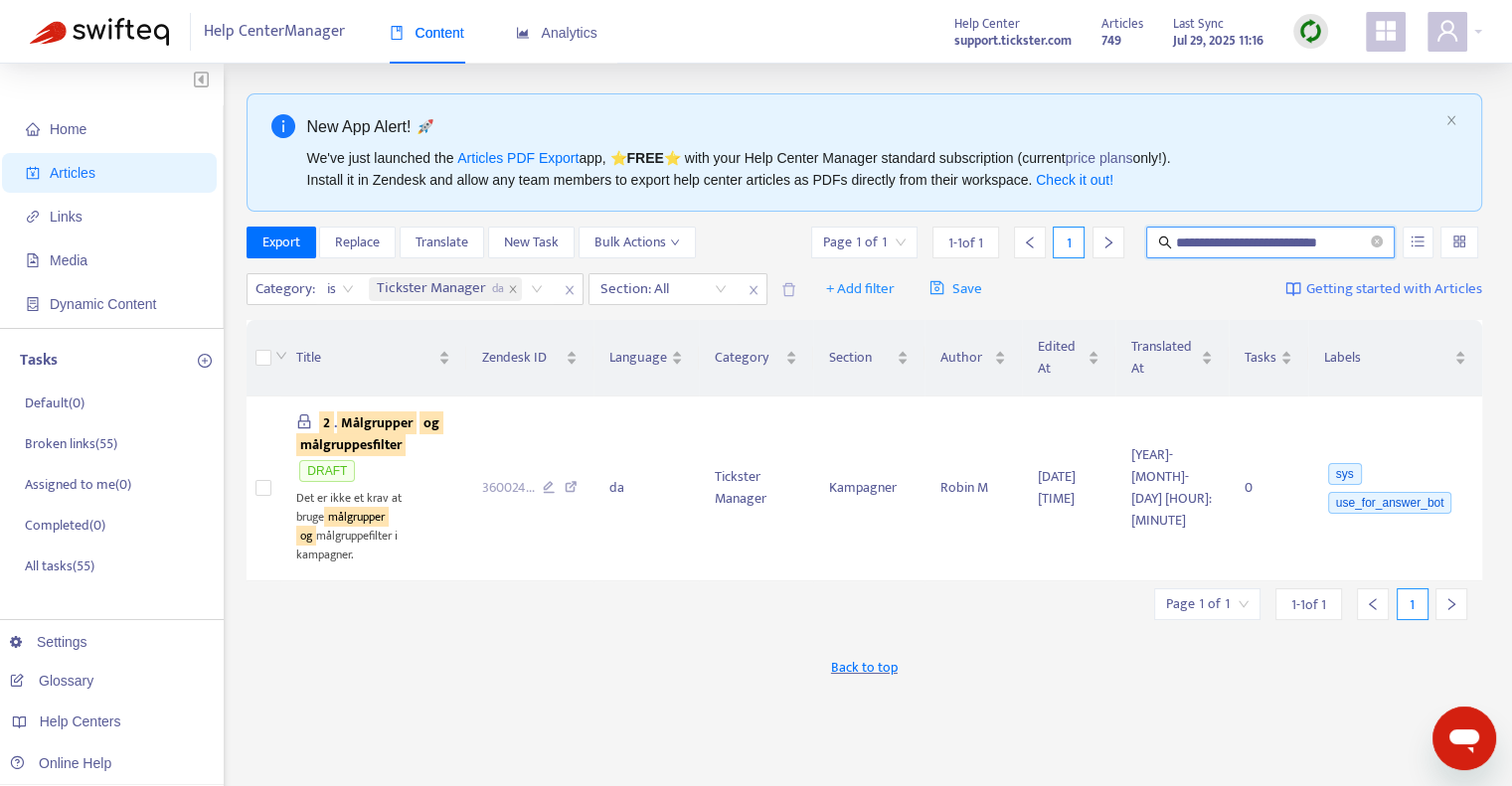 type on "**********" 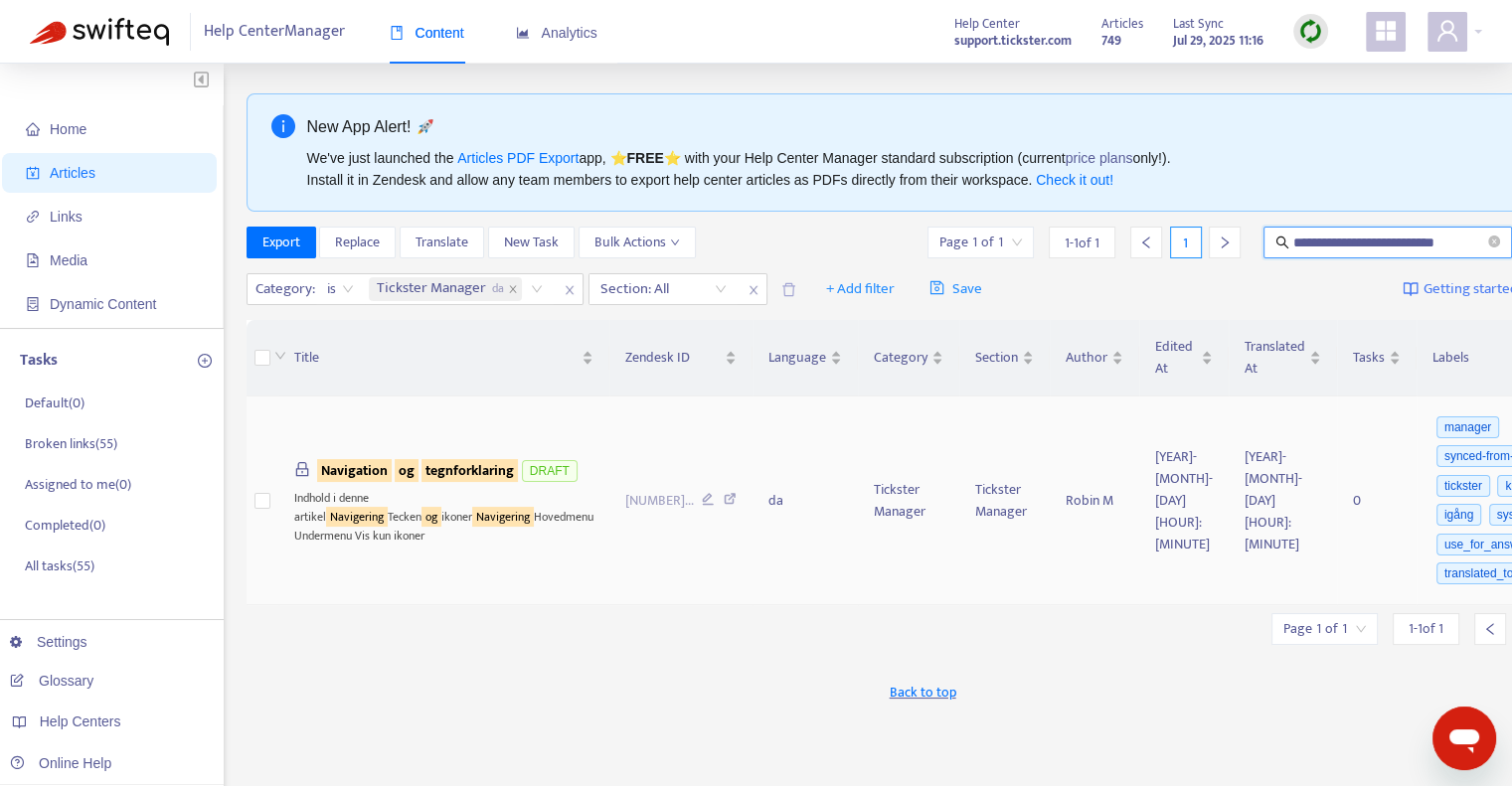 click on "Indhold i denne artikel
Navigering
Tecken  og  ikoner
Navigering
Hovedmenu
Undermenu
Vis kun ikoner" at bounding box center (443, 515) 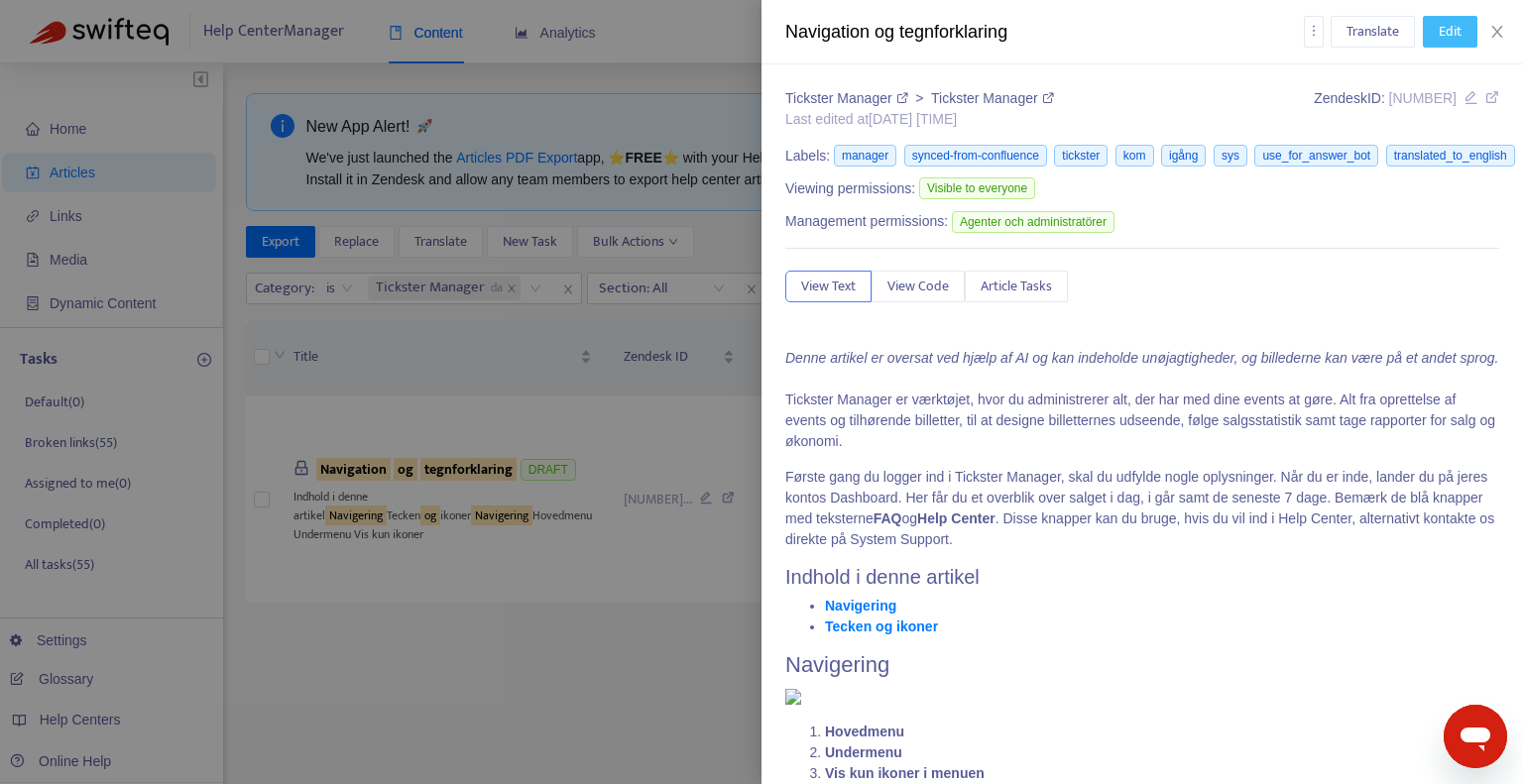 click on "Edit" at bounding box center [1450, 32] 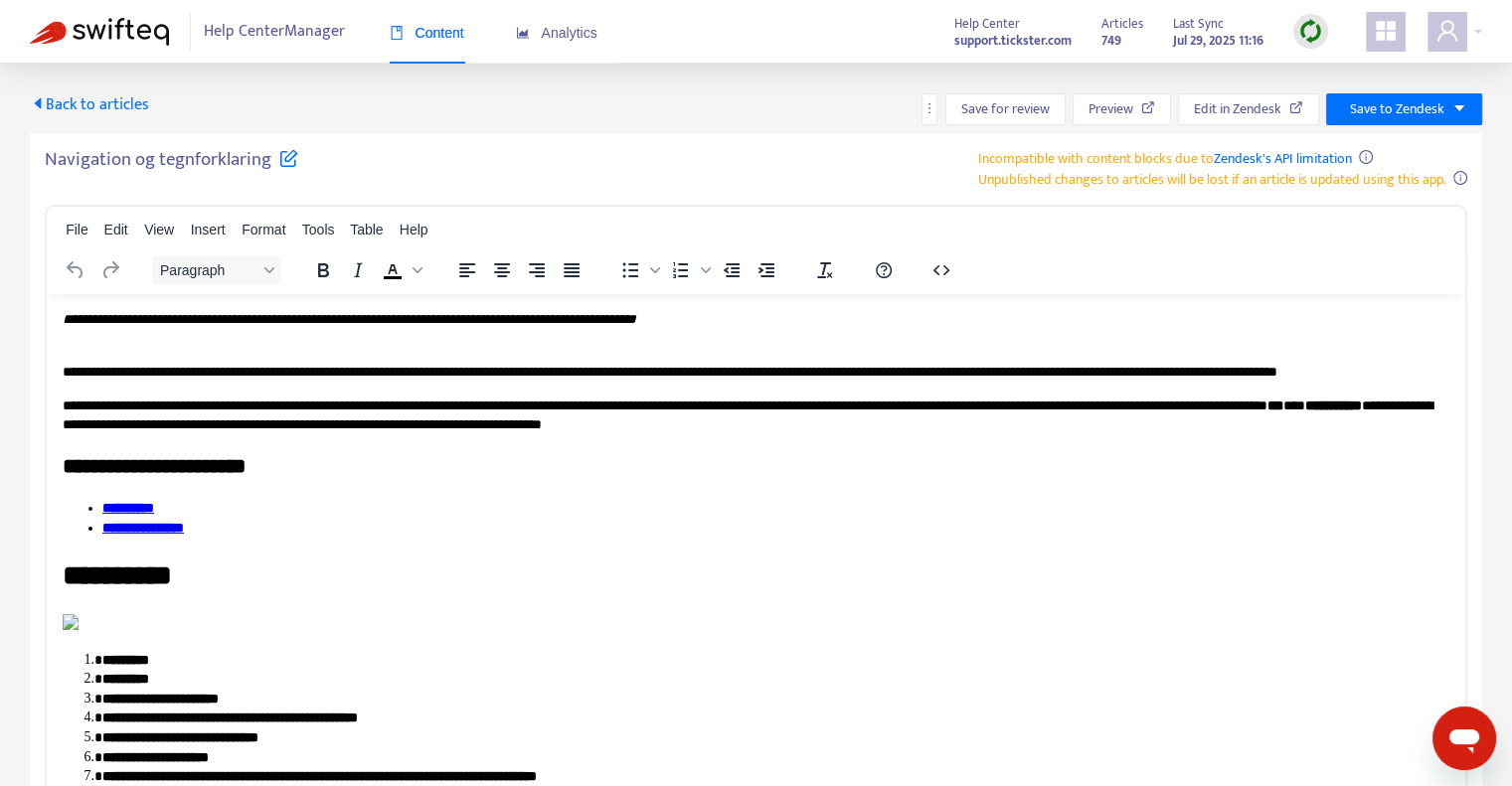 scroll, scrollTop: 0, scrollLeft: 0, axis: both 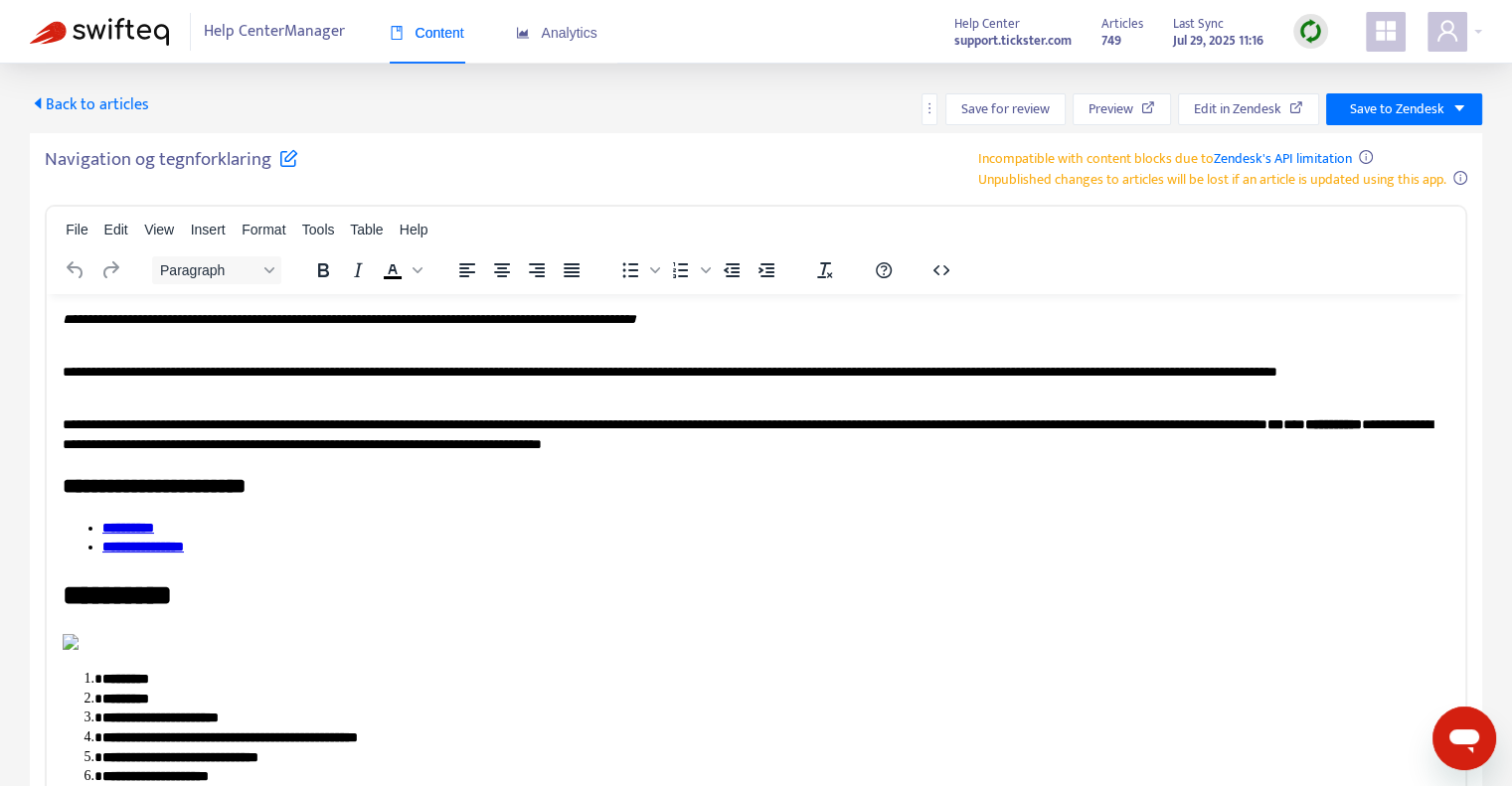 click on "**********" at bounding box center (749, 433) 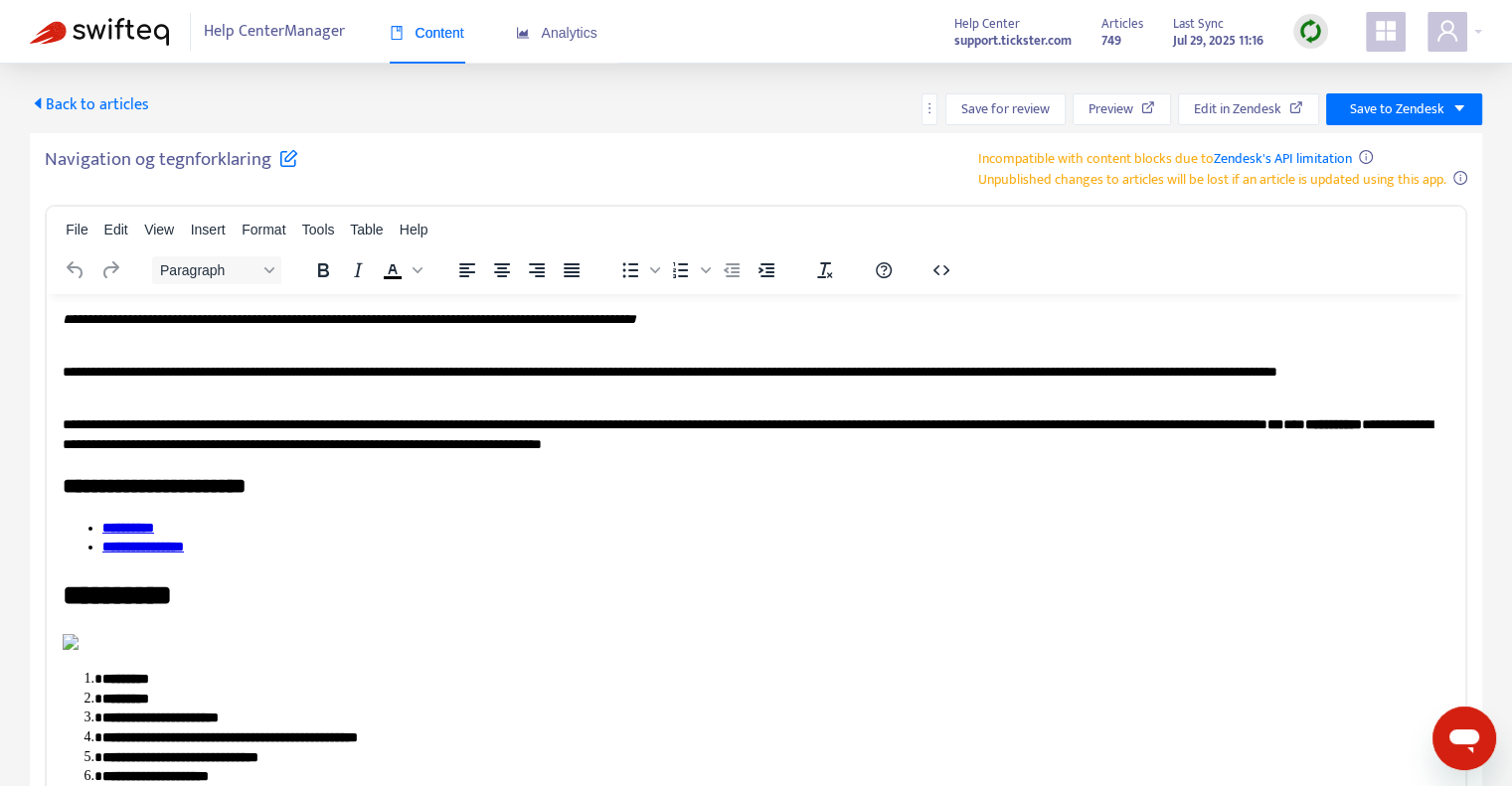 type 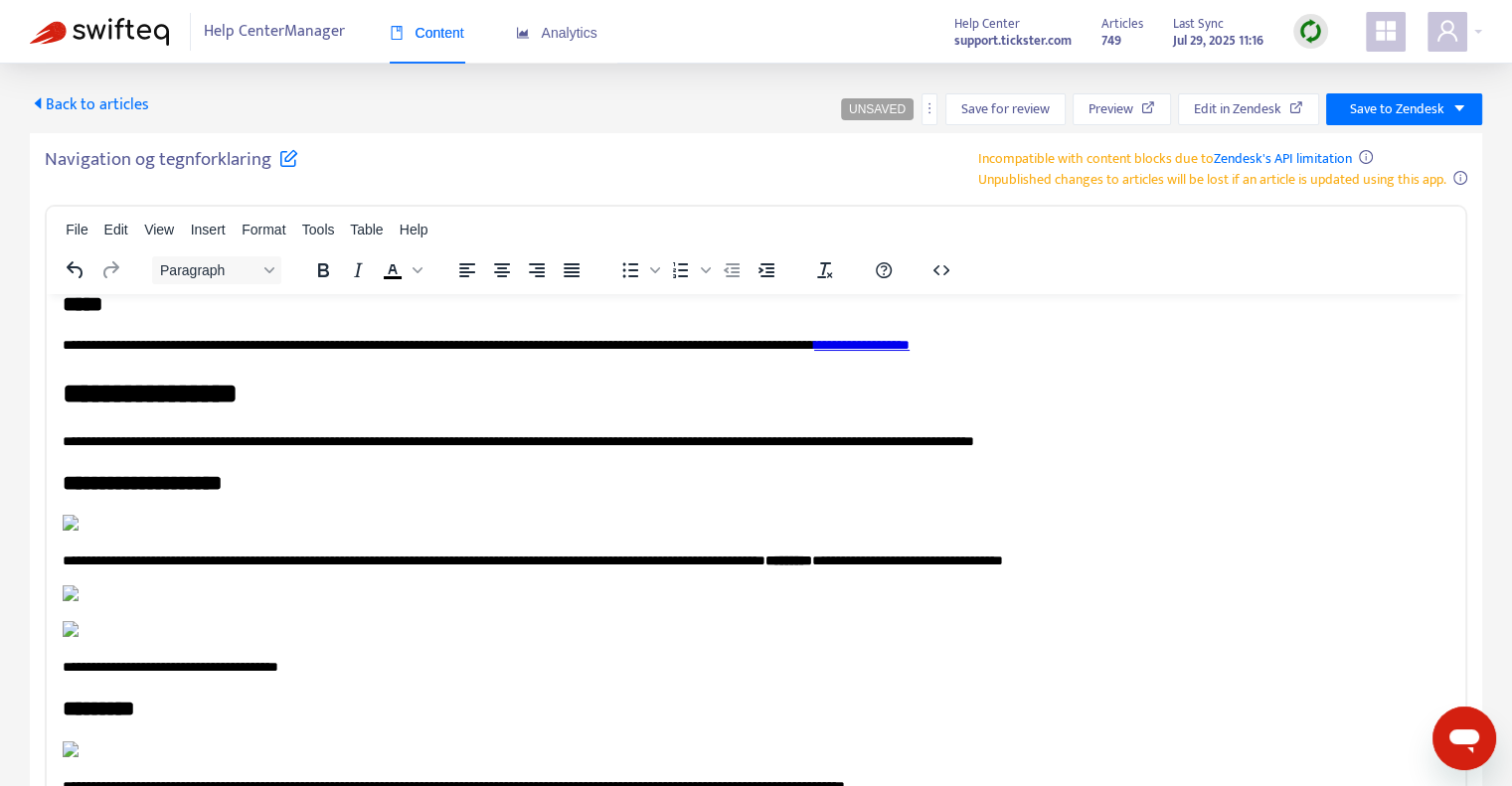 scroll, scrollTop: 1491, scrollLeft: 0, axis: vertical 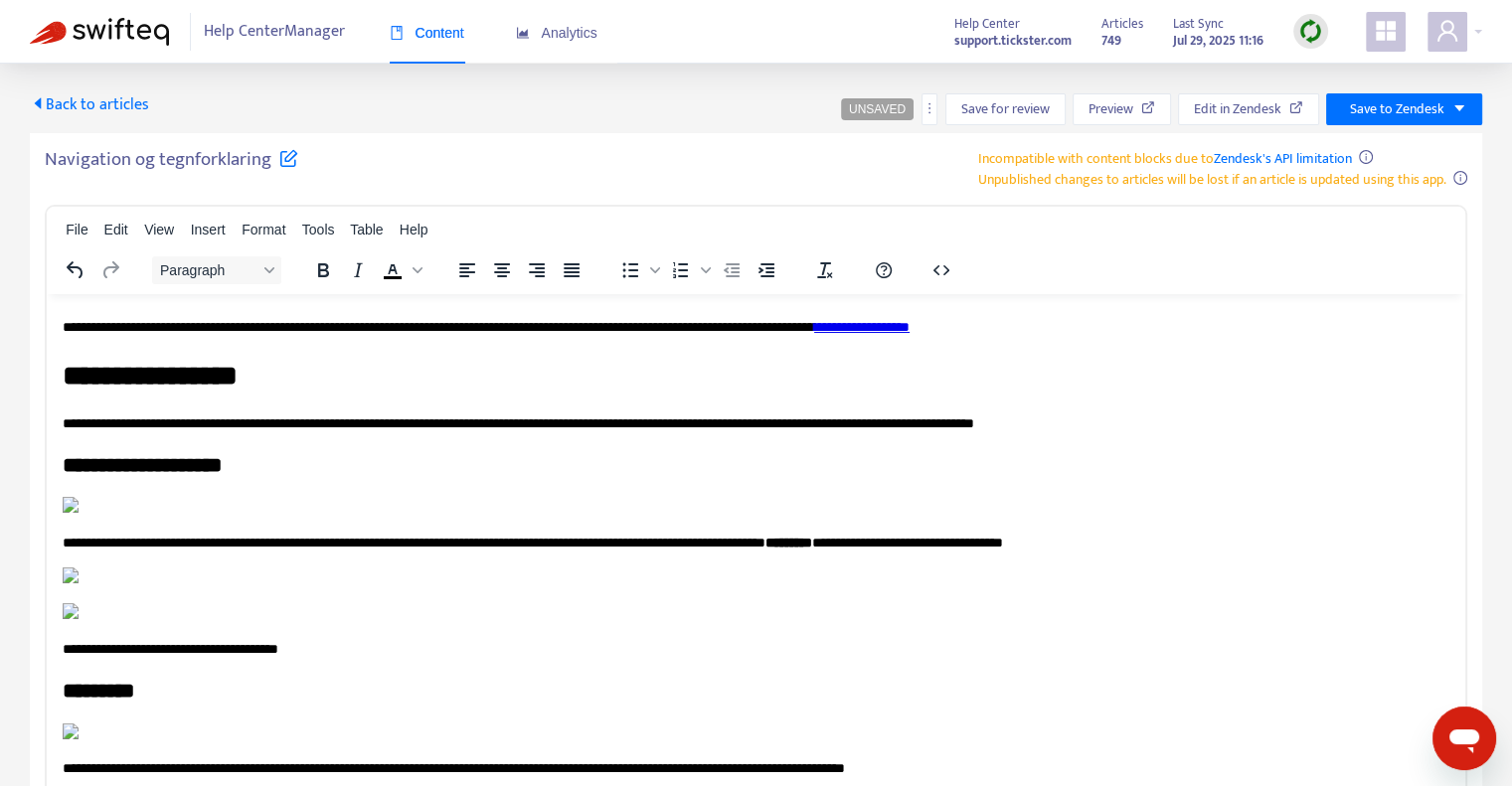 click on "**********" at bounding box center (749, -662) 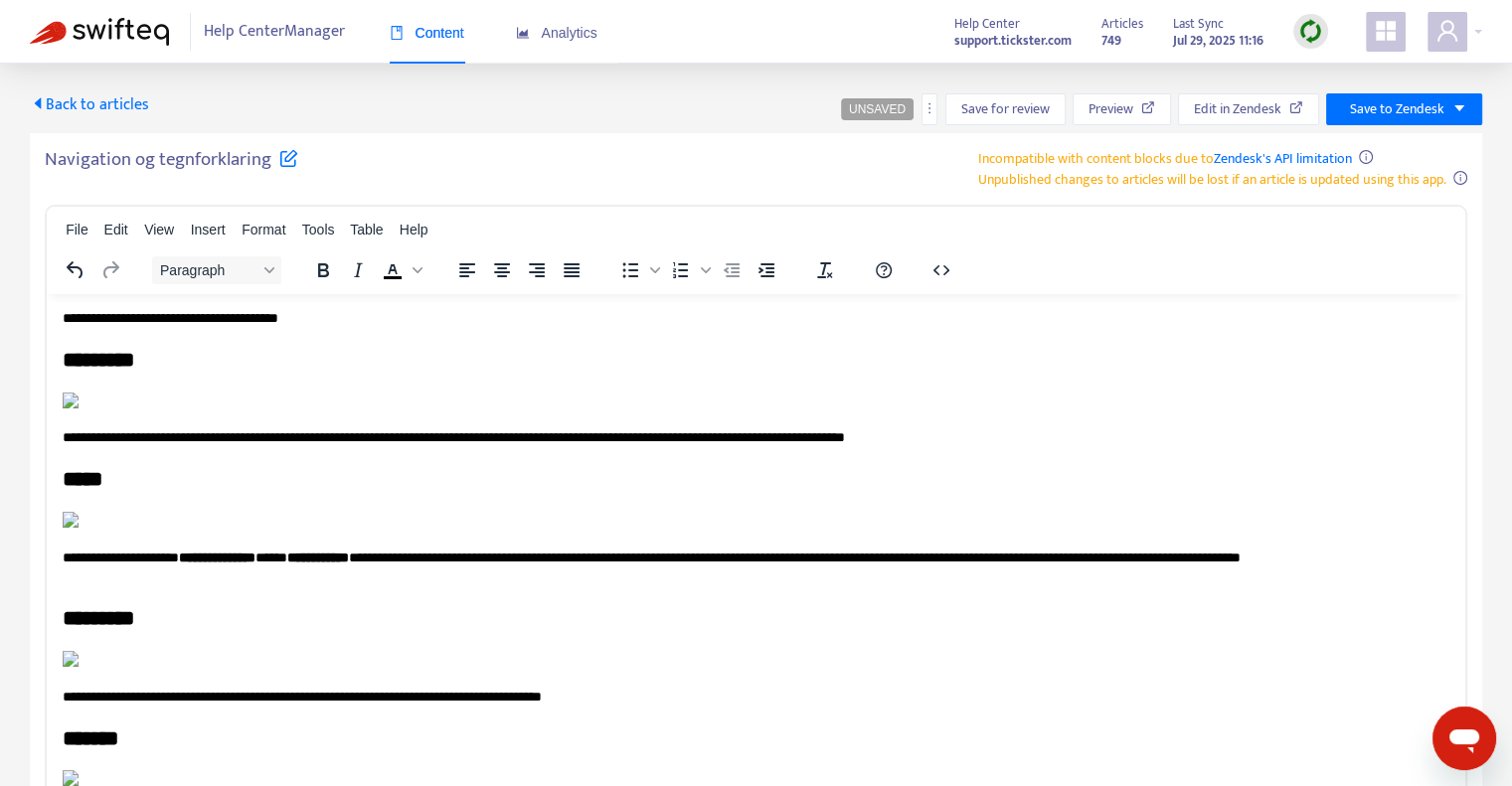 scroll, scrollTop: 1789, scrollLeft: 0, axis: vertical 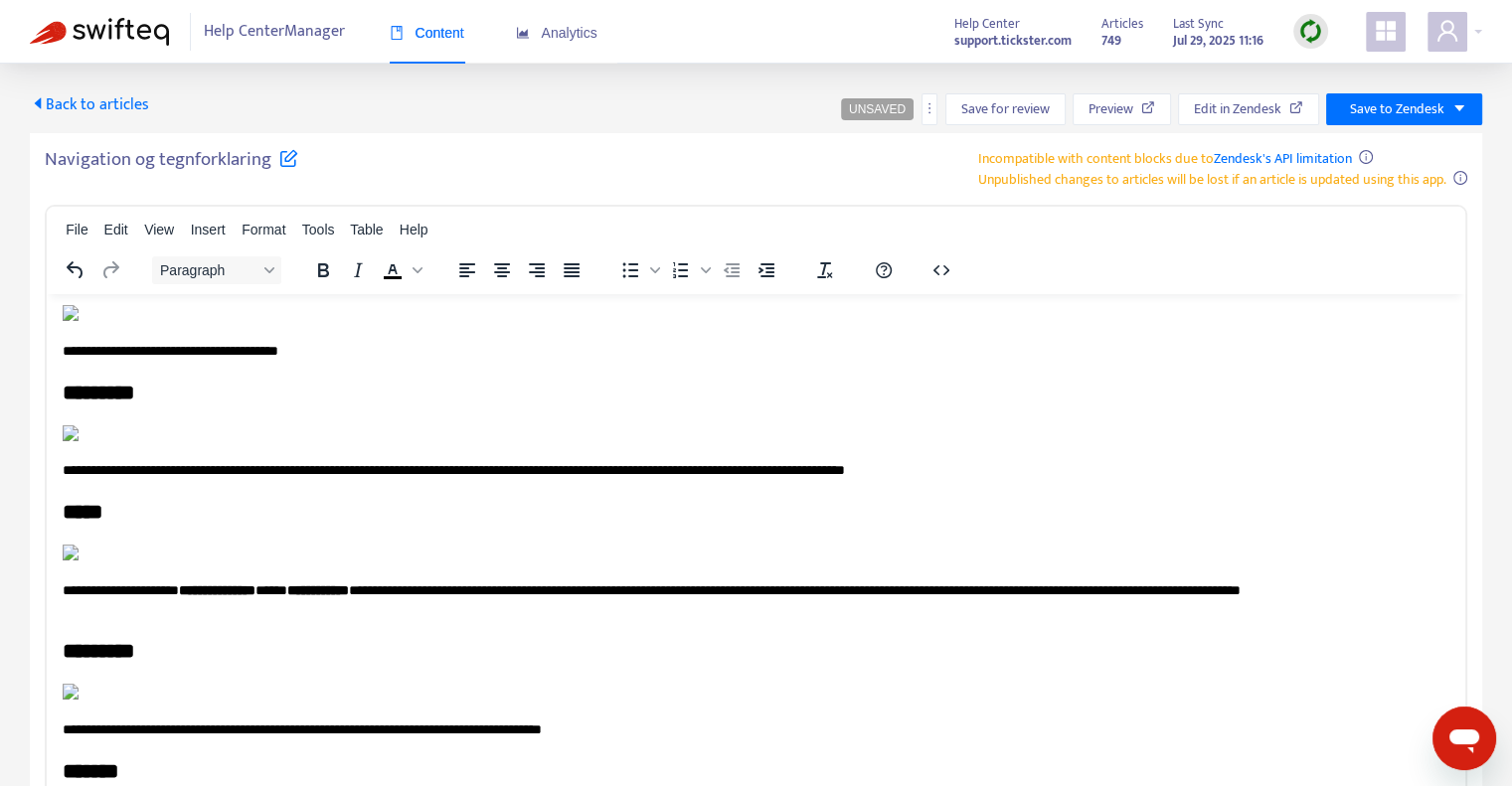 click on "**********" at bounding box center (749, -667) 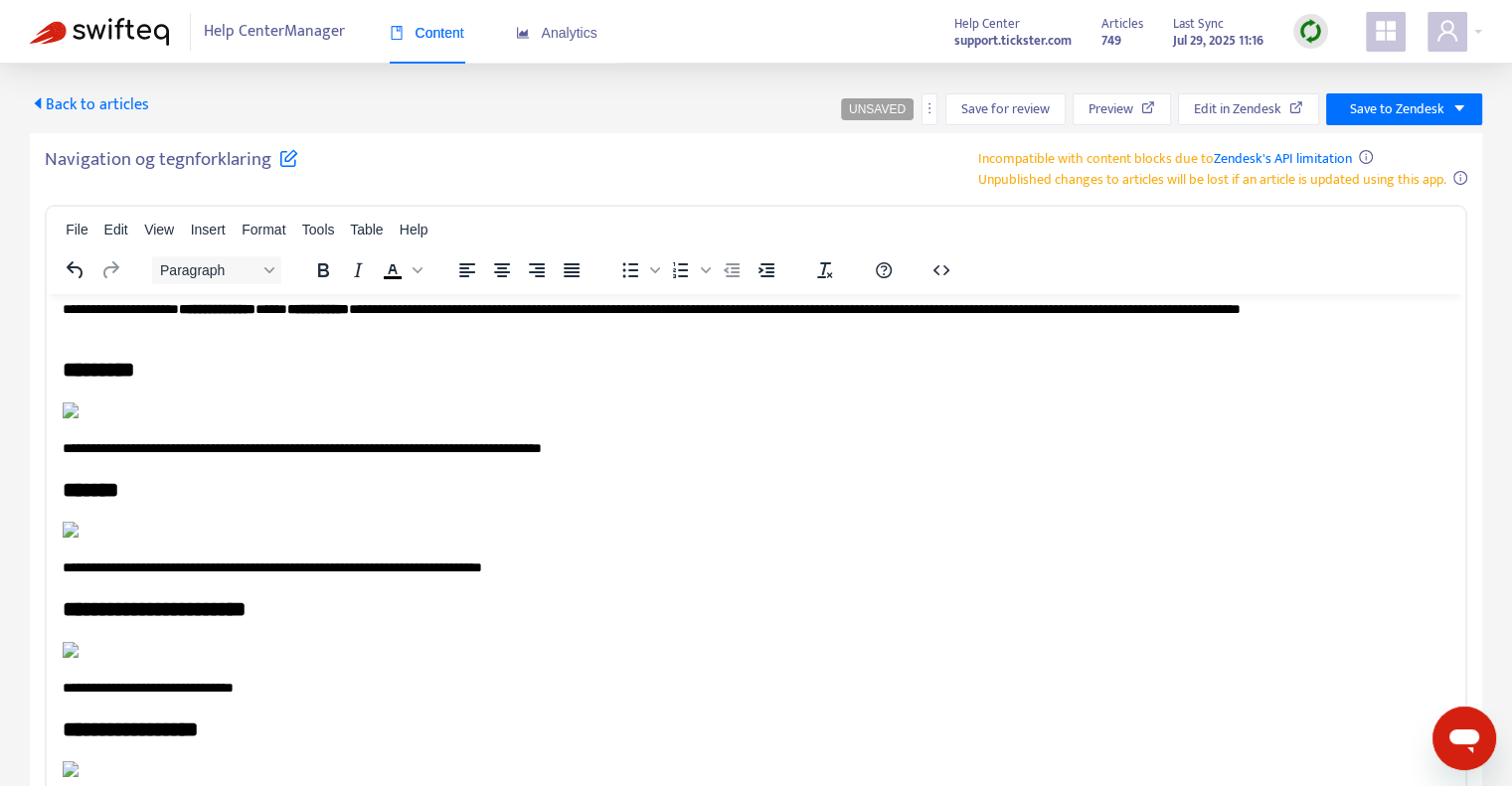 scroll, scrollTop: 2186, scrollLeft: 0, axis: vertical 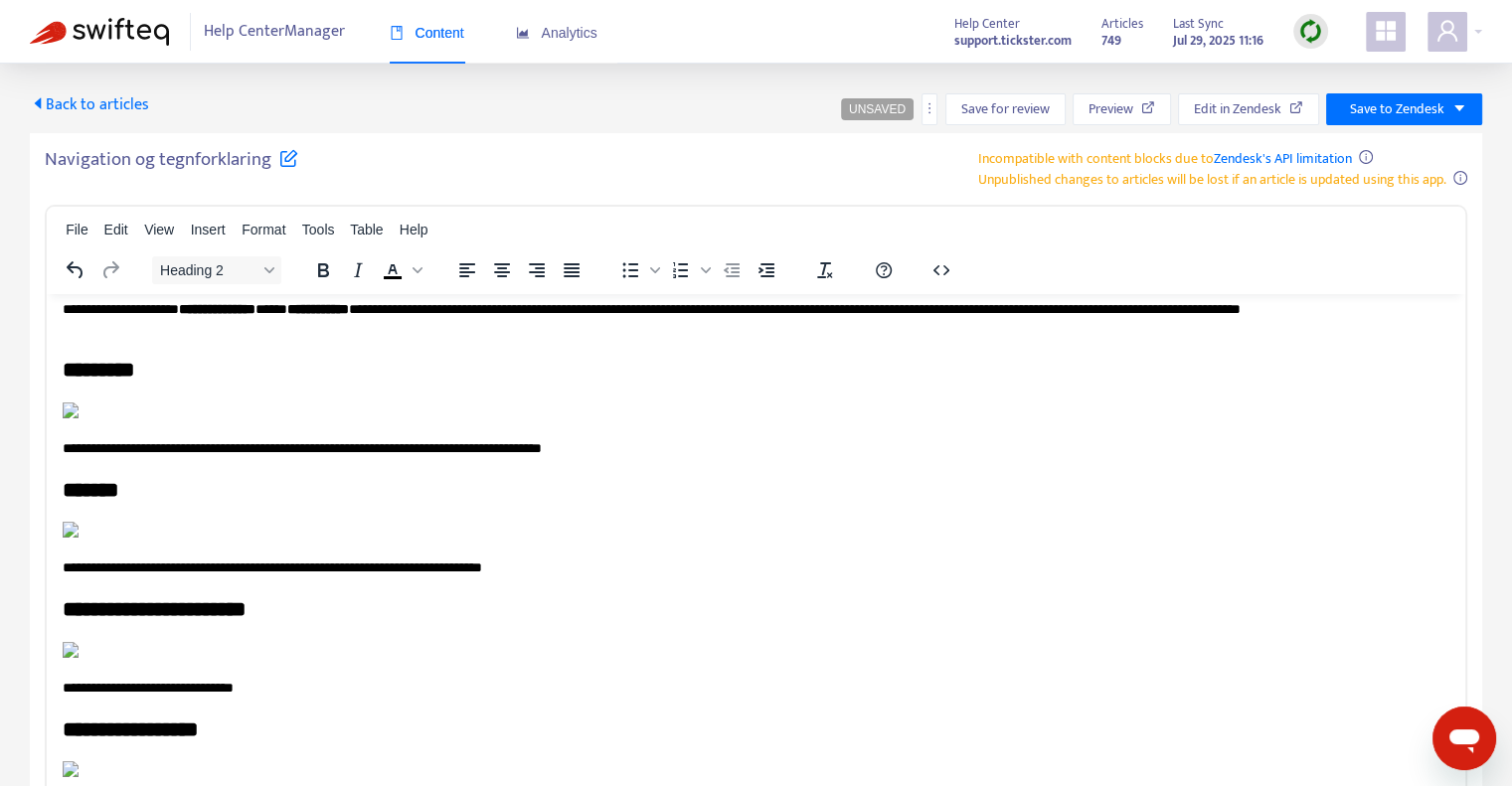drag, startPoint x: 259, startPoint y: 359, endPoint x: 62, endPoint y: 345, distance: 197.49684 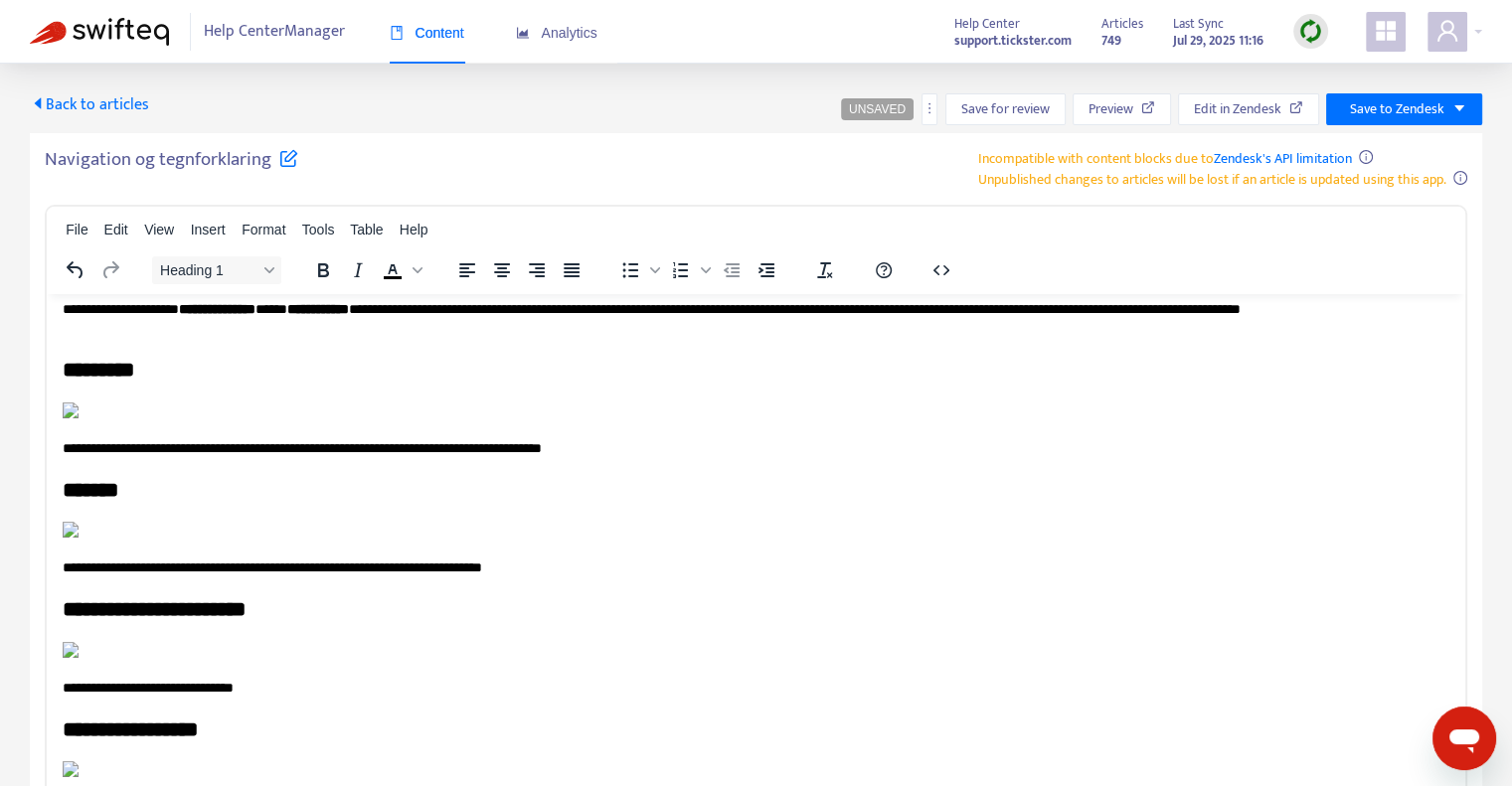drag, startPoint x: 68, startPoint y: 418, endPoint x: 152, endPoint y: 424, distance: 84.214 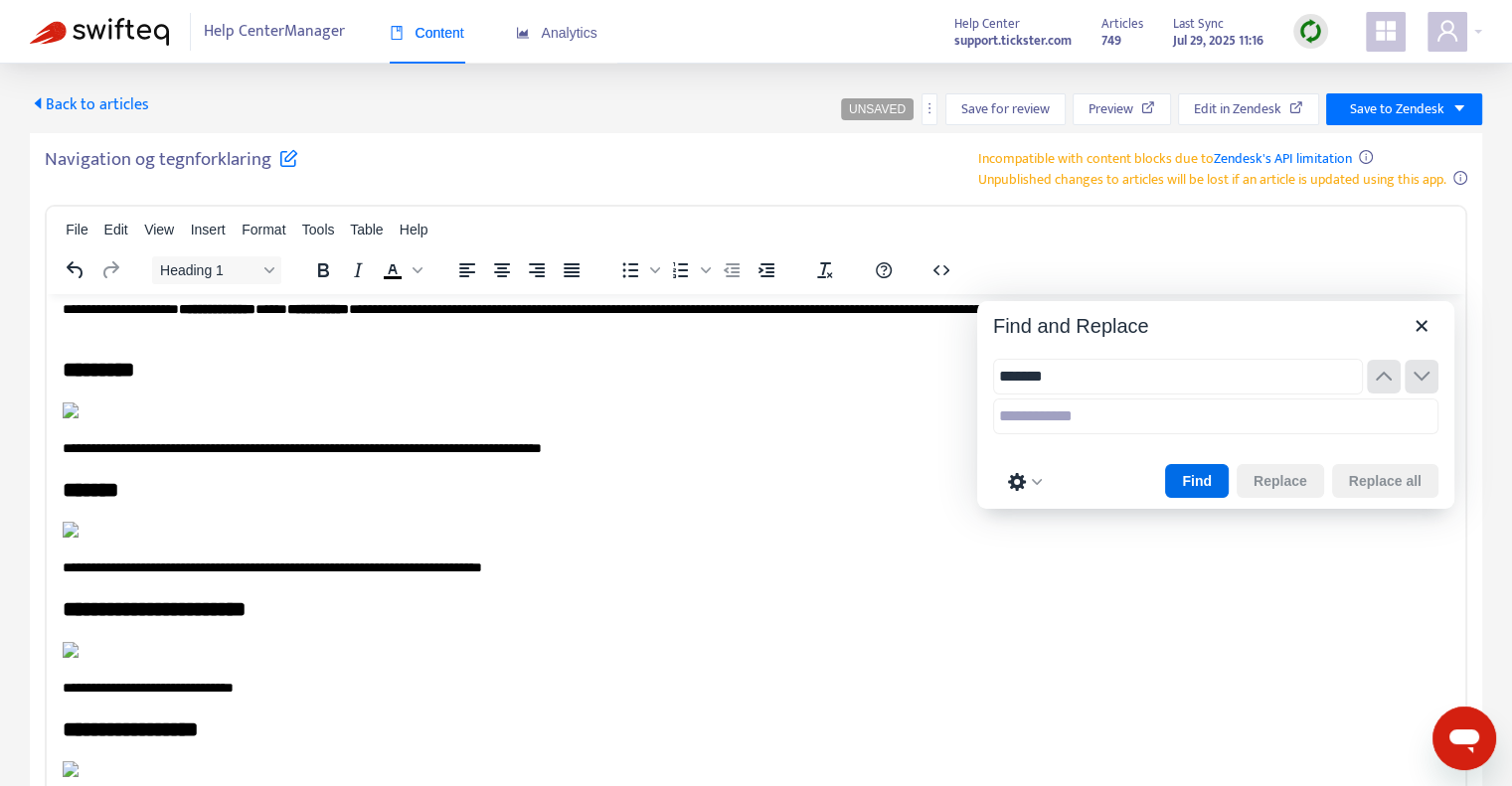 type on "******" 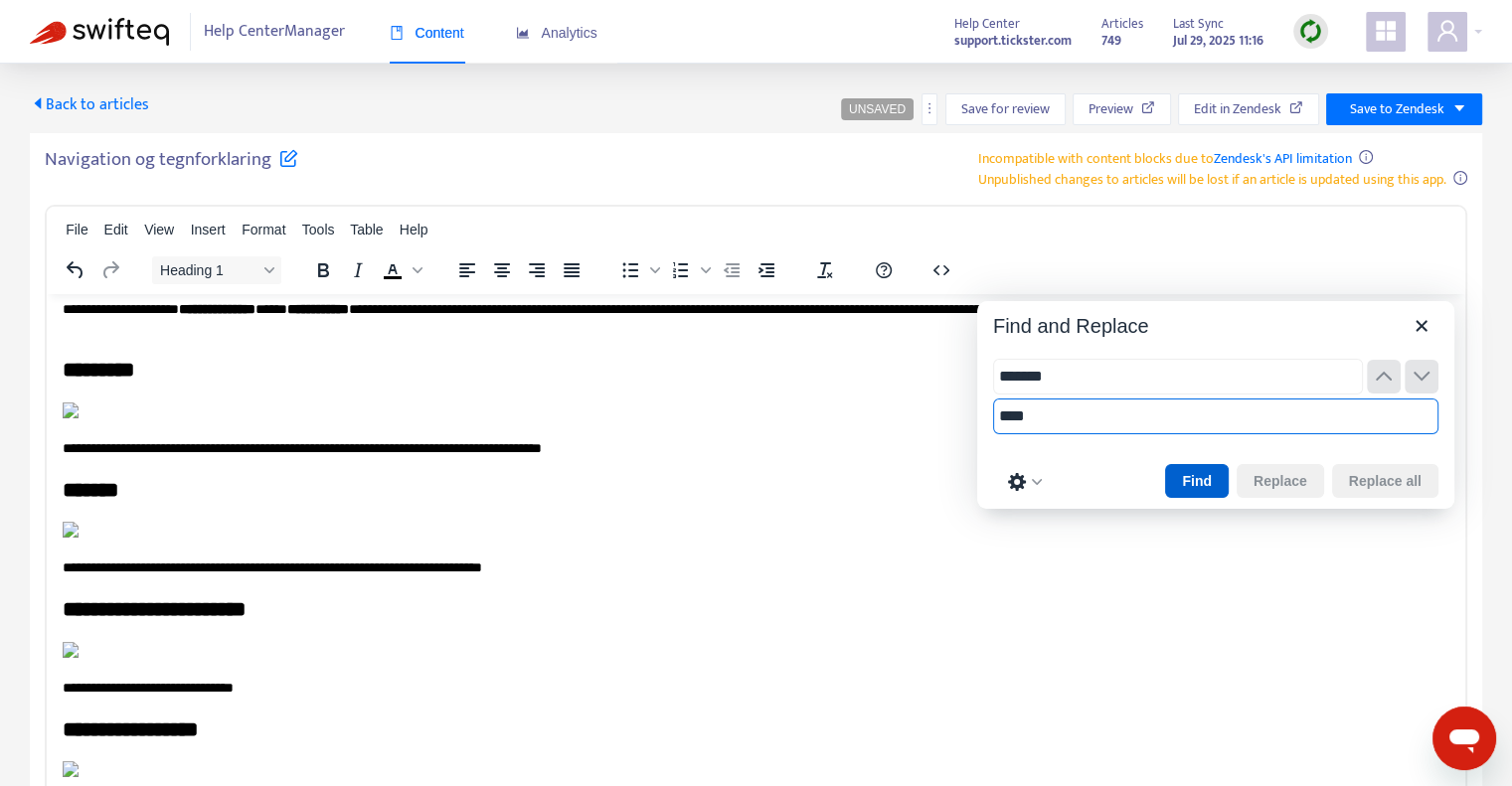 click on "Find" at bounding box center (1197, 481) 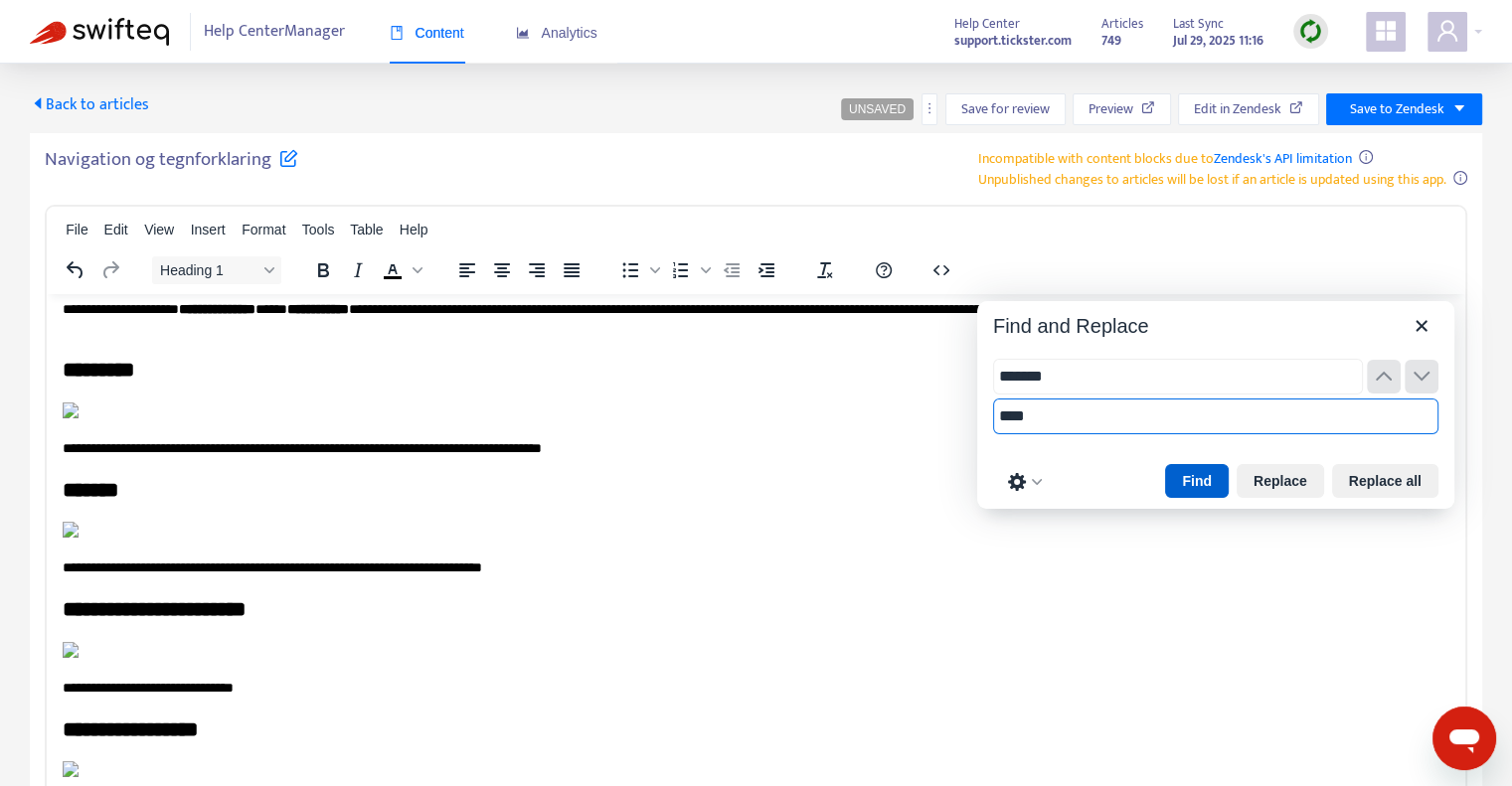 scroll, scrollTop: 245, scrollLeft: 0, axis: vertical 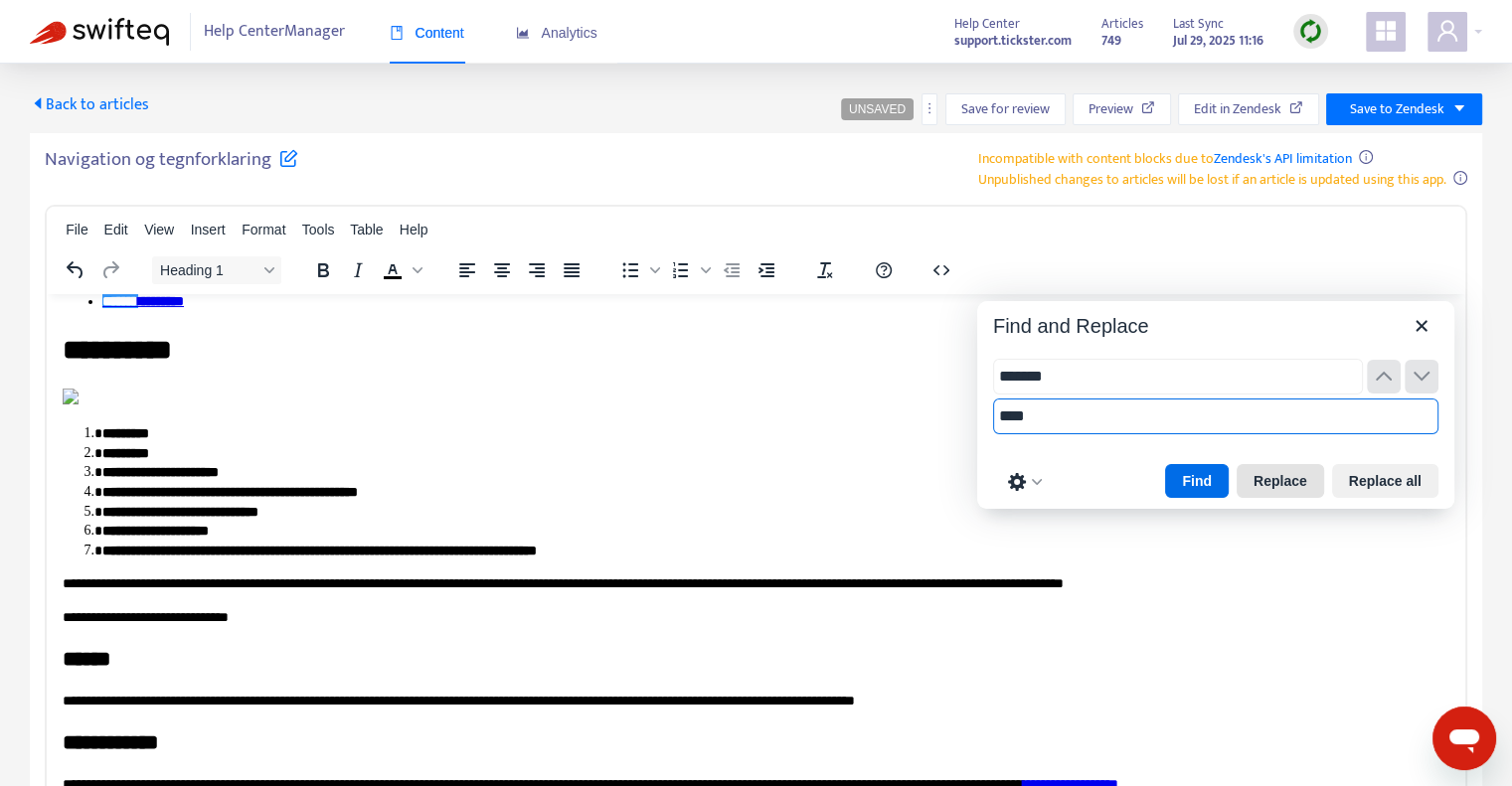 click on "Replace" at bounding box center [1280, 481] 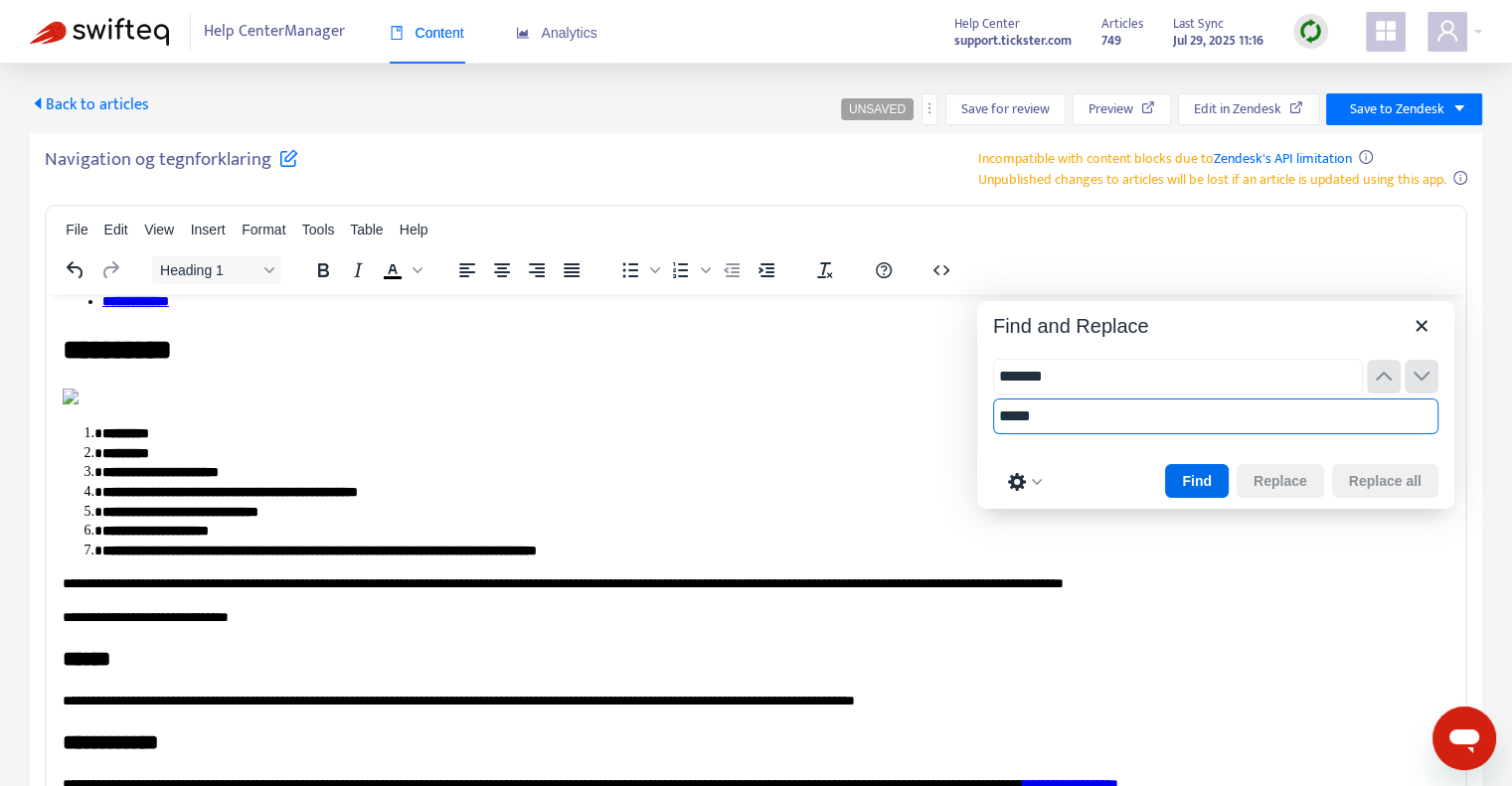 type on "****" 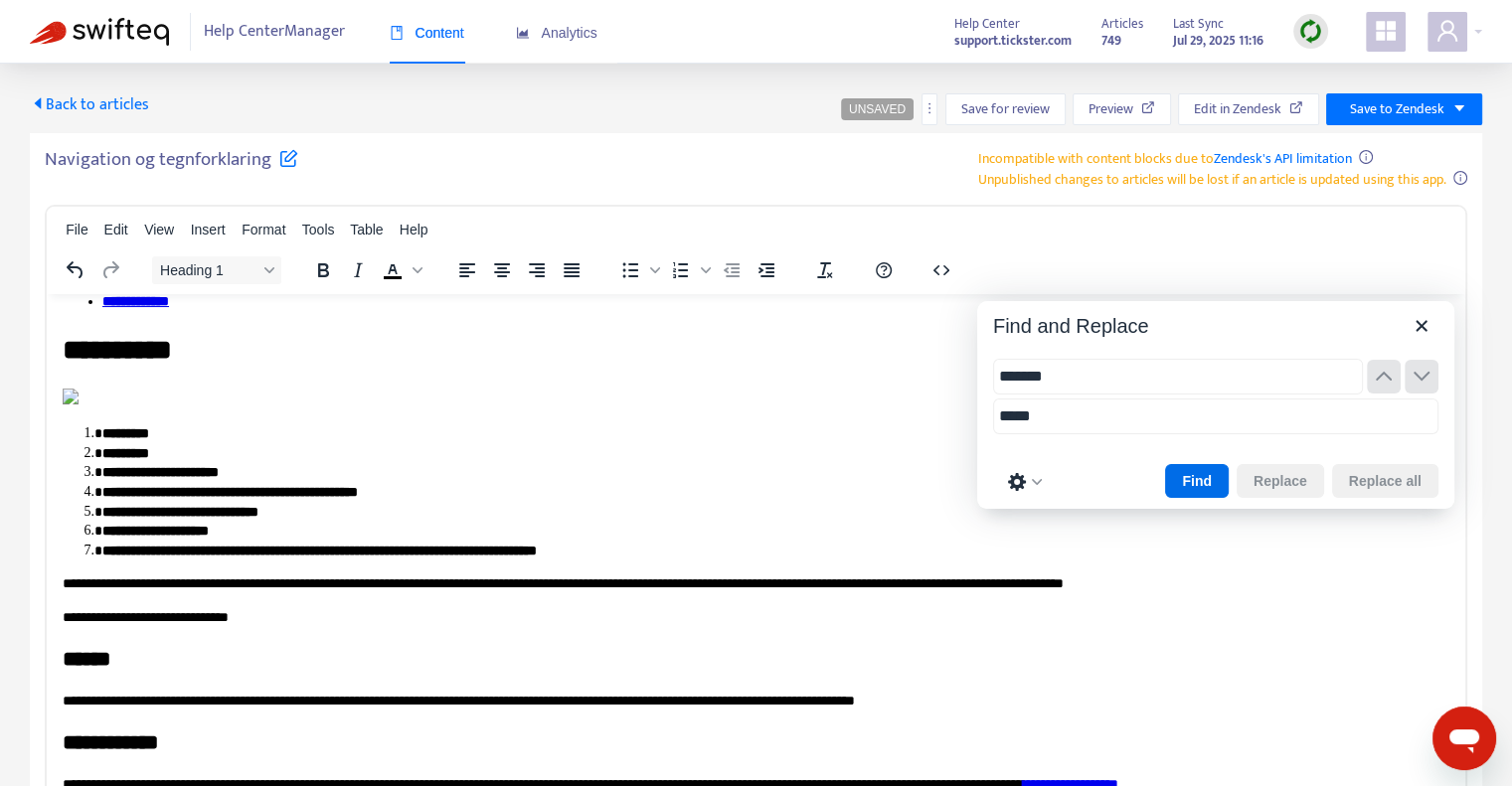 click on "**** *********" at bounding box center [135, 300] 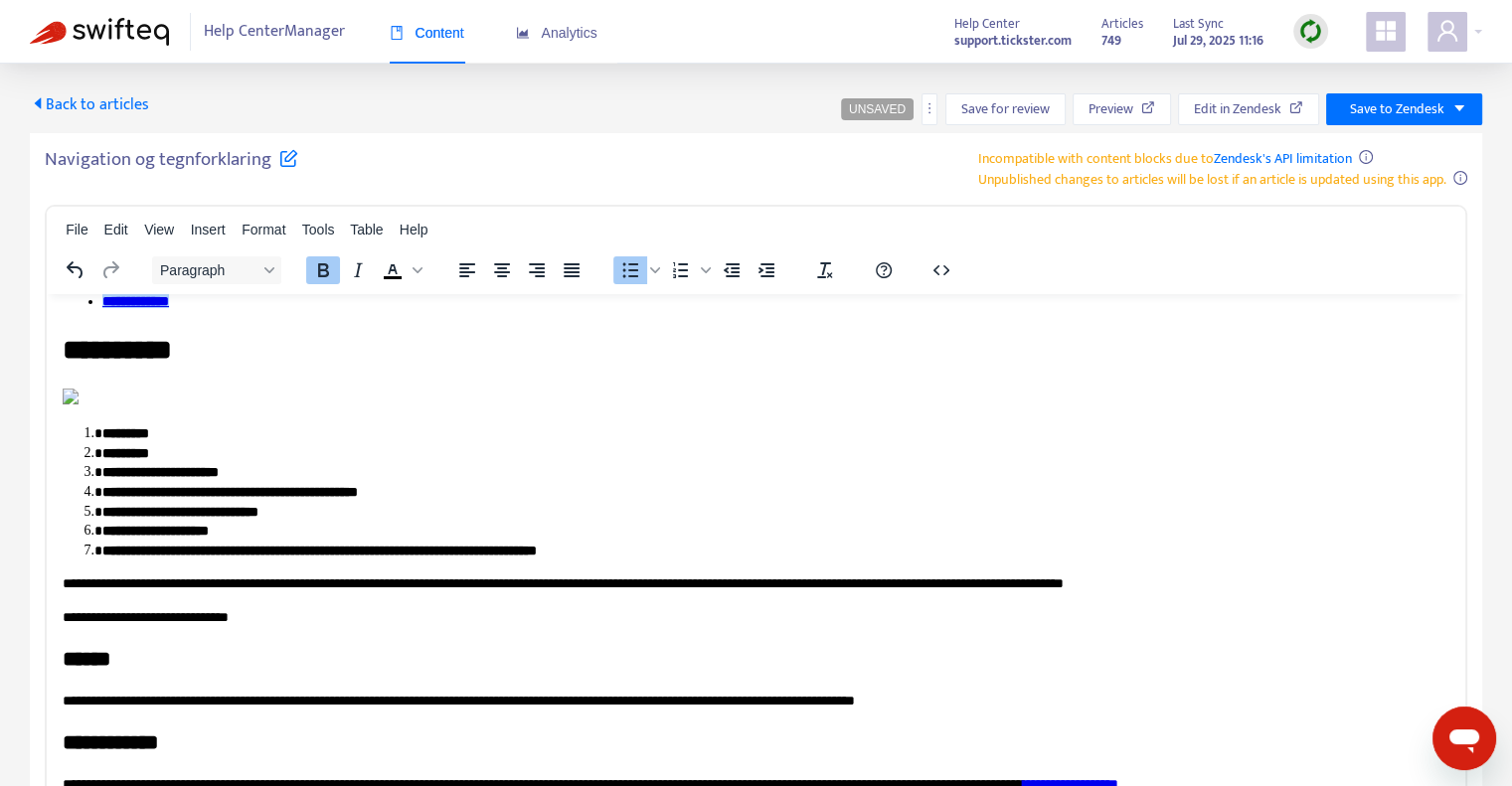 scroll, scrollTop: 244, scrollLeft: 0, axis: vertical 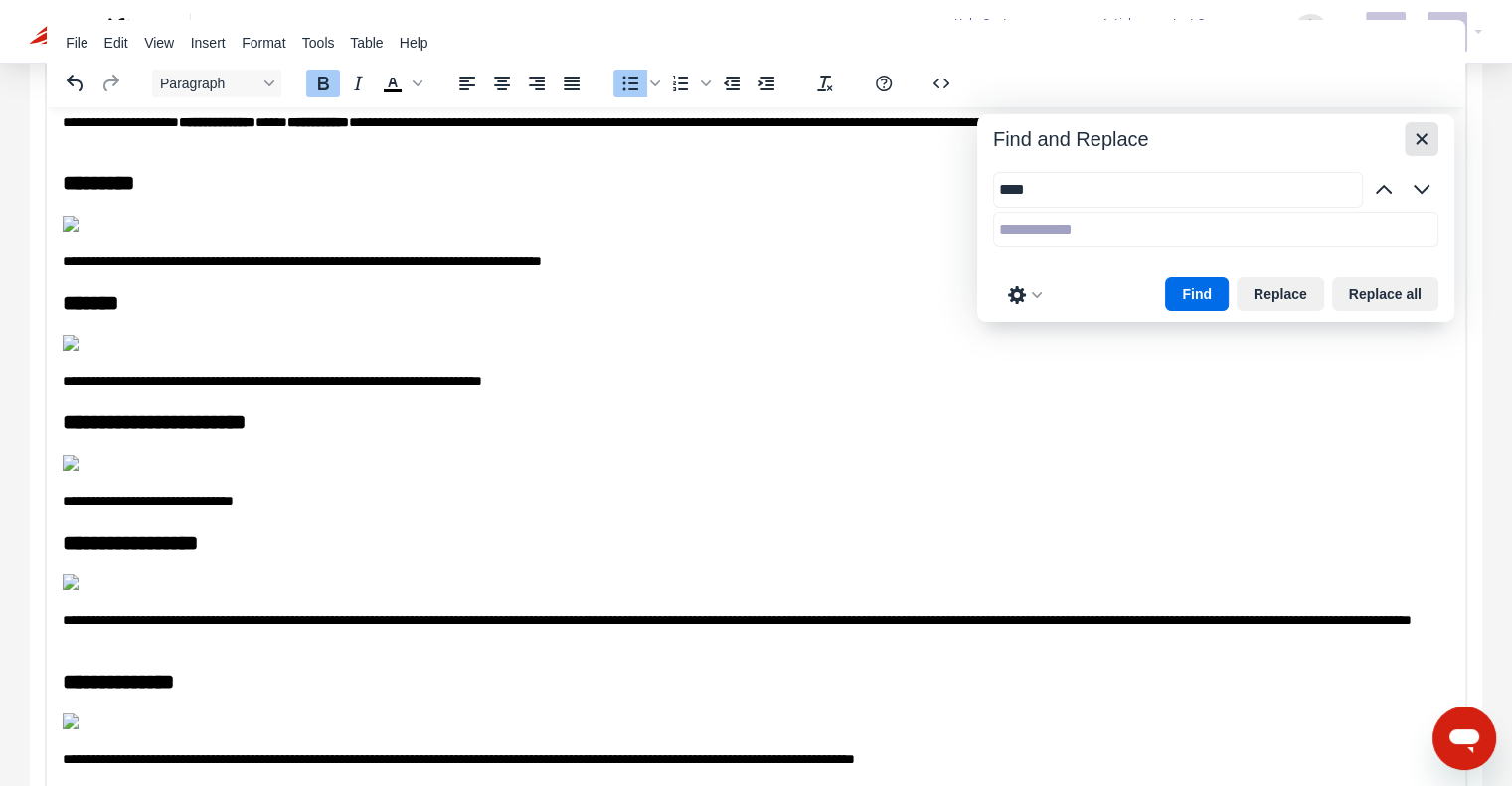 type on "****" 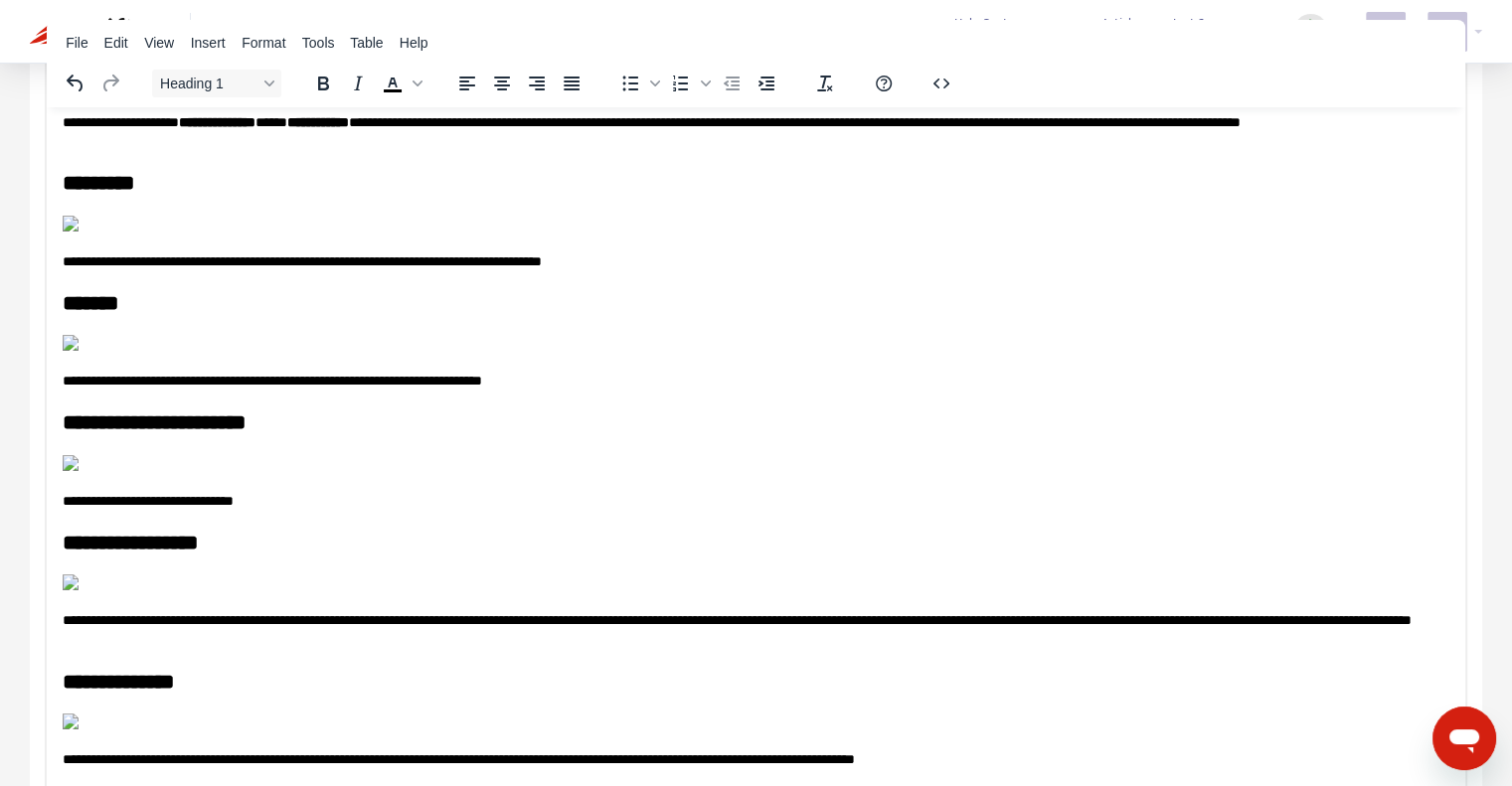 scroll, scrollTop: 228, scrollLeft: 0, axis: vertical 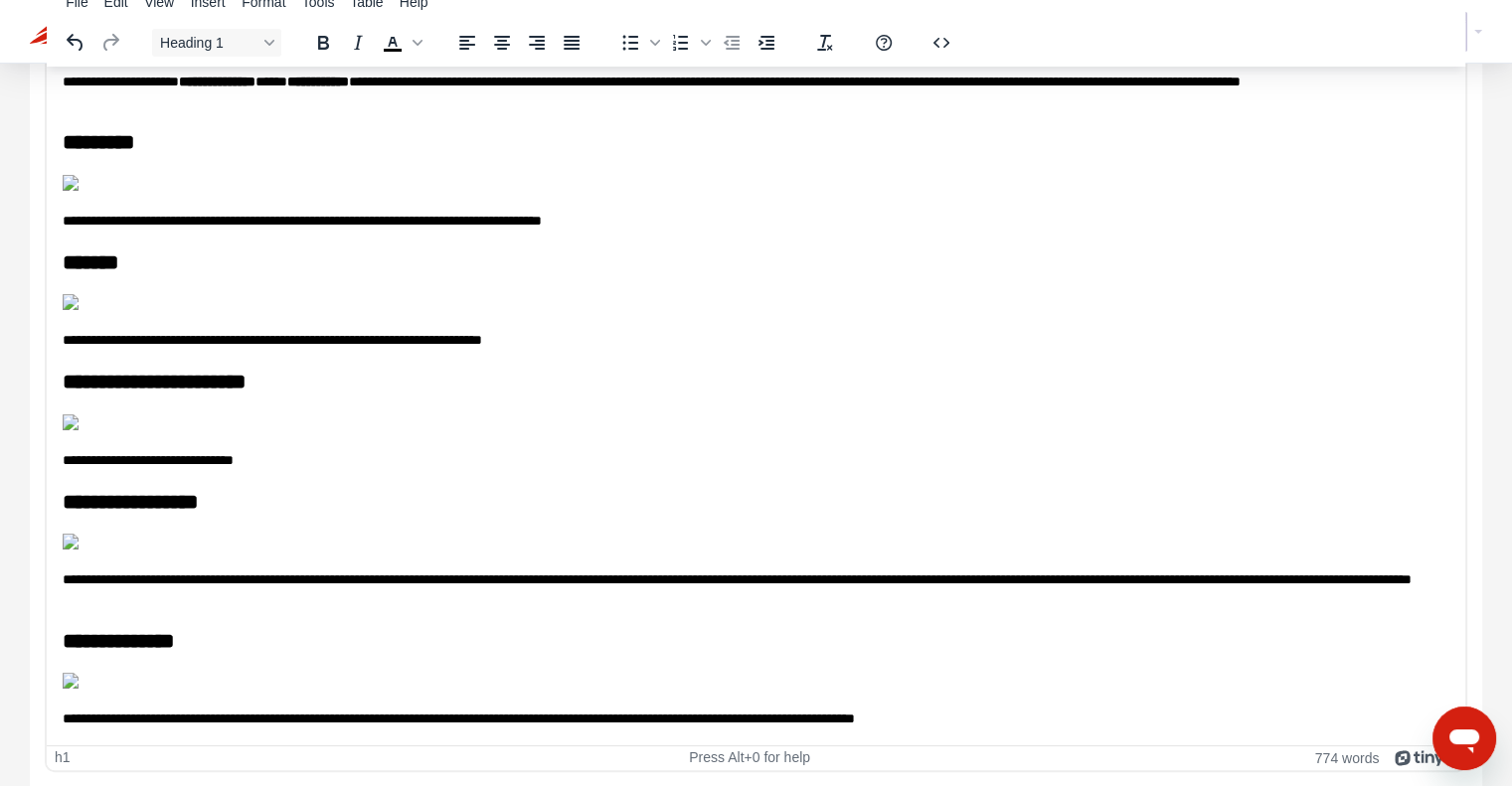 click on "**********" at bounding box center [749, 588] 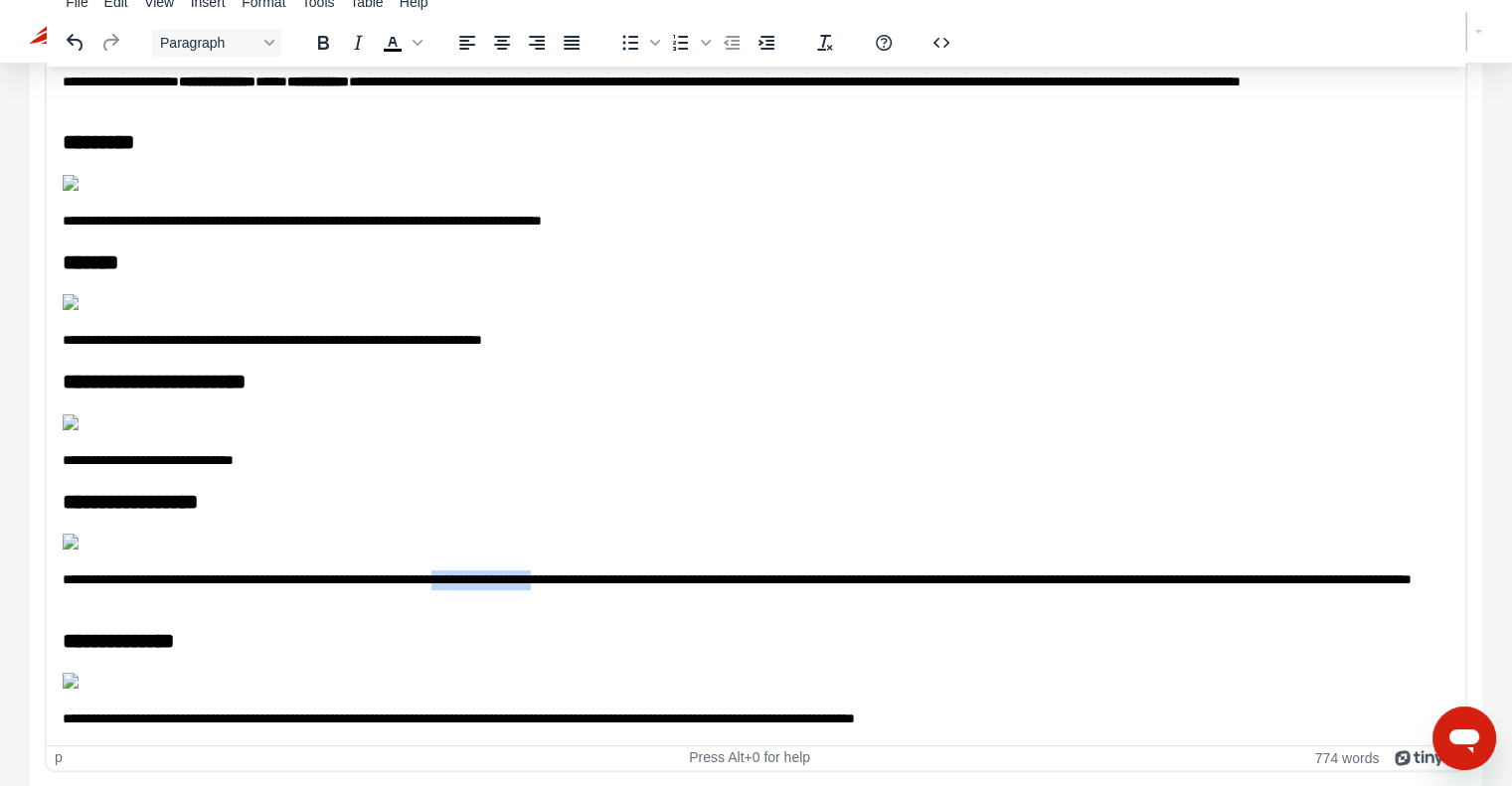 click on "**********" at bounding box center (749, 588) 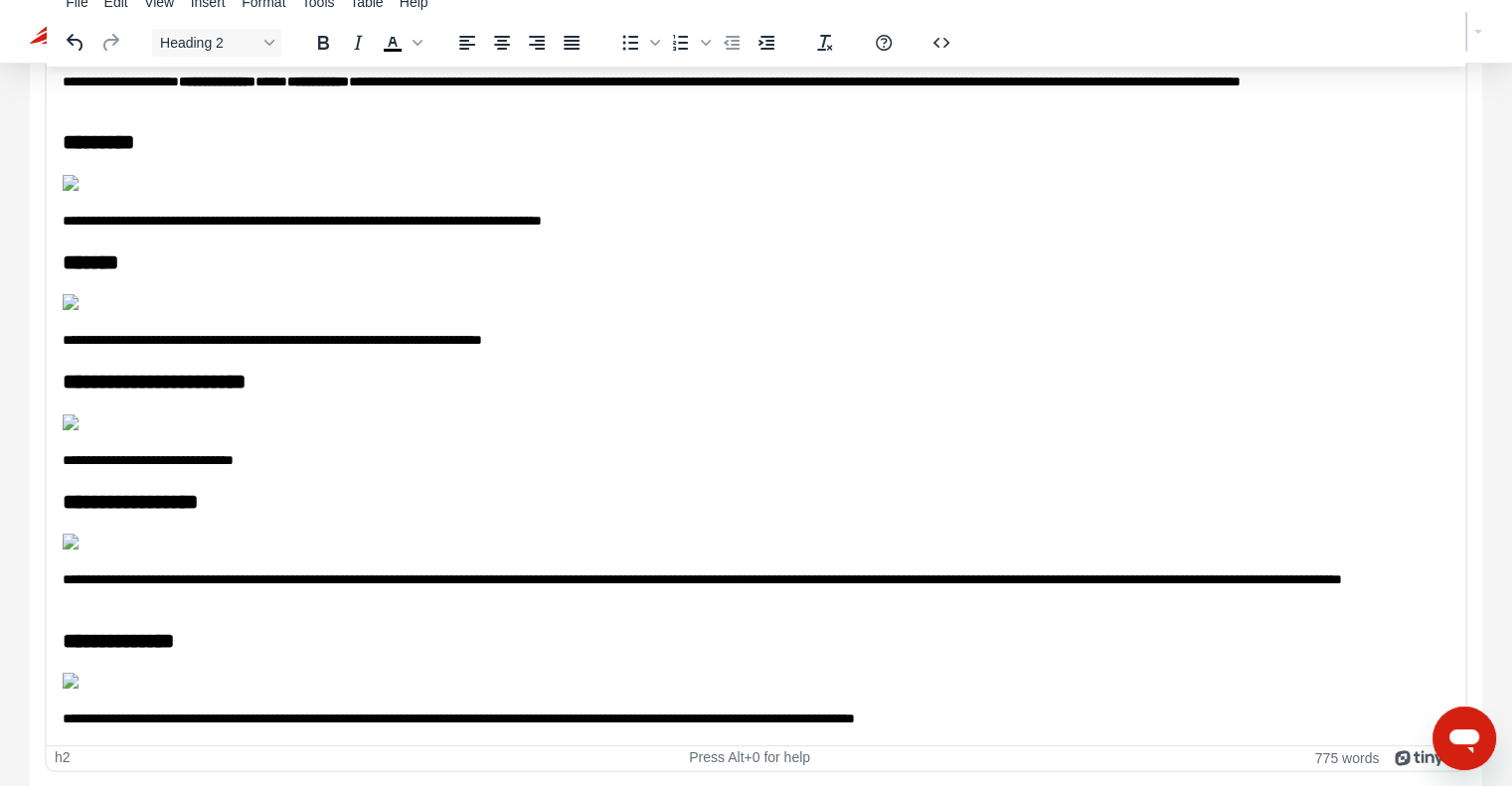click on "**********" at bounding box center (749, 640) 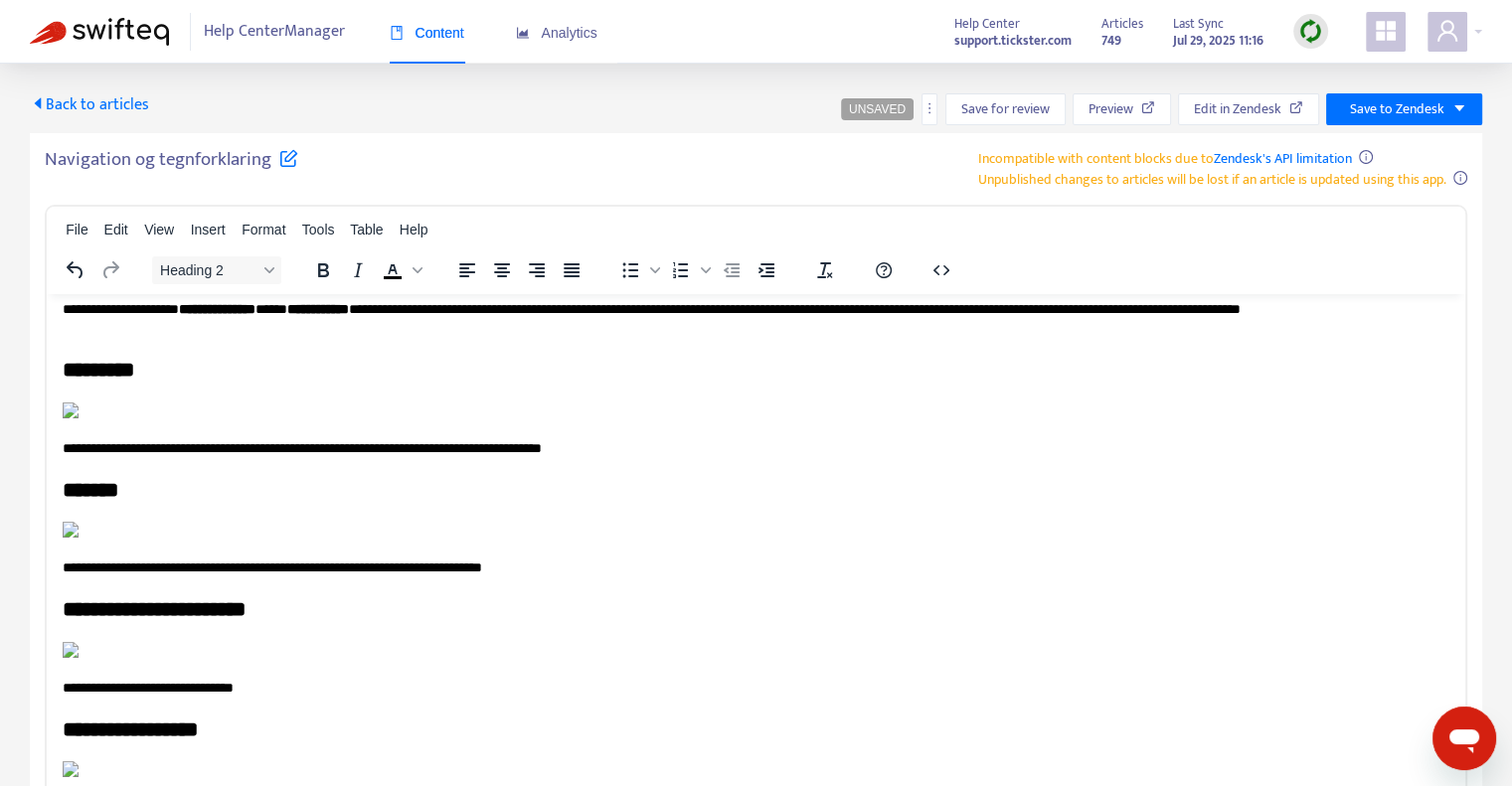 scroll, scrollTop: 0, scrollLeft: 0, axis: both 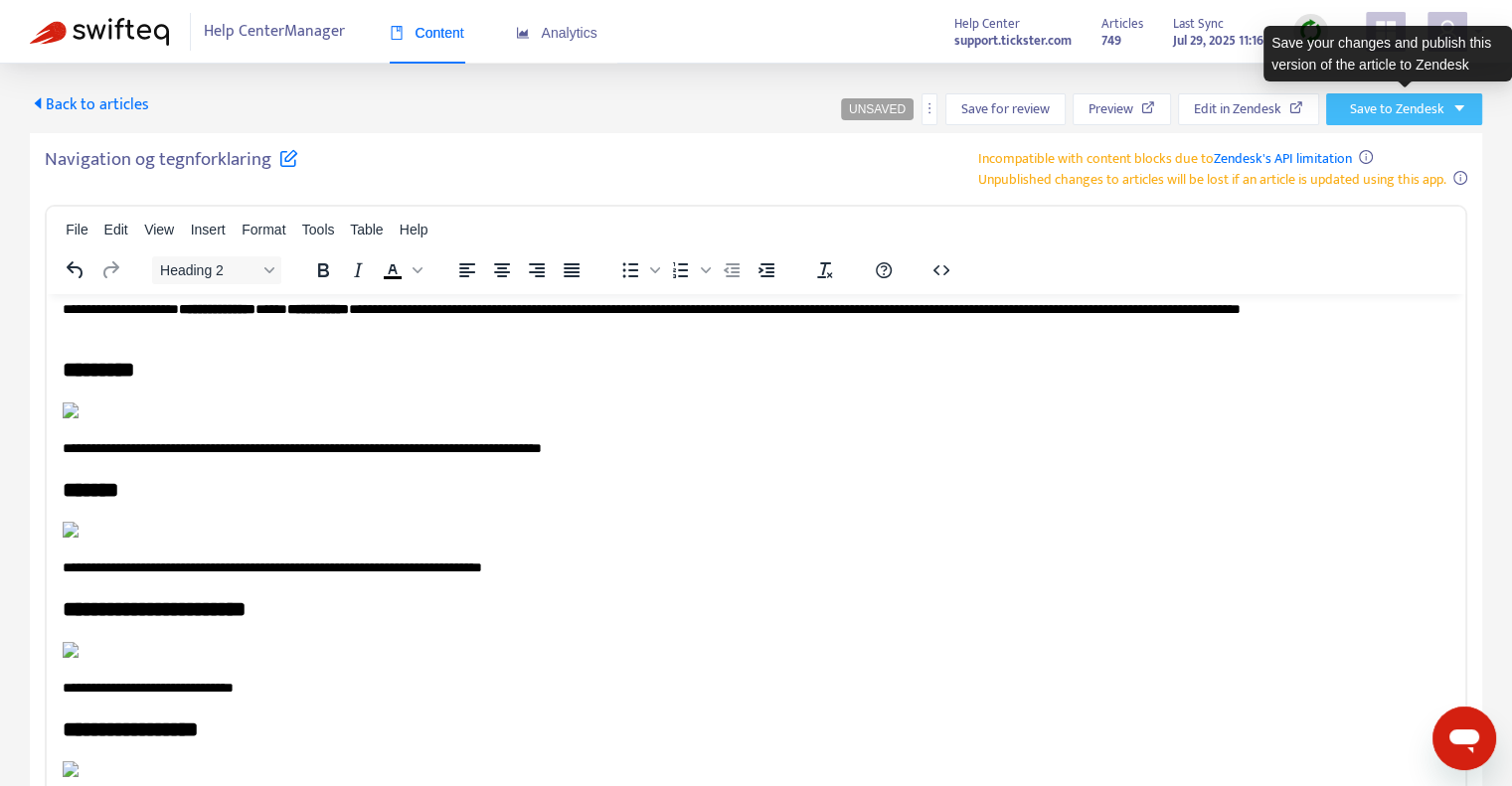 click on "Save to Zendesk" at bounding box center [1404, 109] 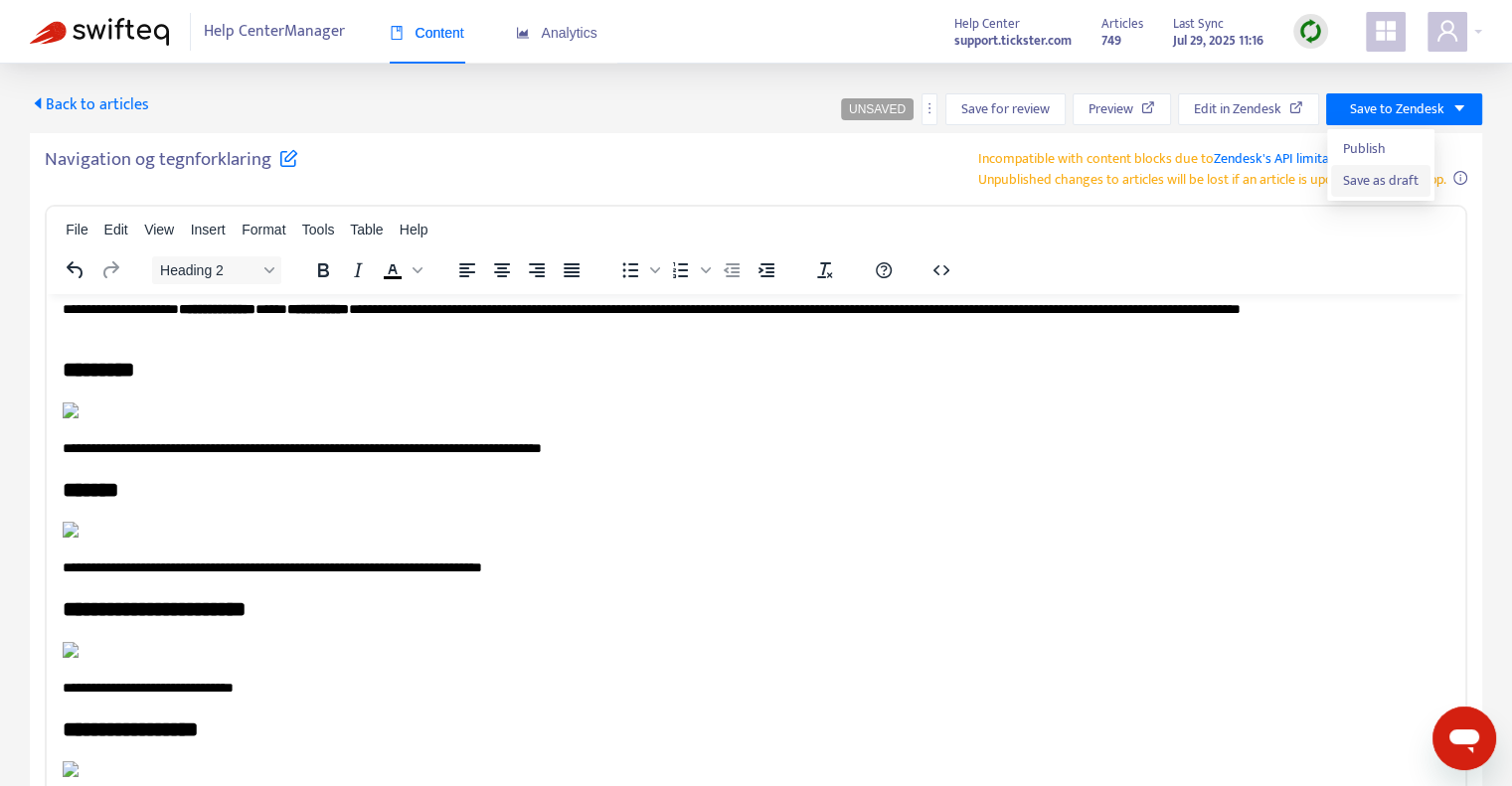 click on "Save as draft" at bounding box center [1381, 181] 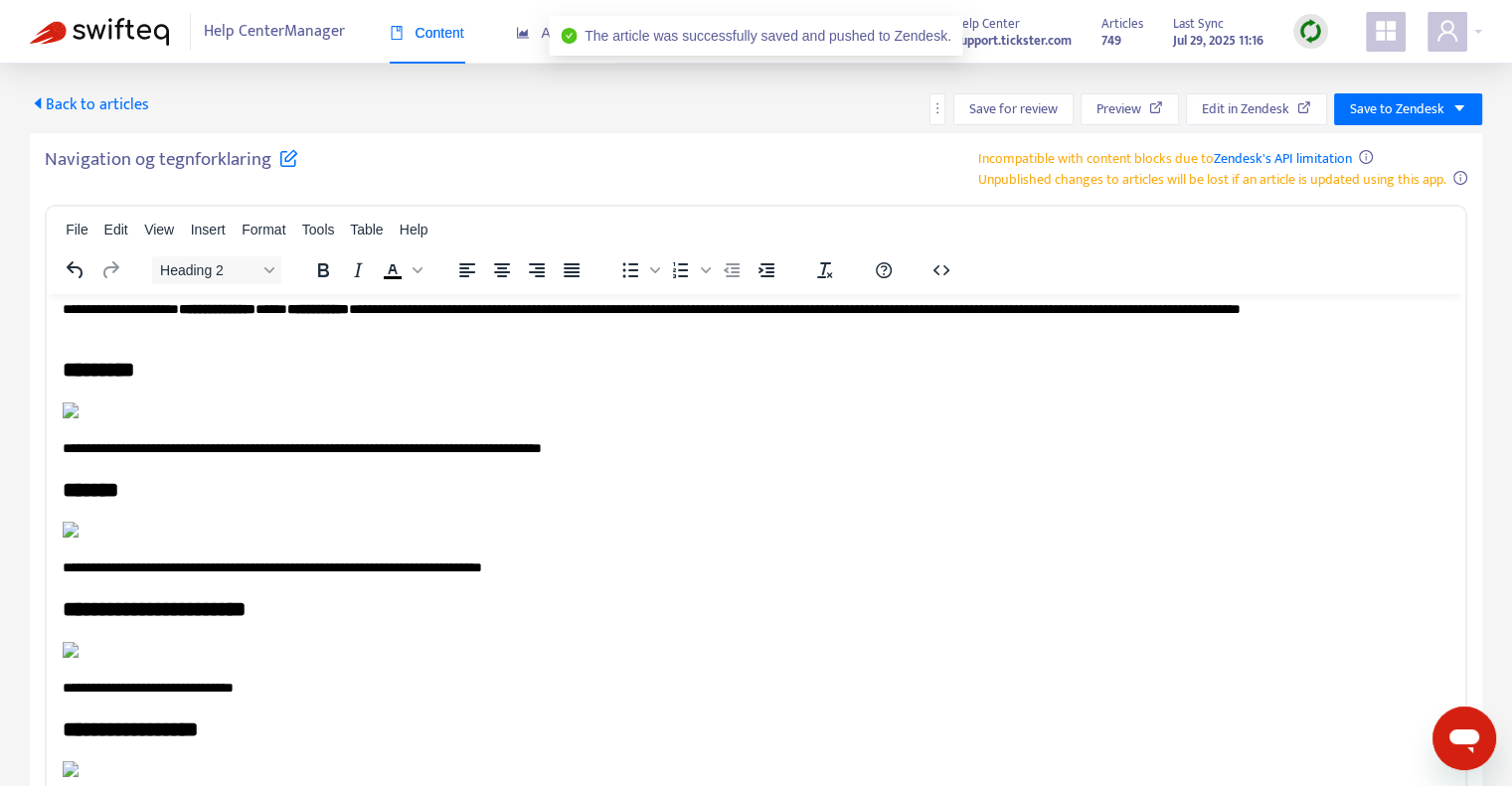 click on "Back to articles" at bounding box center (89, 104) 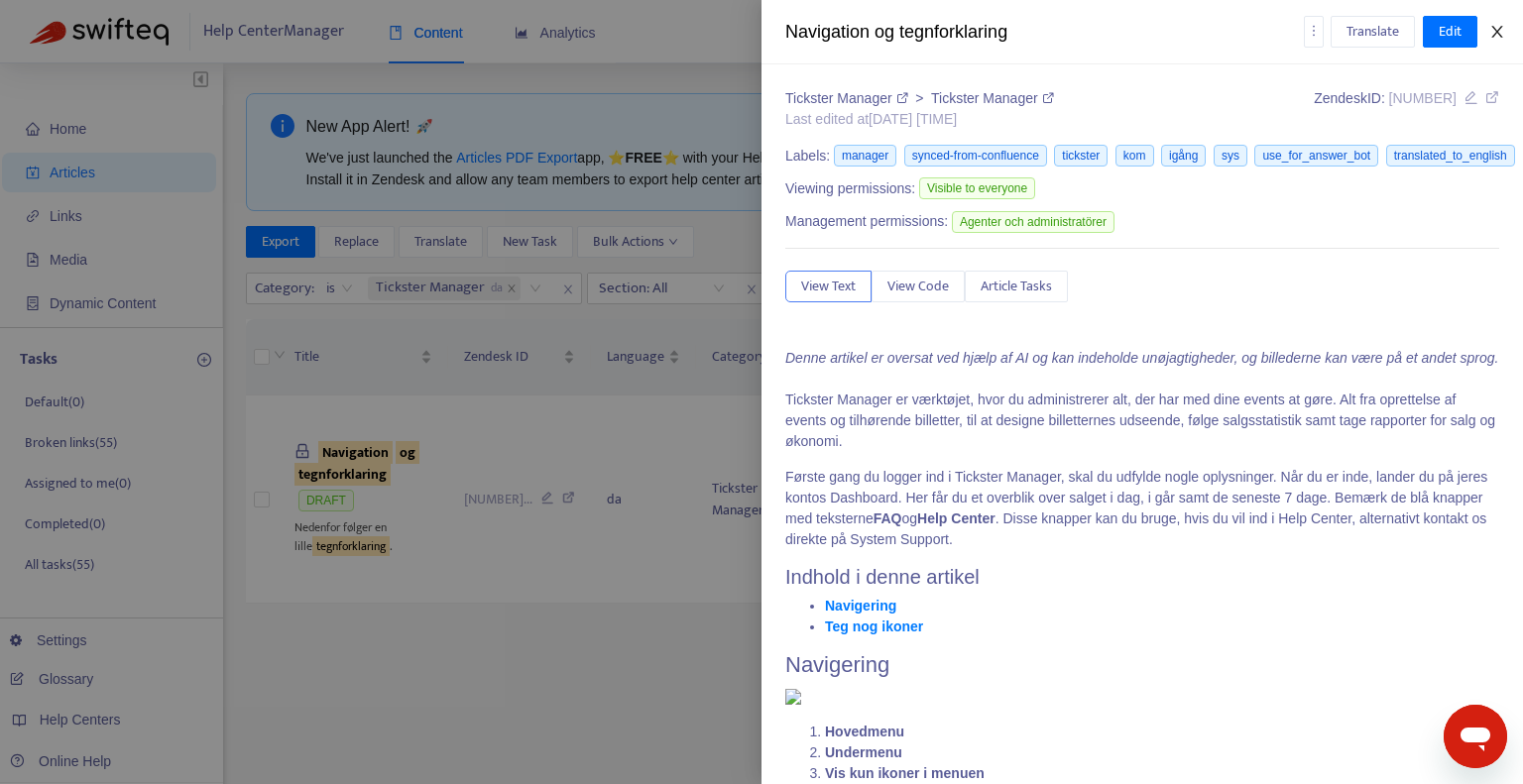 click 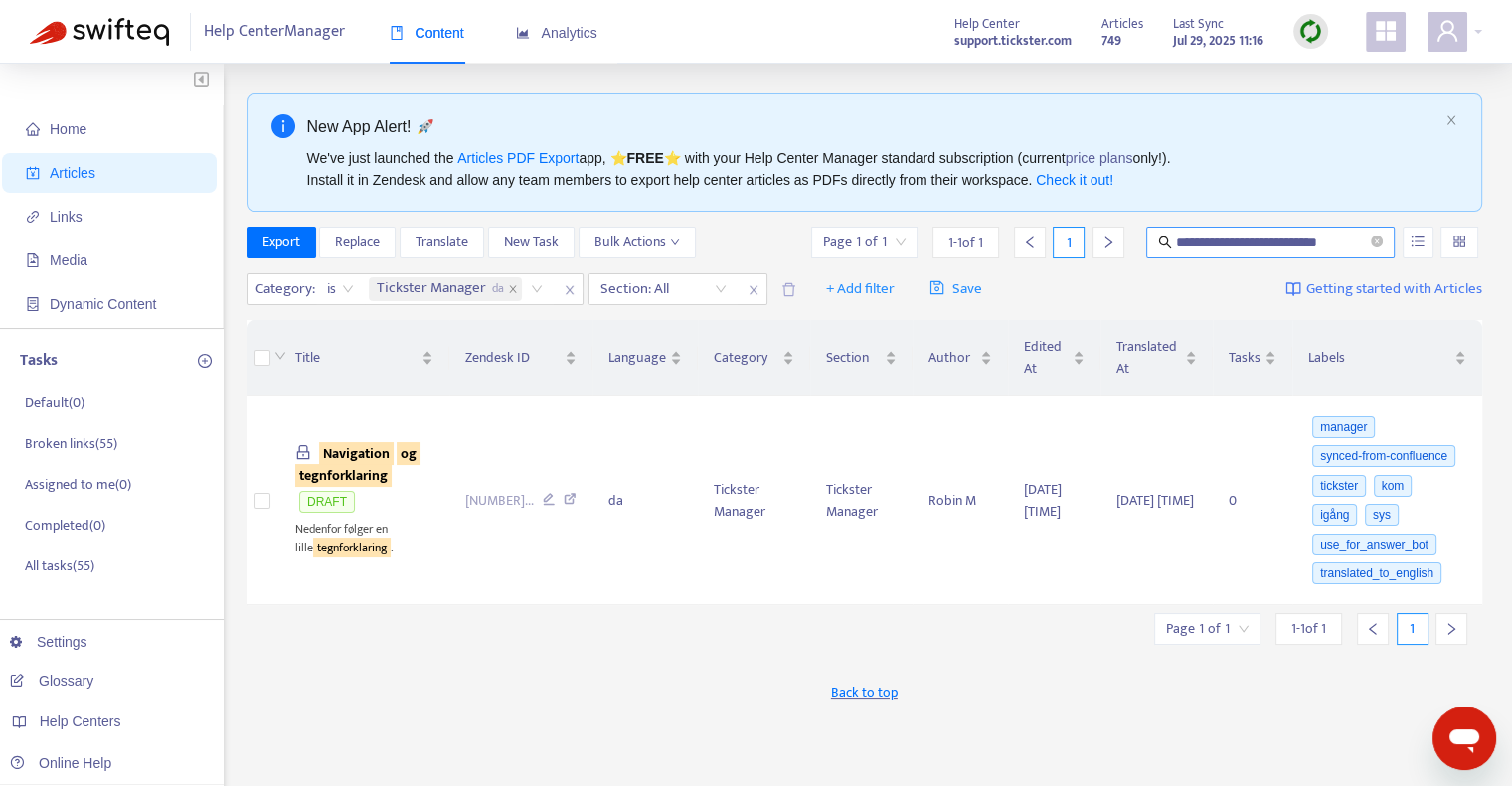 click on "**********" at bounding box center (1271, 242) 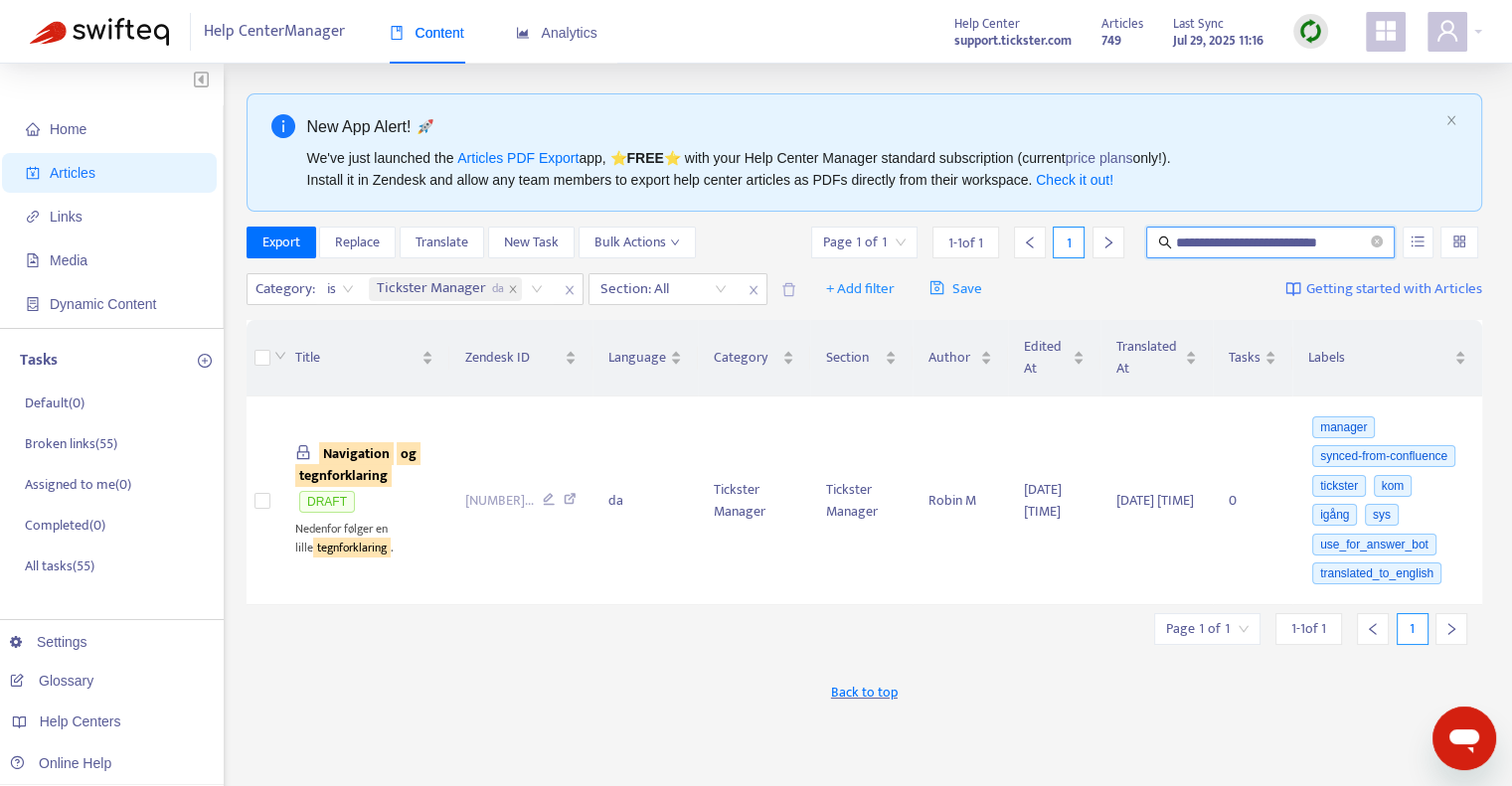 paste on "**********" 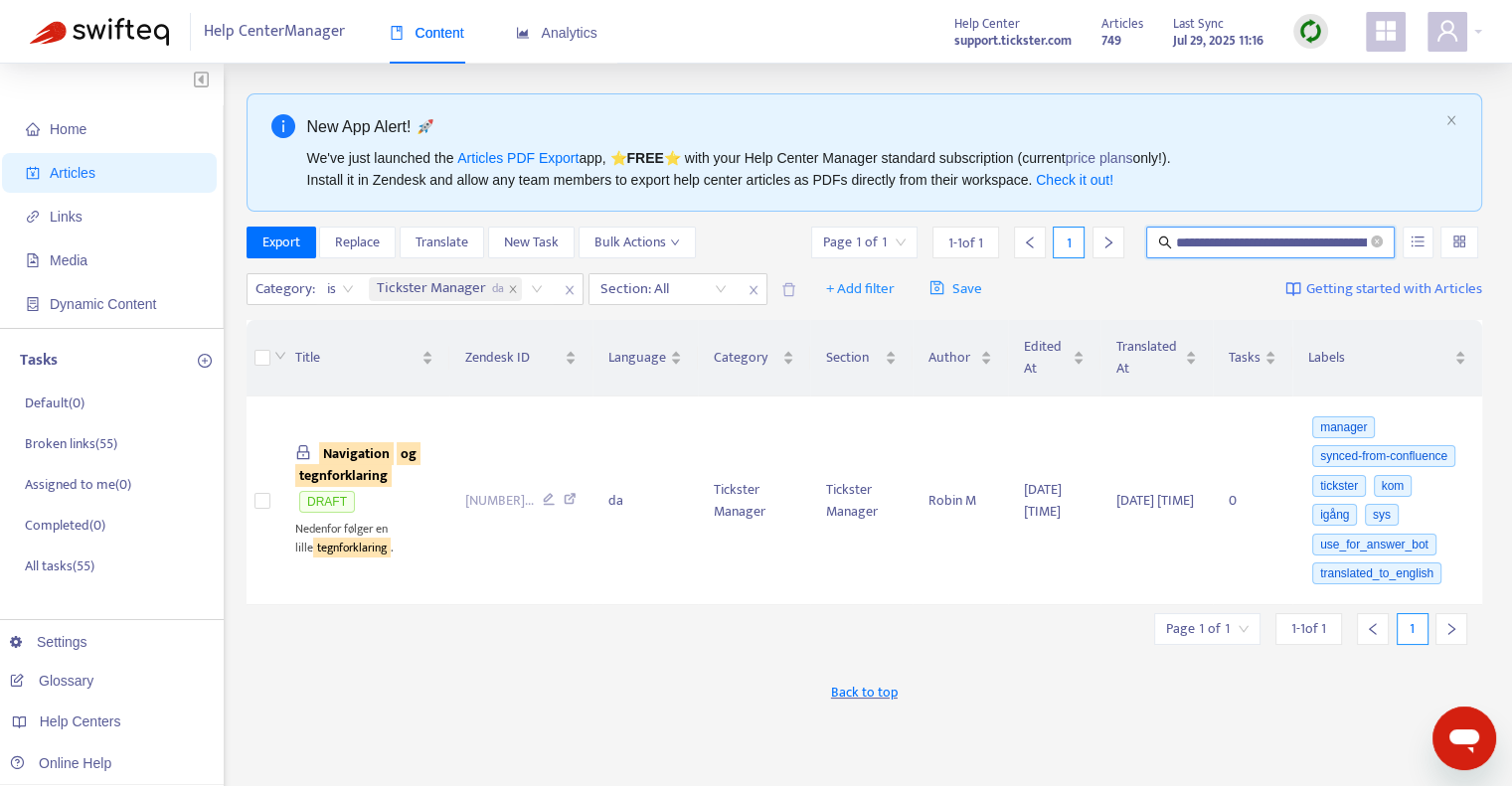 scroll, scrollTop: 0, scrollLeft: 121, axis: horizontal 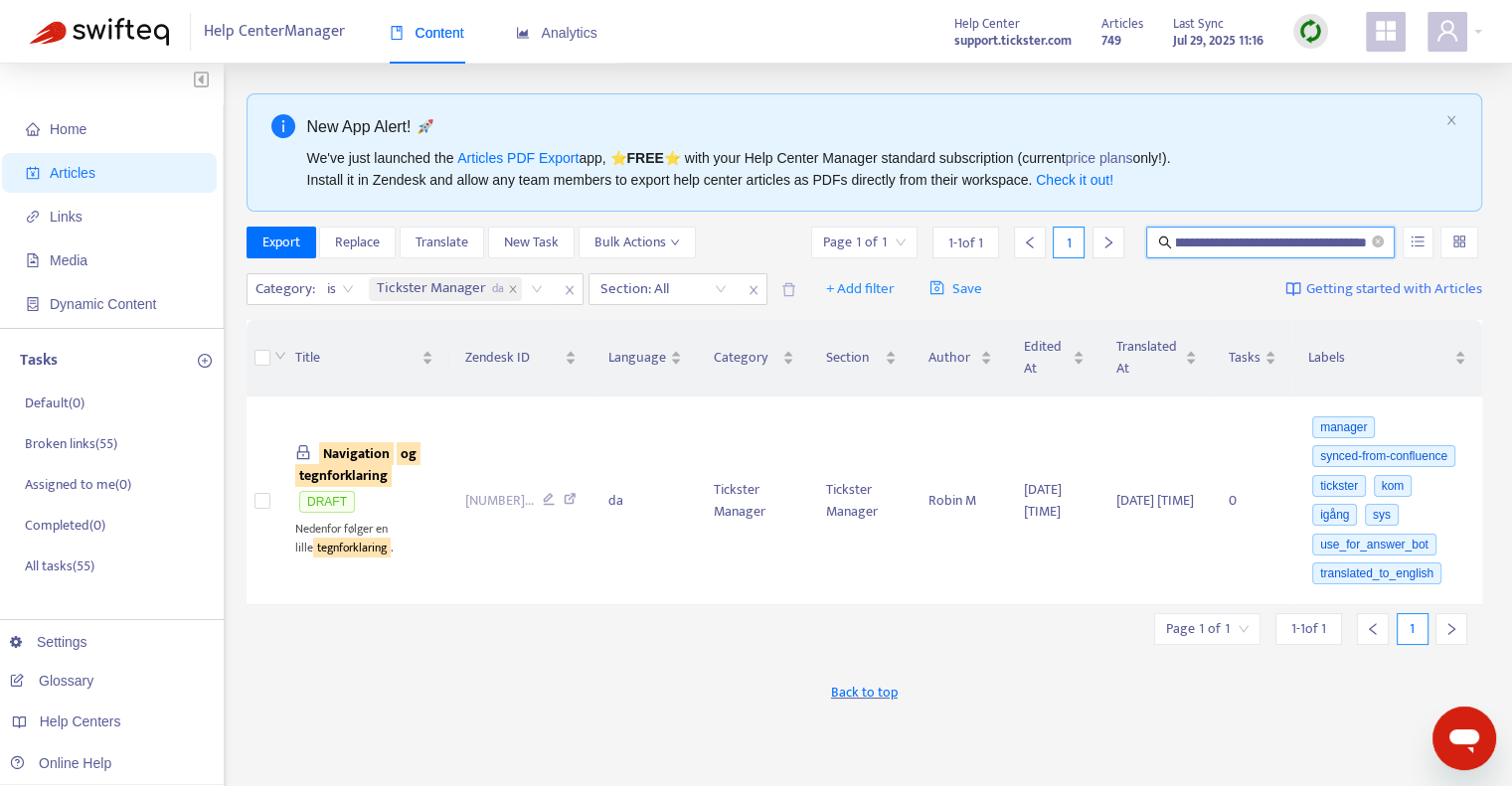 type on "**********" 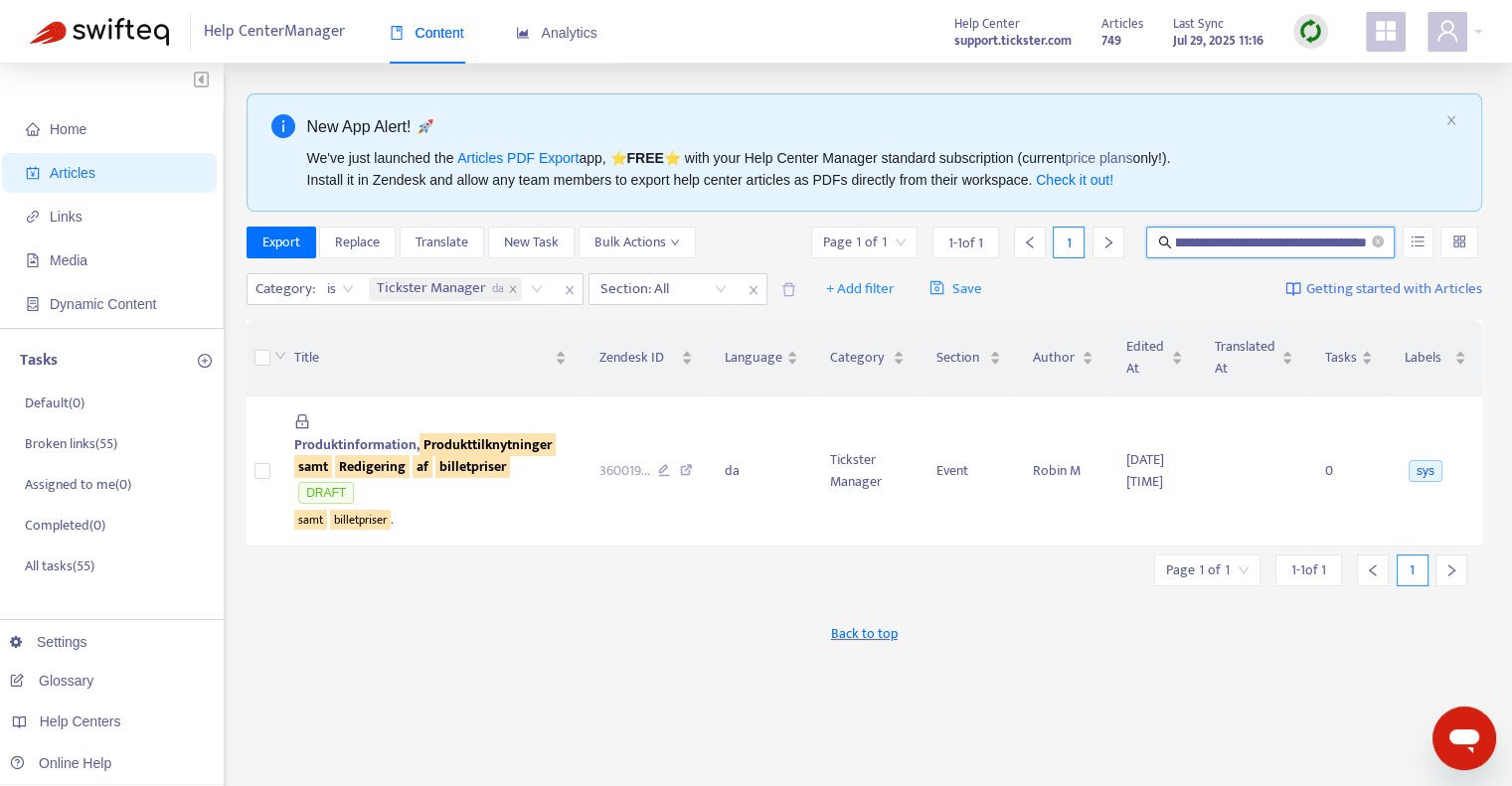 scroll, scrollTop: 0, scrollLeft: 0, axis: both 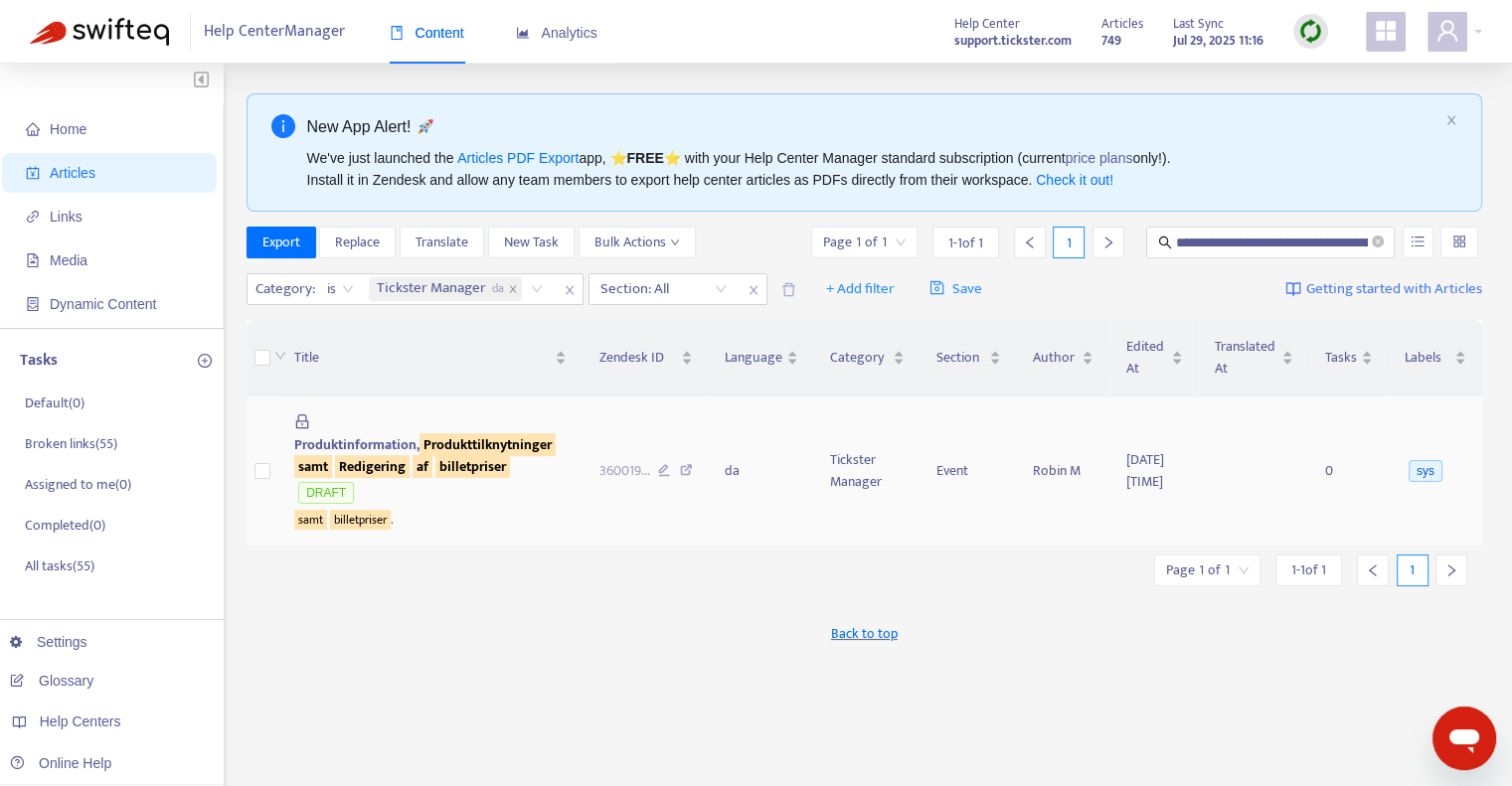 click on "Produkttilknytninger" at bounding box center [487, 444] 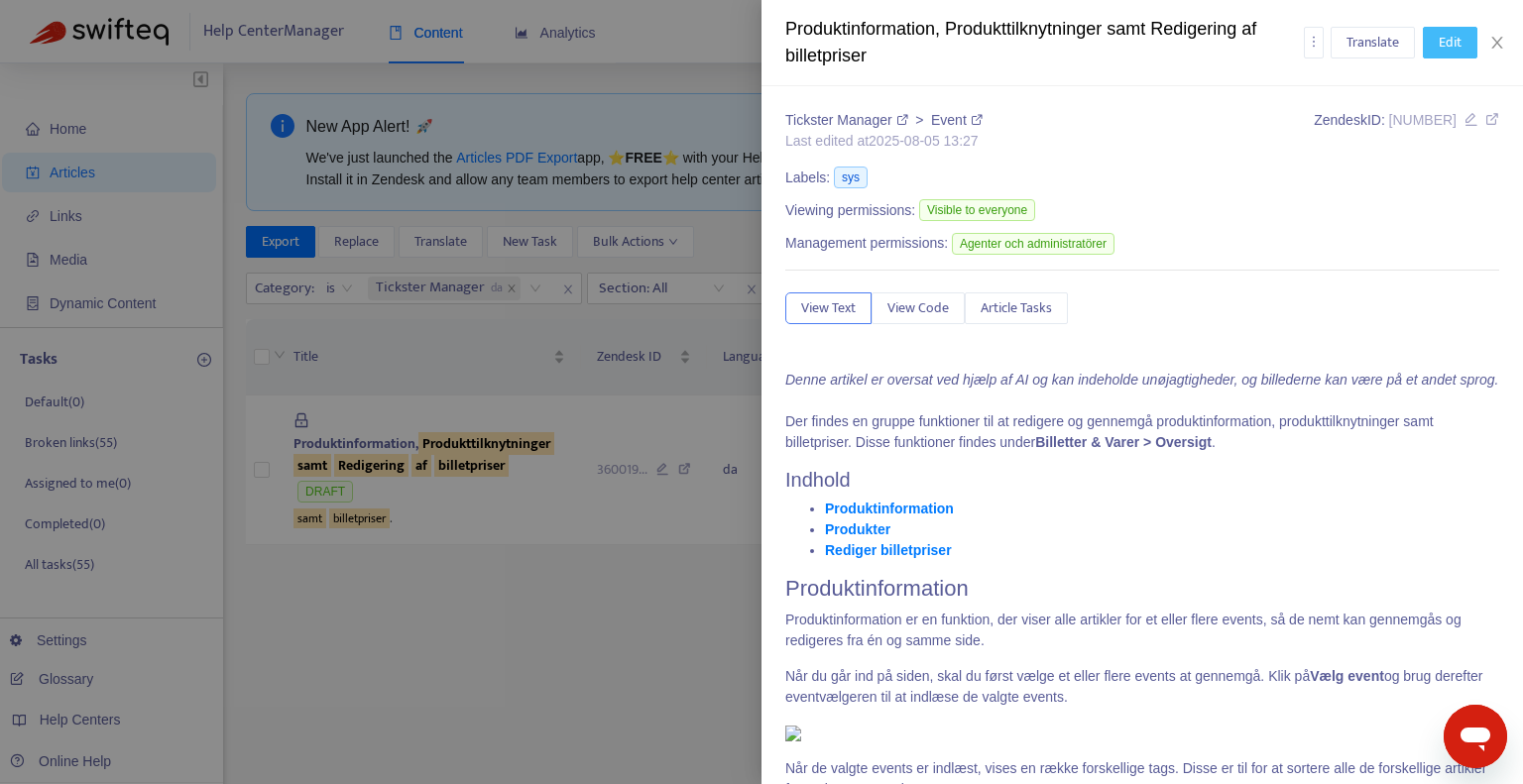 click on "Edit" at bounding box center (1450, 43) 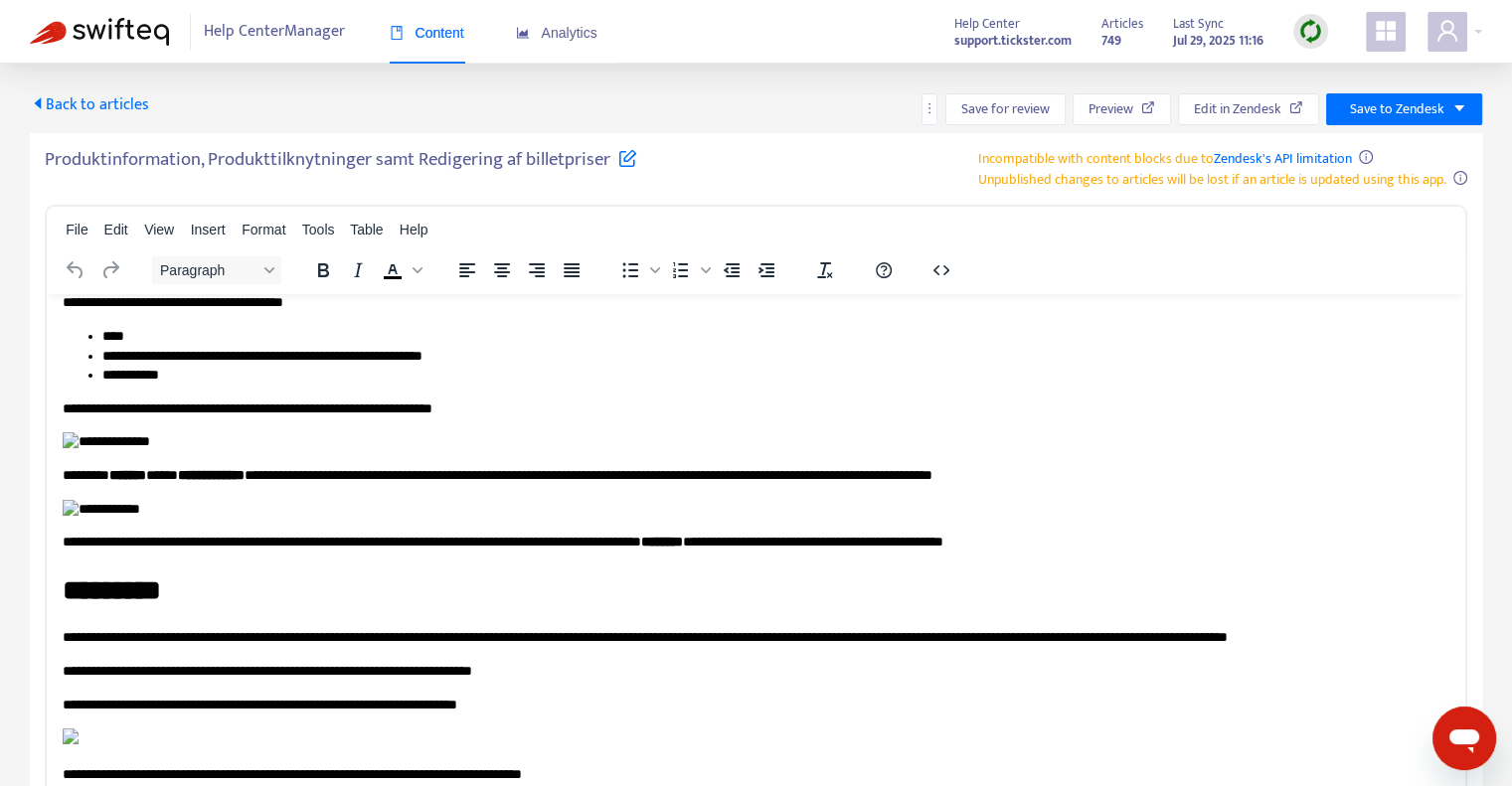 scroll, scrollTop: 397, scrollLeft: 0, axis: vertical 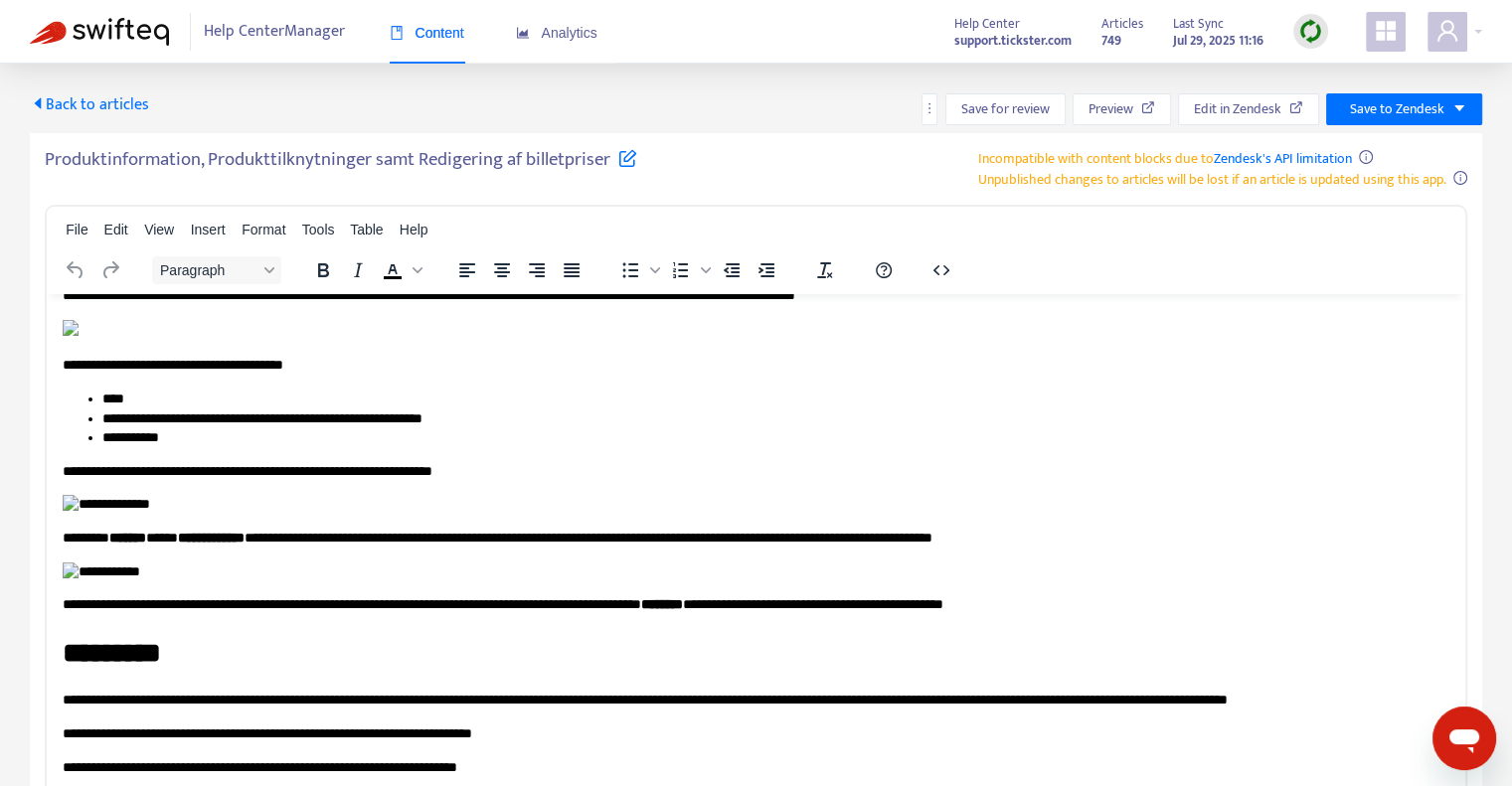 click at bounding box center [627, 157] 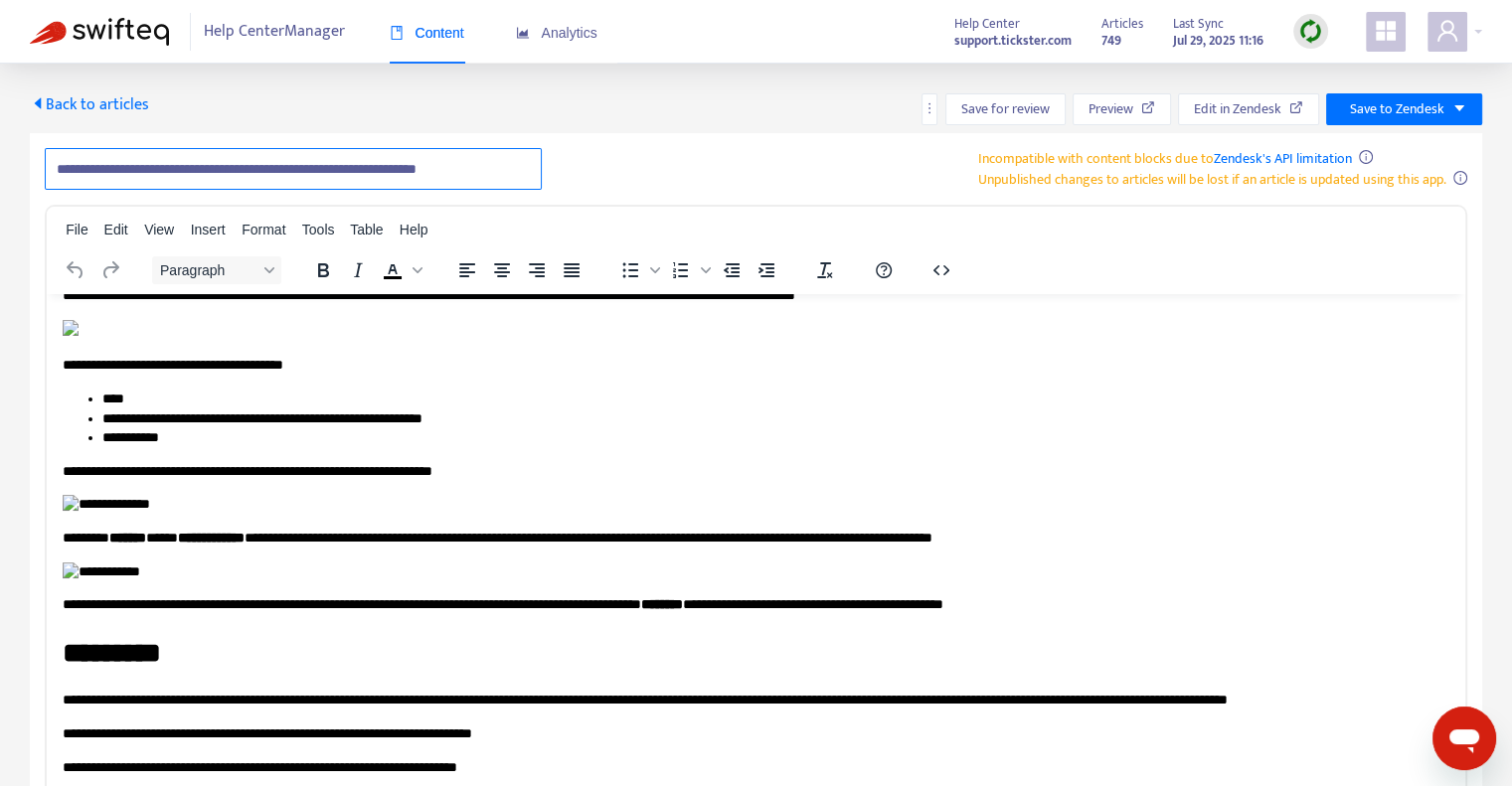 drag, startPoint x: 173, startPoint y: 173, endPoint x: 140, endPoint y: 174, distance: 33.01515 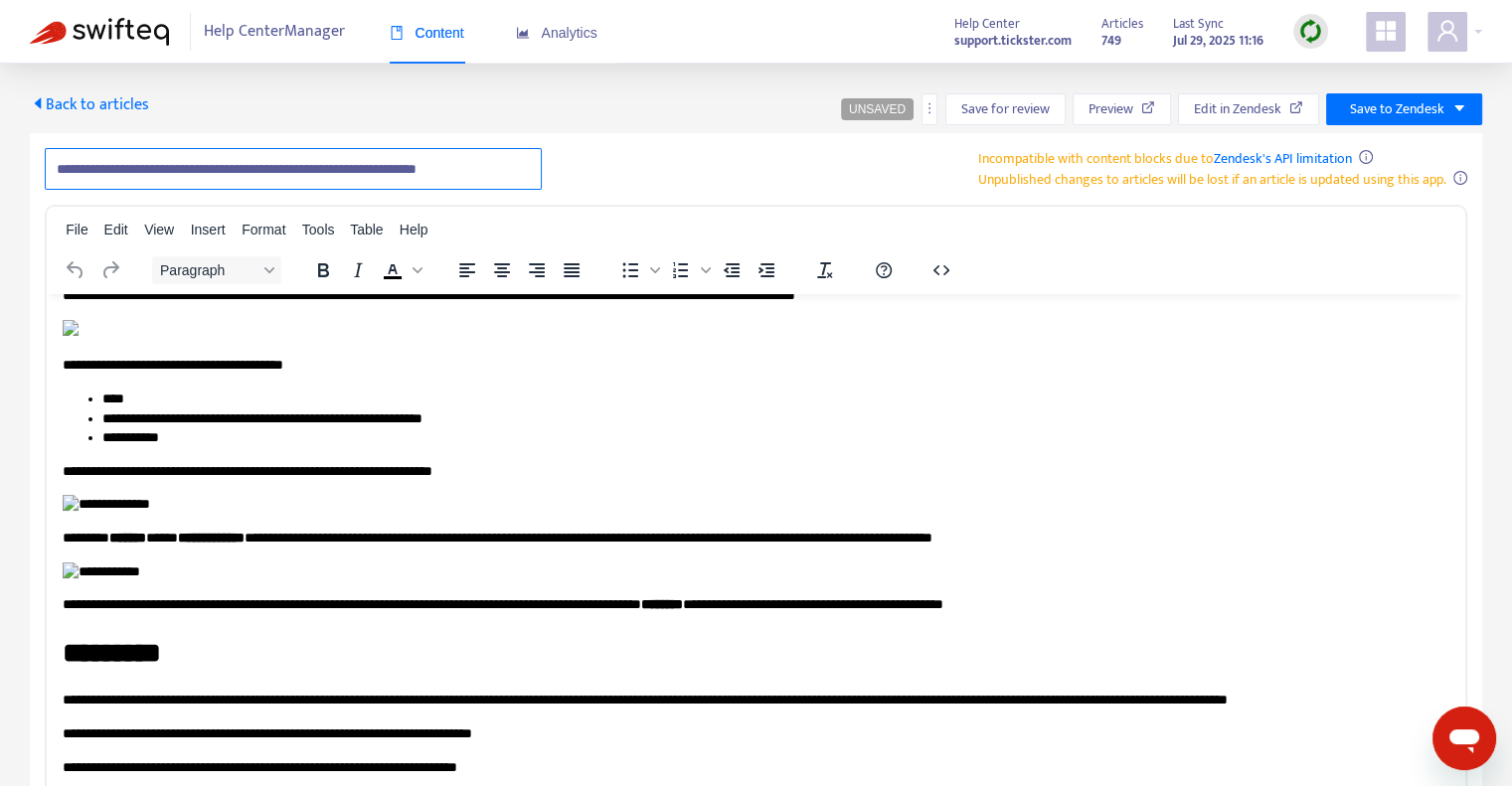 type on "**********" 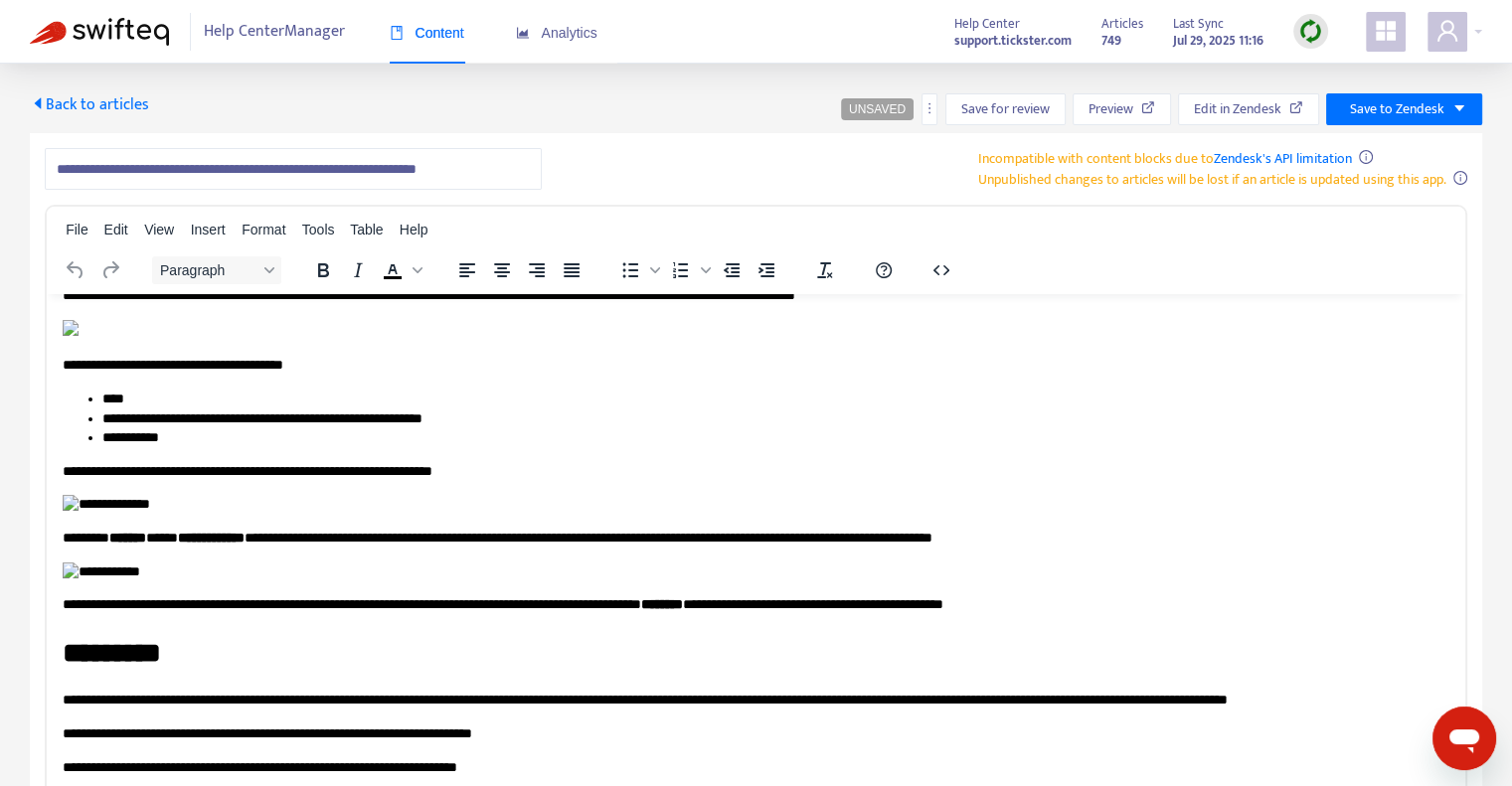 click on "**********" at bounding box center (756, 169) 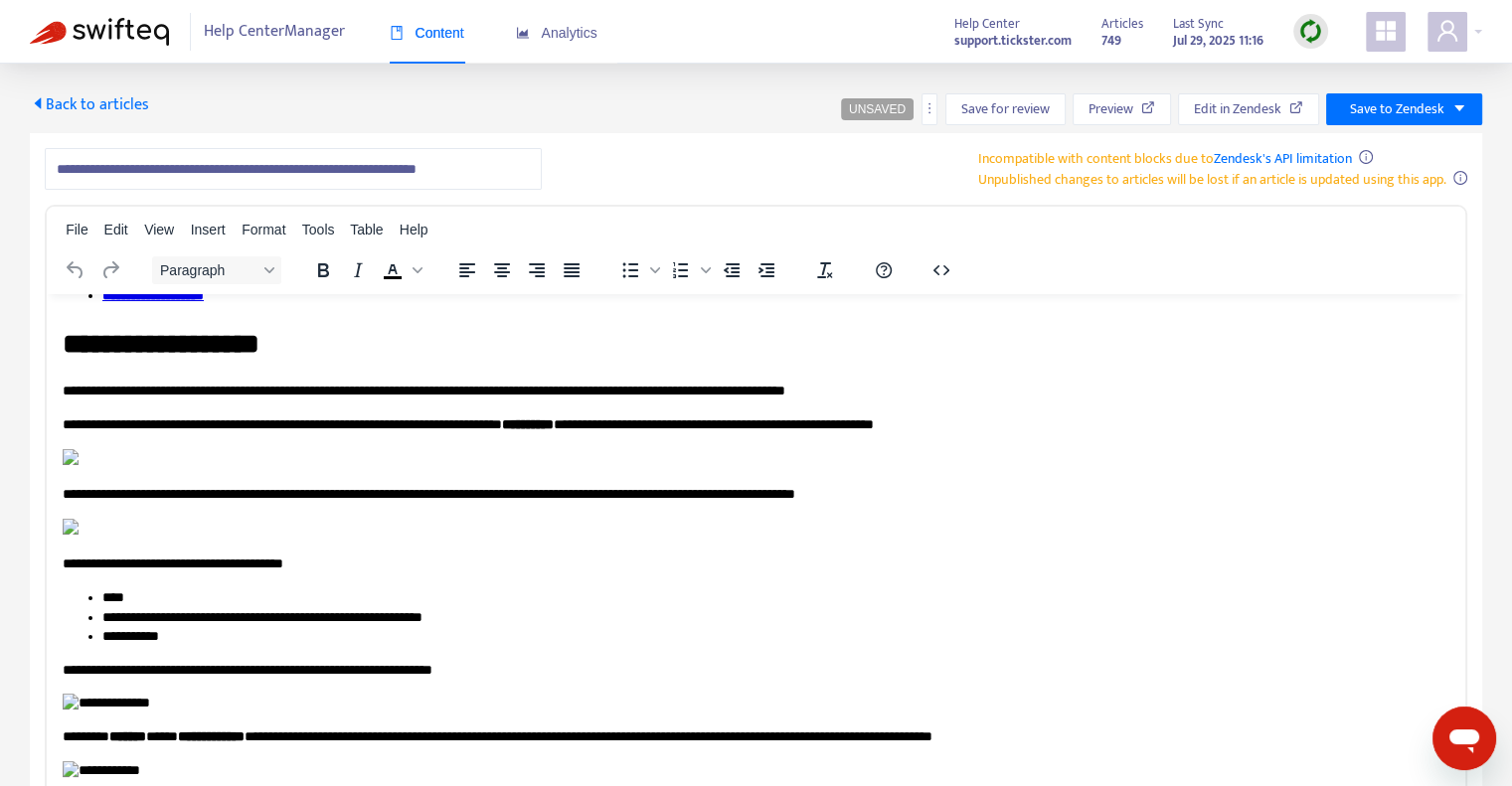 scroll, scrollTop: 99, scrollLeft: 0, axis: vertical 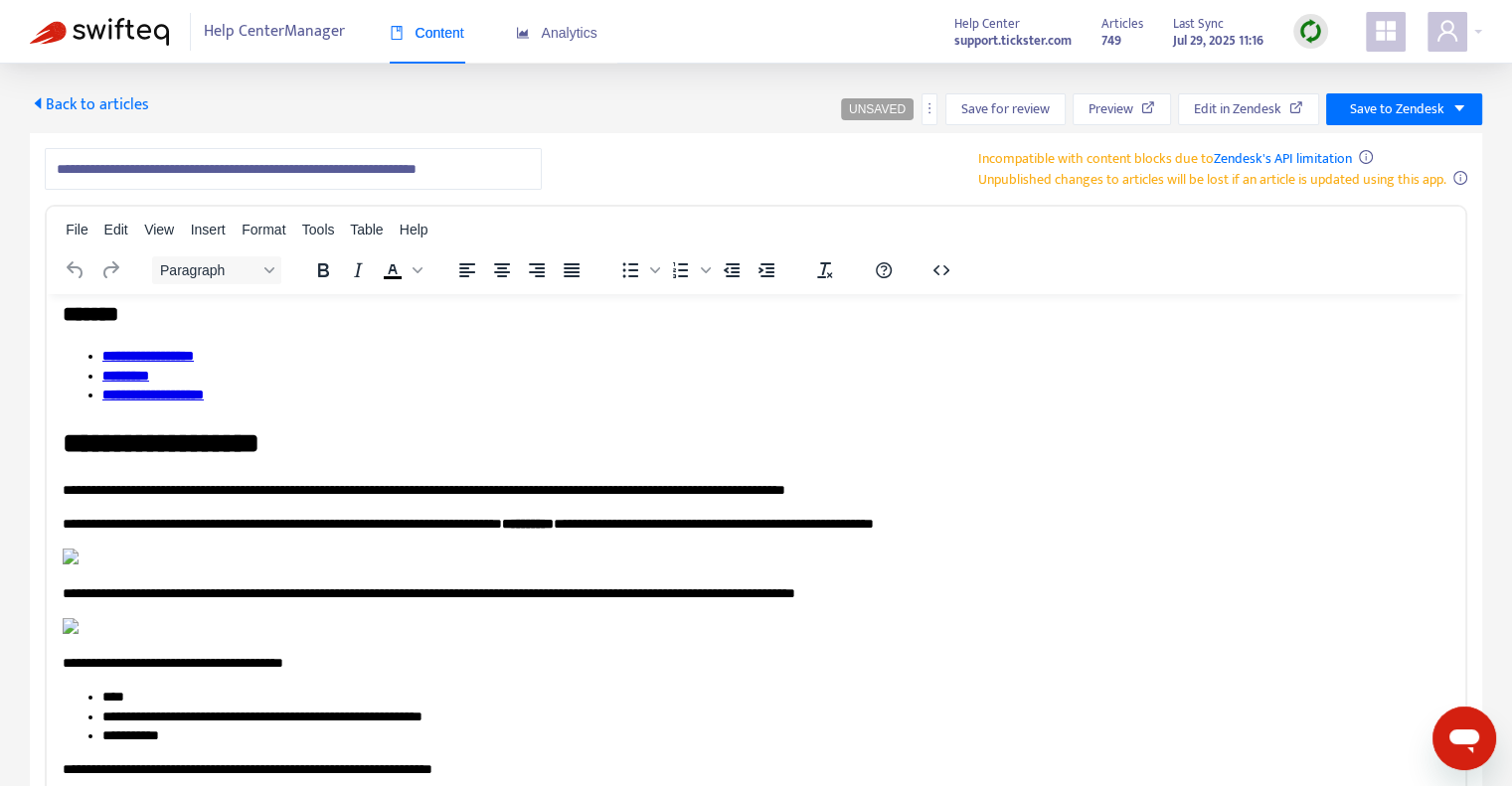 click on "**********" at bounding box center (749, 442) 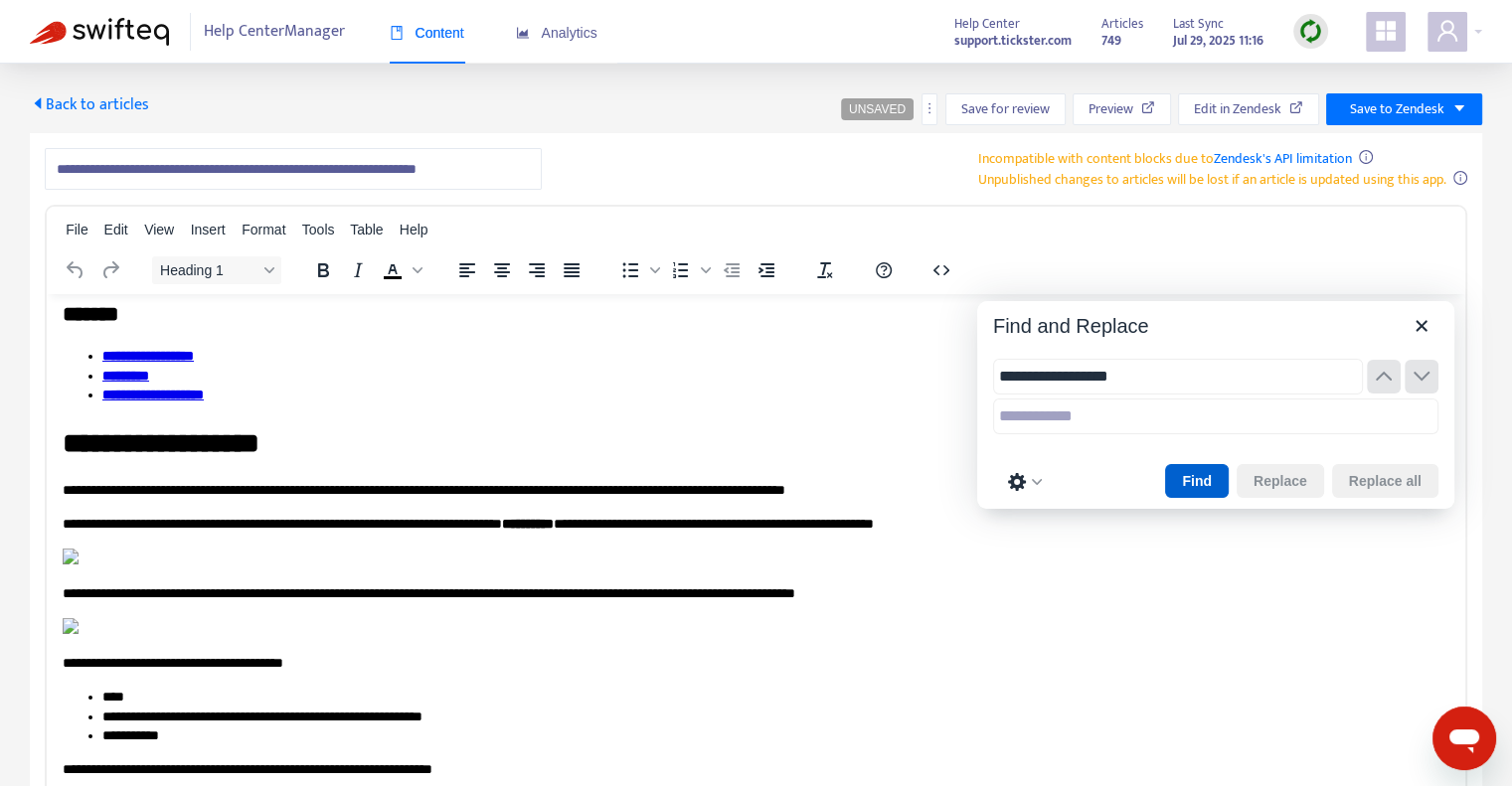 click on "Find" at bounding box center (1197, 481) 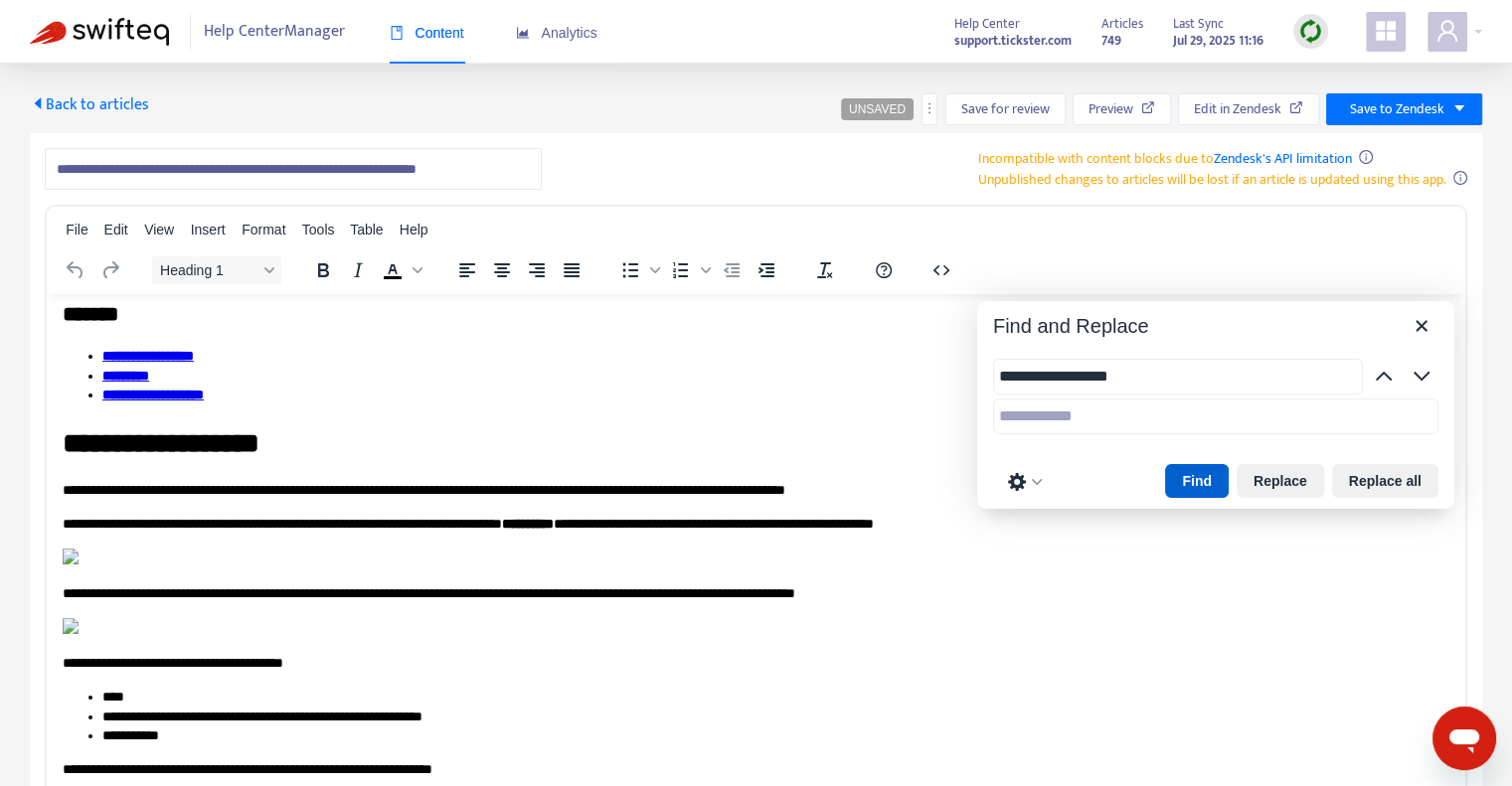 scroll, scrollTop: 71, scrollLeft: 134, axis: both 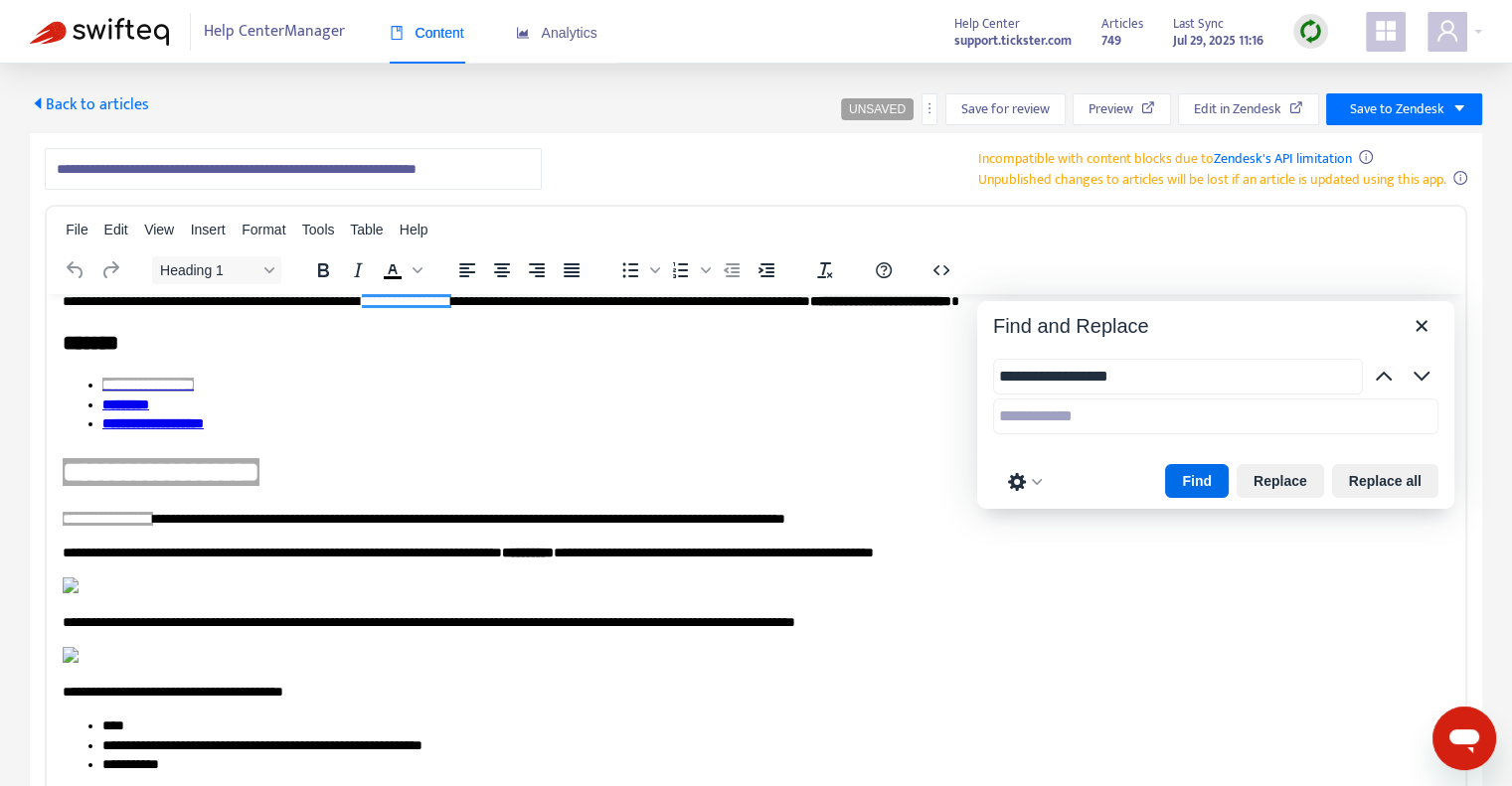 type on "**********" 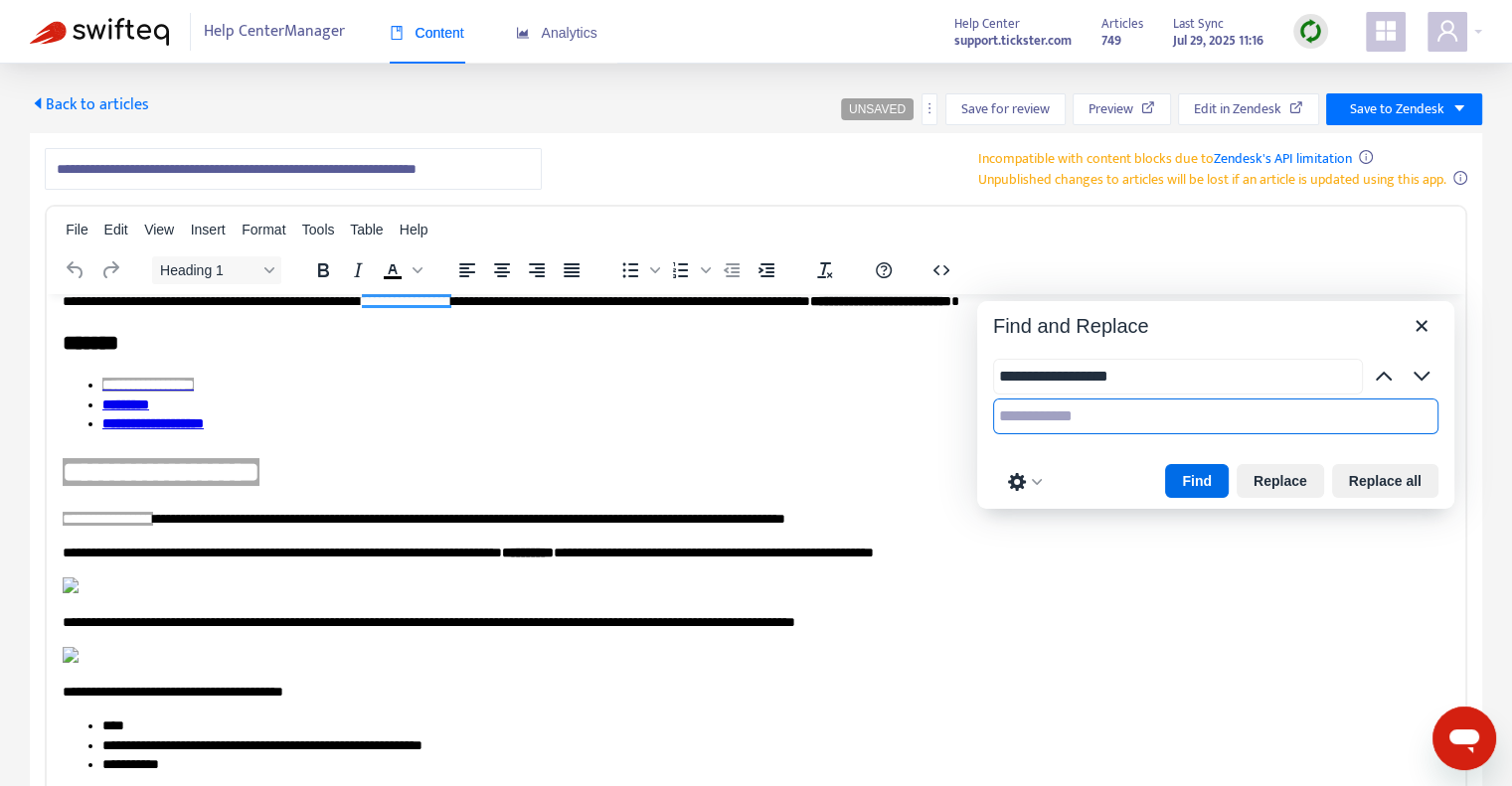 click at bounding box center [1216, 416] 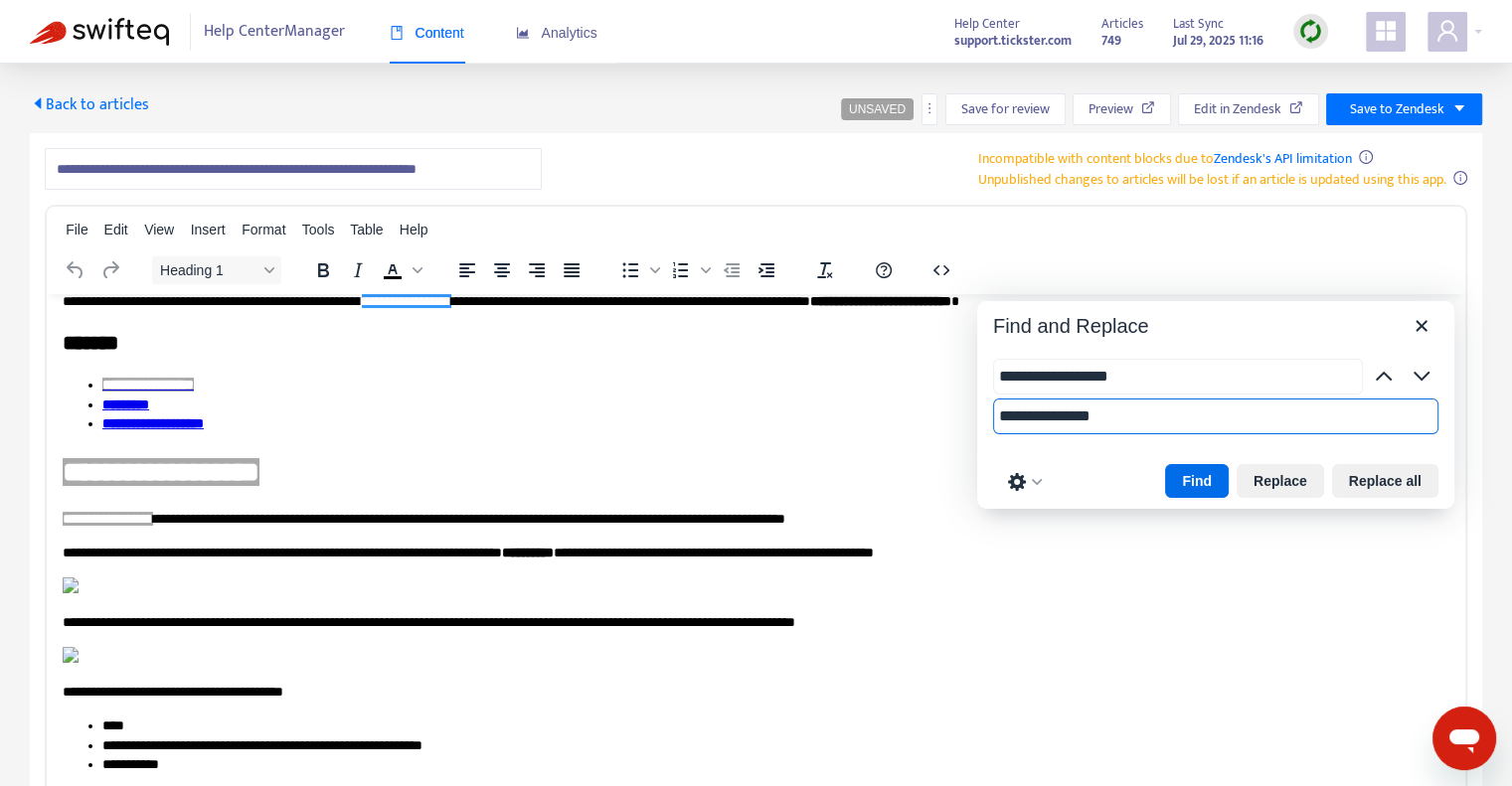 type on "**********" 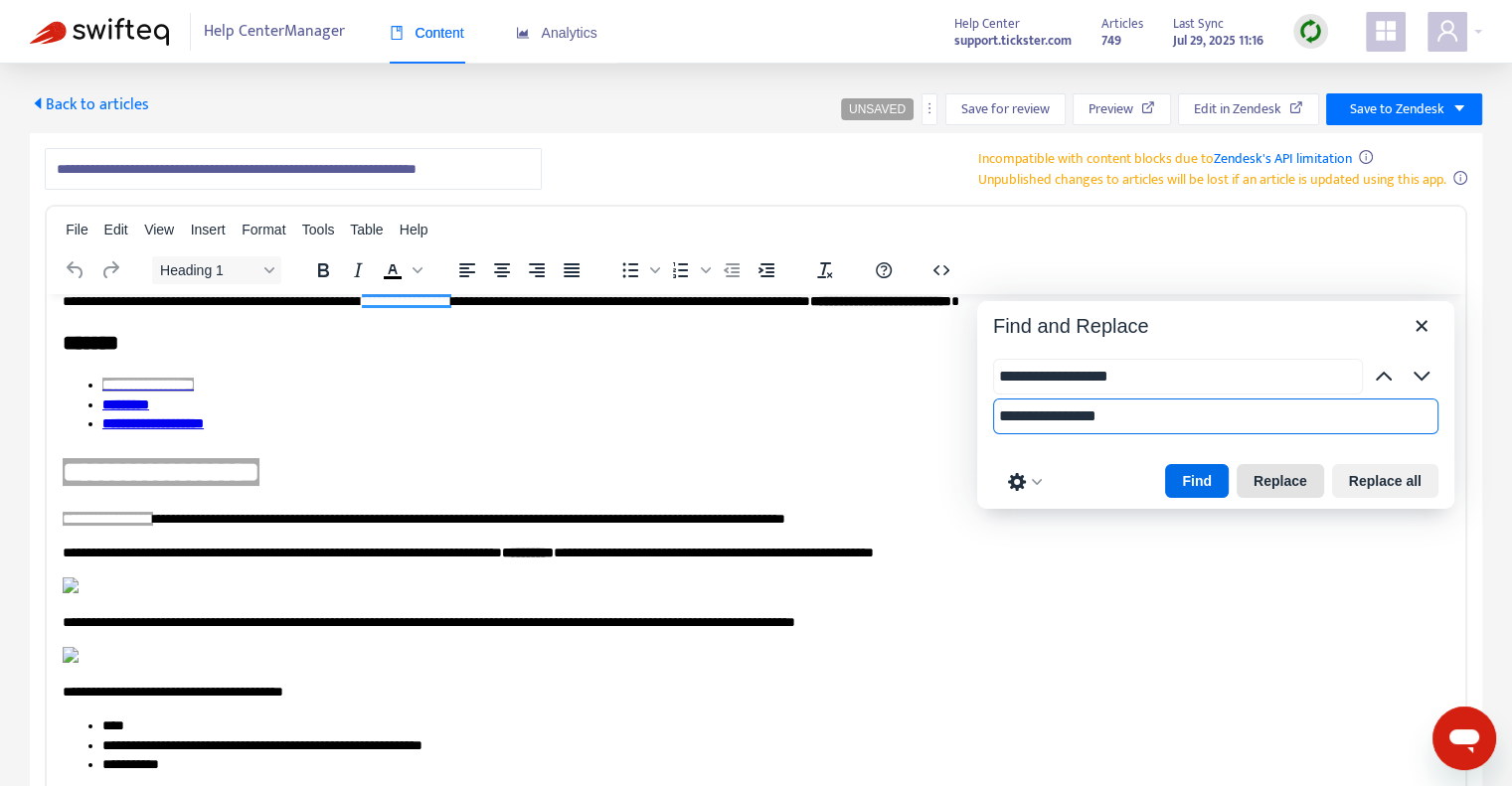 click on "Replace" at bounding box center (1280, 481) 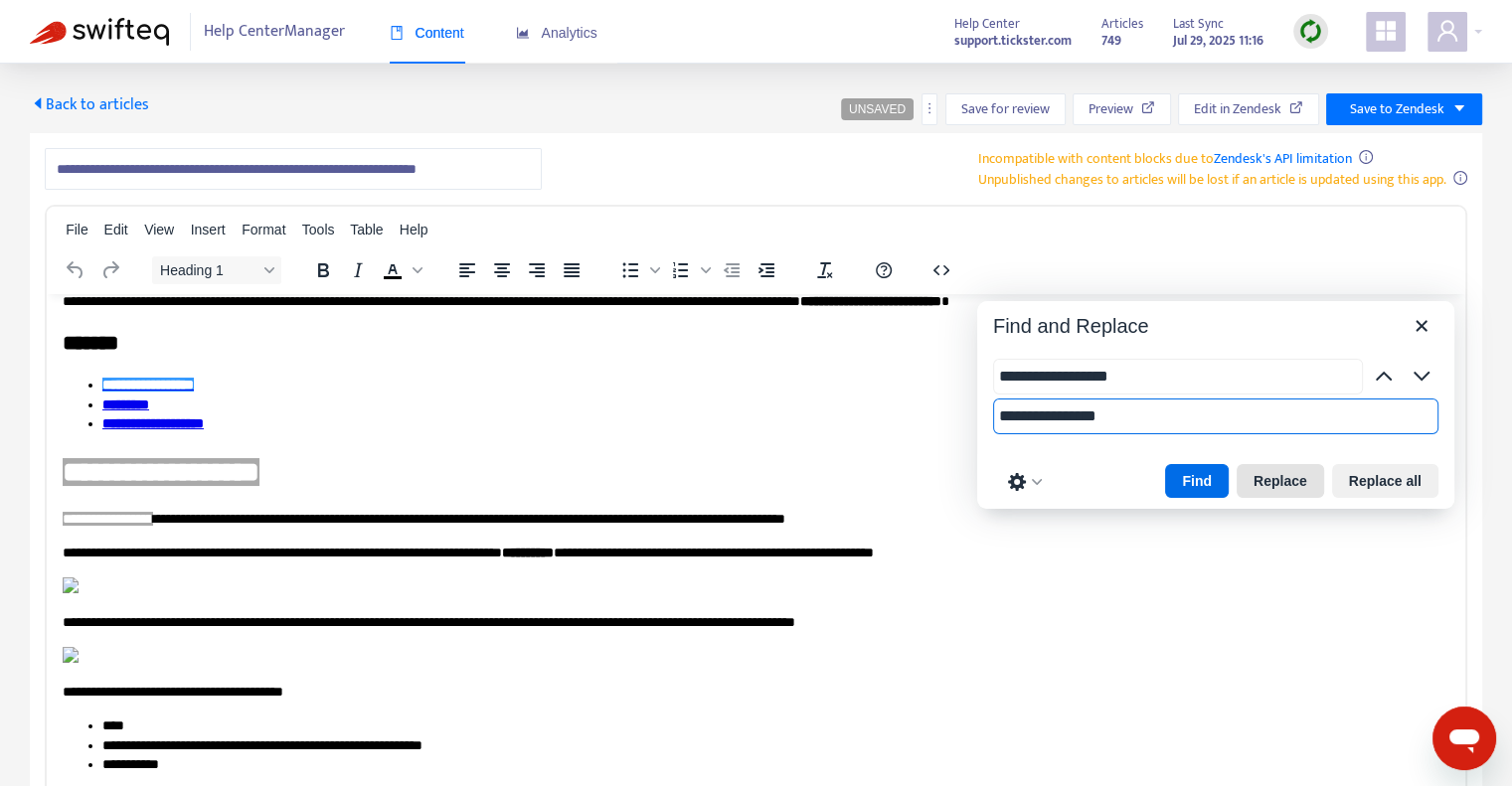 click on "Replace" at bounding box center [1280, 481] 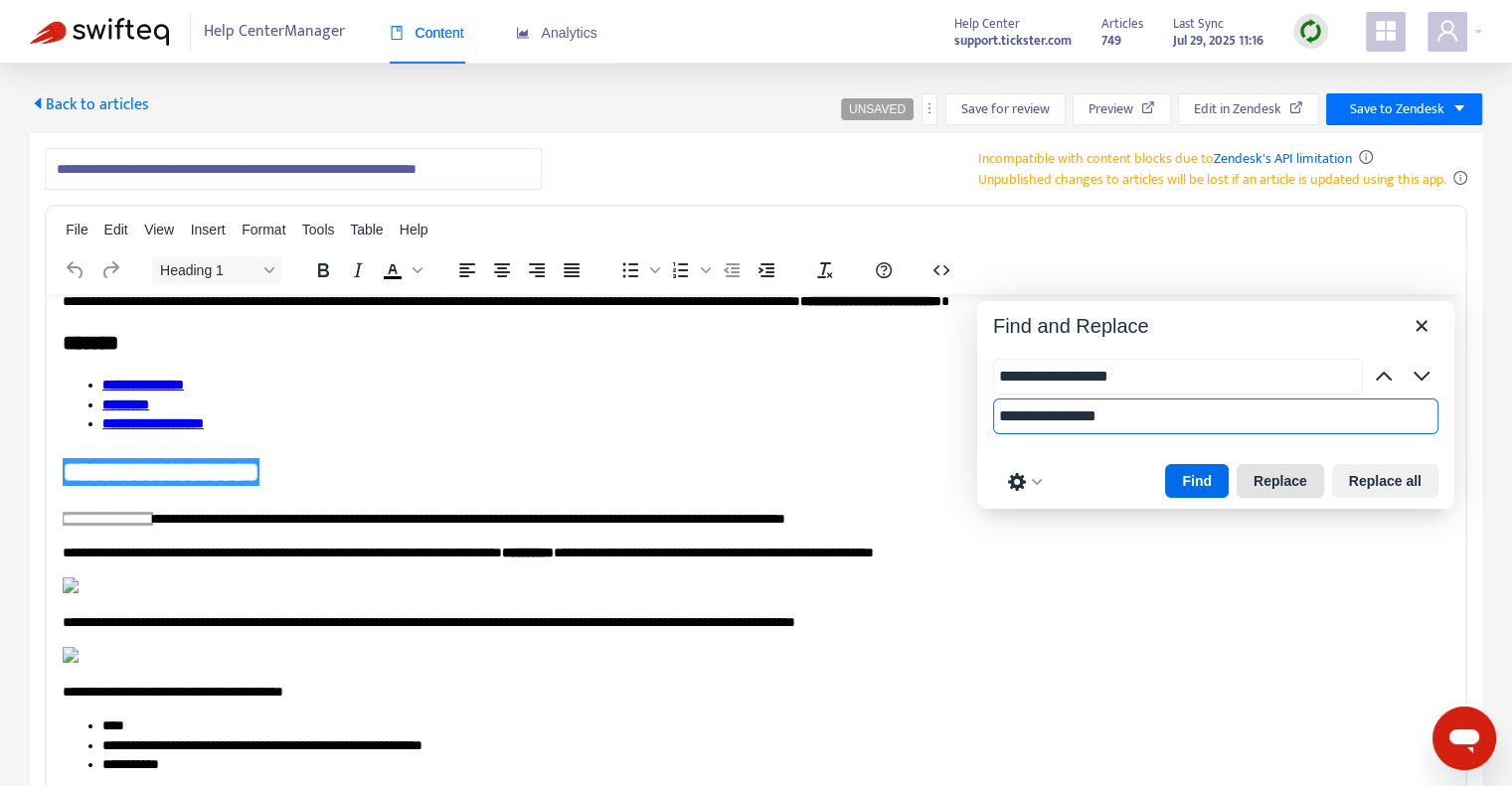click on "Replace" at bounding box center [1280, 481] 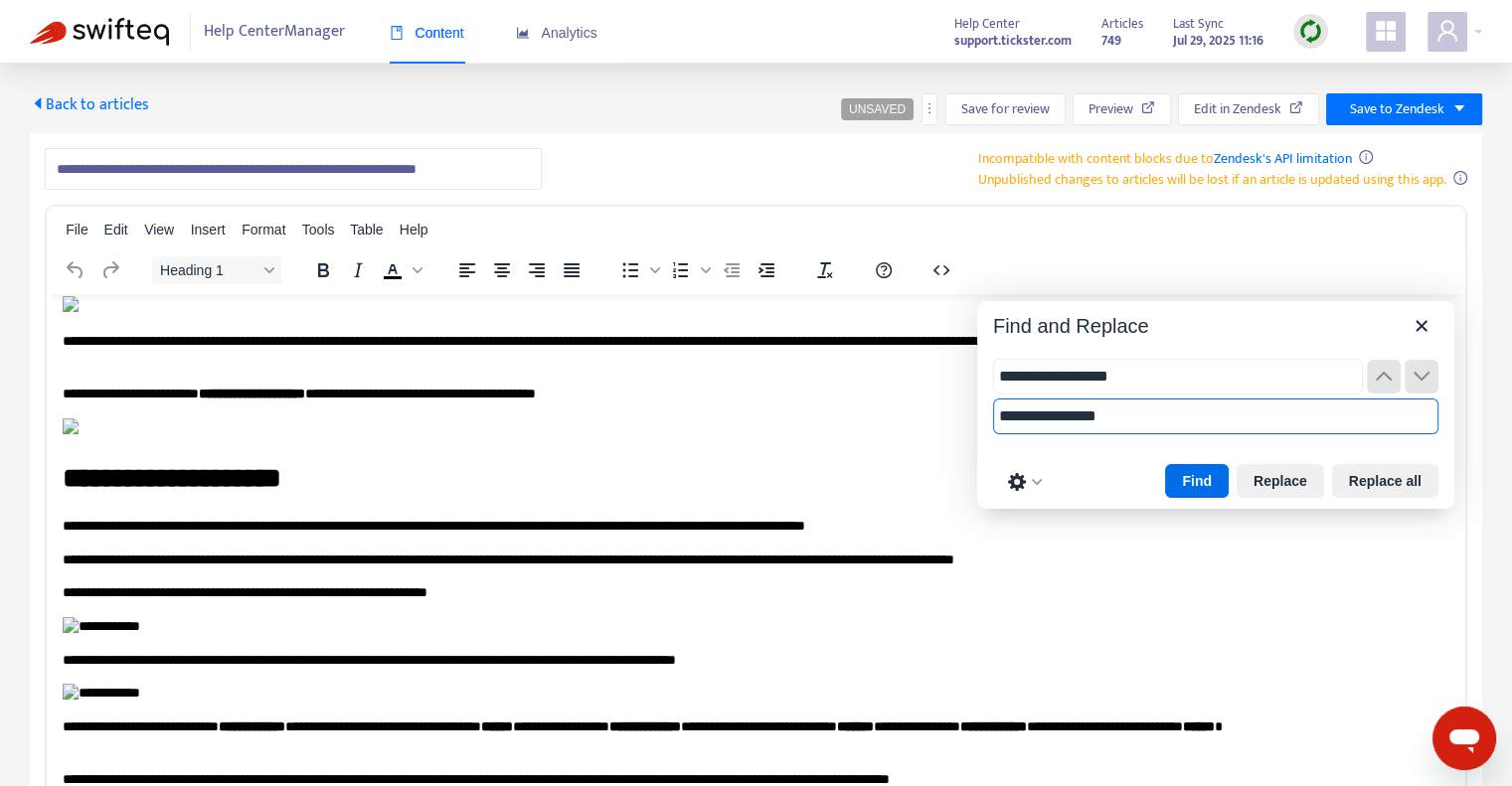 scroll, scrollTop: 3449, scrollLeft: 134, axis: both 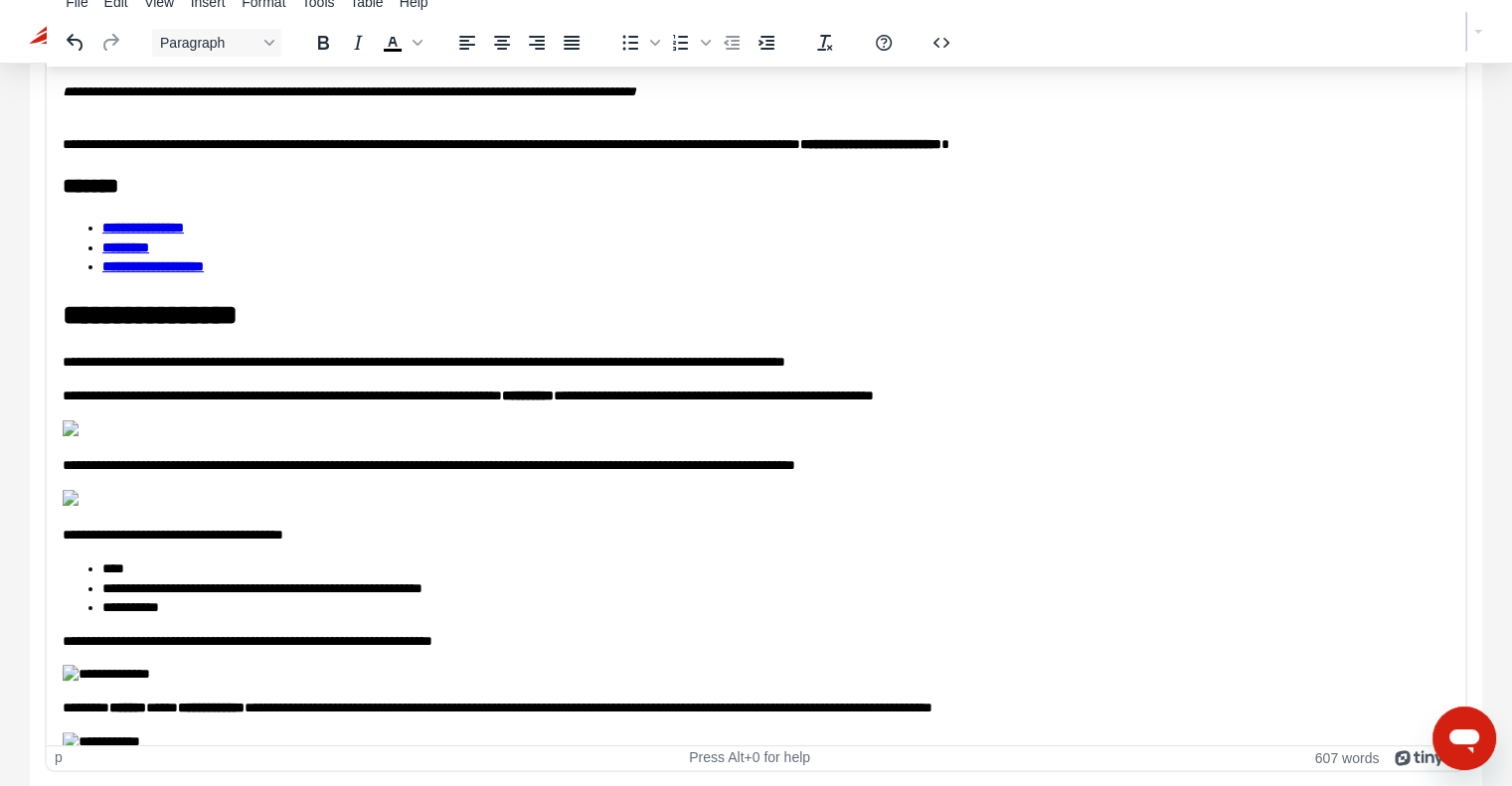 click on "**********" at bounding box center [749, 314] 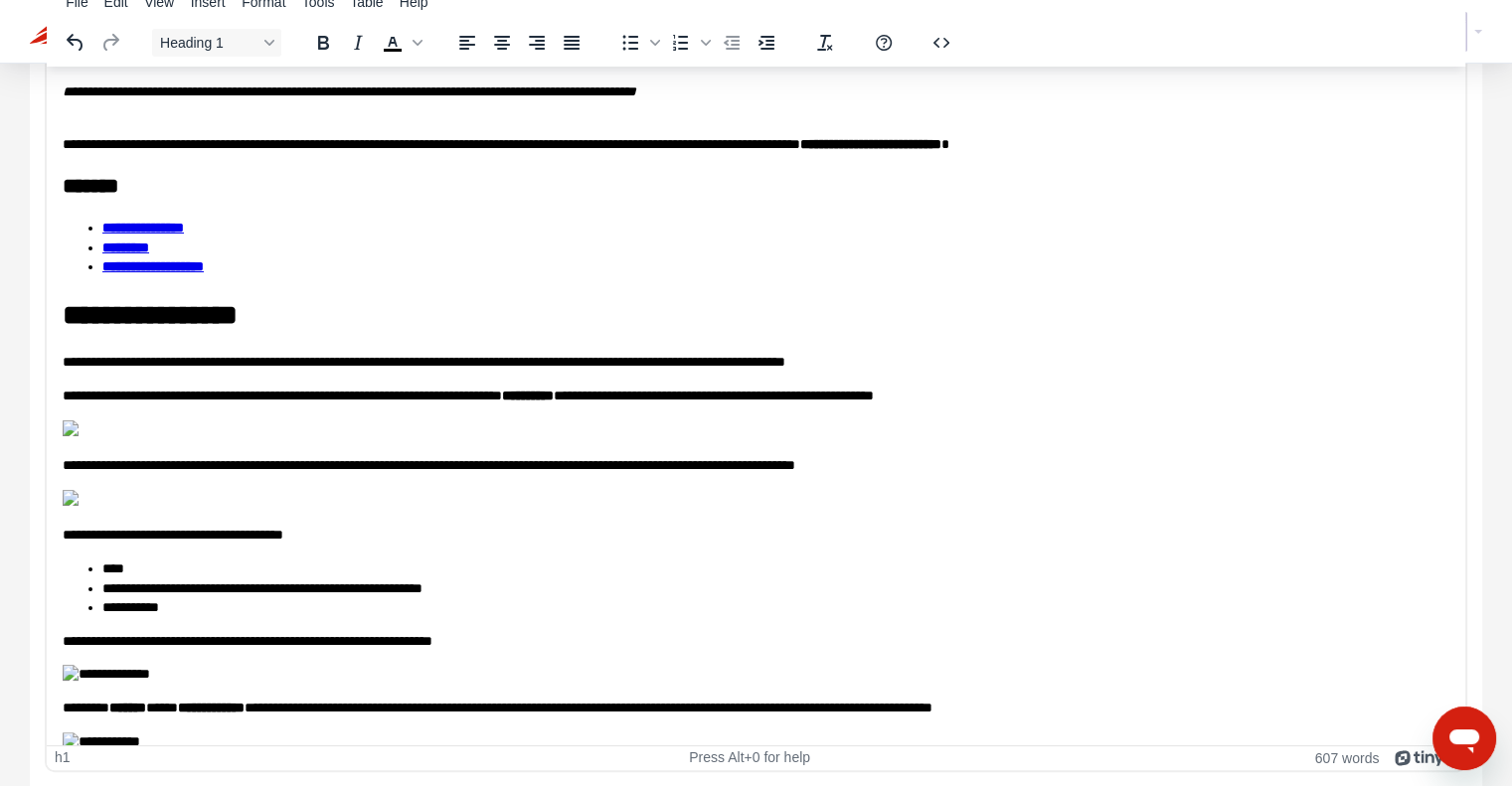 type 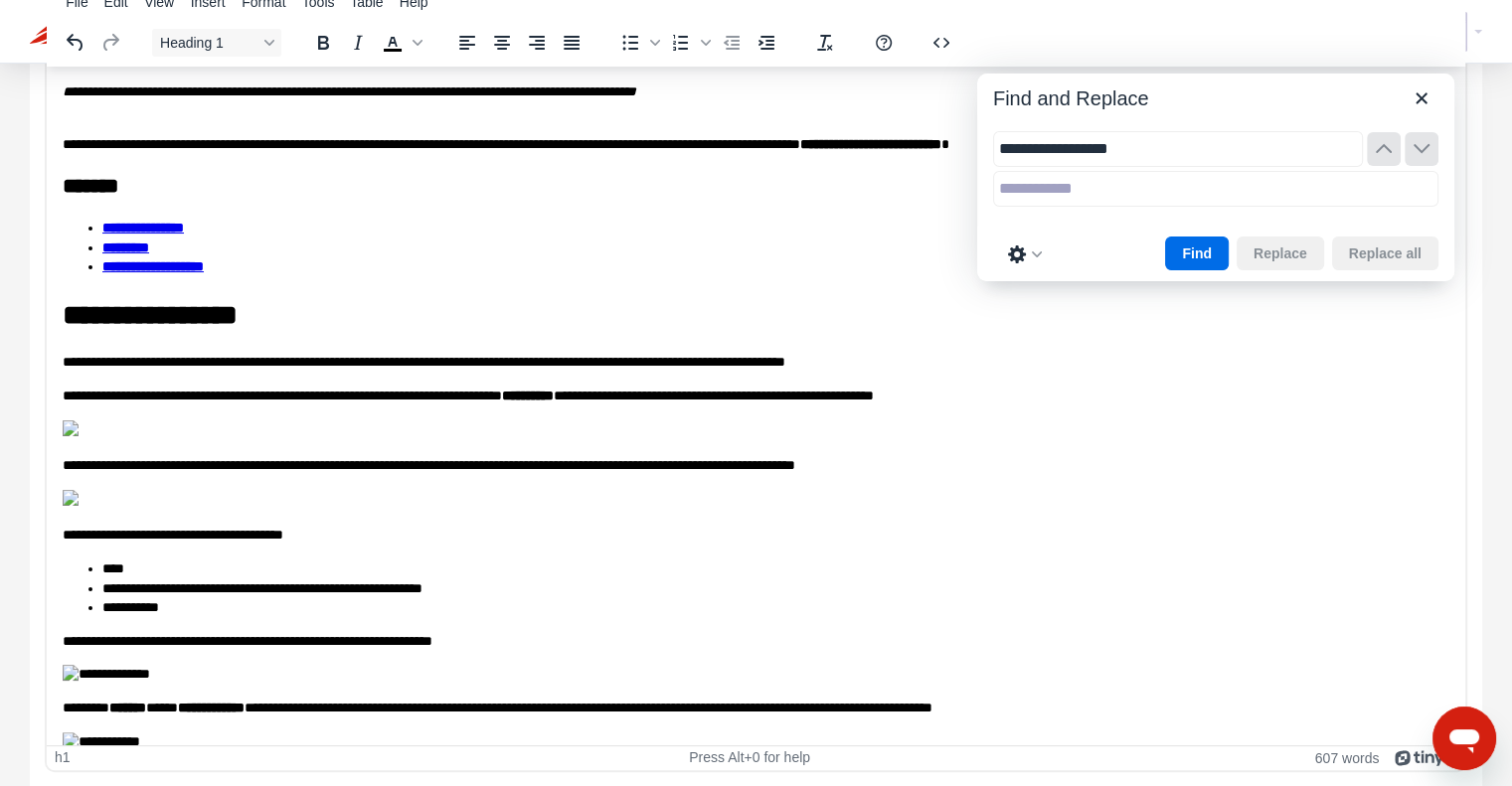 type on "**********" 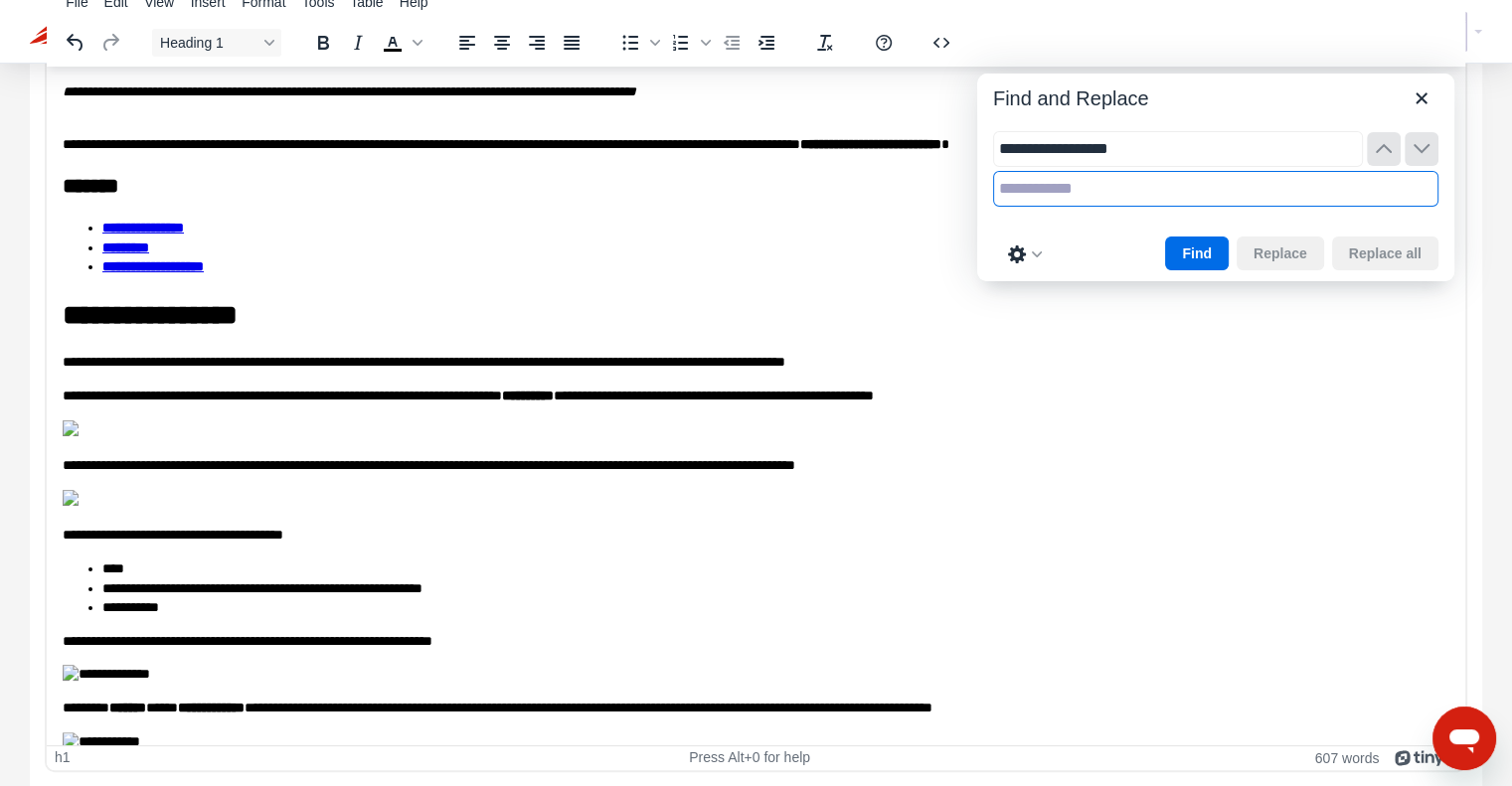 click at bounding box center (1216, 189) 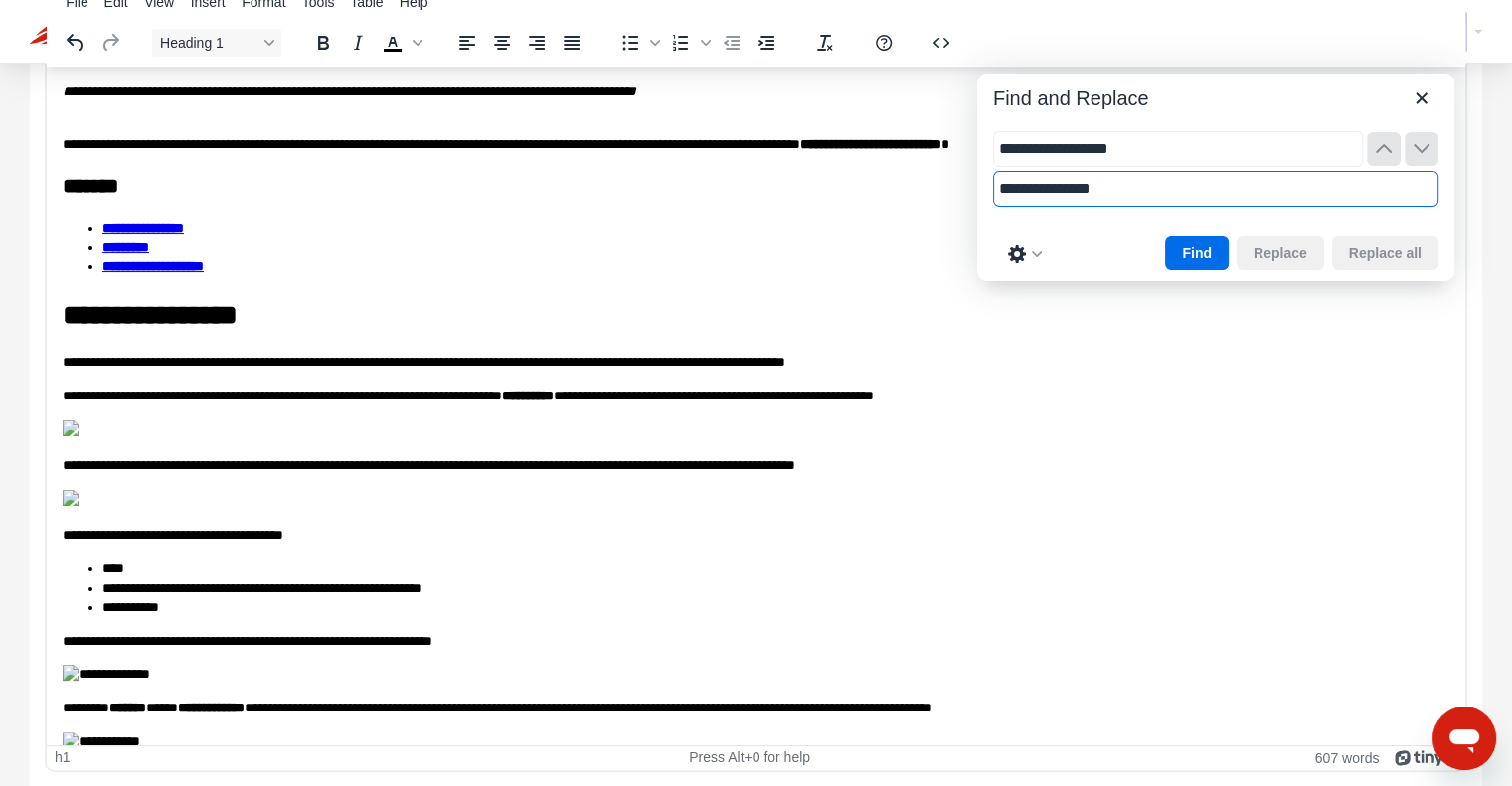 type on "**********" 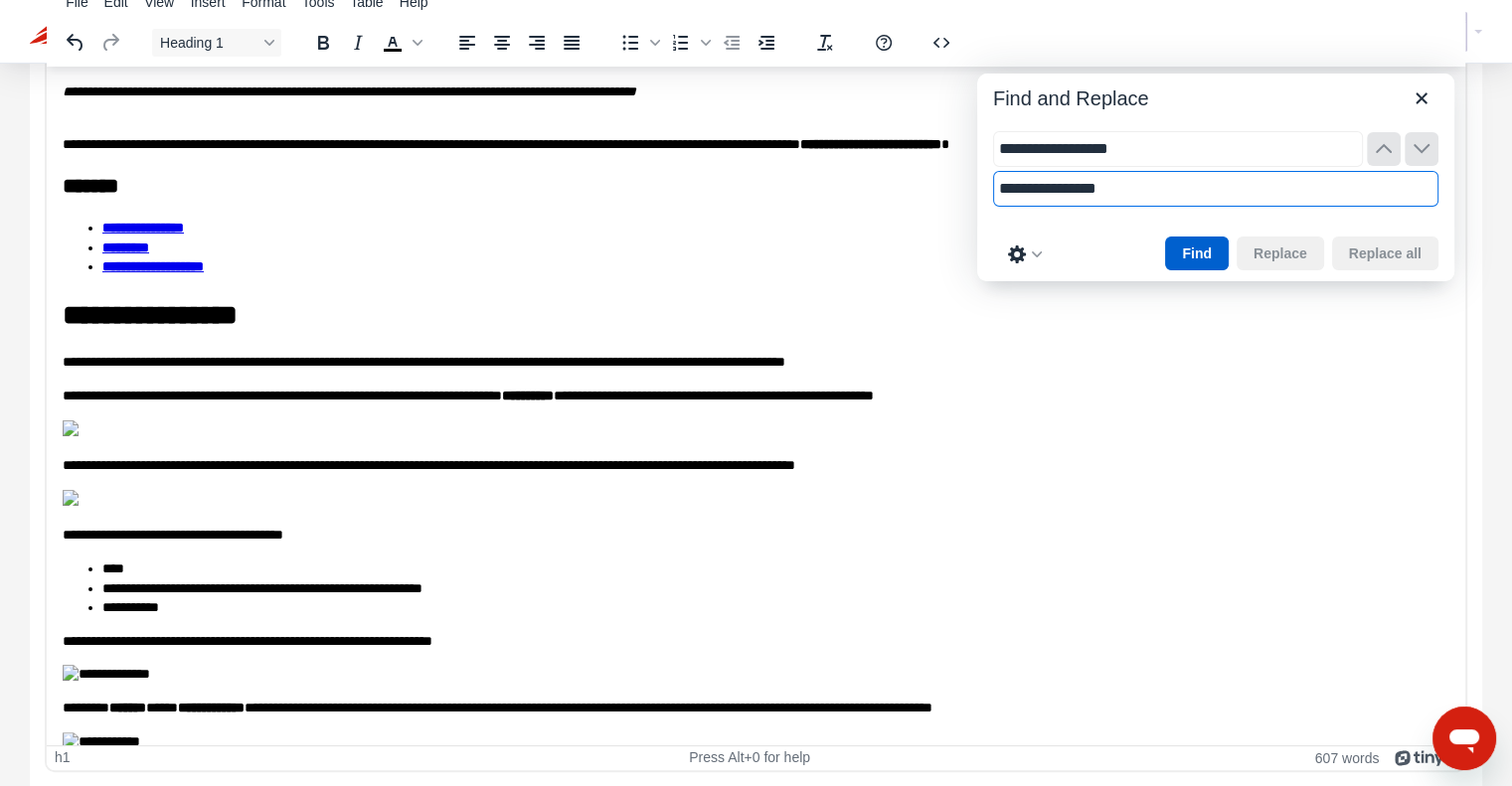 click on "Find" at bounding box center [1197, 253] 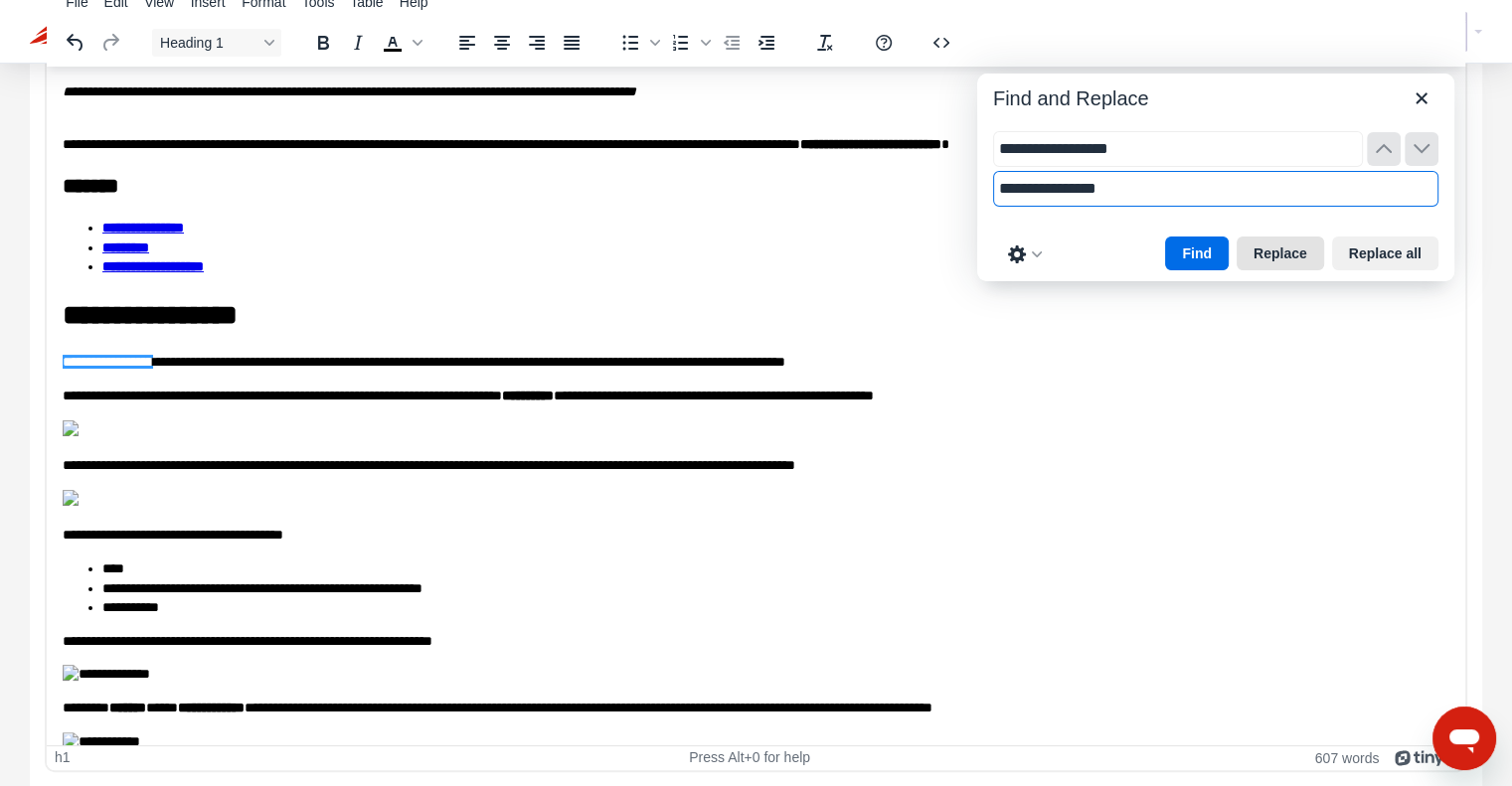 click on "Replace" at bounding box center (1280, 253) 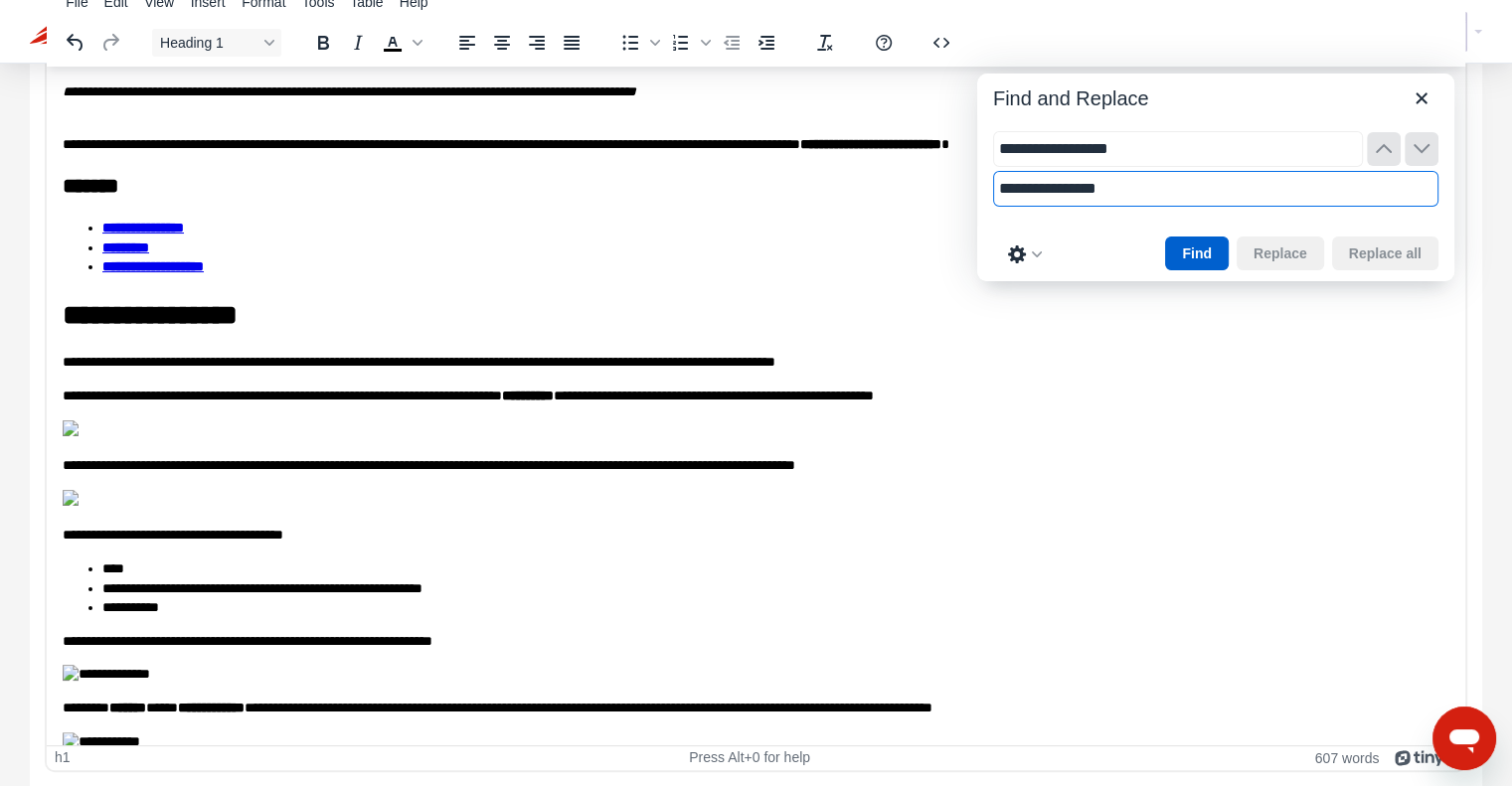 click on "Find" at bounding box center [1197, 253] 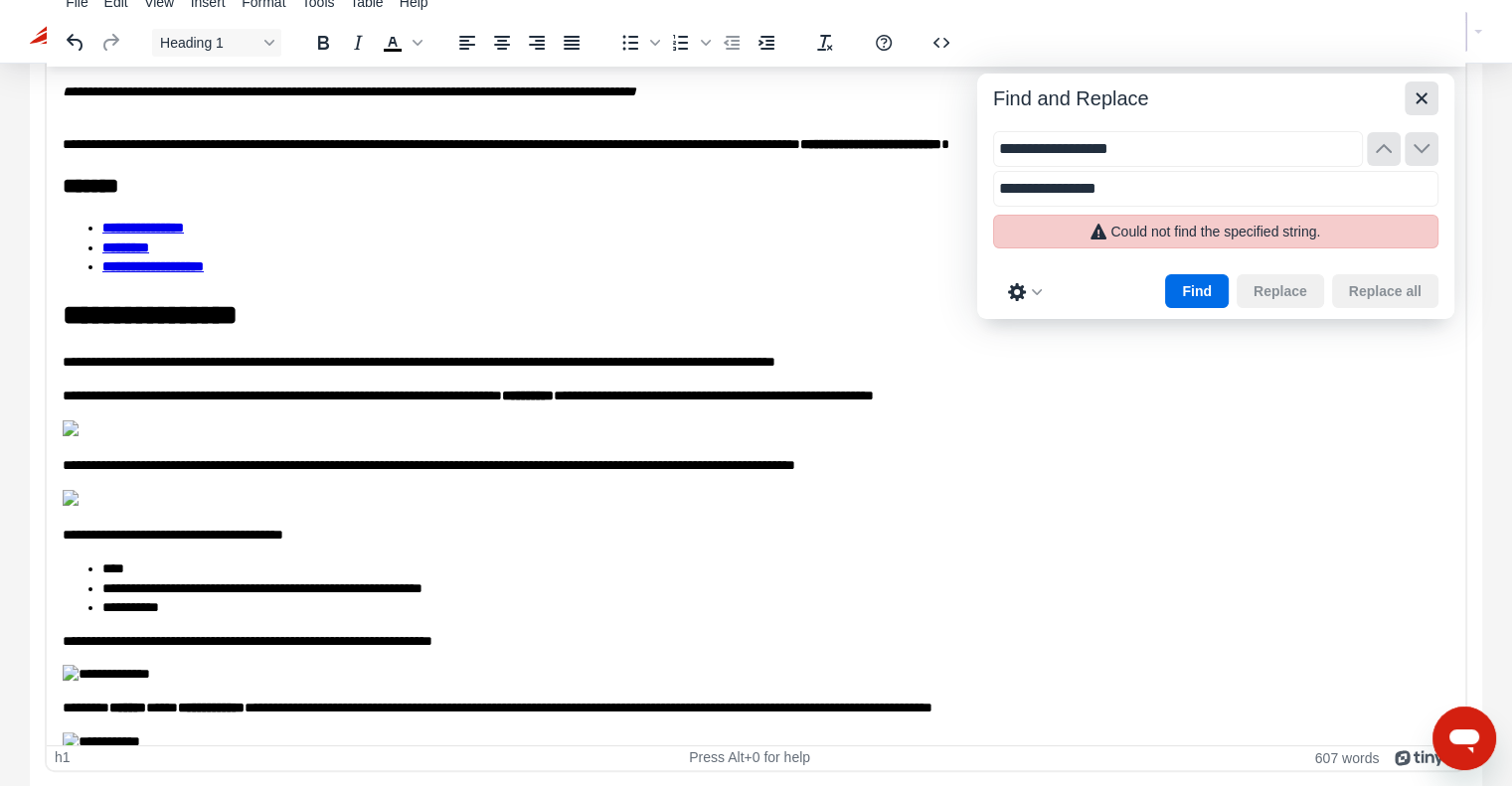 click 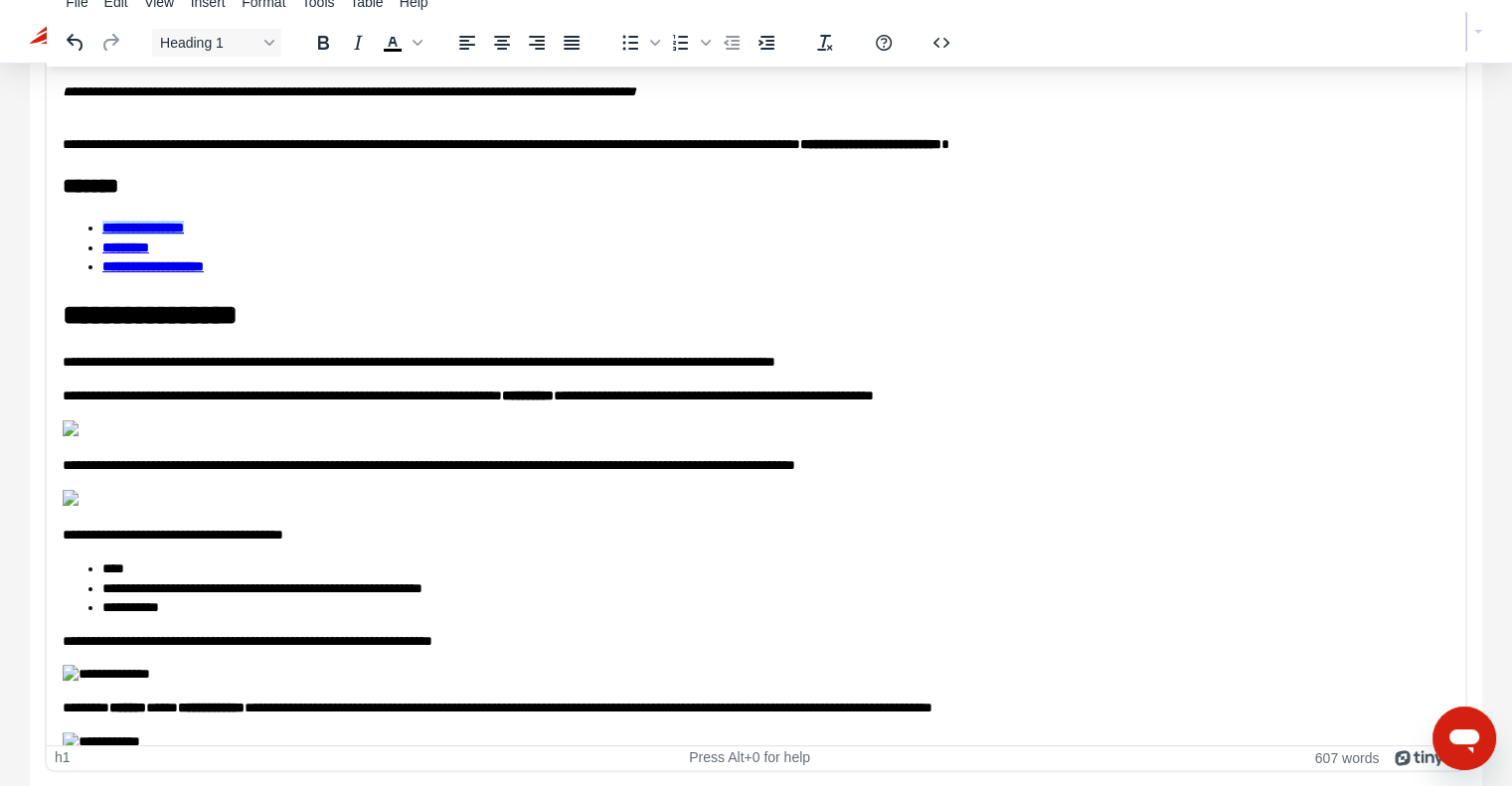 click on "**********" at bounding box center (143, 227) 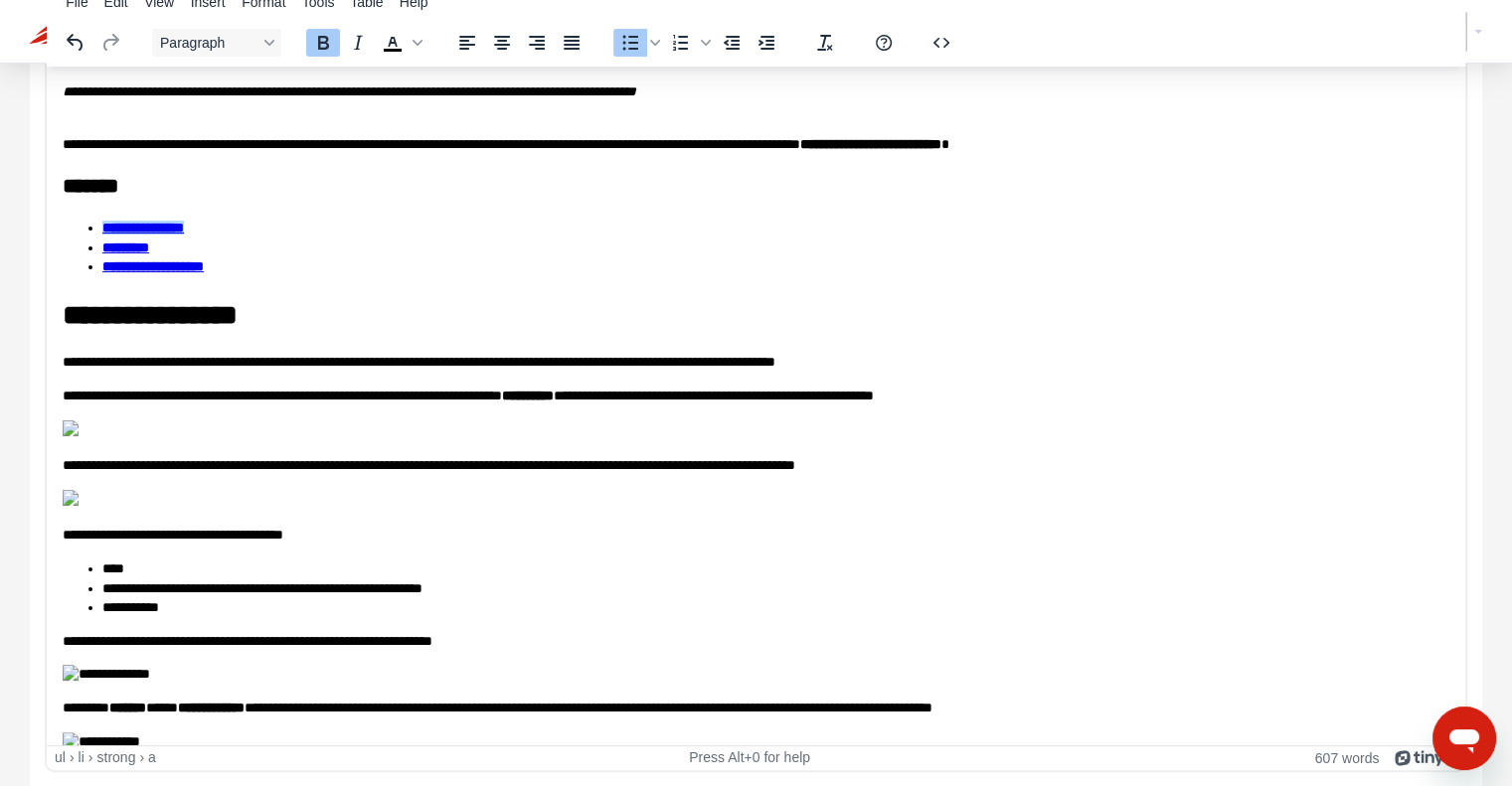 click on "**********" at bounding box center (871, 143) 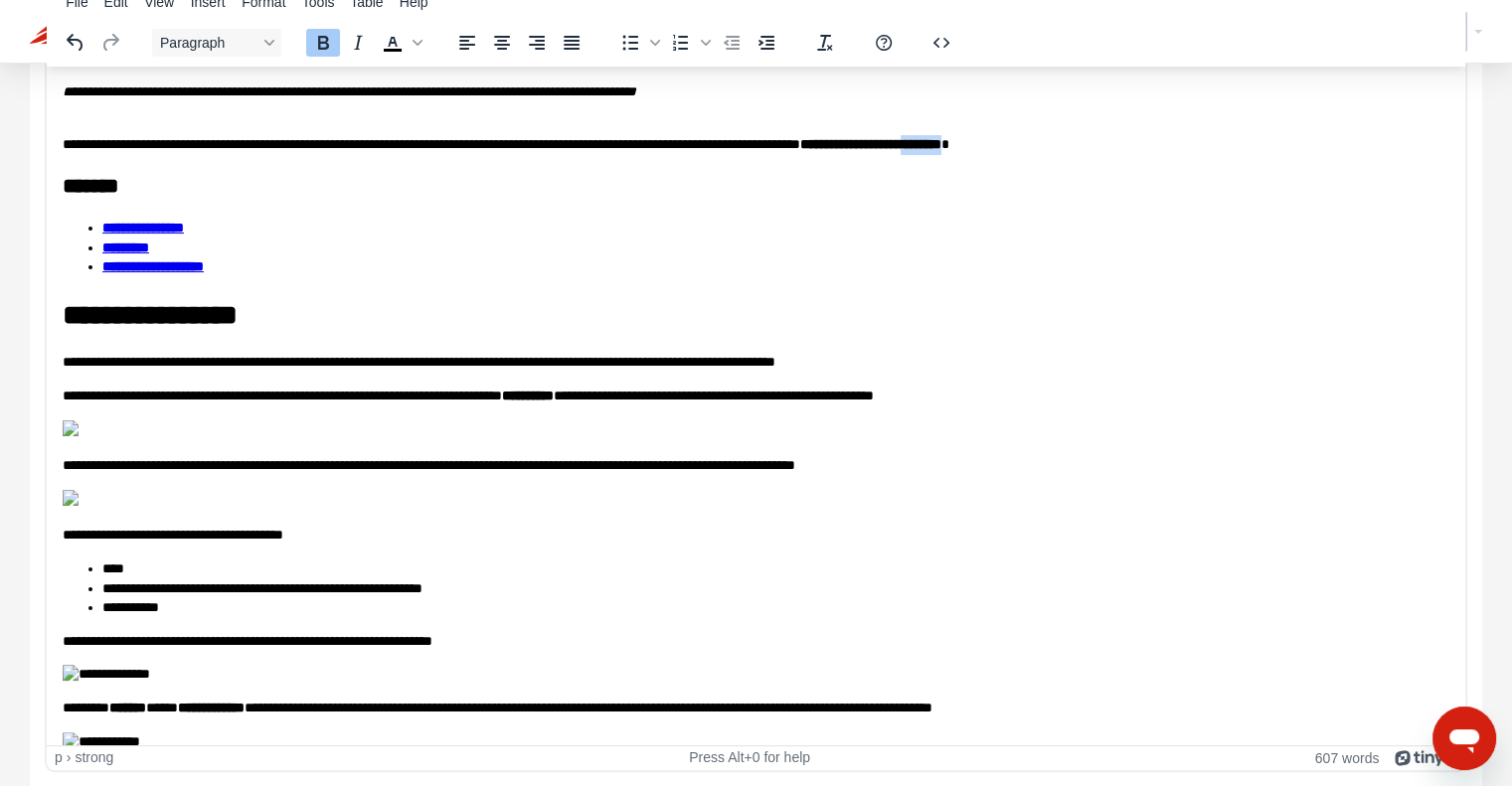 click on "**********" at bounding box center [871, 143] 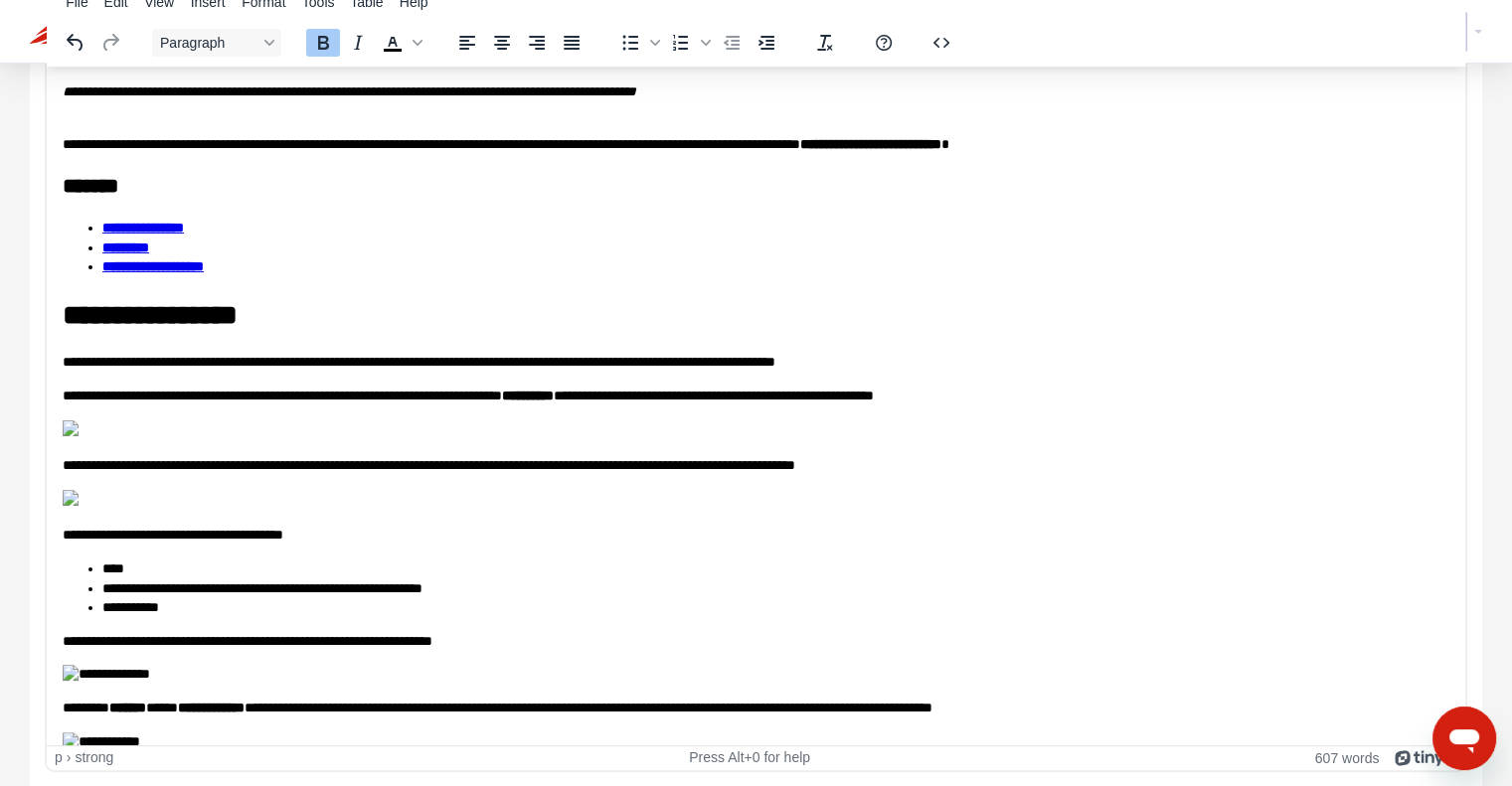 click on "*******" at bounding box center (749, 185) 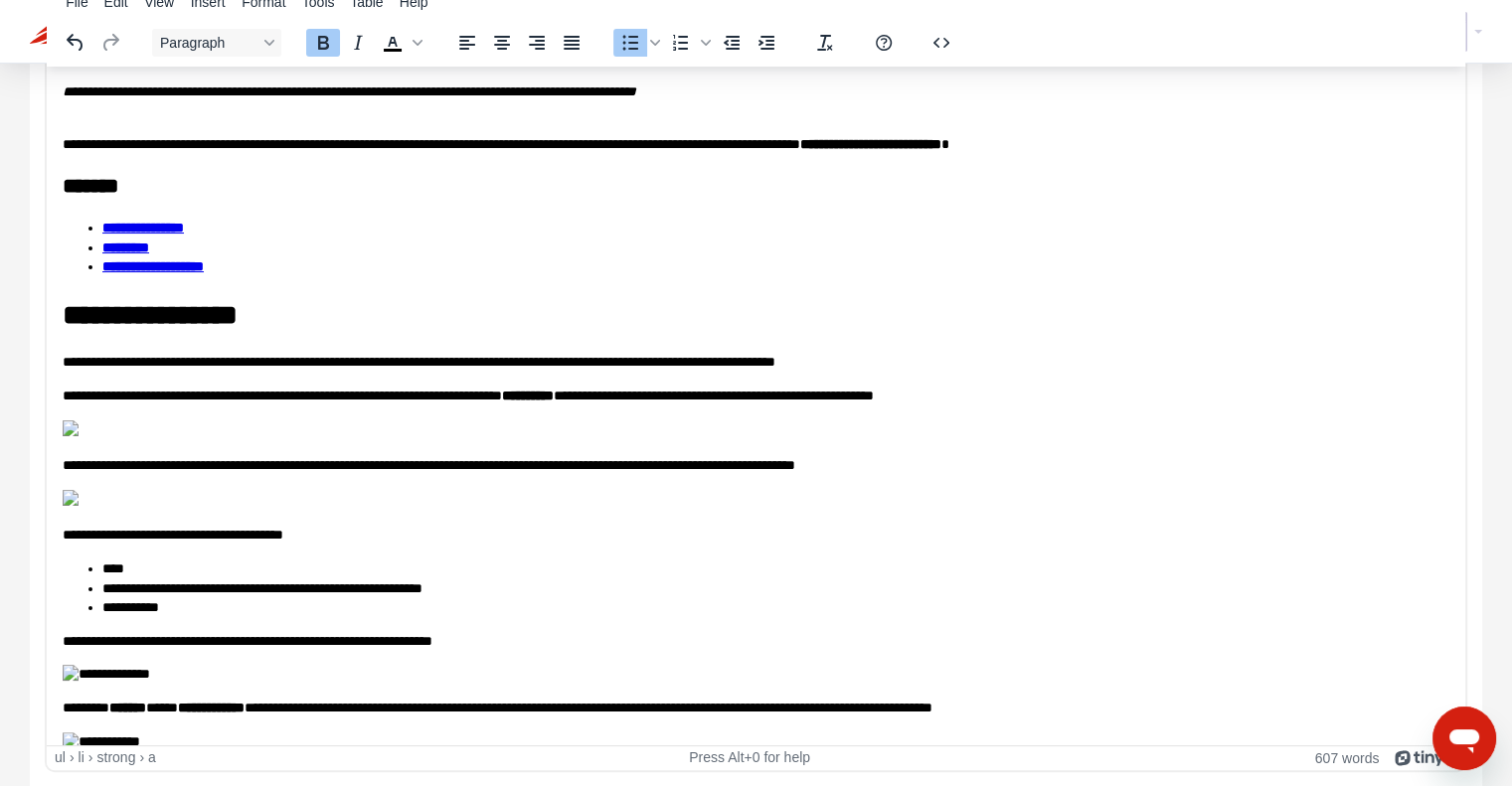 click on "**********" at bounding box center [775, 228] 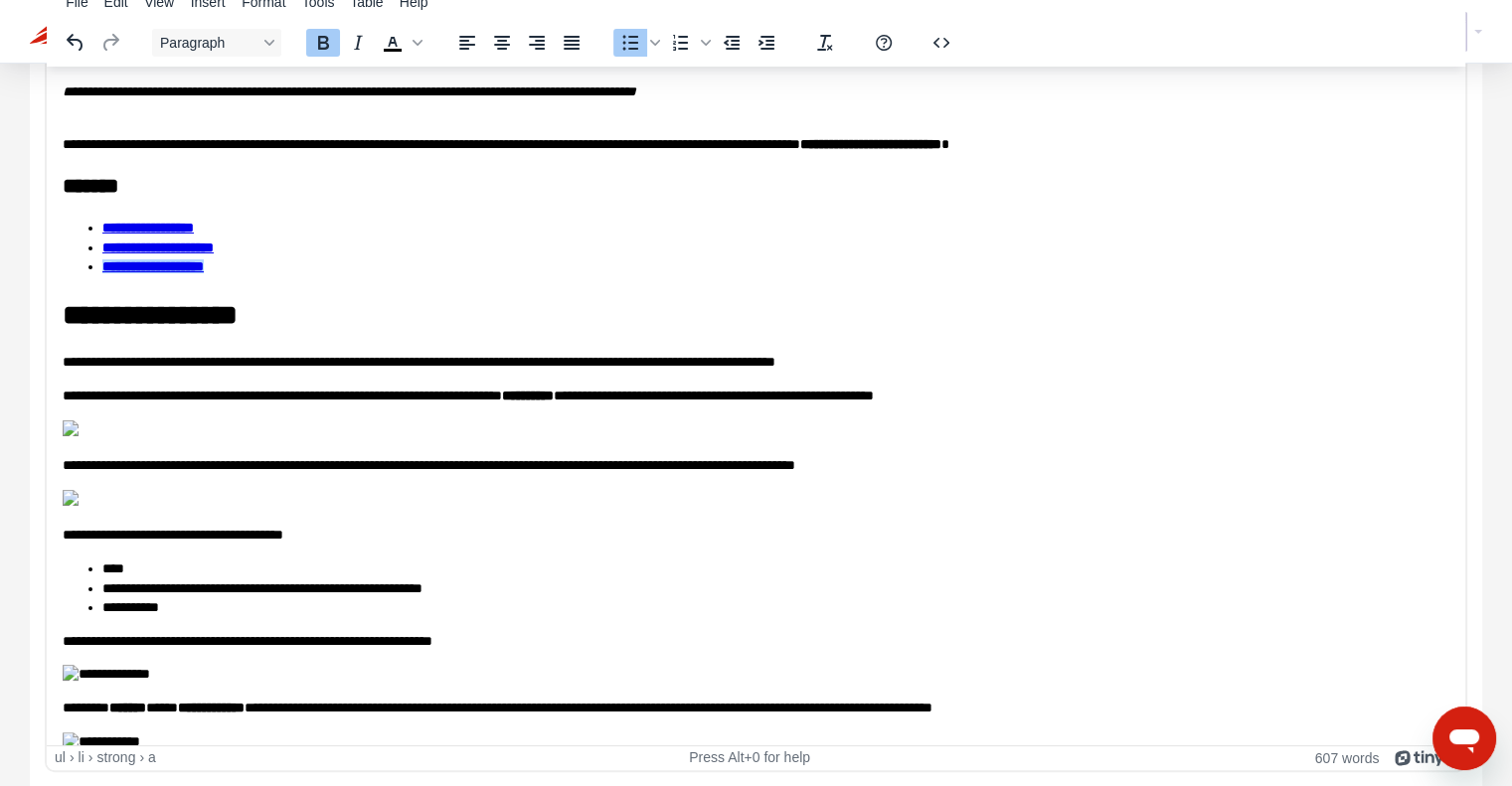 click on "**********" at bounding box center (749, 314) 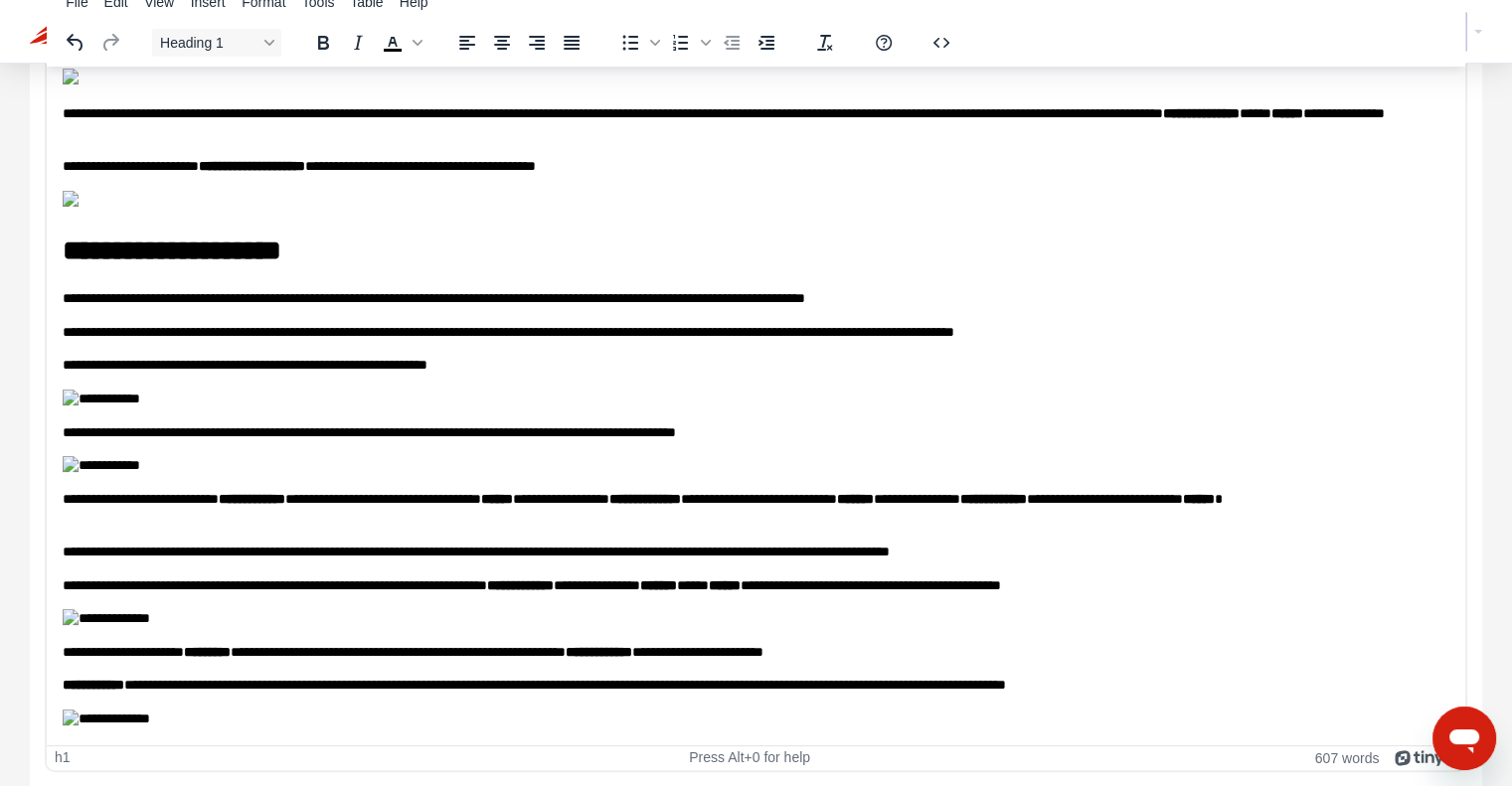 scroll, scrollTop: 3478, scrollLeft: 0, axis: vertical 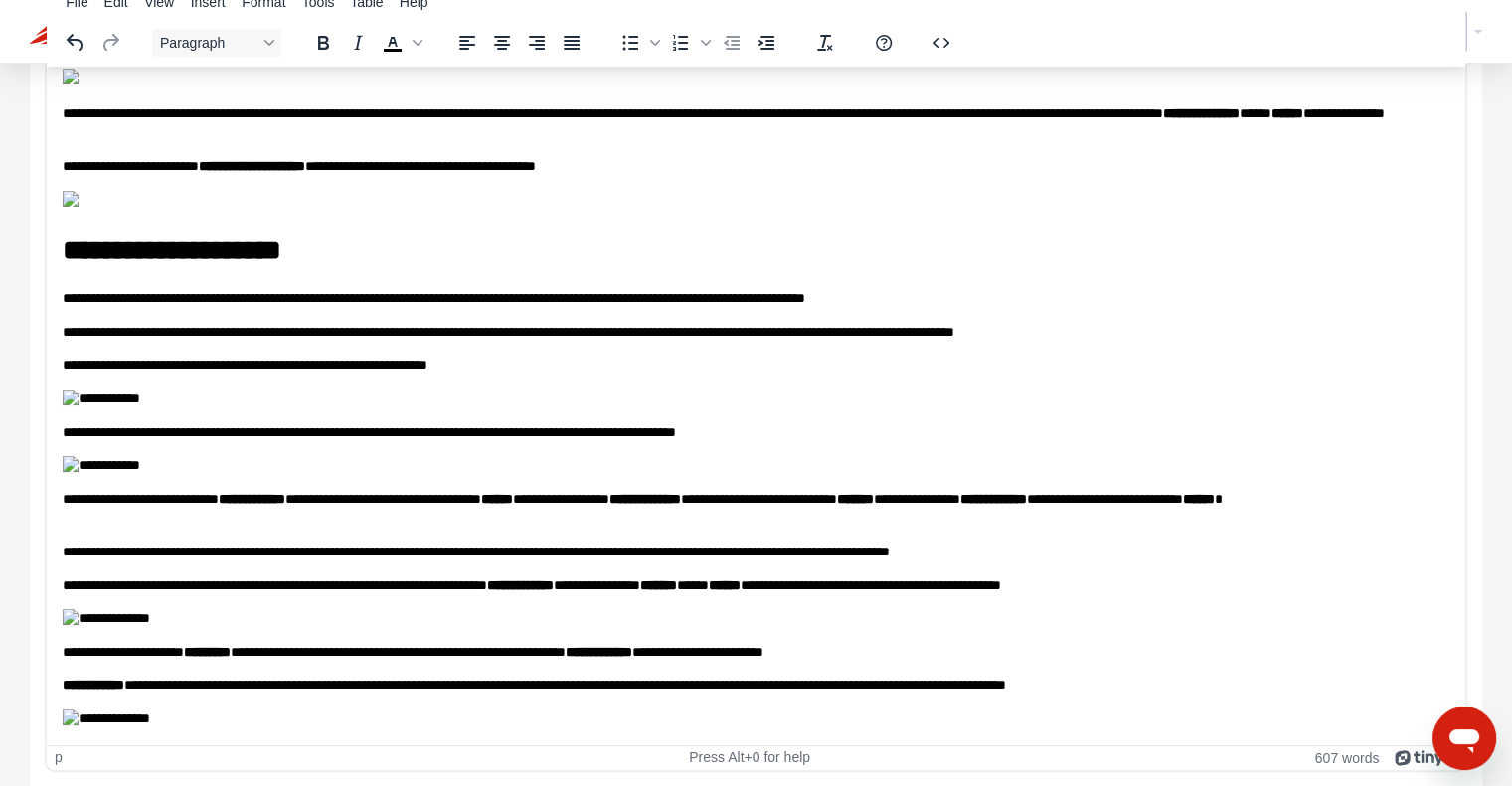 click on "**********" at bounding box center [749, -163] 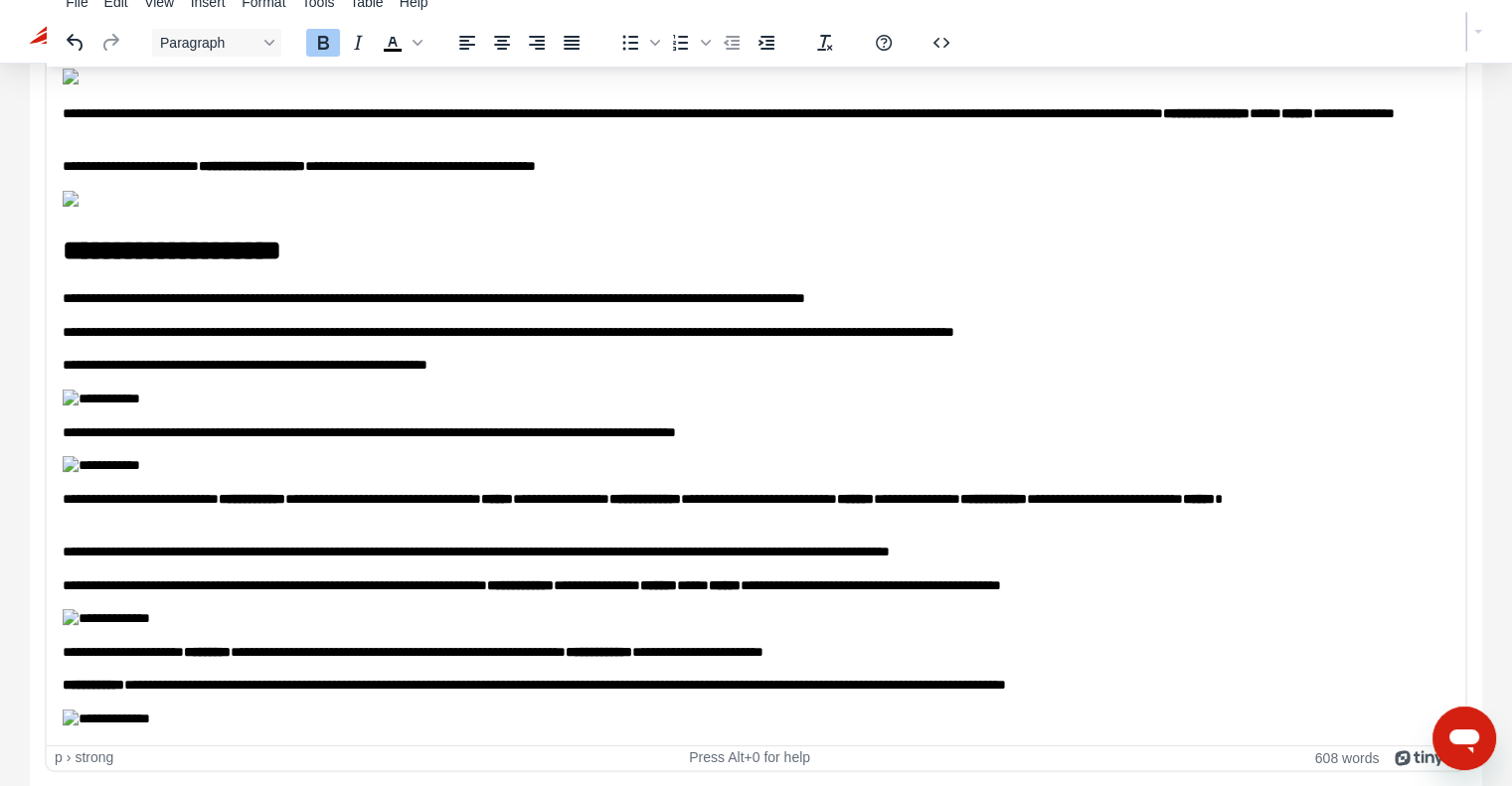 click on "******" at bounding box center [1297, 112] 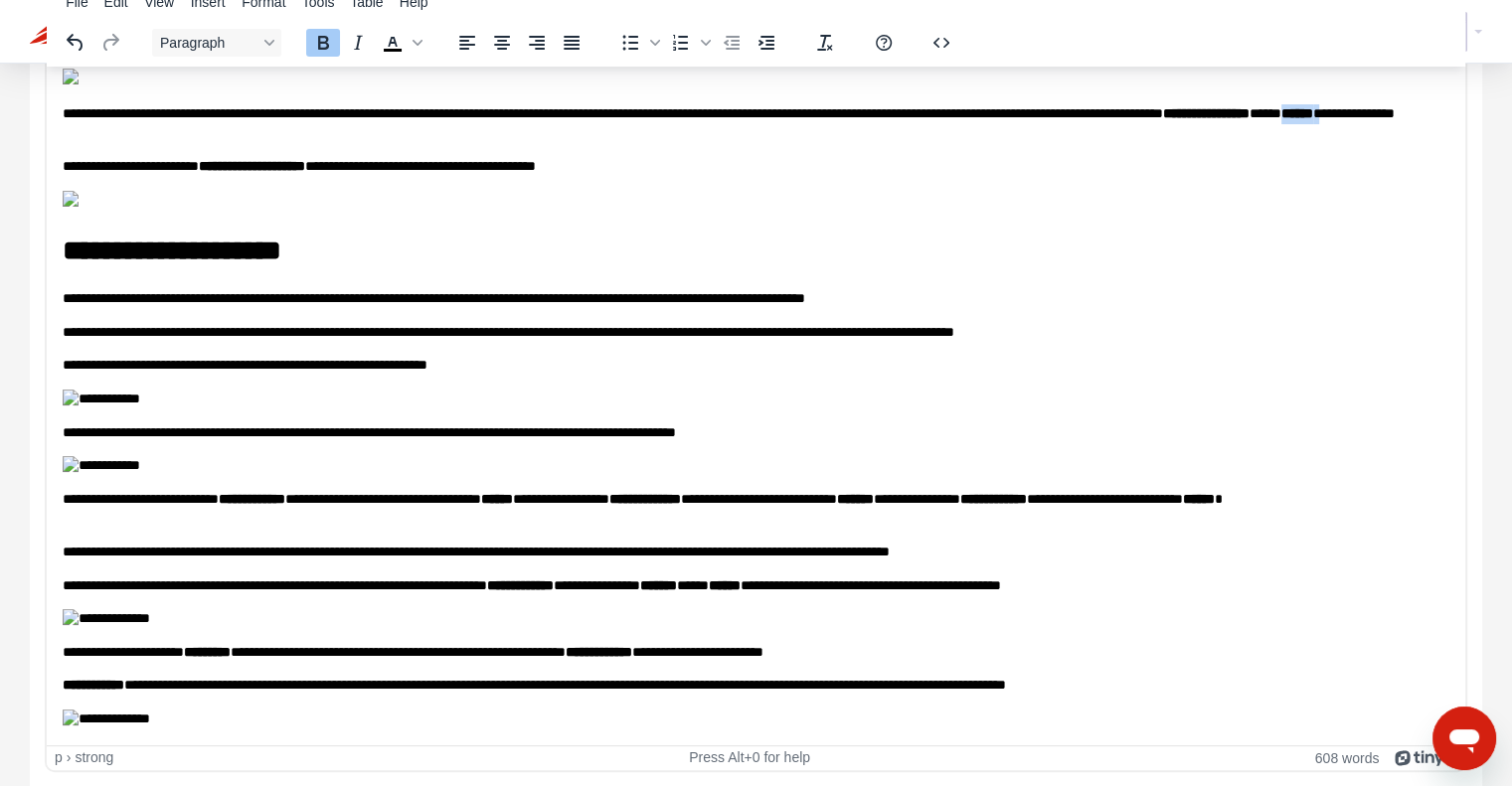 click on "******" at bounding box center (1297, 112) 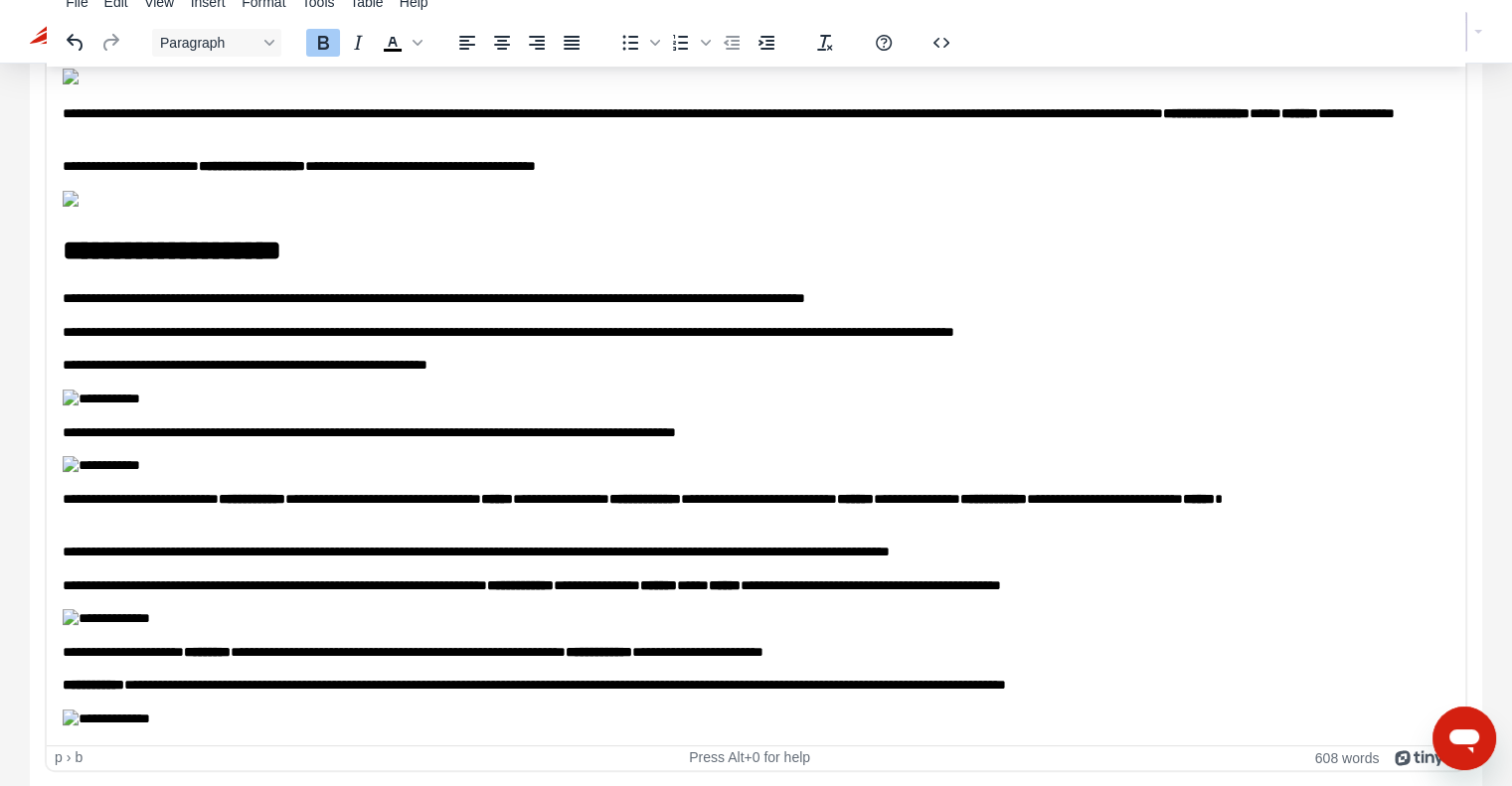 scroll, scrollTop: 7453, scrollLeft: 0, axis: vertical 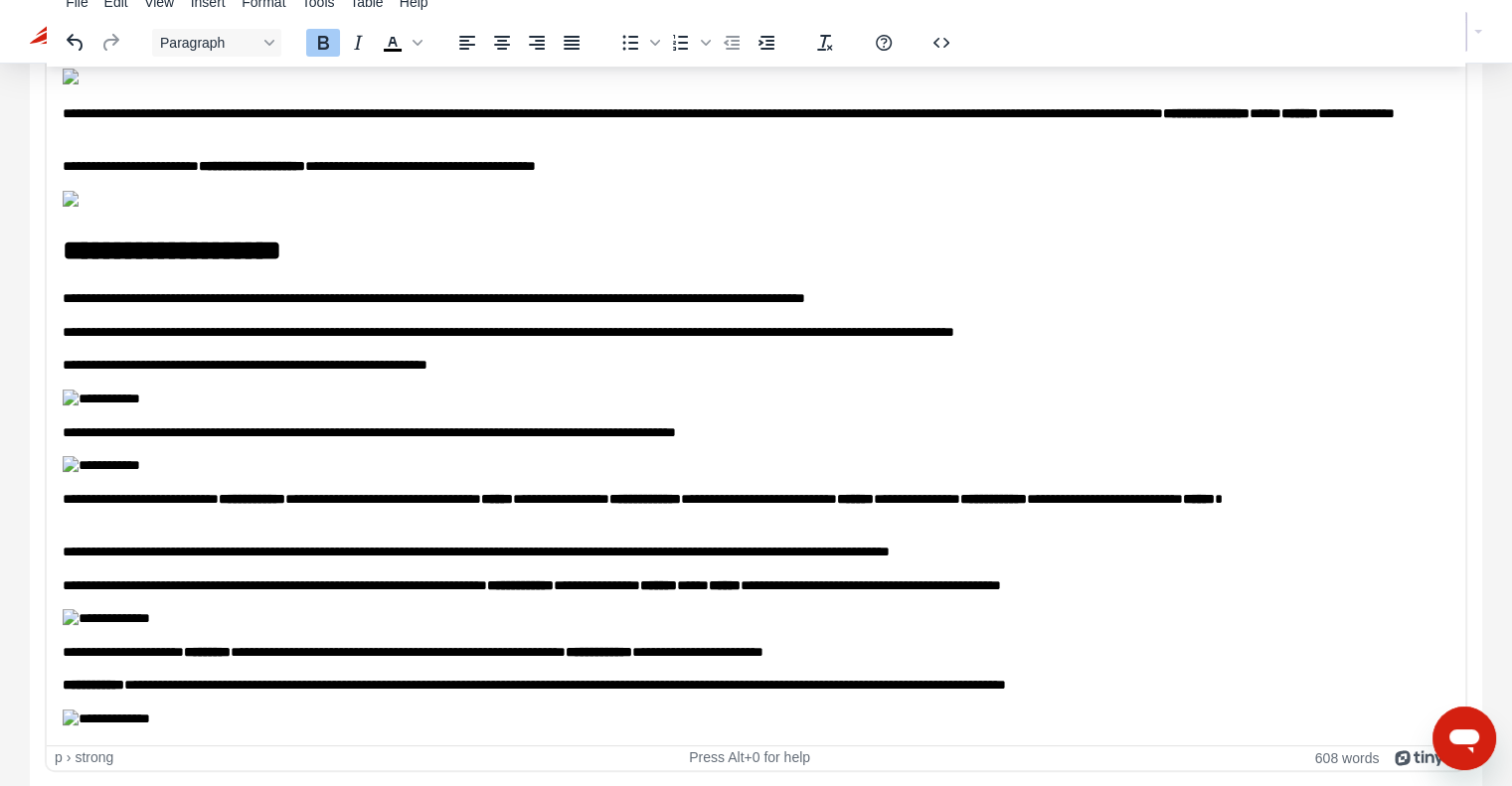 click on "**********" at bounding box center [252, 498] 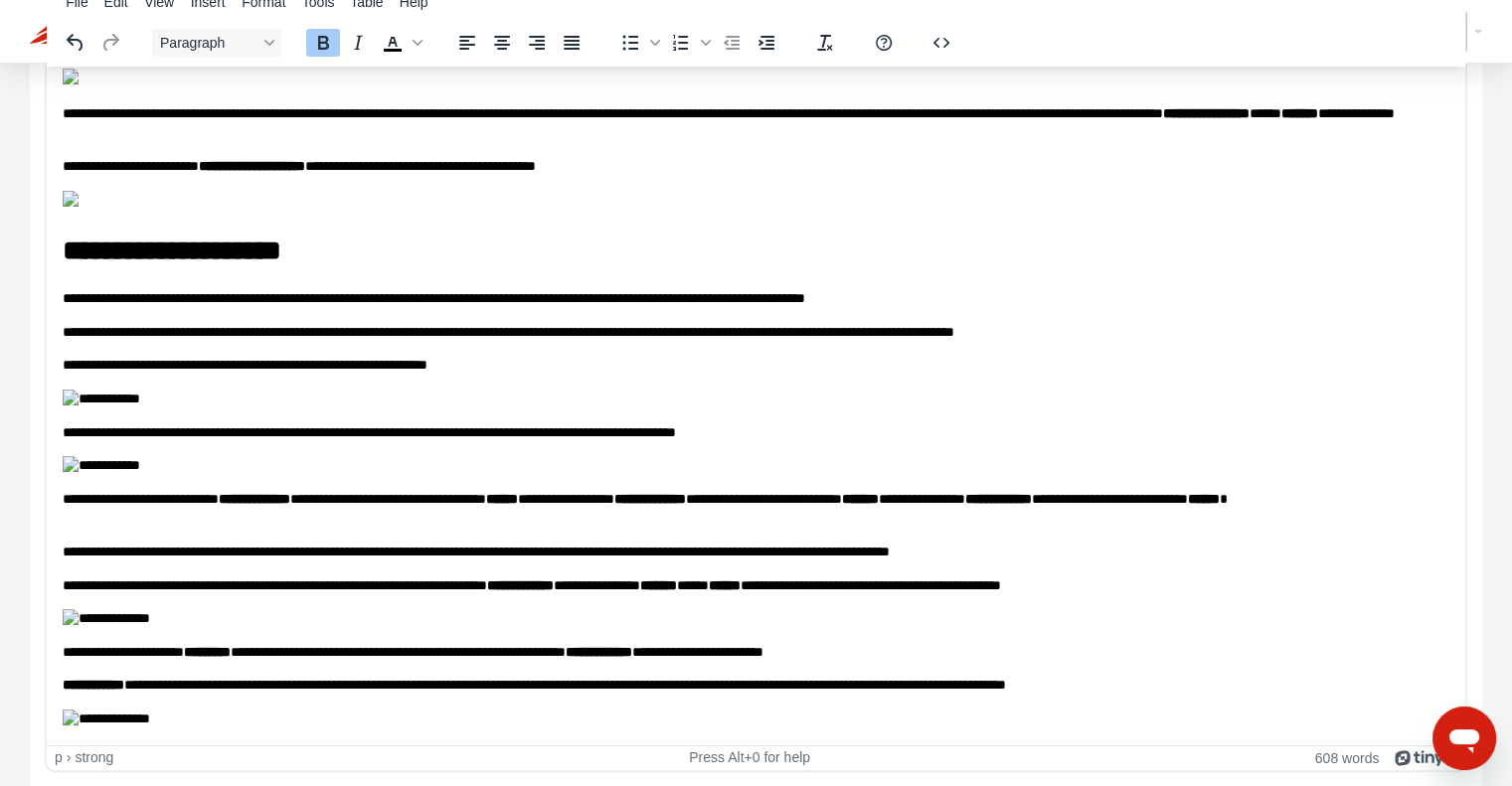 scroll, scrollTop: 7353, scrollLeft: 0, axis: vertical 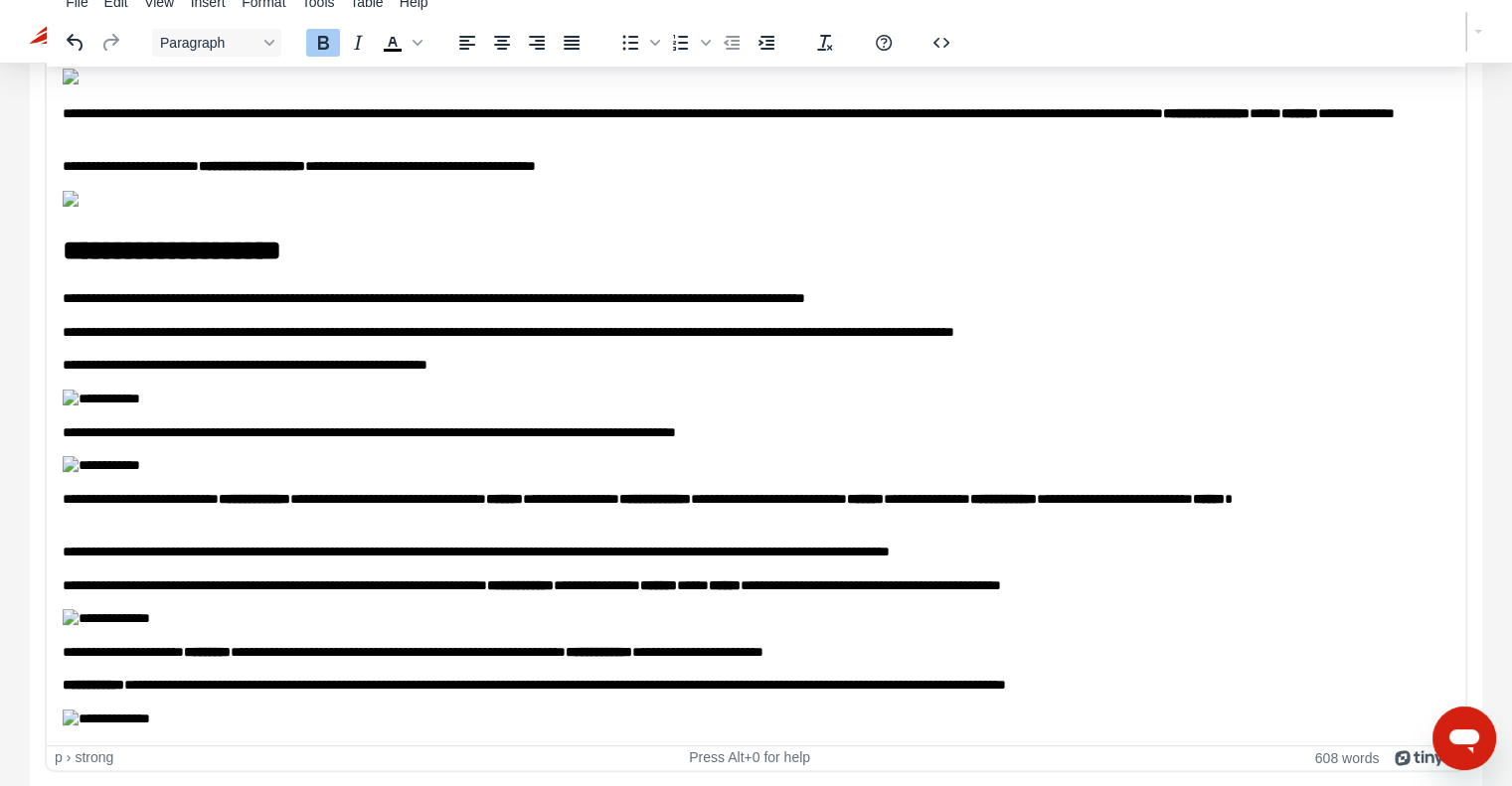 click on "**********" at bounding box center [655, 498] 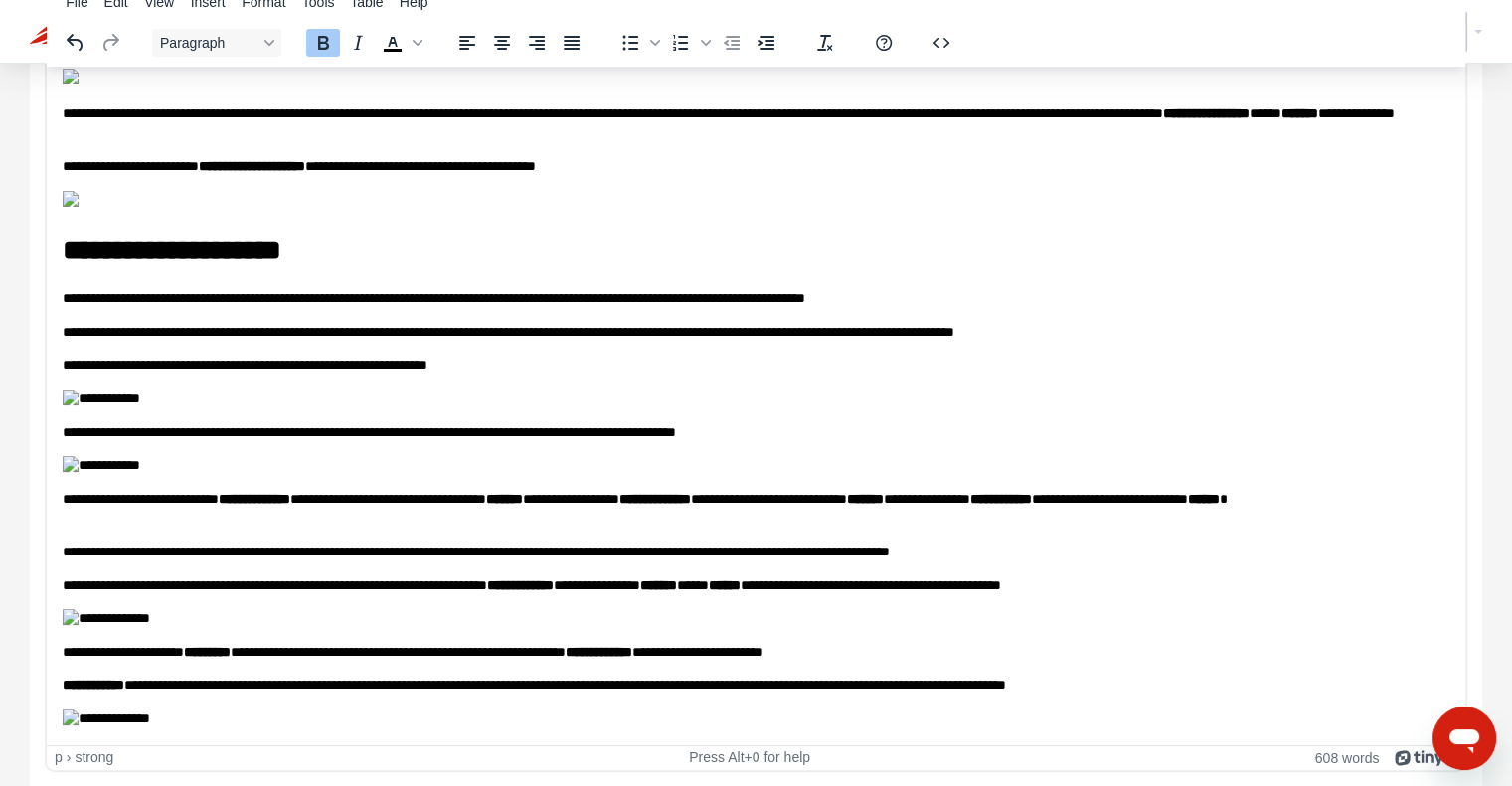 click on "******" at bounding box center (1204, 498) 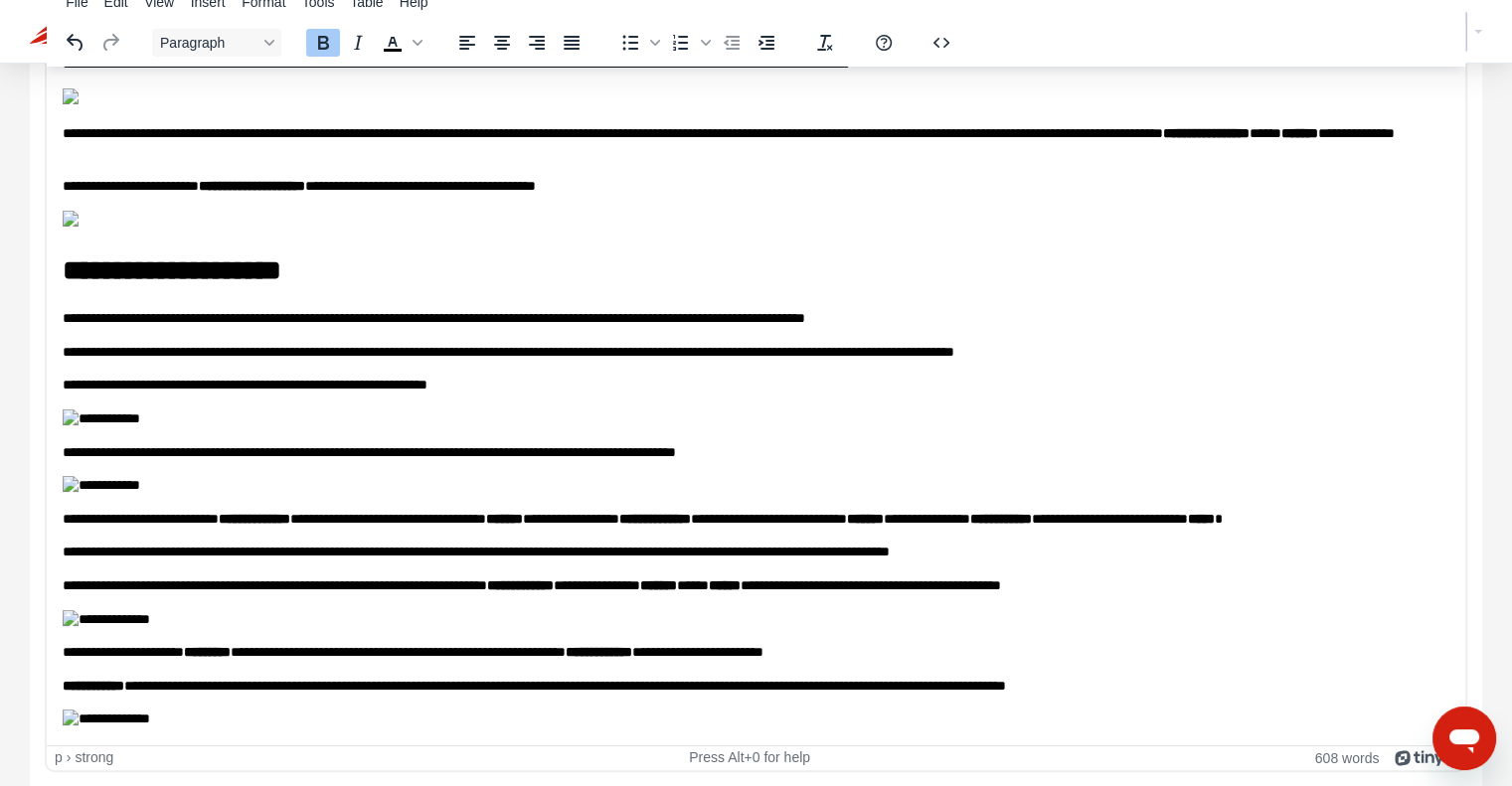 scroll, scrollTop: 7552, scrollLeft: 0, axis: vertical 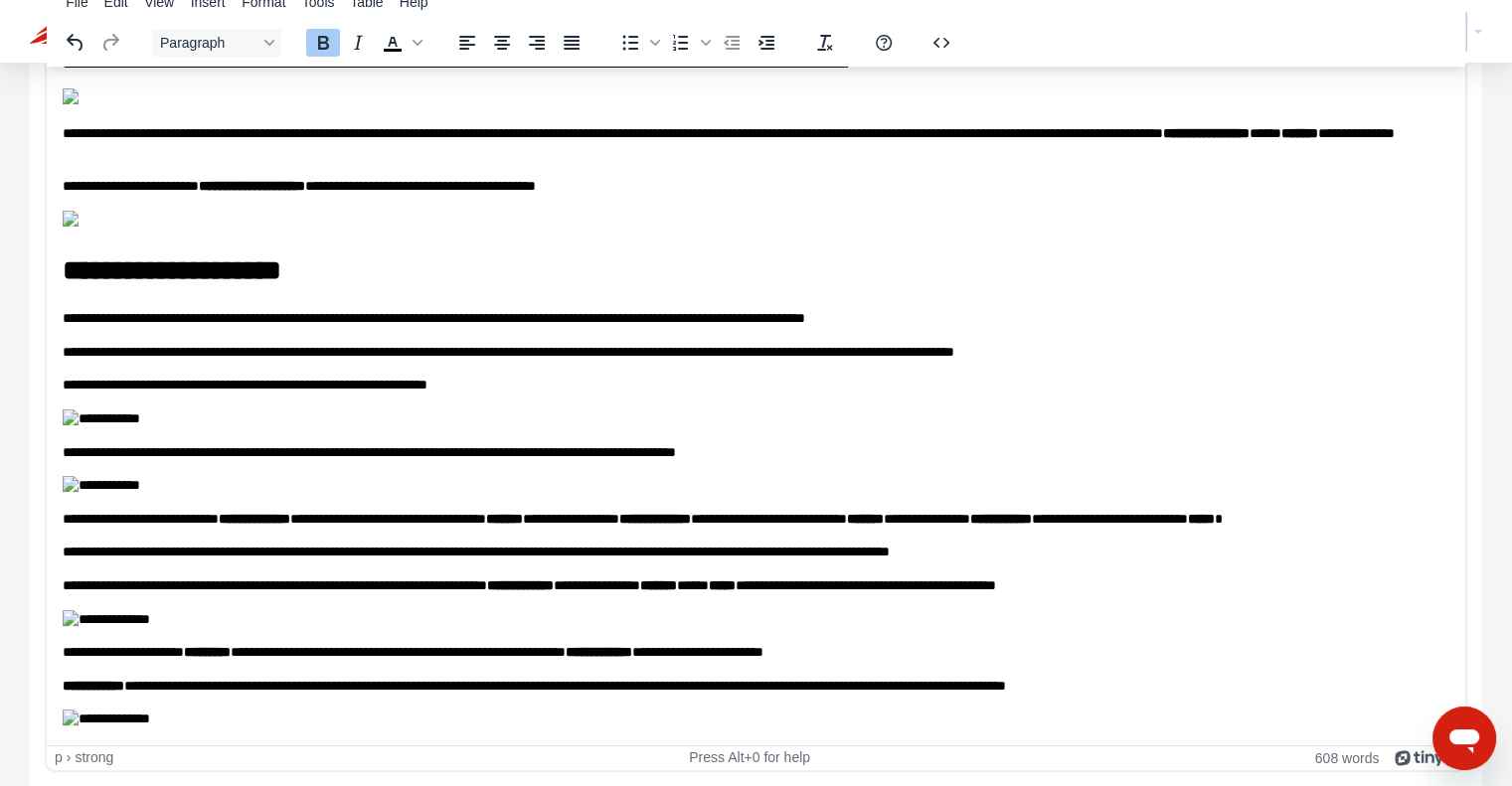 click on "*********" at bounding box center [207, 651] 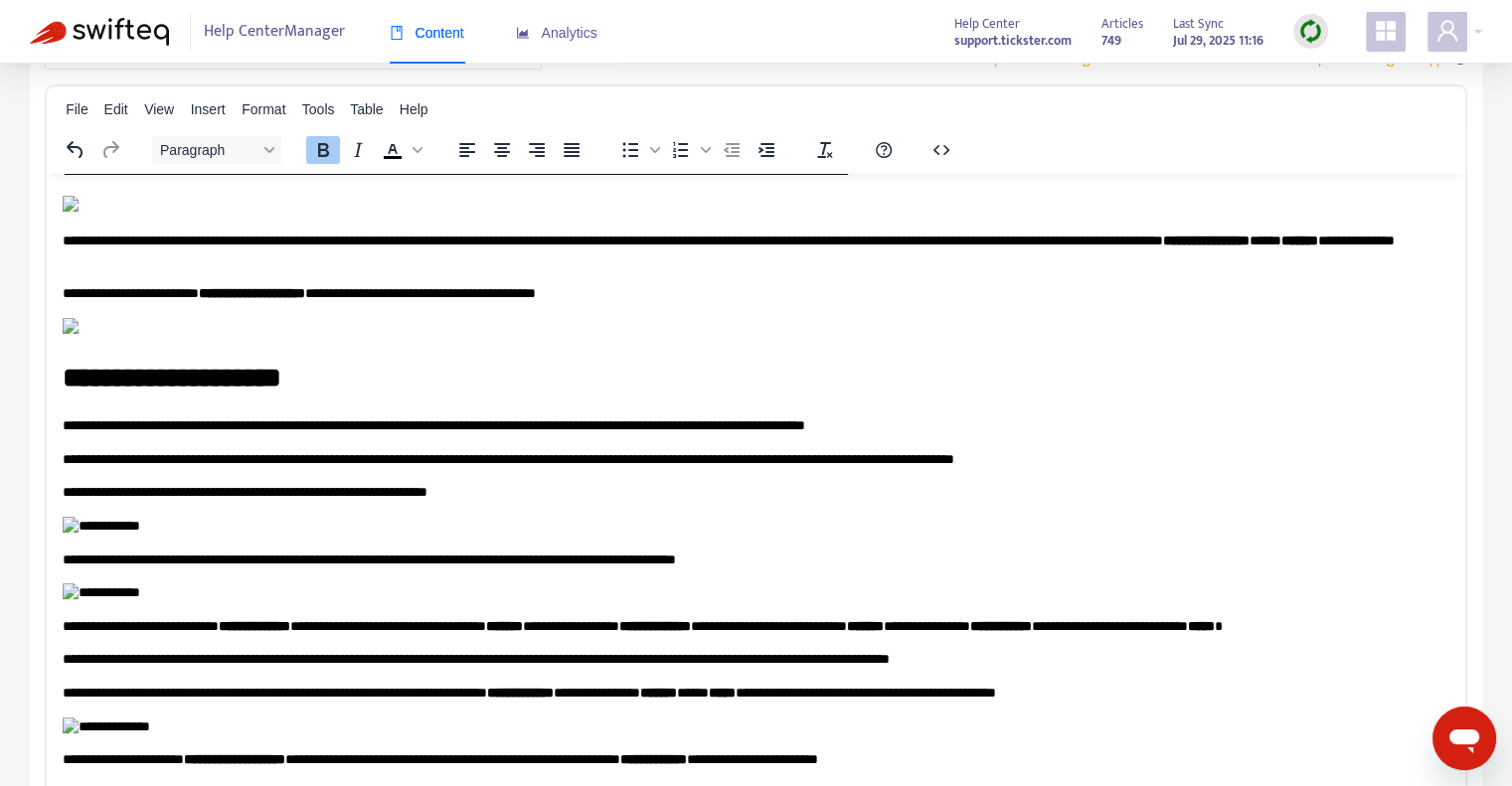 scroll, scrollTop: 0, scrollLeft: 0, axis: both 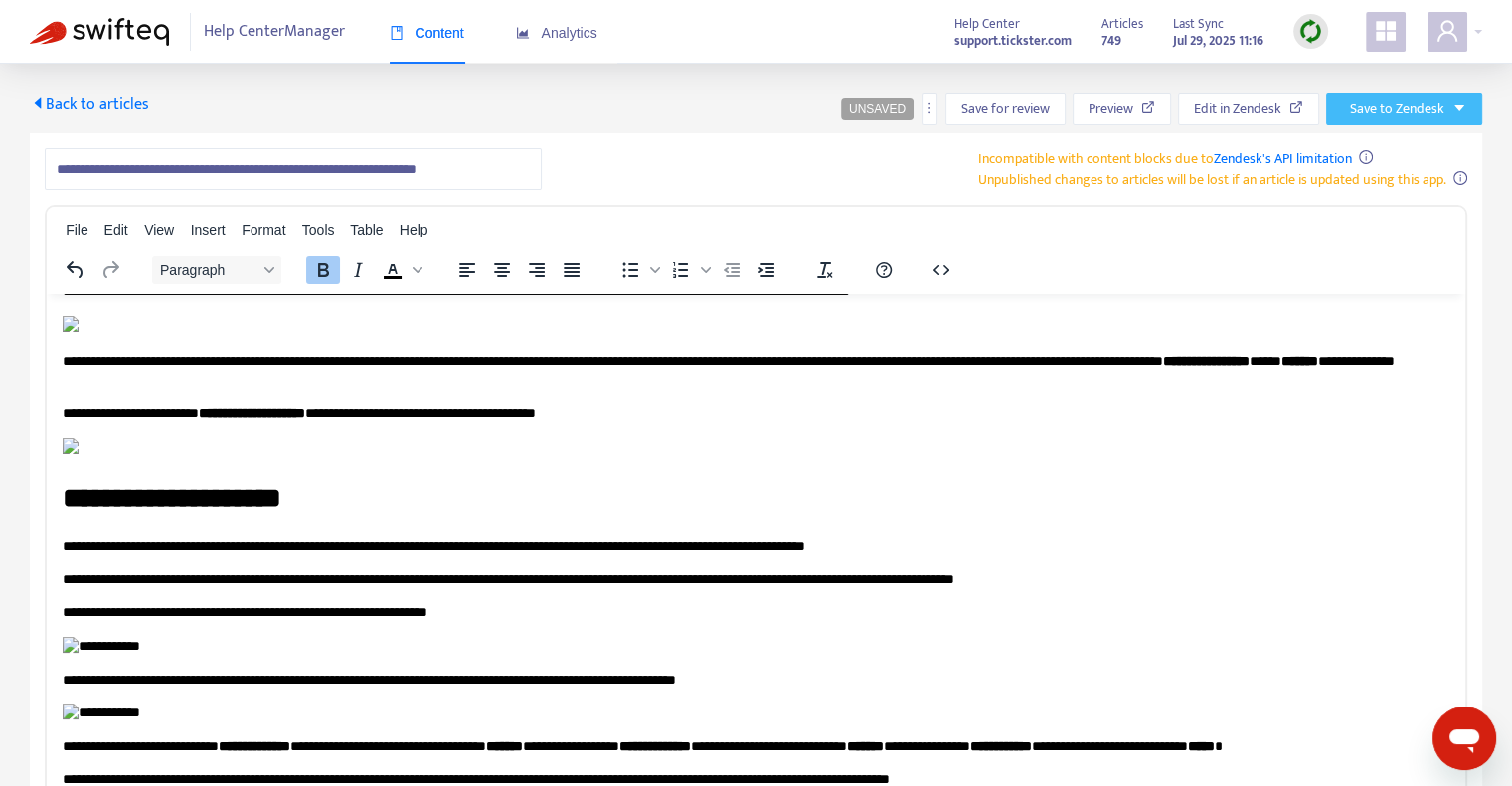 click on "Save to Zendesk" at bounding box center [1404, 109] 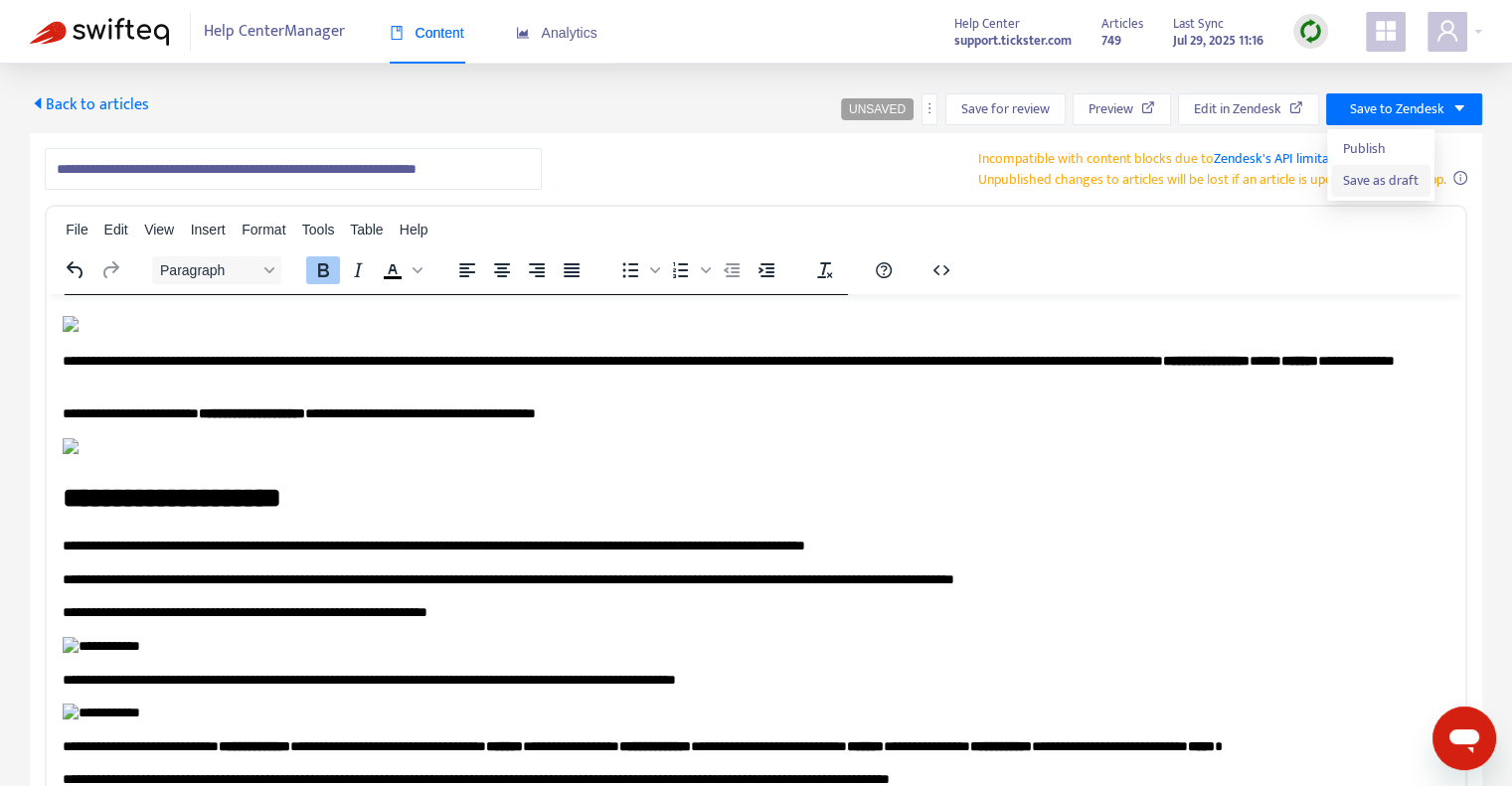 click on "Save as draft" at bounding box center [1381, 181] 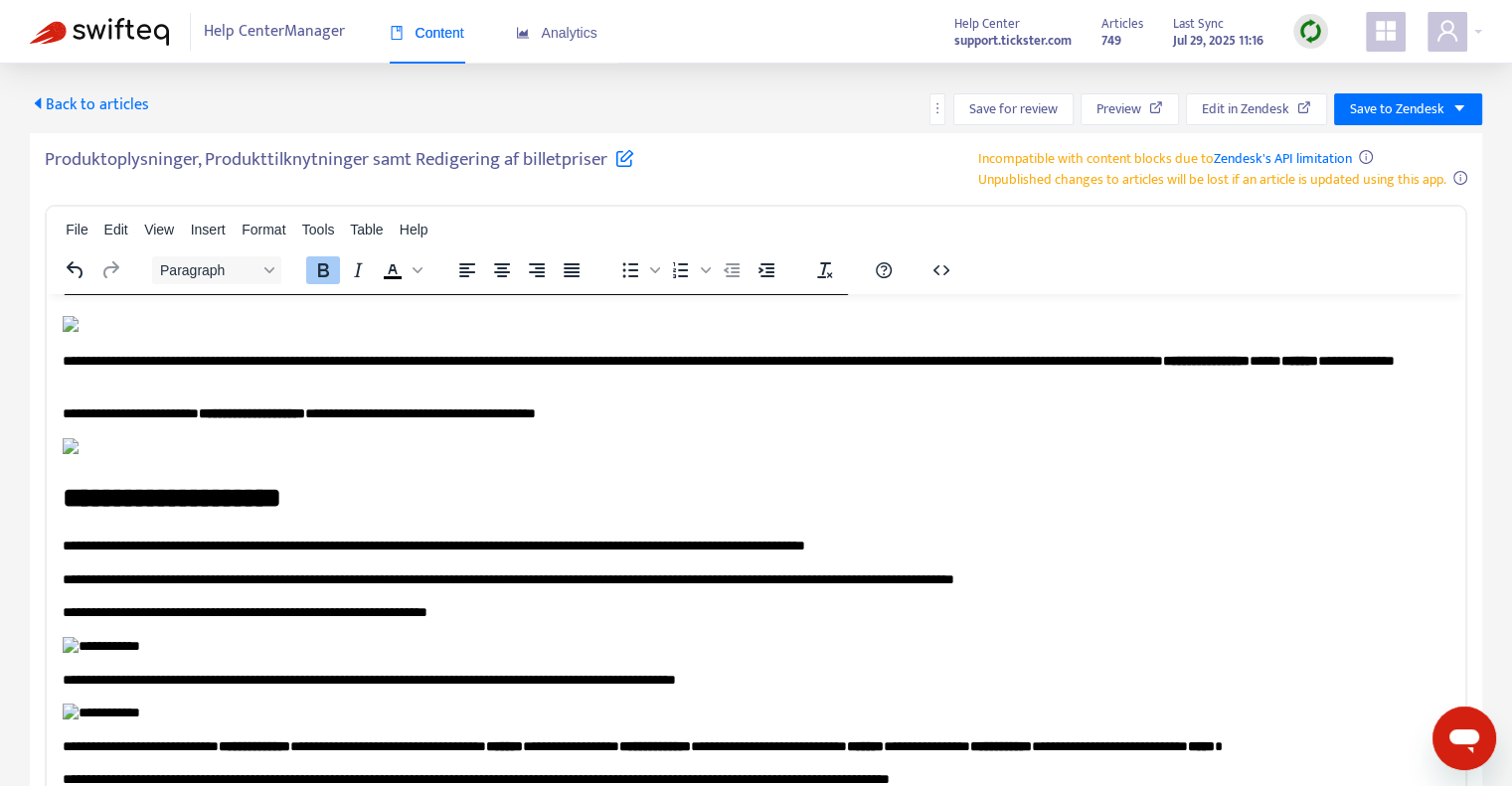 click on "Back to articles" at bounding box center [89, 104] 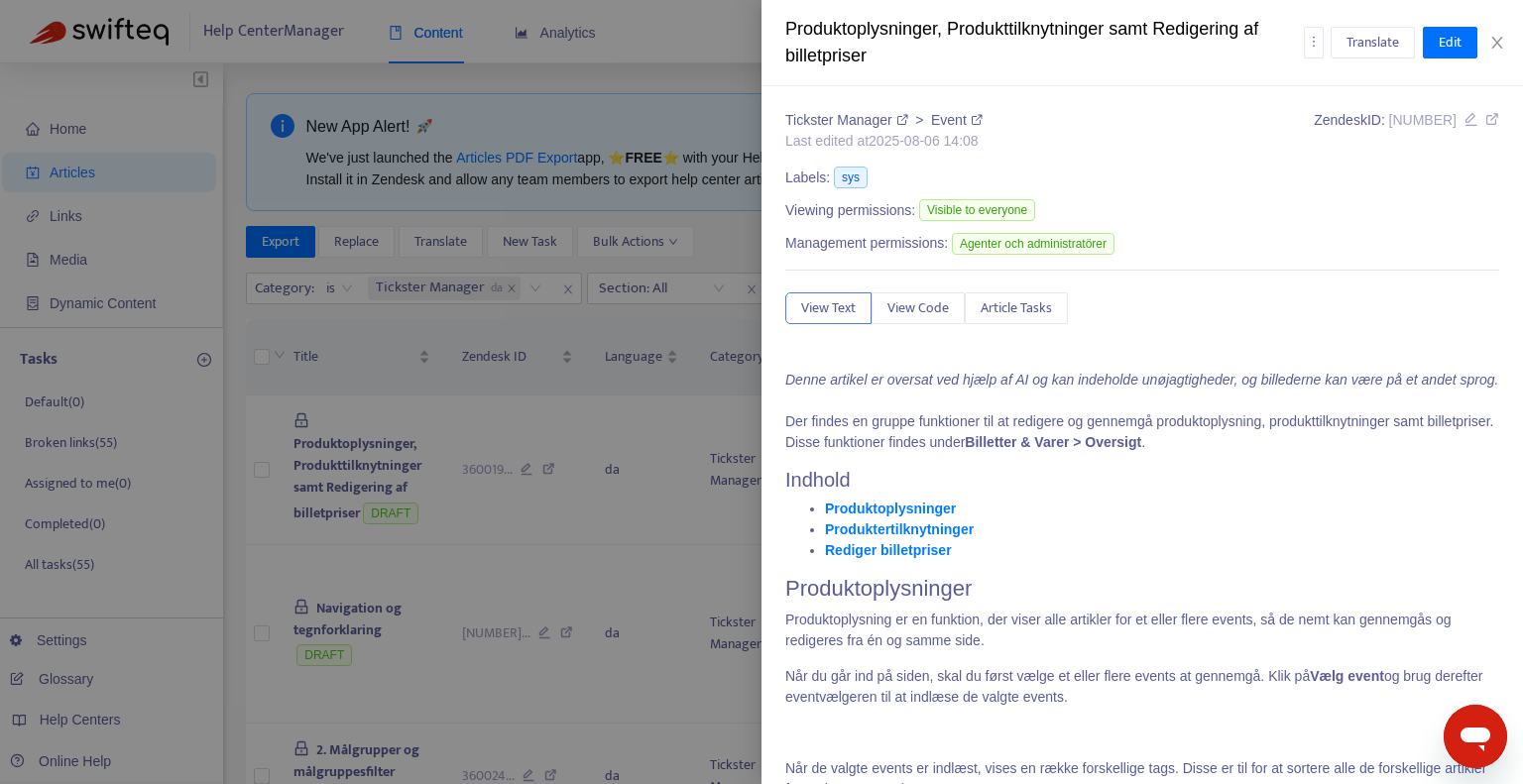 type on "**********" 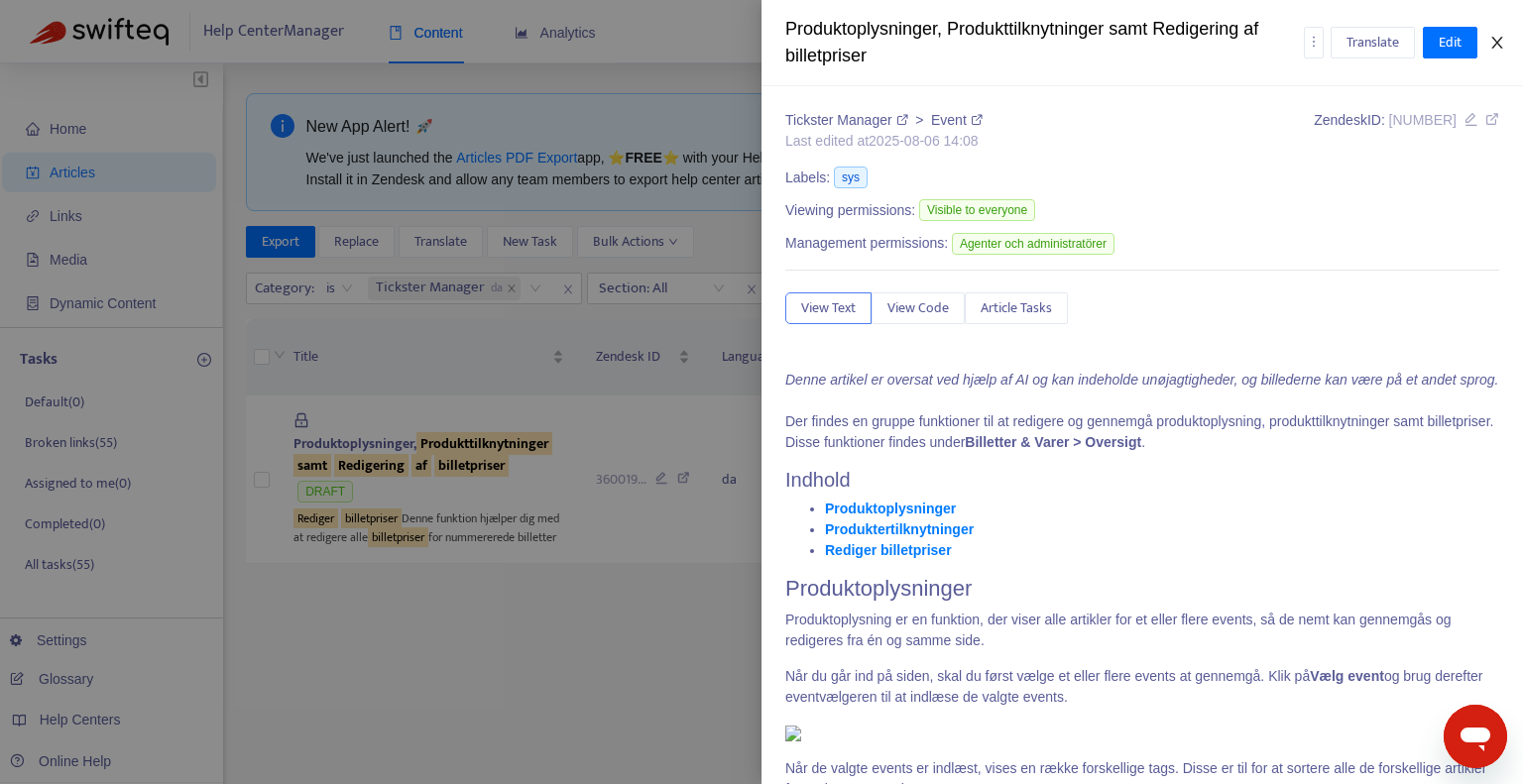 click 